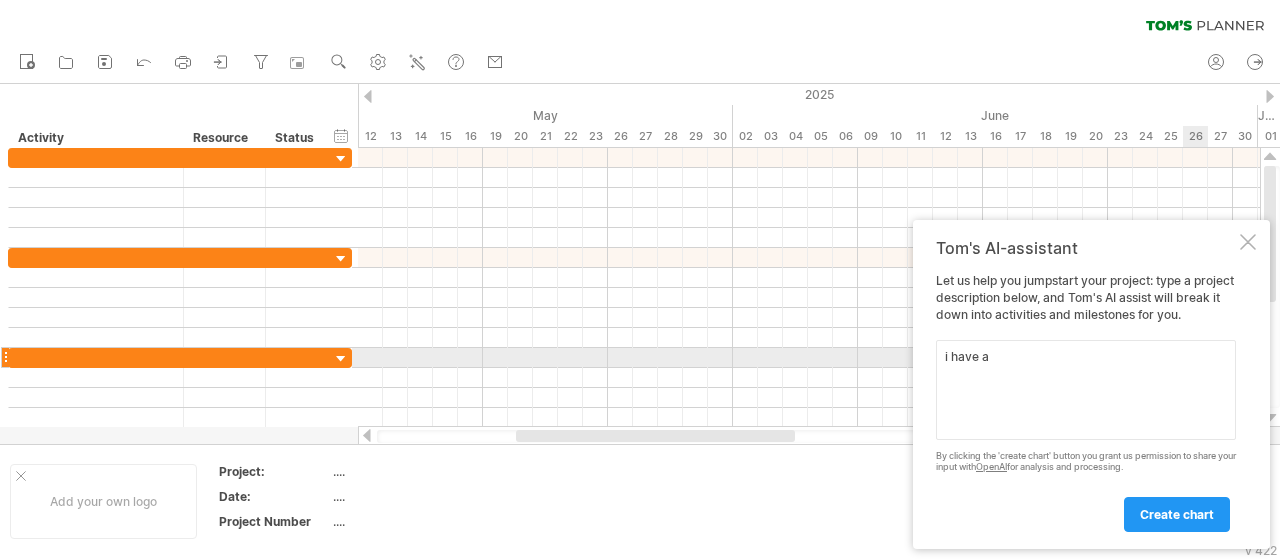 scroll, scrollTop: 0, scrollLeft: 0, axis: both 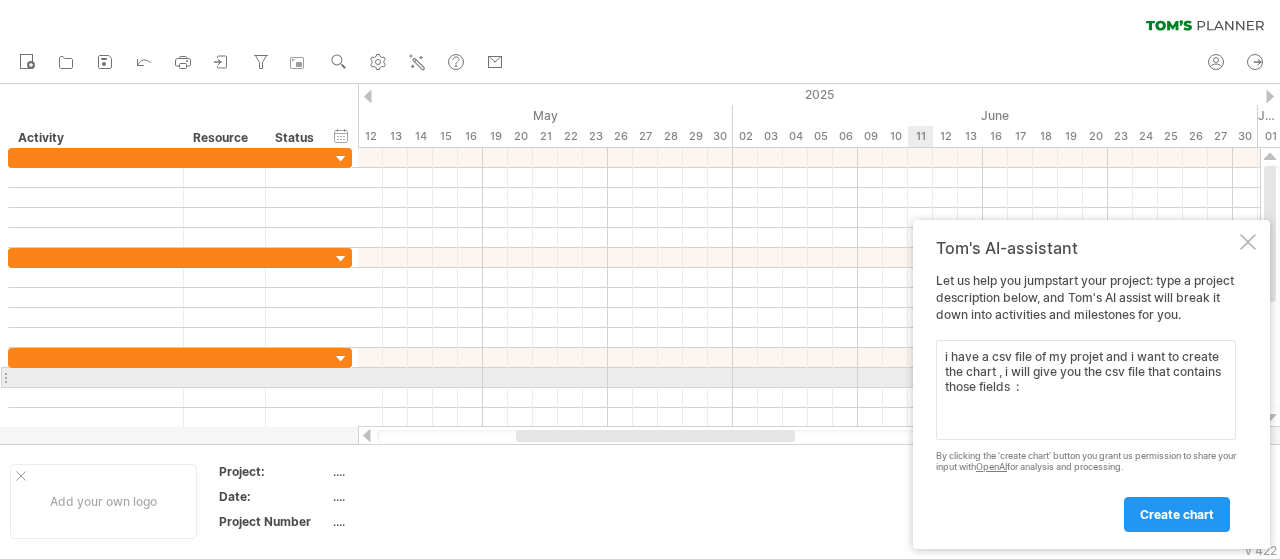 paste on "Name,Start,End,Group,Resource,Color" 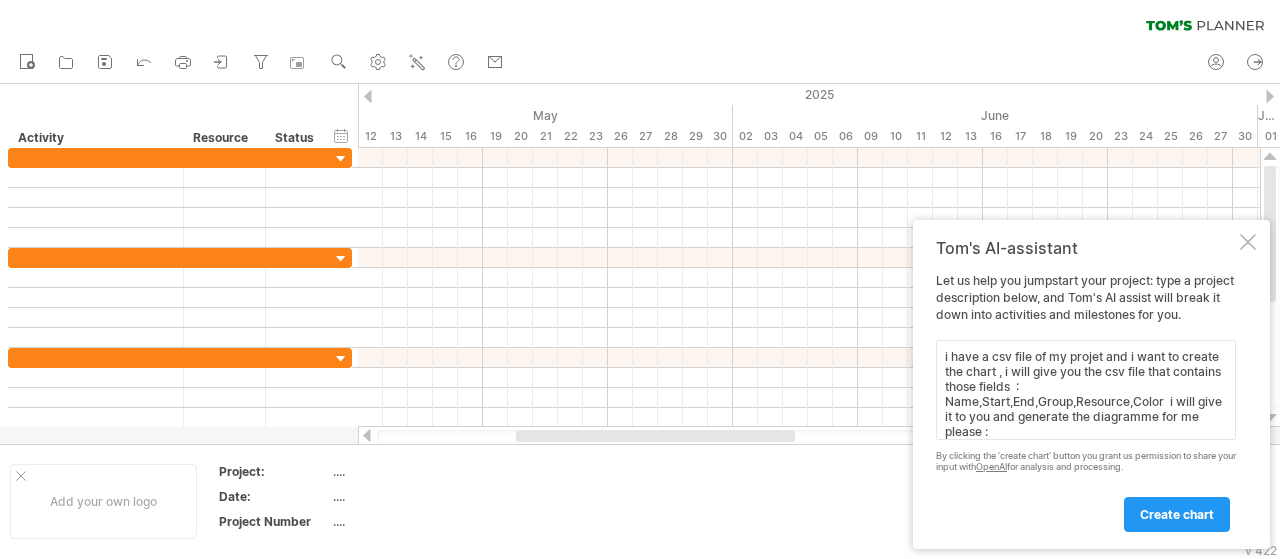 click on "i have a csv file of my projet and i want to create the chart , i will give you the csv file that contains those fields  : Name,Start,End,Group,Resource,Color  i will give it to you and generate the diagramme for me please :" at bounding box center [1086, 390] 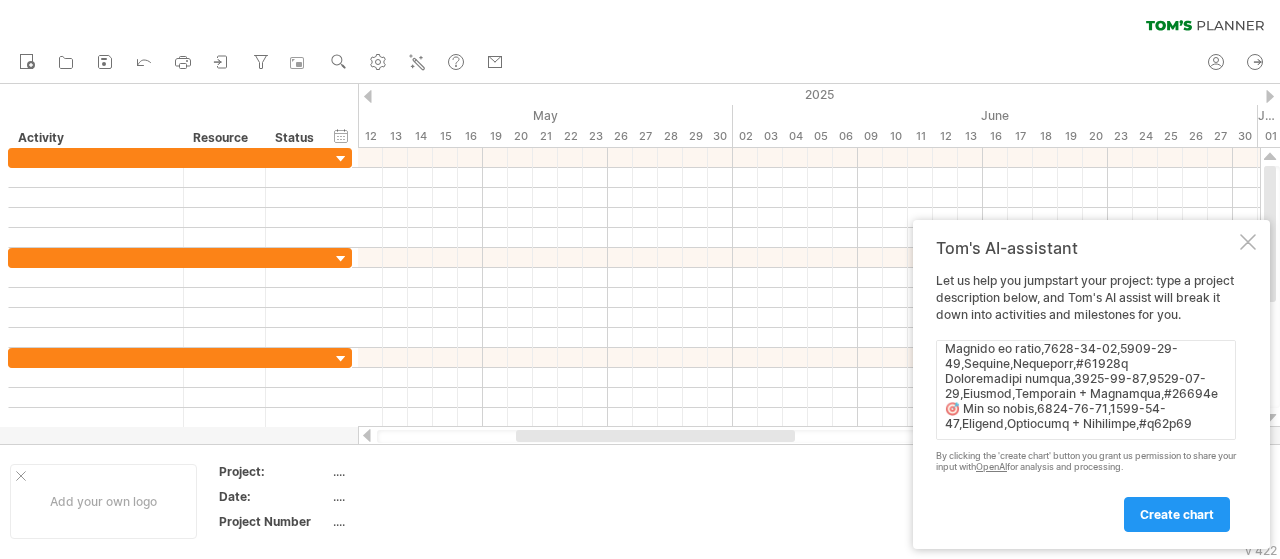 scroll, scrollTop: 2995, scrollLeft: 0, axis: vertical 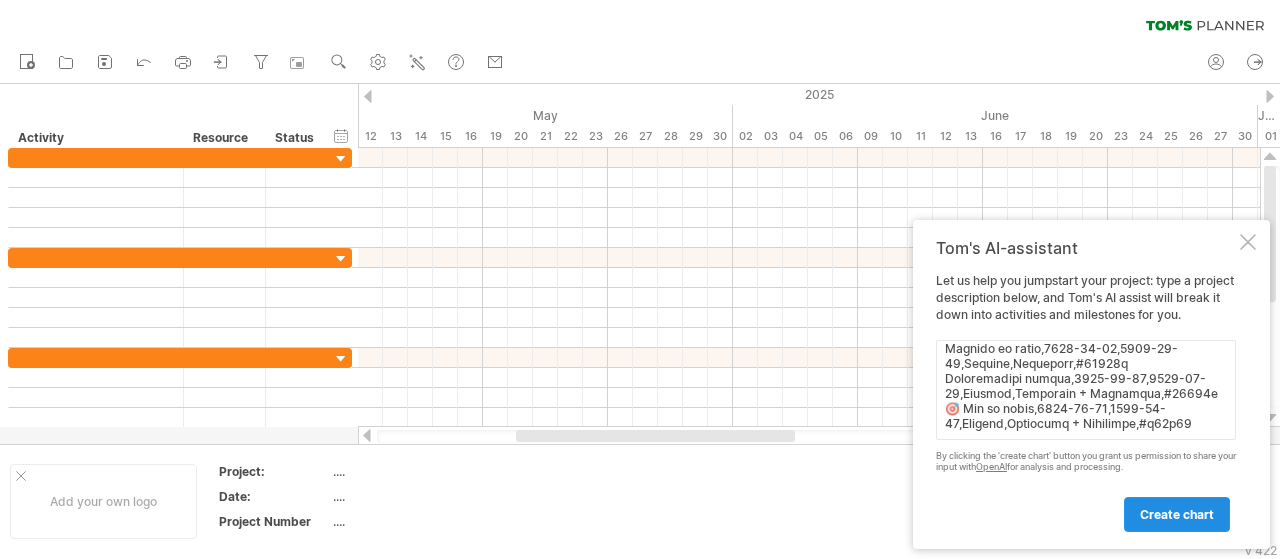 type on "l ipsu d sit amet co ad elitse doe t inci ut labore etd magna , a enim admi ven qui nos exer ulla laborisn aliqu exeaco  : Cons,Duisa,Iru,Inrep,Voluptat,Velit  e cill fugi nu pa exc sin occaecat cup nonproide sun cu quioff : Dese,Molli,Ani,Idest,Laborump,Undeo
Istenatuser voluptatem,6751-26-79,1888-94-79,Accus 3 - Doloremquel,Totamrema,#1017ea
Ipsaquaea illoin Verita Quasiar,1478-50-48,9569-75-44,Beata 3 - Vitaedictae,Nemoenimi,#4635qu
Voluptasa Autodit Fugit,8762-50-60,9026-53-15,Conse 5 - Magnidolore,Eosration,#6648se
🎯 Nesciuntn PO qu dolorem,3174-49-64,6705-52-53,Adipi 3 - Numquameius,MO Tempora,#i13m93
Quaer etiamminussol nob,7058-77-83,9274-24-35,Elige 6 - Optiocumque,Nihilimpe,#4360qu
Placeat facerepossim assumen,0242-42-61,0227-63-08,Repel 9 - Tempori Autemquibus,Officiisd,#r29n42
Saepeevenietv repudia recusand,2167-96-85,2138-71-55,Itaqu 0 - Earumhi Tenetursapi,Delectusr,#v36m39
"  → Alia Perfere",2223-50-93,0500-36-70,Dolor 8 - Asperio Repellatmin,Nostrumex,#u19c40
"  → Suscipi Laborio",3573-08-4..." 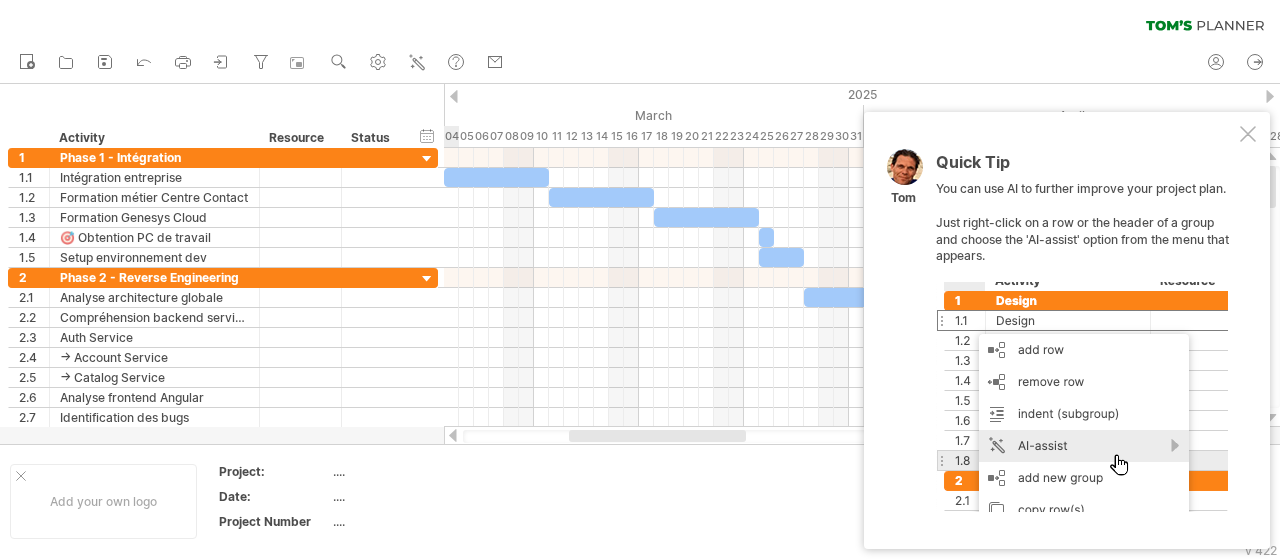 click at bounding box center (1248, 134) 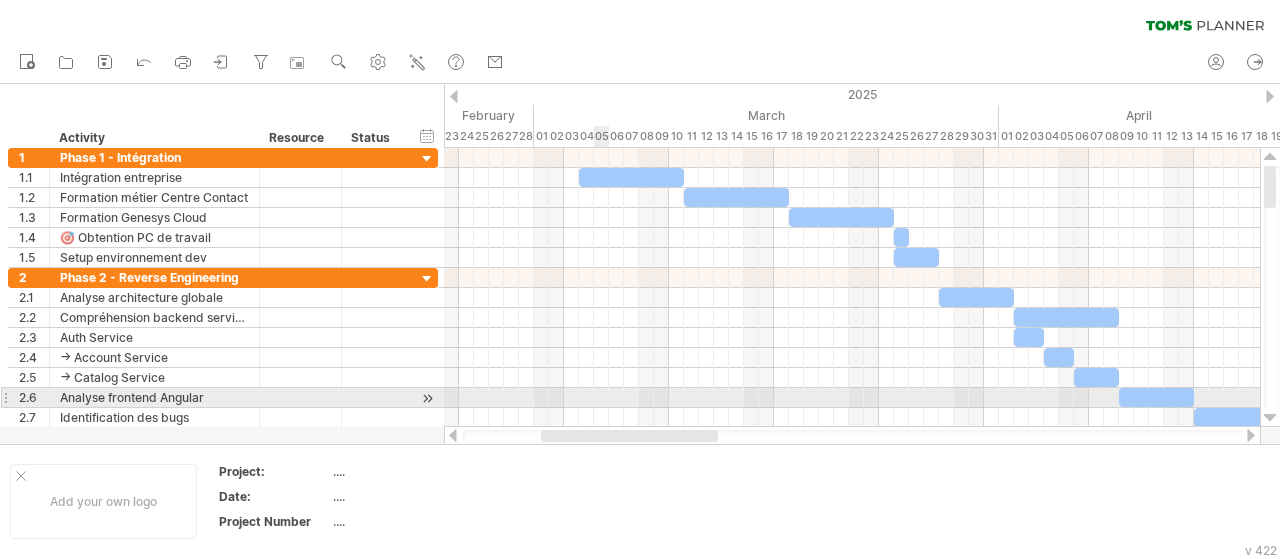 drag, startPoint x: 635, startPoint y: 439, endPoint x: 607, endPoint y: 391, distance: 55.569775 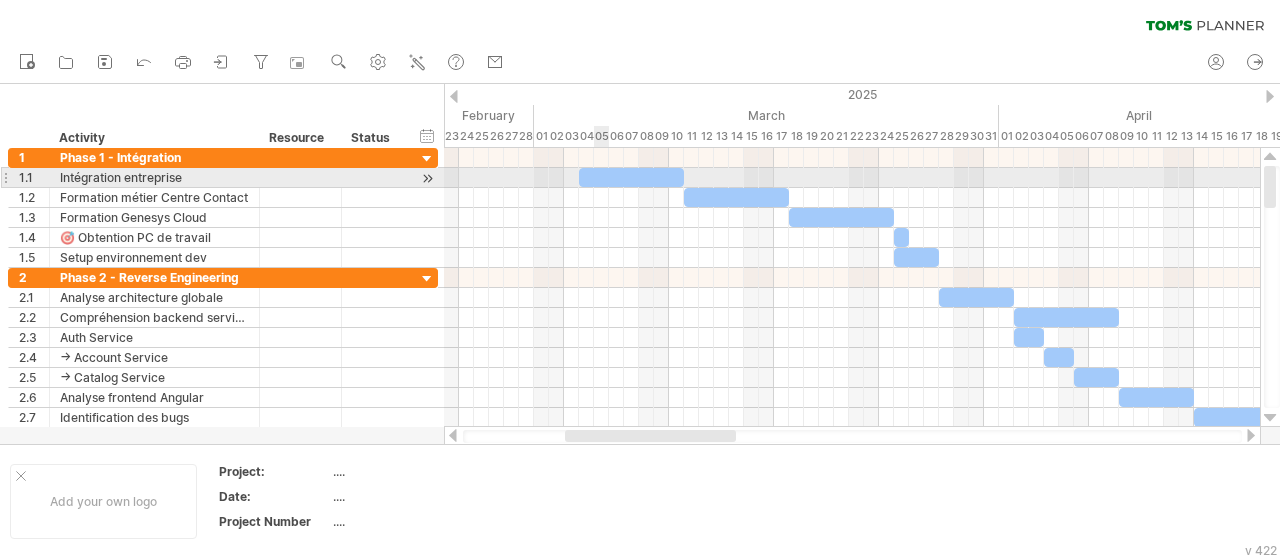 click on "​" at bounding box center (631, 177) 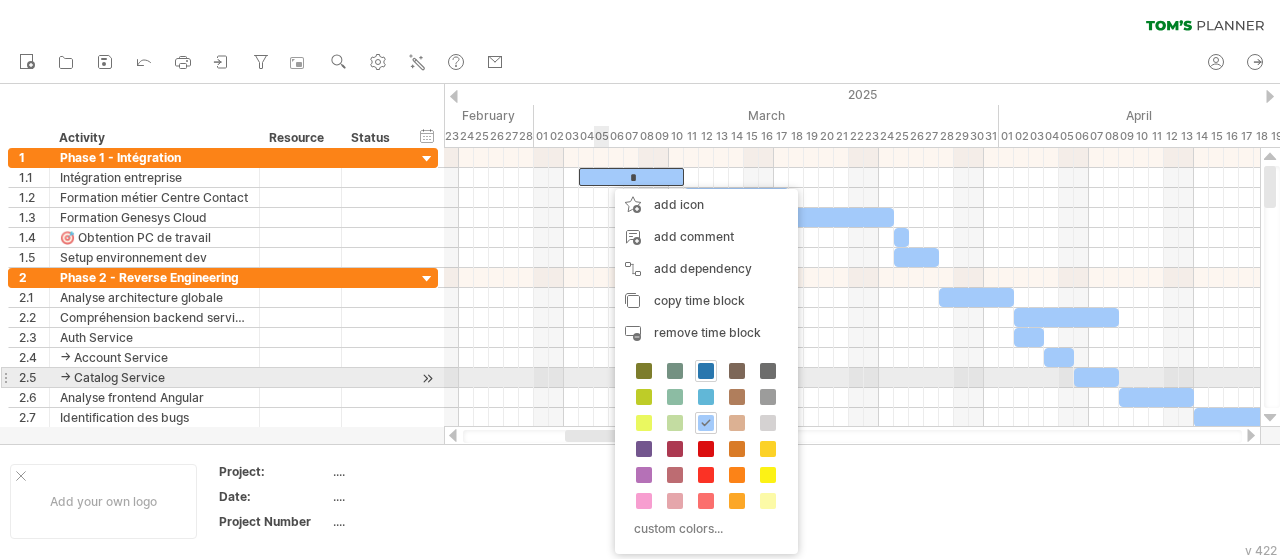 click at bounding box center (706, 371) 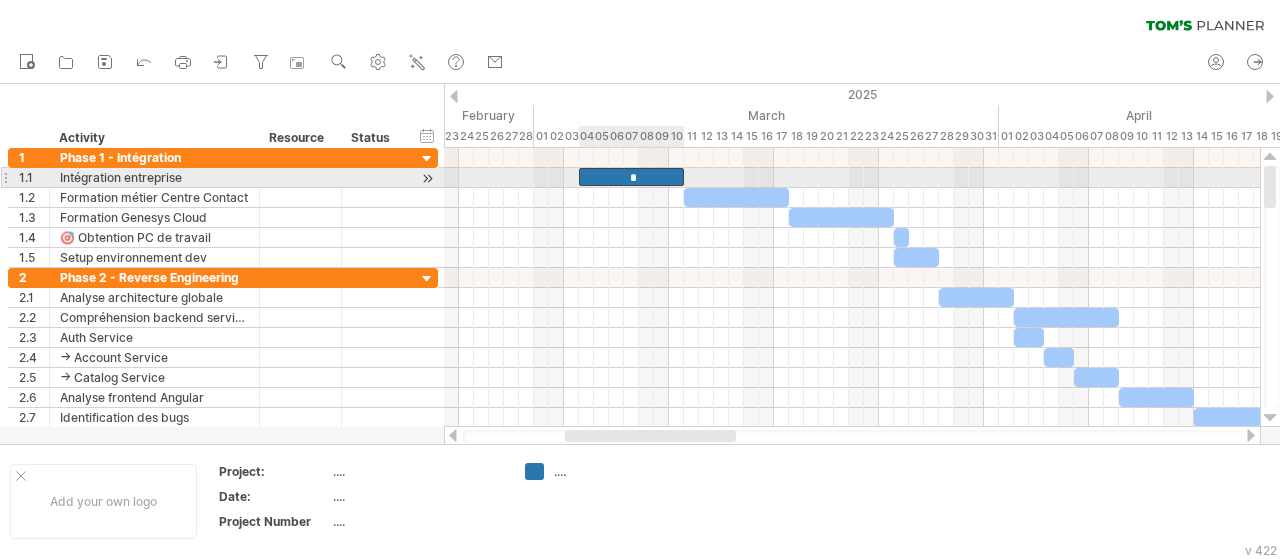 click on "*" at bounding box center (631, 177) 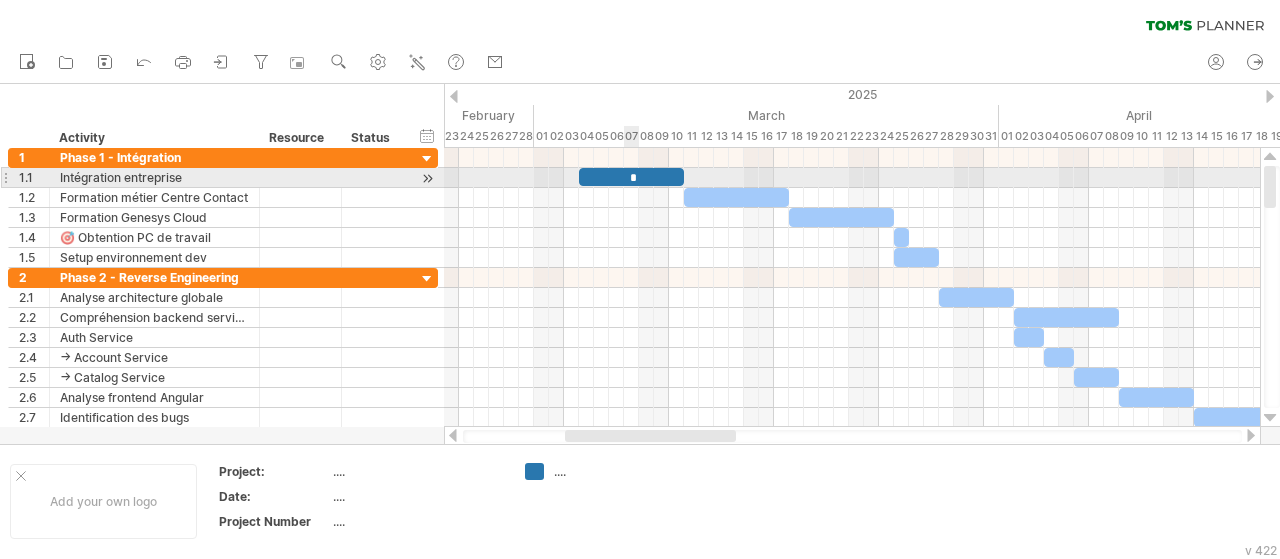type 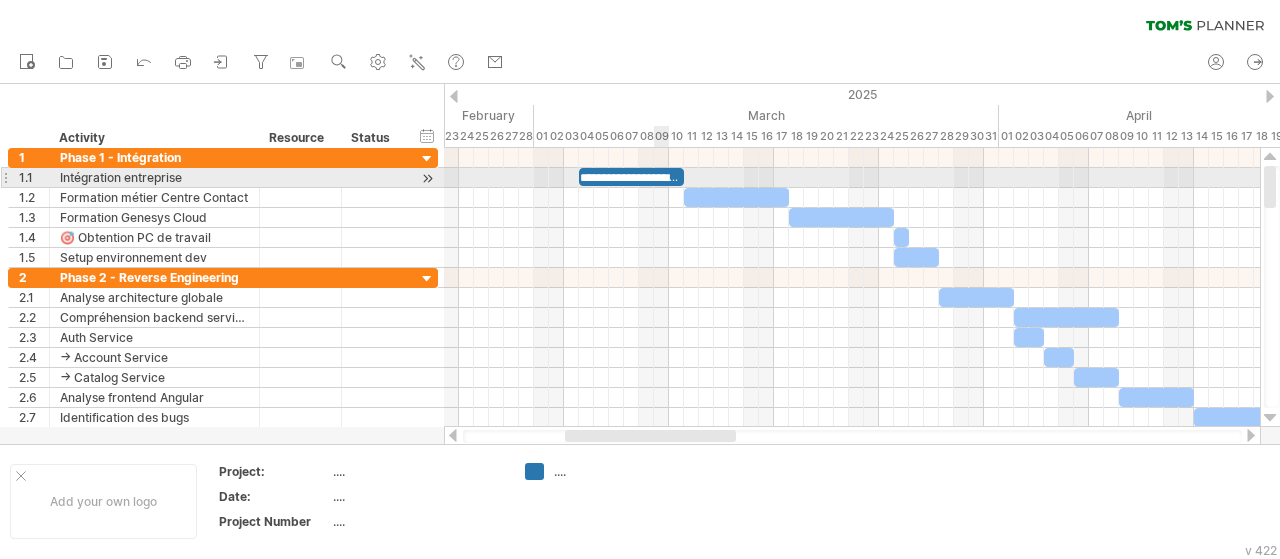 scroll, scrollTop: 0, scrollLeft: 0, axis: both 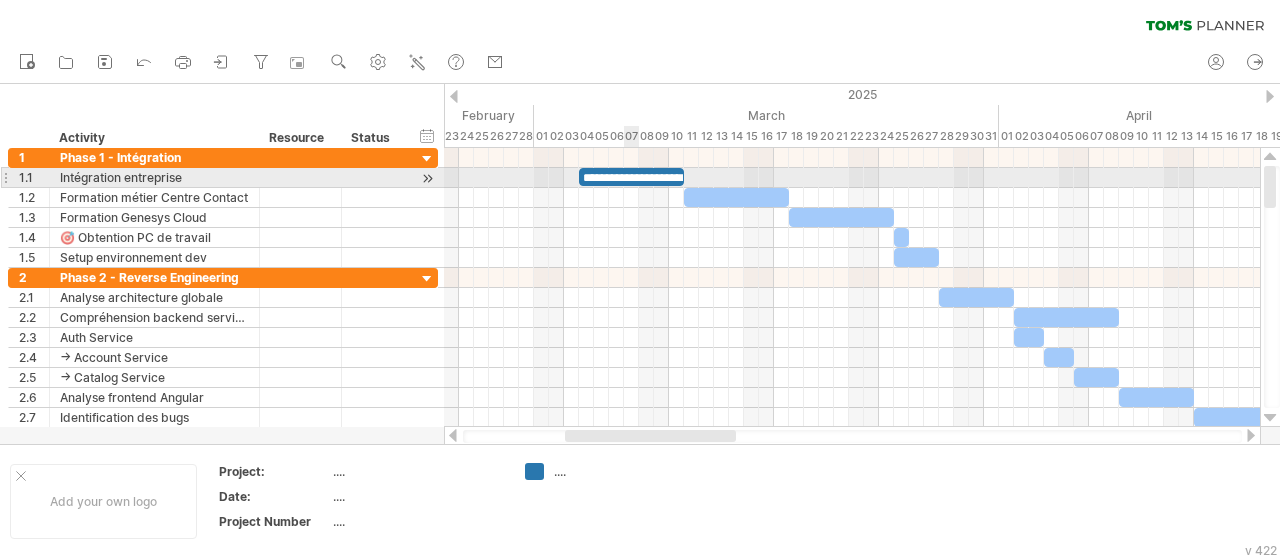 click on "**********" at bounding box center [631, 177] 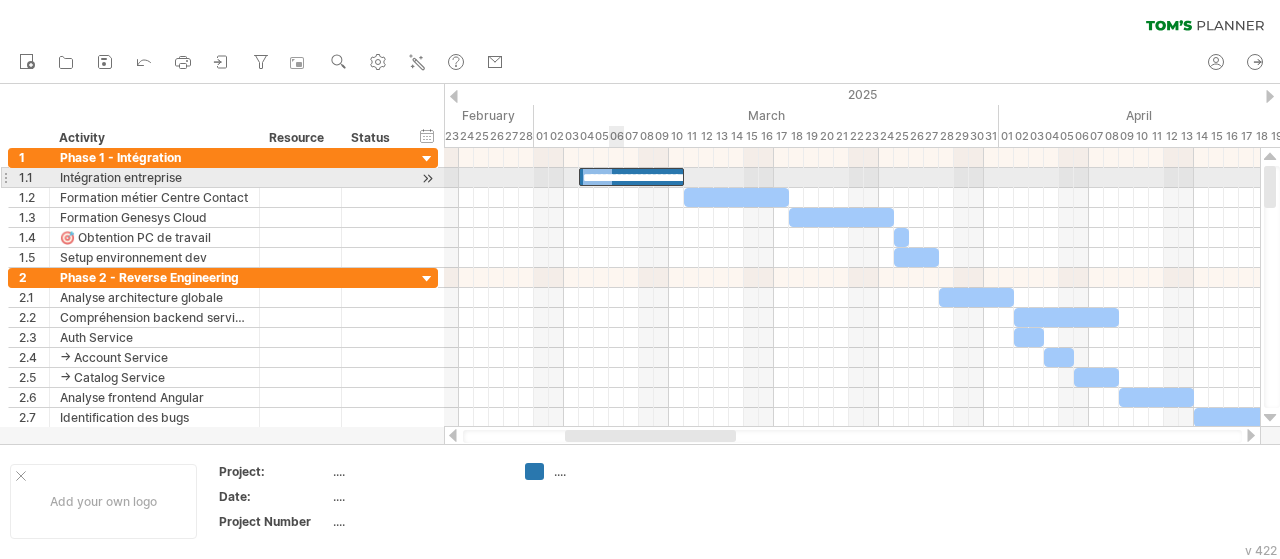 click on "**********" at bounding box center (631, 177) 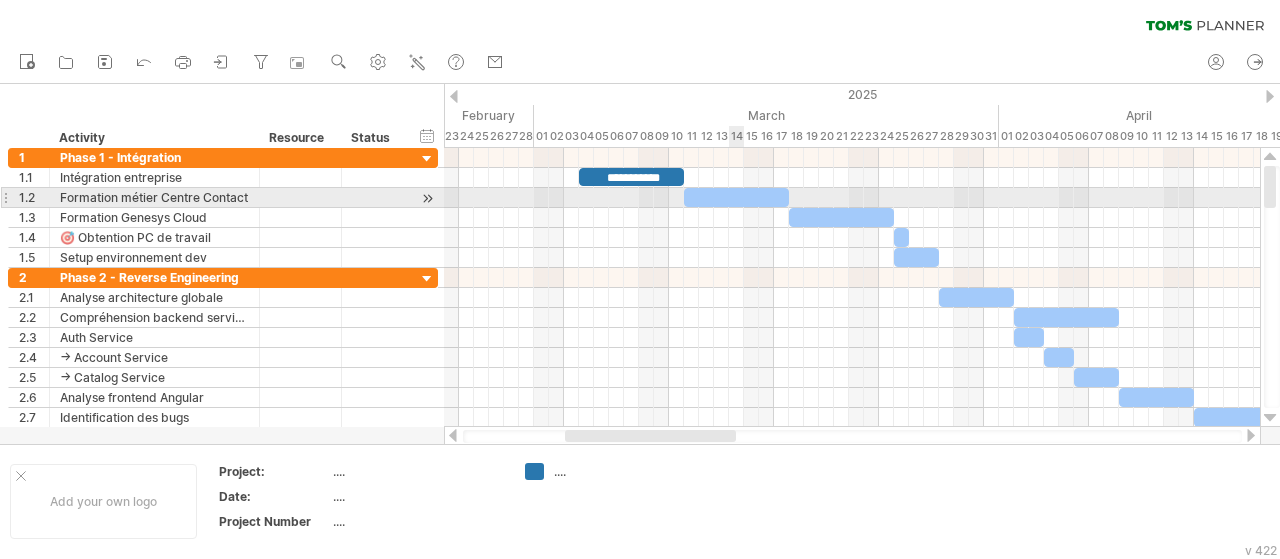 click on "​" at bounding box center (736, 197) 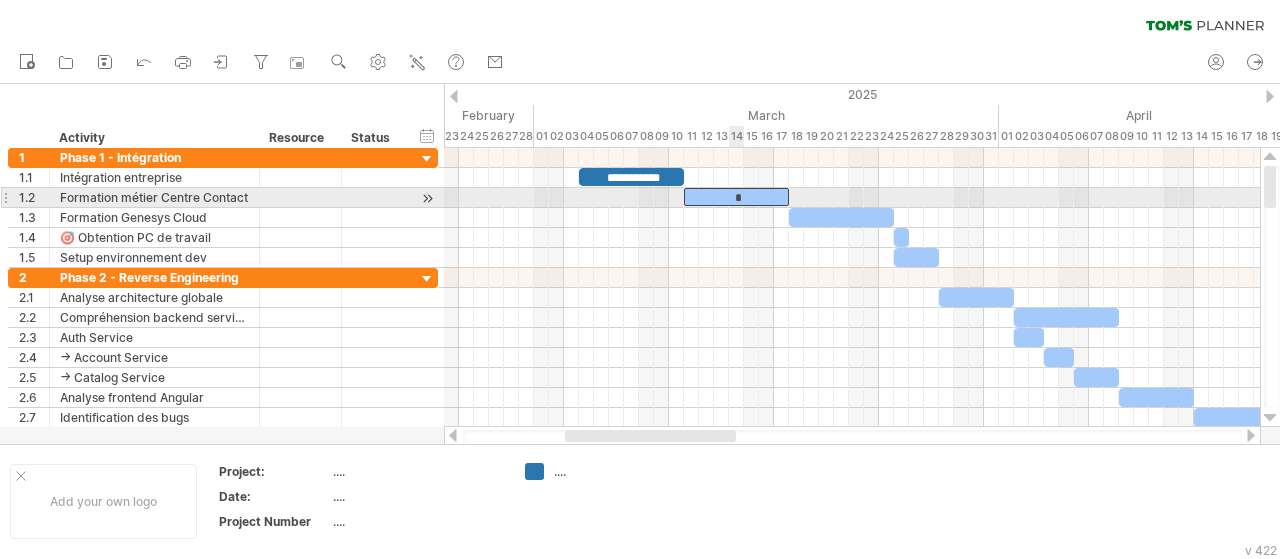 click on "*" at bounding box center (736, 197) 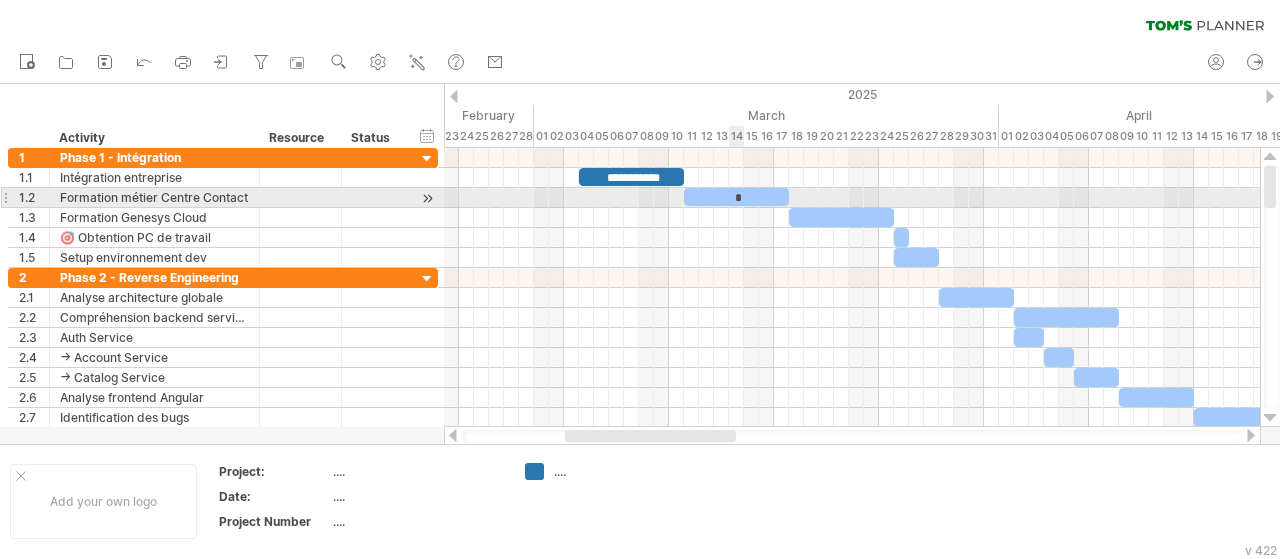 type 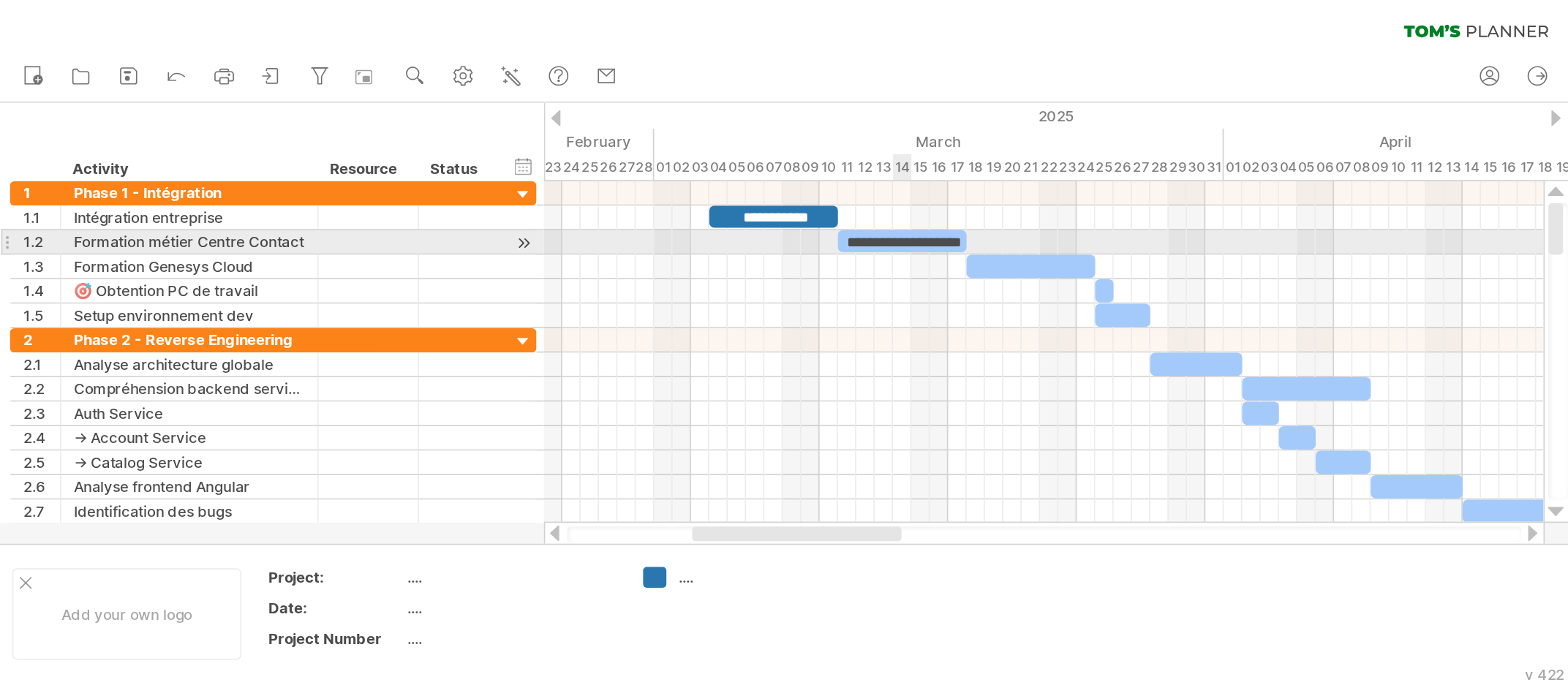 scroll, scrollTop: 0, scrollLeft: 0, axis: both 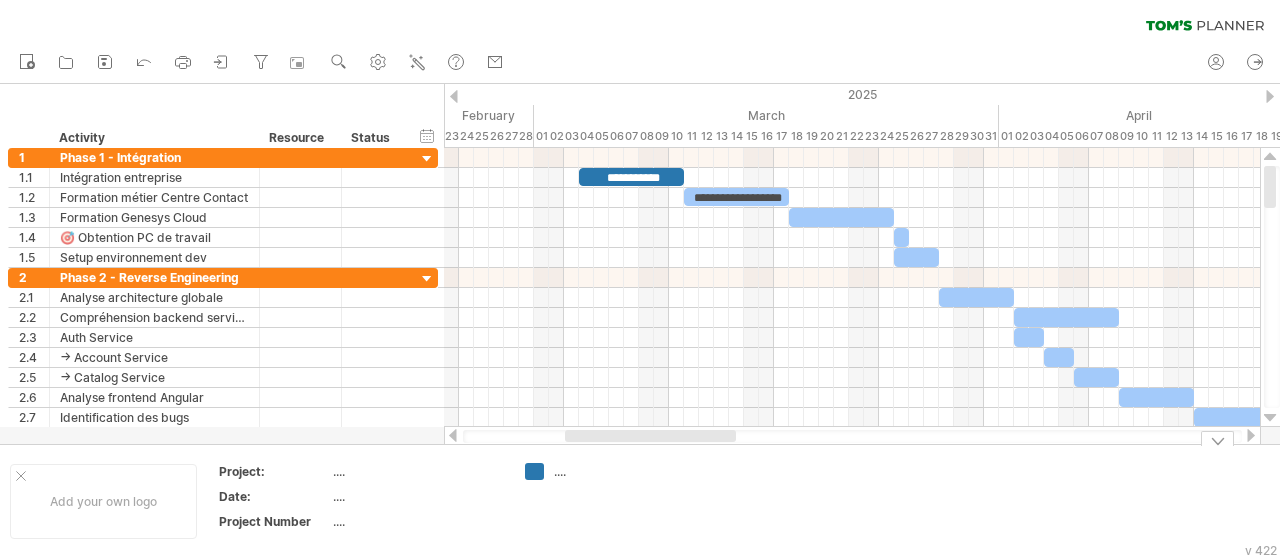 click on "...." at bounding box center (608, 471) 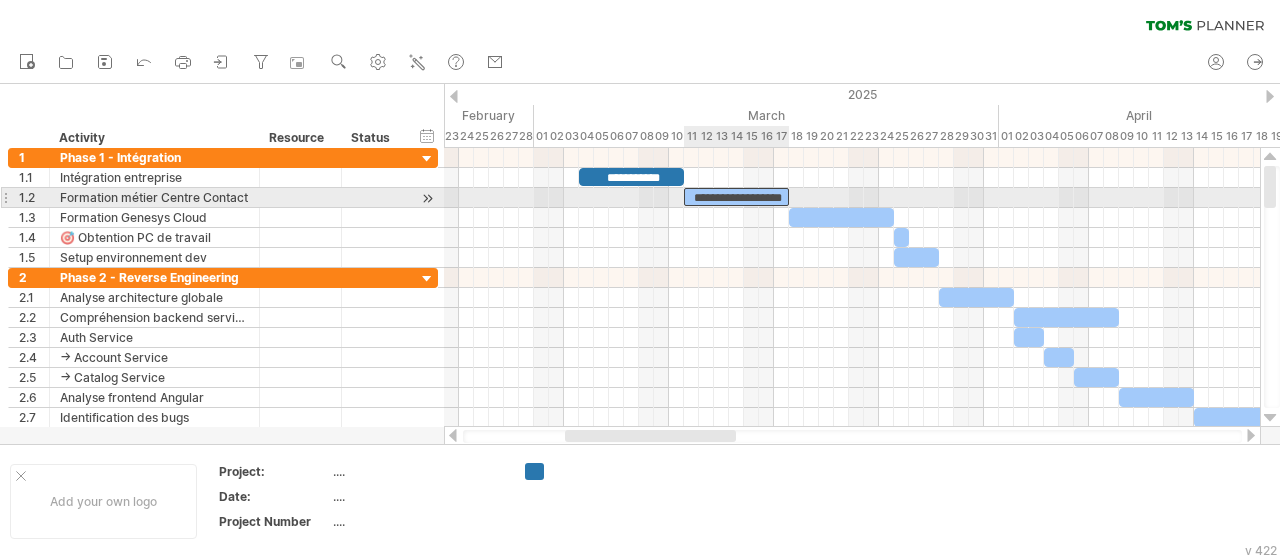 click on "**********" at bounding box center (736, 197) 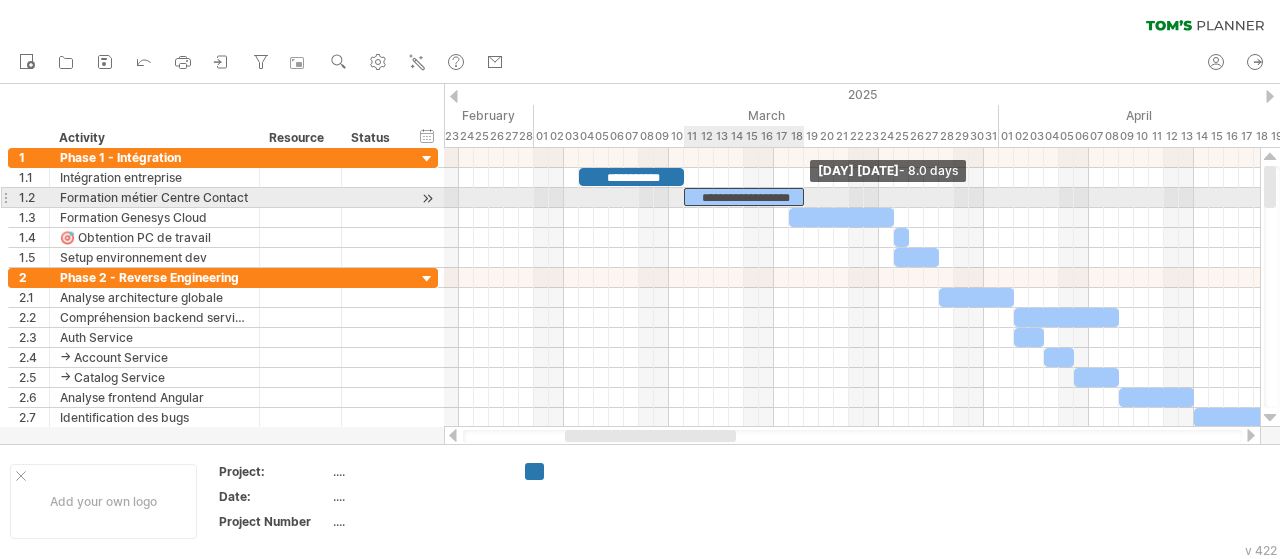 drag, startPoint x: 787, startPoint y: 195, endPoint x: 801, endPoint y: 194, distance: 14.035668 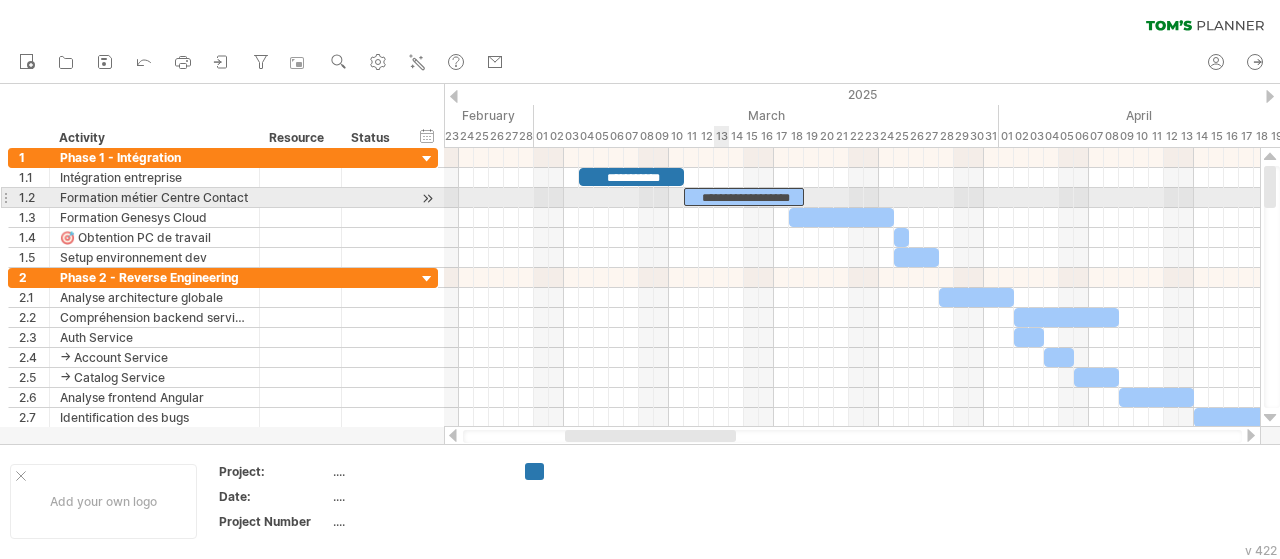 click on "**********" at bounding box center (744, 197) 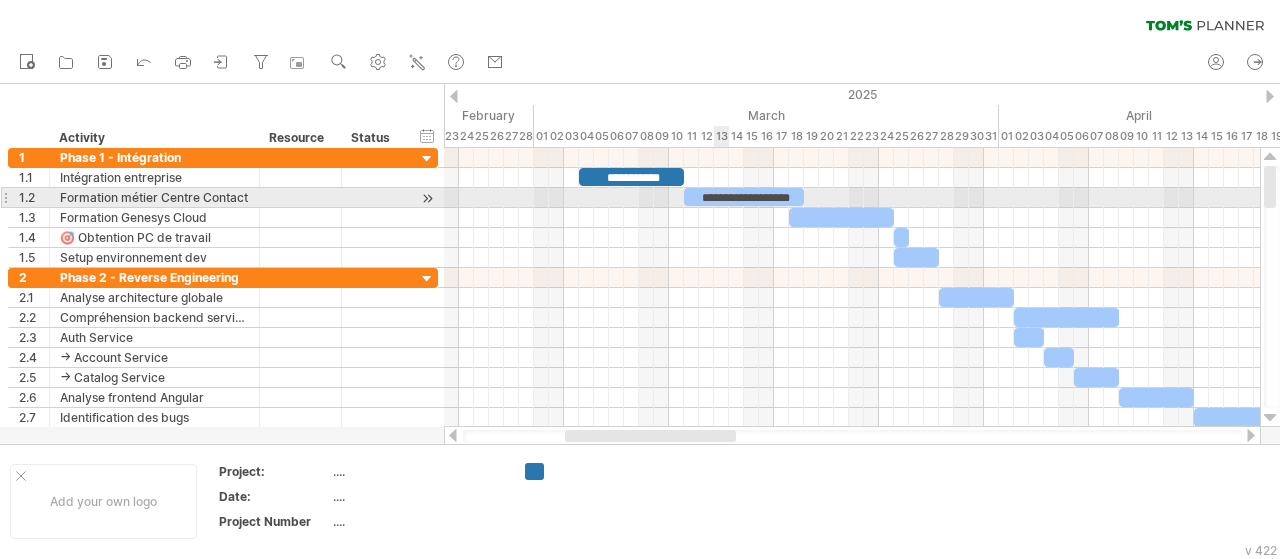 click on "**********" at bounding box center (744, 197) 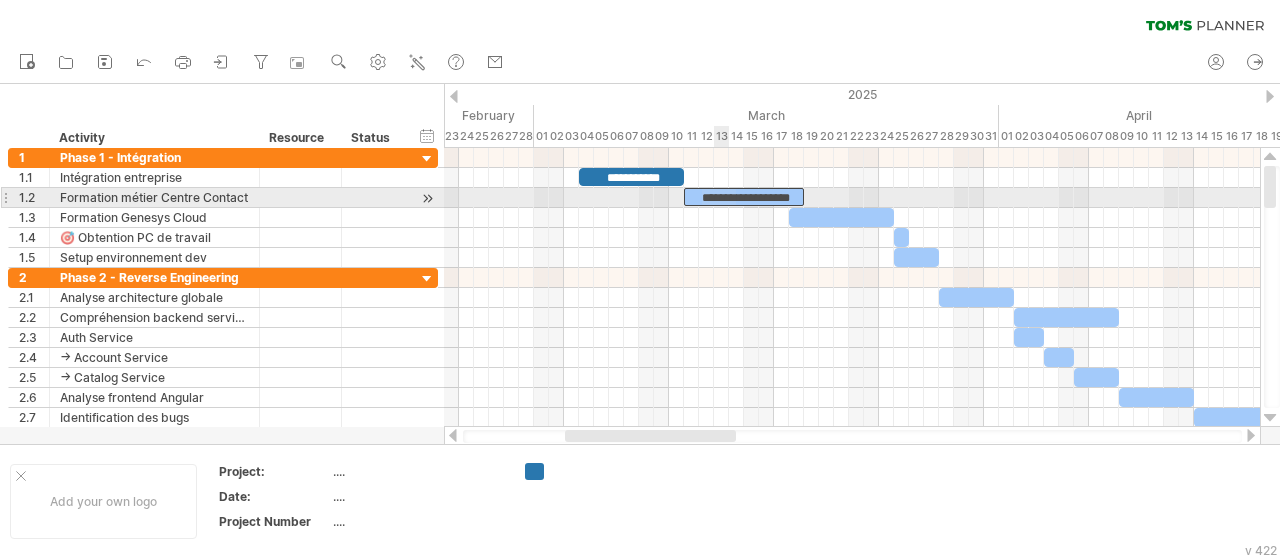 click on "**********" at bounding box center [744, 197] 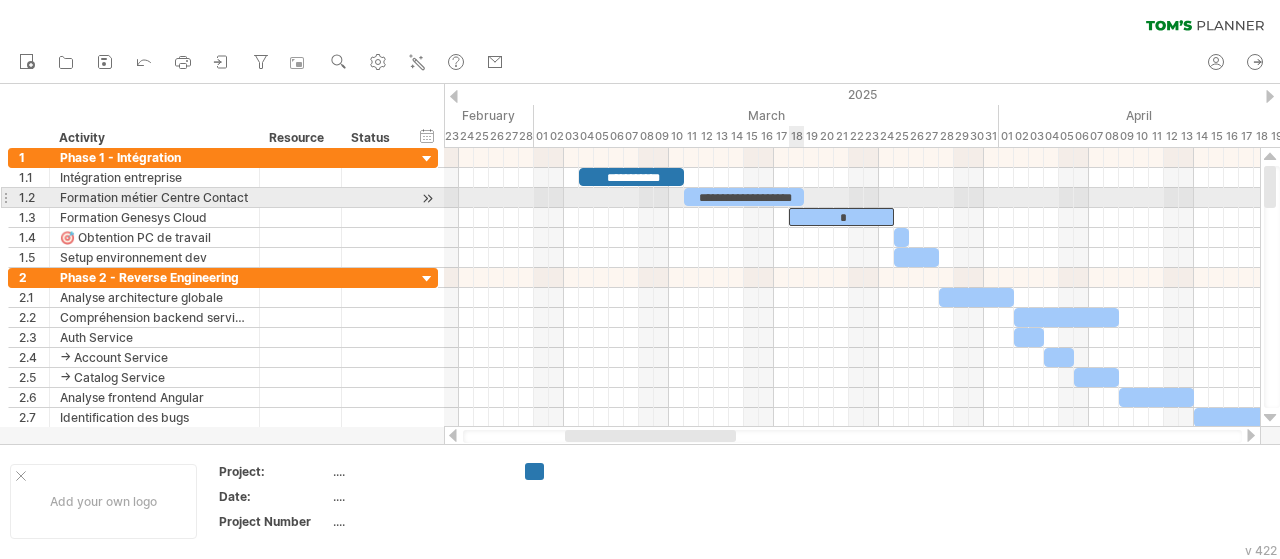 click on "**********" at bounding box center [744, 197] 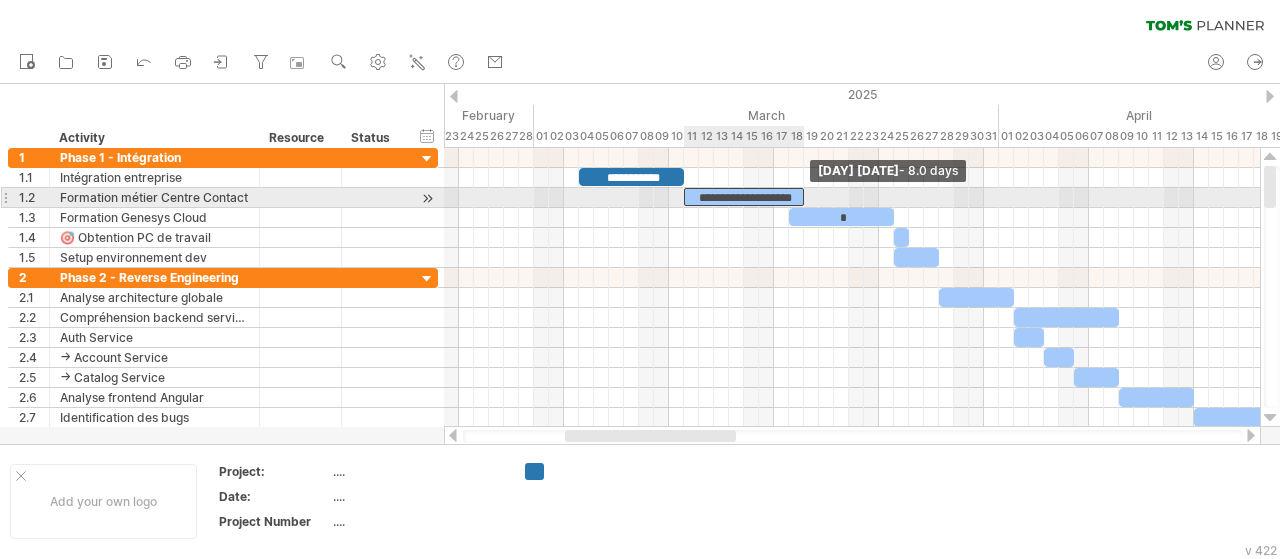 click on "**********" at bounding box center (852, 287) 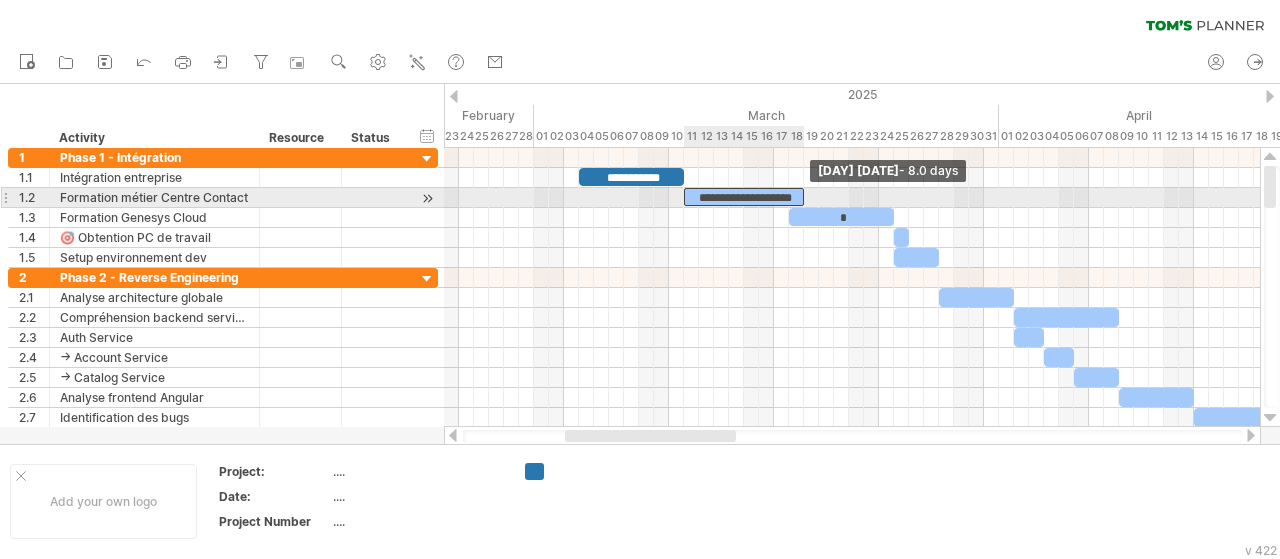 click at bounding box center [804, 197] 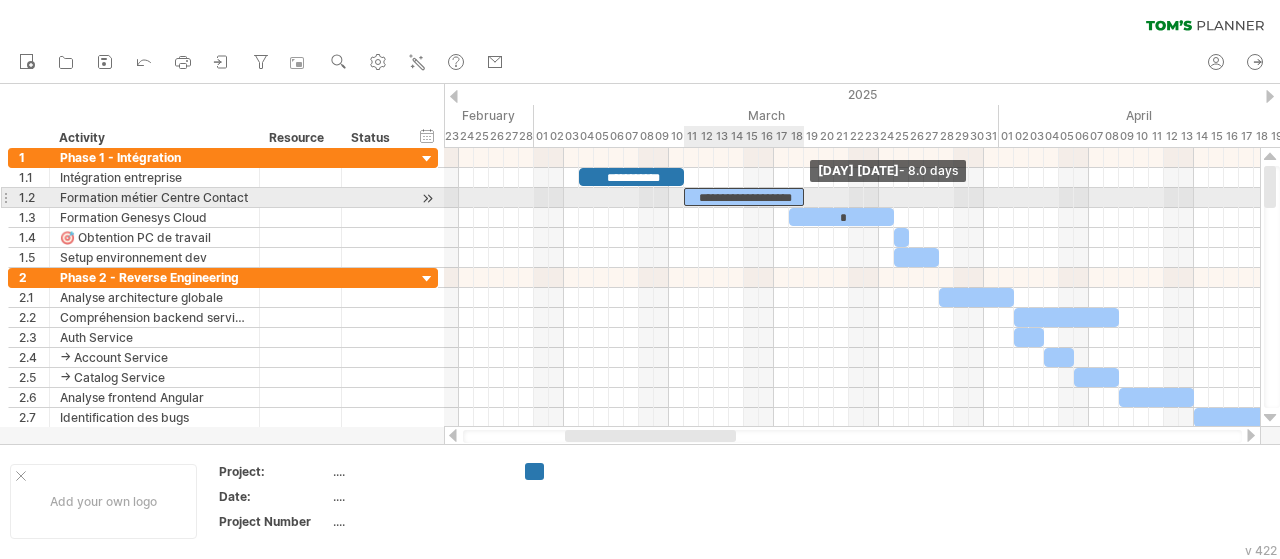 click at bounding box center (804, 197) 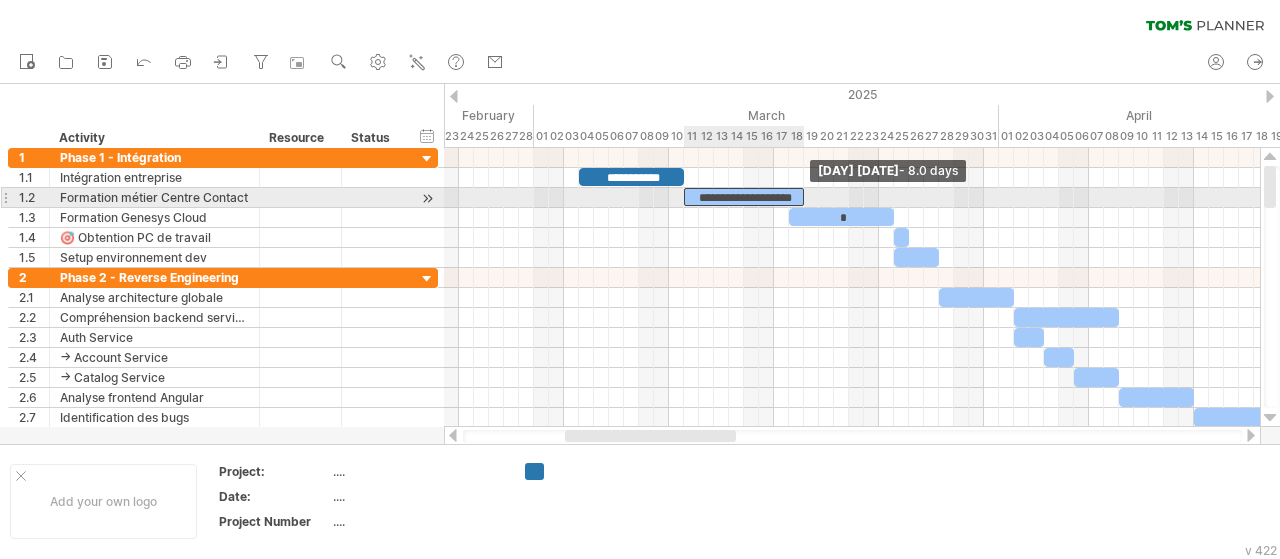 click at bounding box center (804, 197) 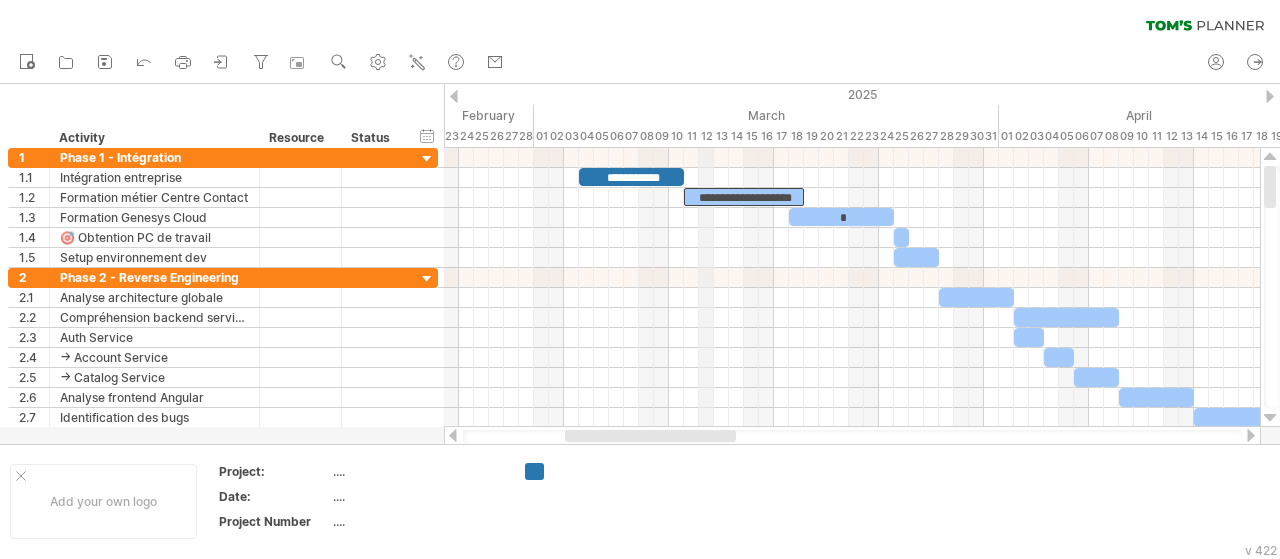 click on "12" at bounding box center (706, 136) 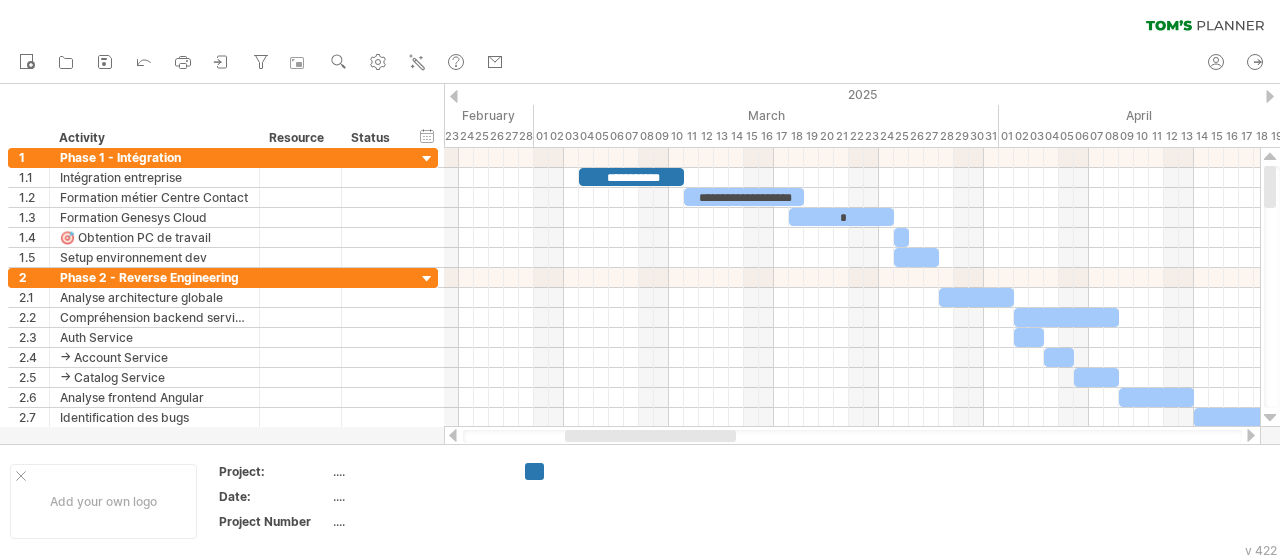 click 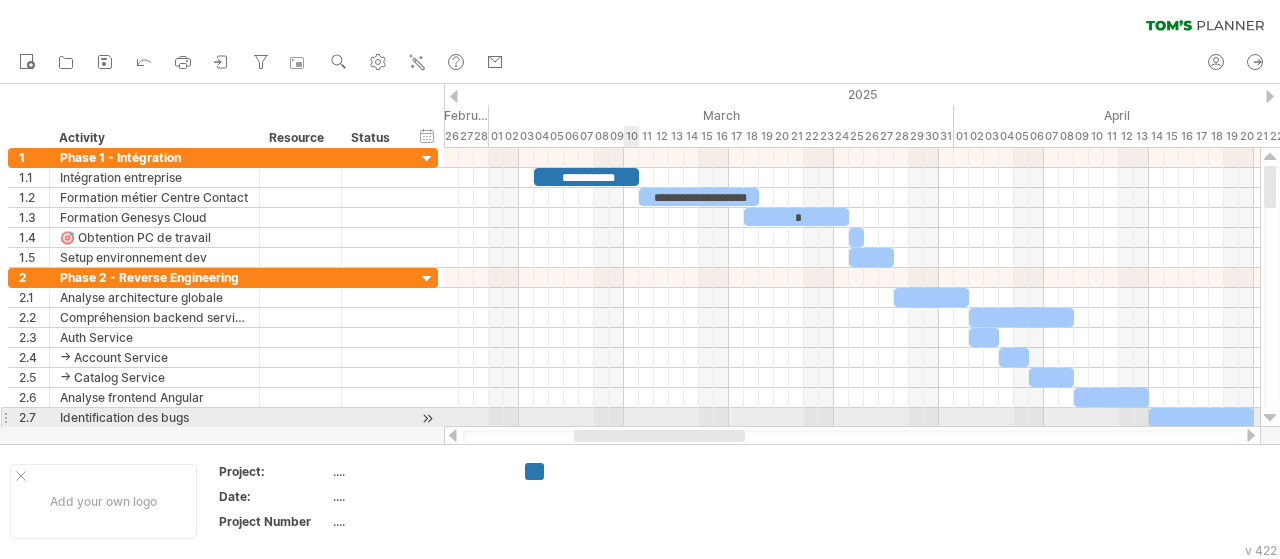 drag, startPoint x: 618, startPoint y: 434, endPoint x: 627, endPoint y: 425, distance: 12.727922 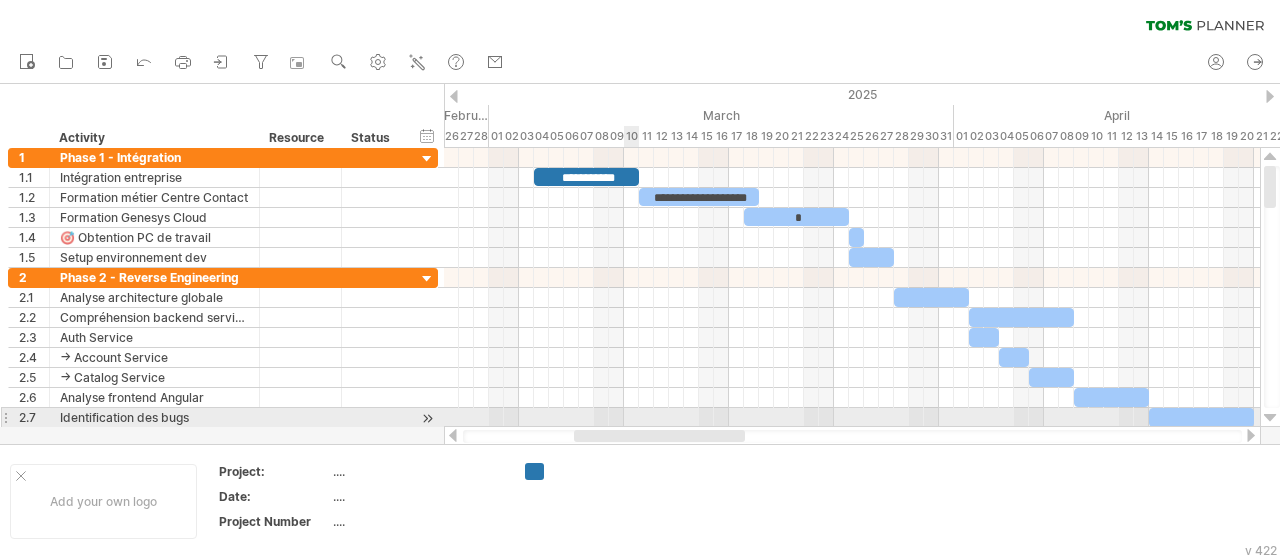 click on "Trying to reach plan.tomsplanner.com
Connected again...
0%
clear filter
new 1" at bounding box center (640, 279) 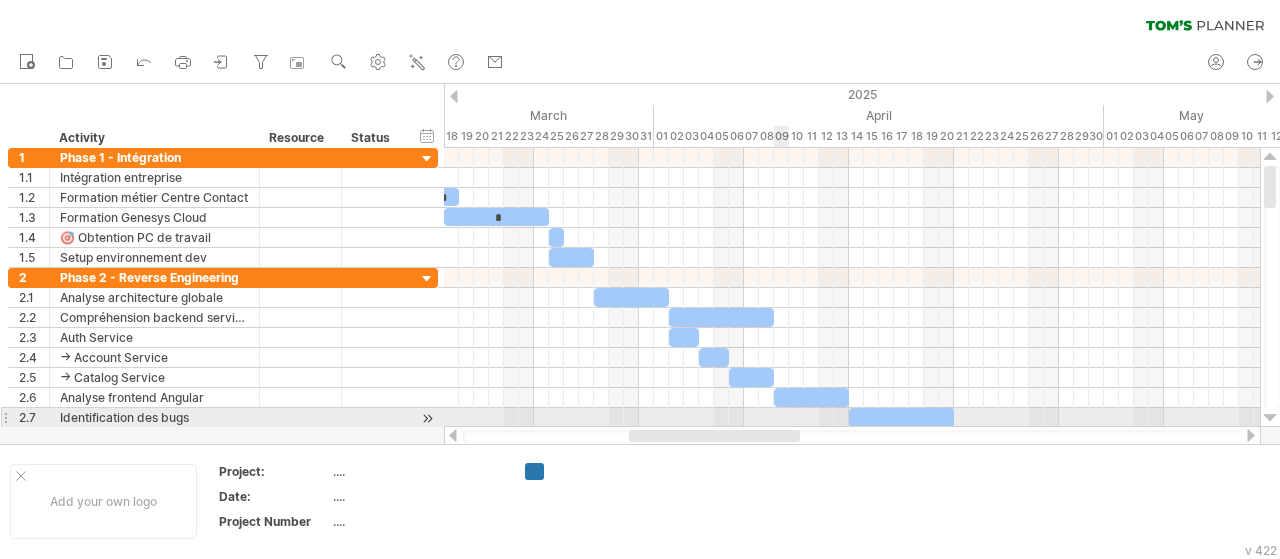 drag, startPoint x: 730, startPoint y: 431, endPoint x: 778, endPoint y: 421, distance: 49.0306 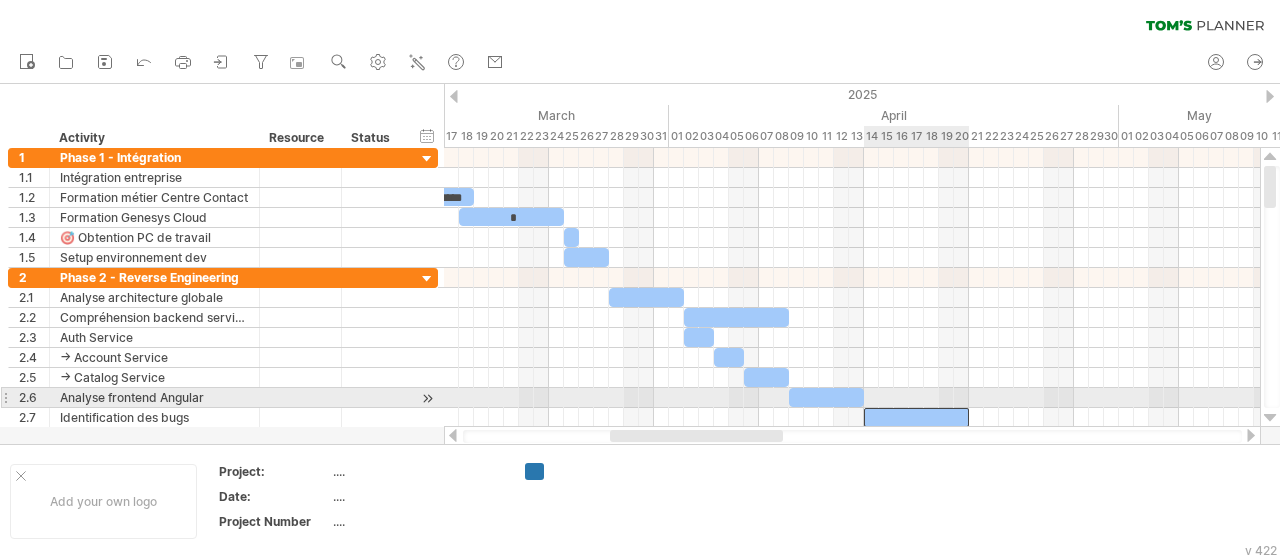 click on "​" at bounding box center (916, 417) 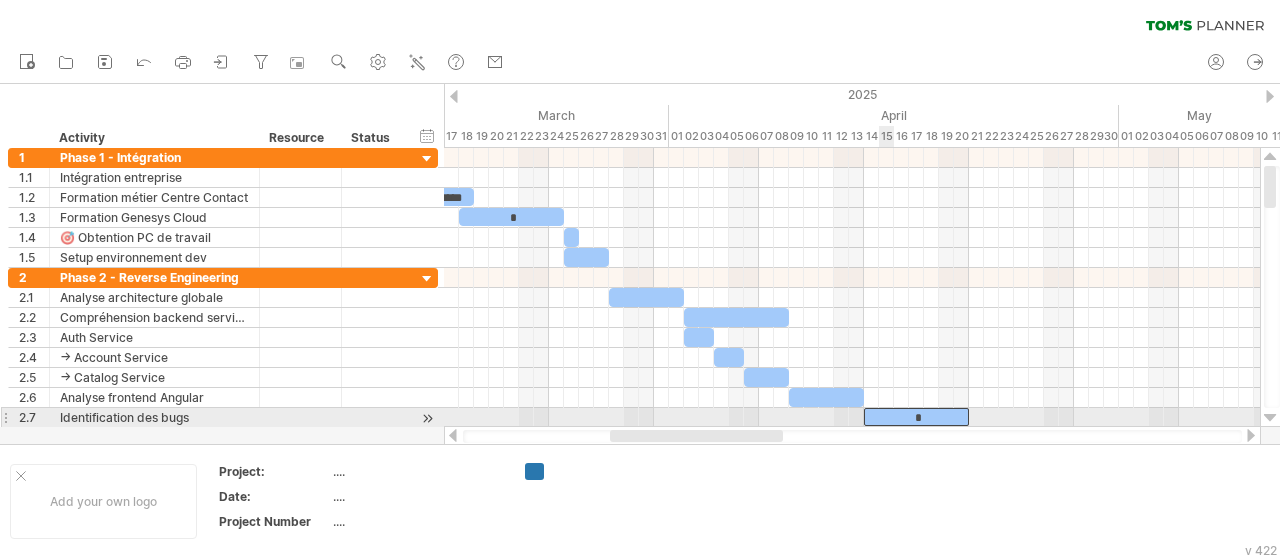 click on "*" at bounding box center [916, 417] 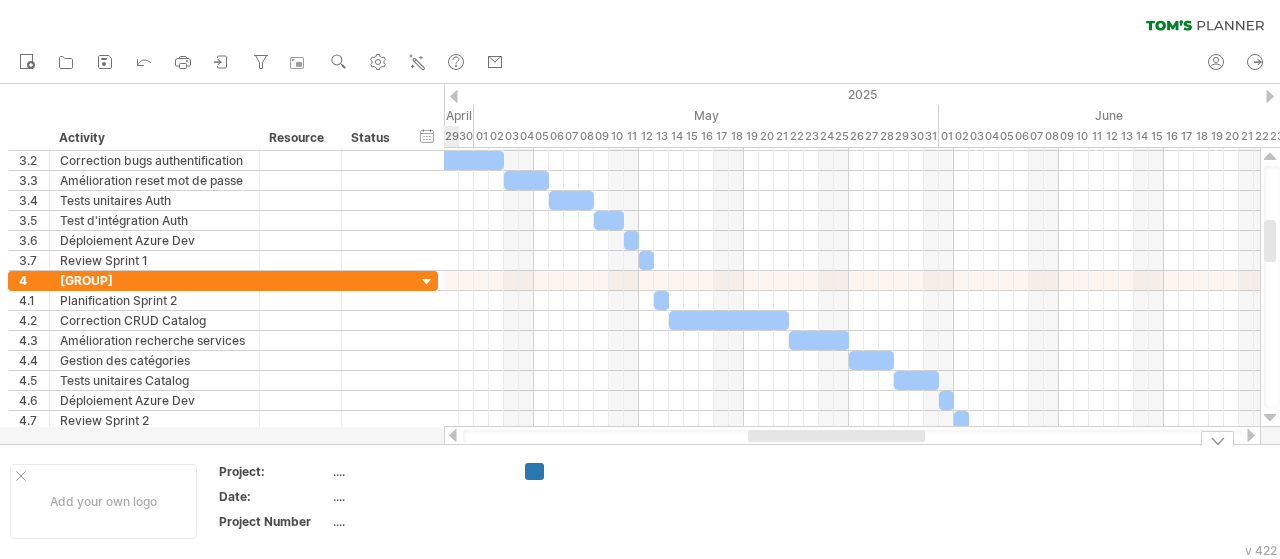 drag, startPoint x: 663, startPoint y: 433, endPoint x: 779, endPoint y: 445, distance: 116.61904 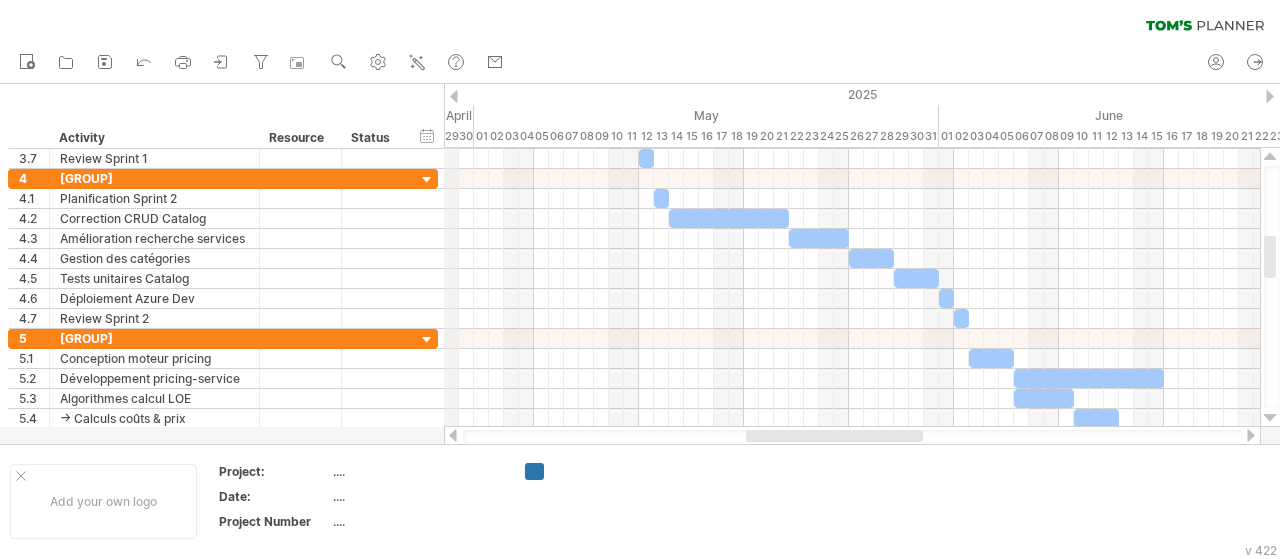 click on "2025" at bounding box center (706, 94) 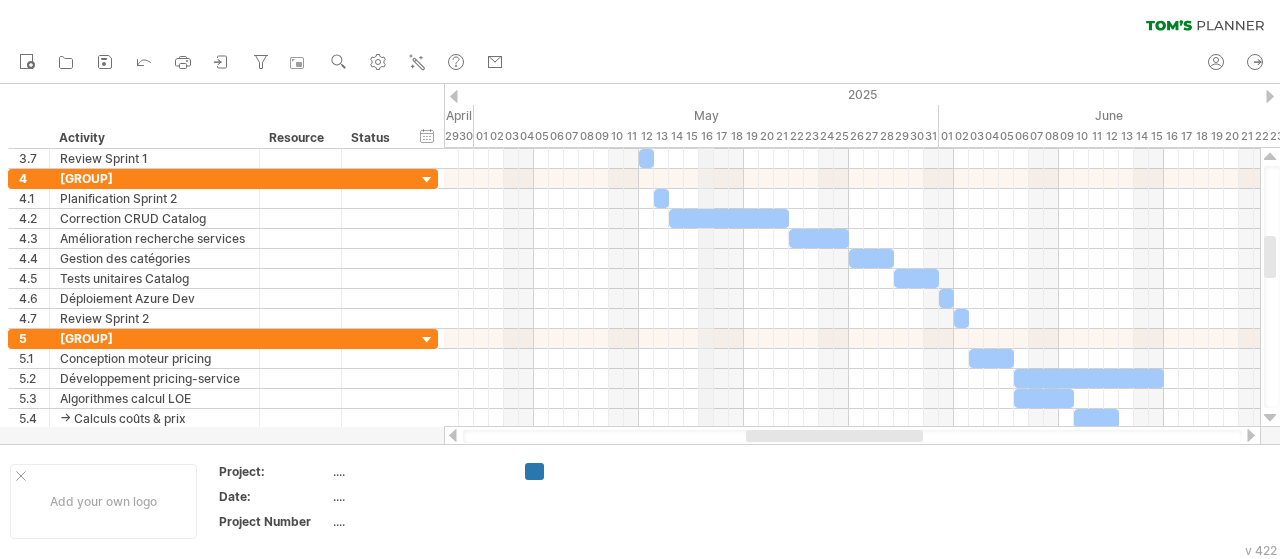 click on "May" at bounding box center (706, 115) 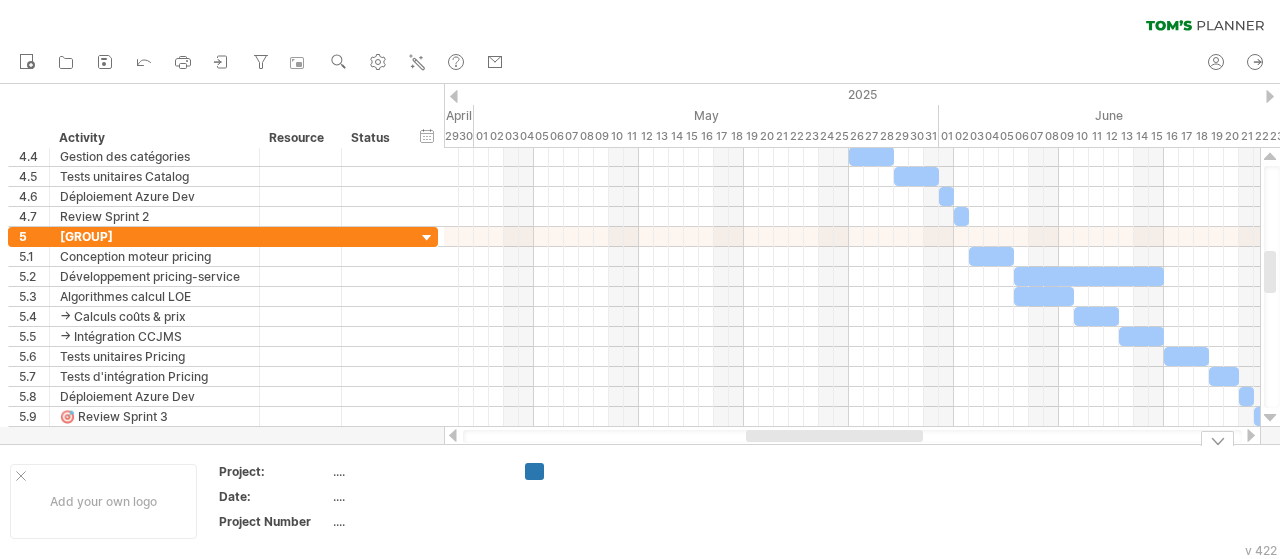 click on "Add your own logo Project: .... Date: .... Project Number ...." at bounding box center (50000, 501) 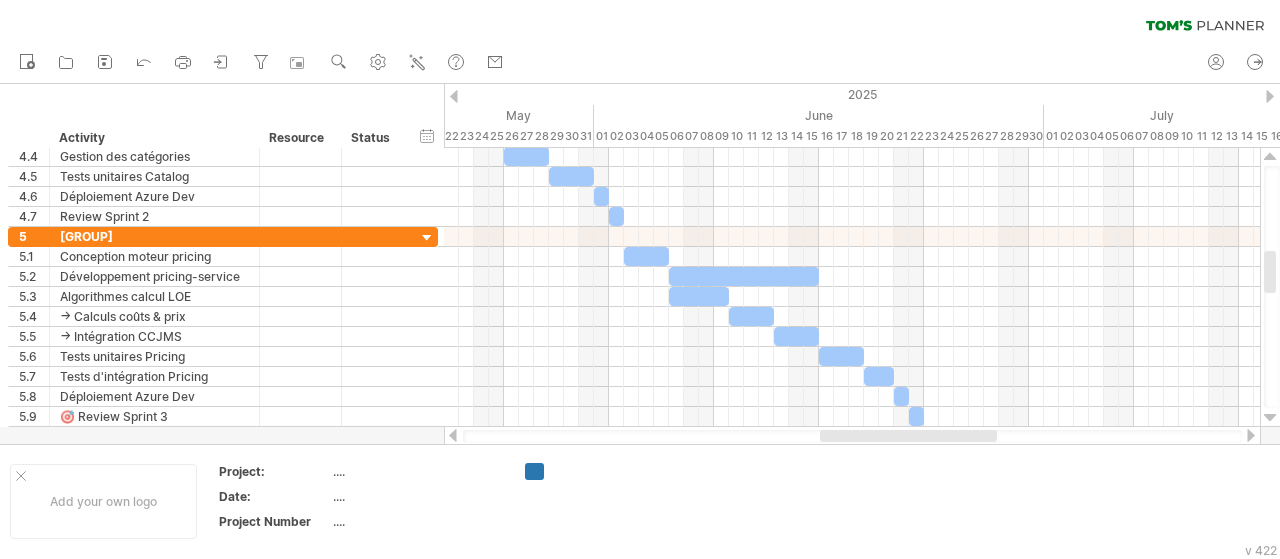 drag, startPoint x: 813, startPoint y: 439, endPoint x: 887, endPoint y: 431, distance: 74.431175 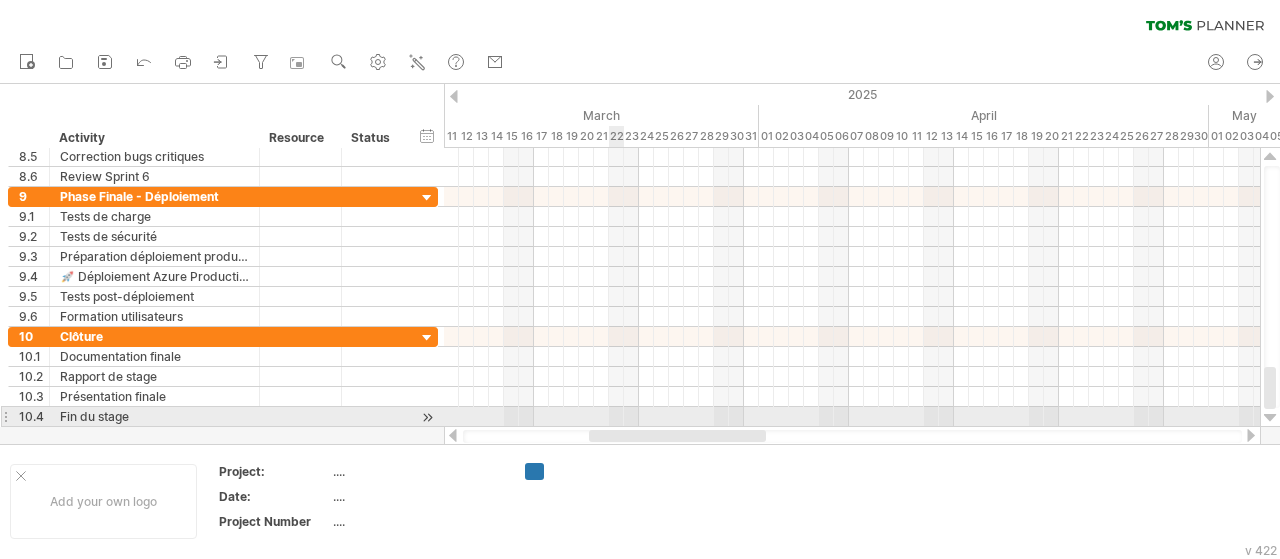 drag, startPoint x: 844, startPoint y: 444, endPoint x: 1207, endPoint y: 405, distance: 365.08902 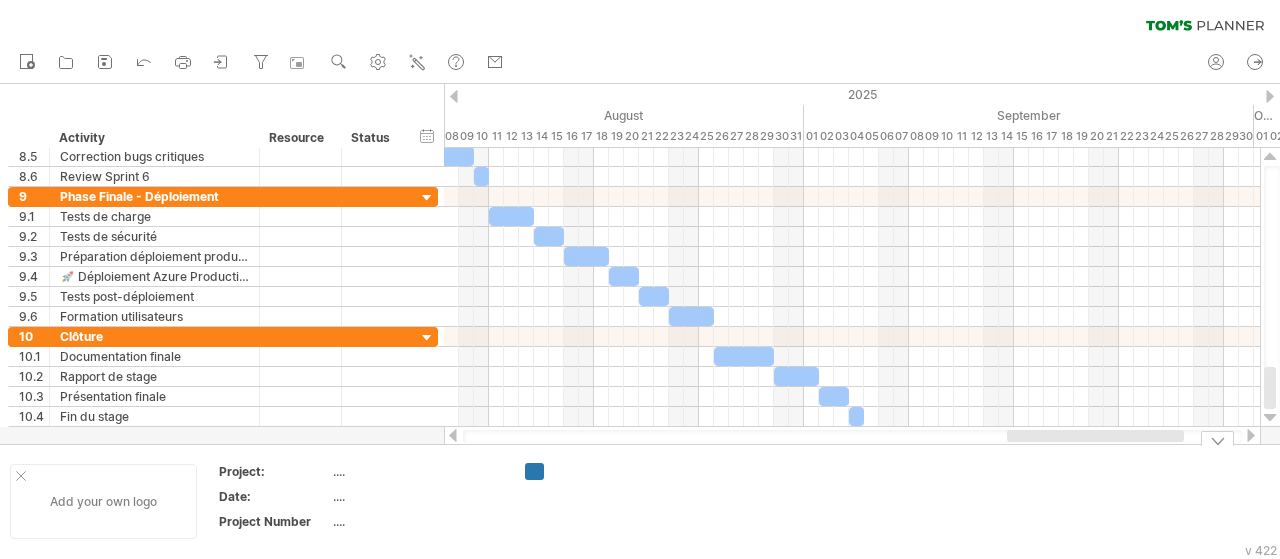 click on "Add your own logo" at bounding box center (103, 501) 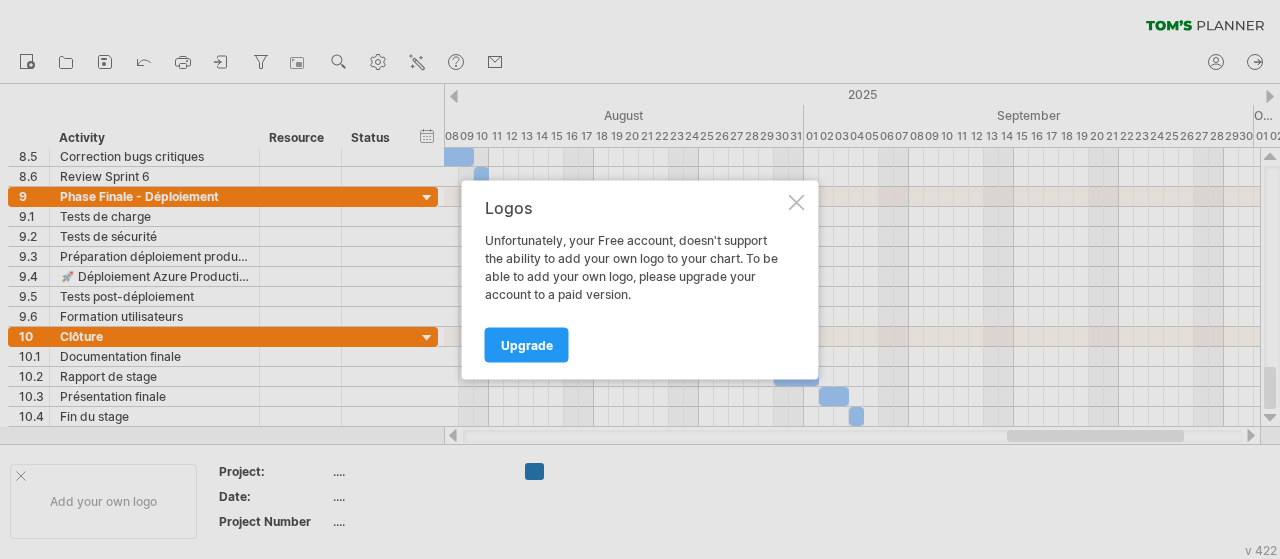 click at bounding box center (797, 202) 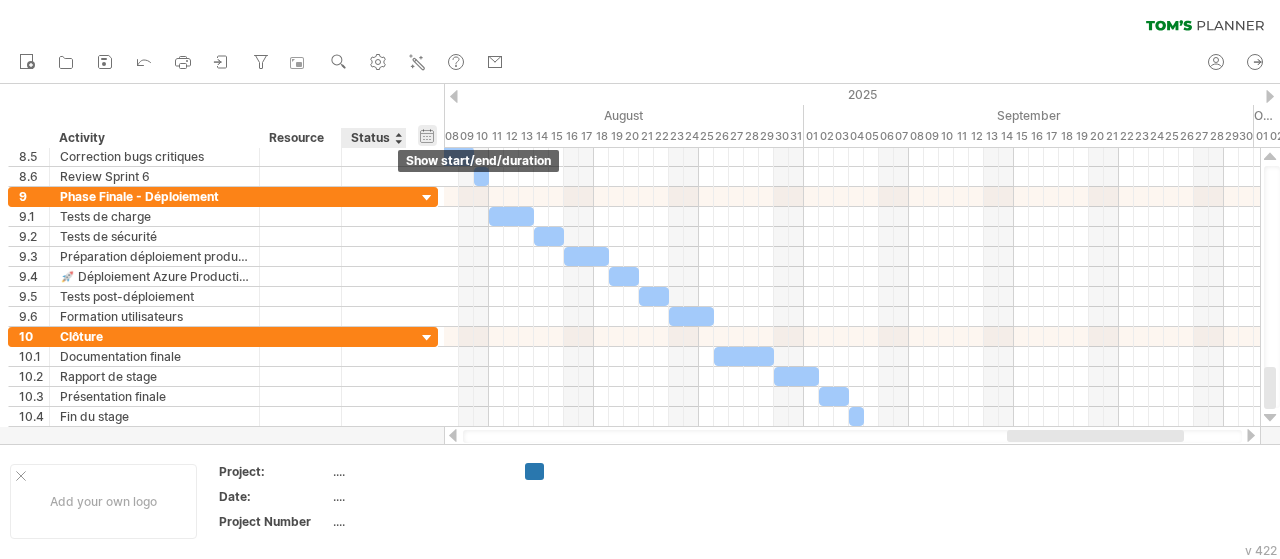 click on "hide start/end/duration show start/end/duration" at bounding box center (427, 135) 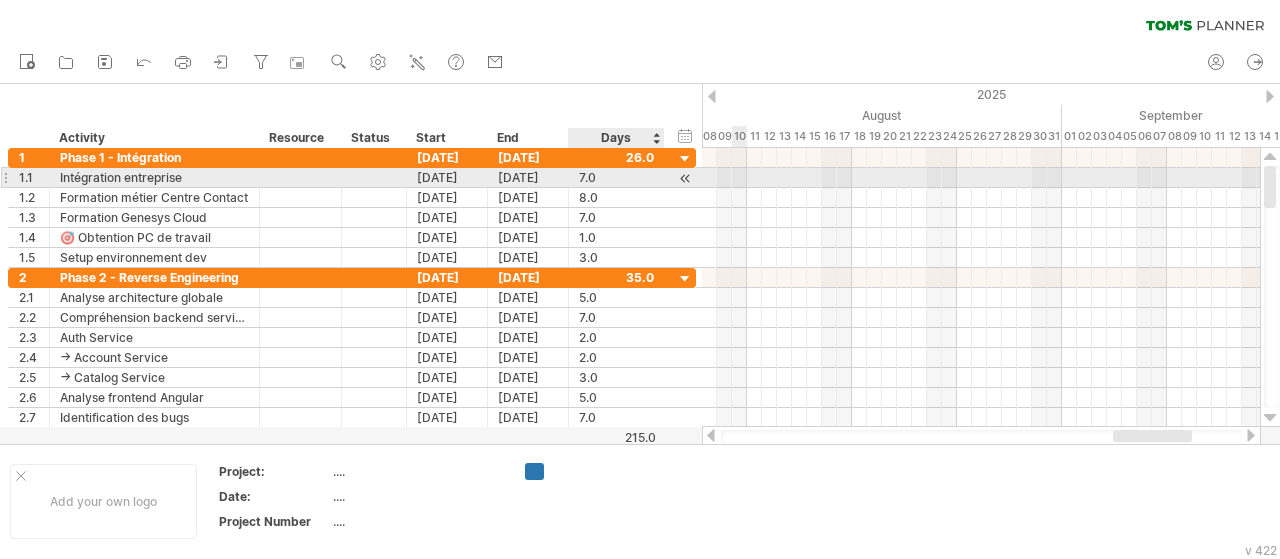 click at bounding box center [685, 178] 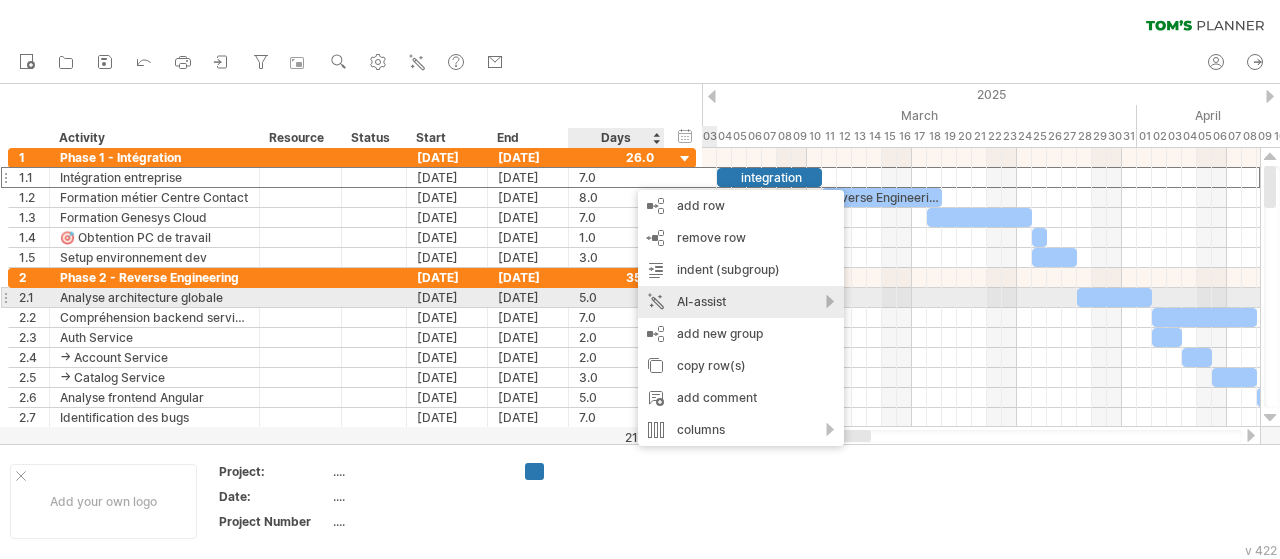 click on "AI-assist" at bounding box center (741, 302) 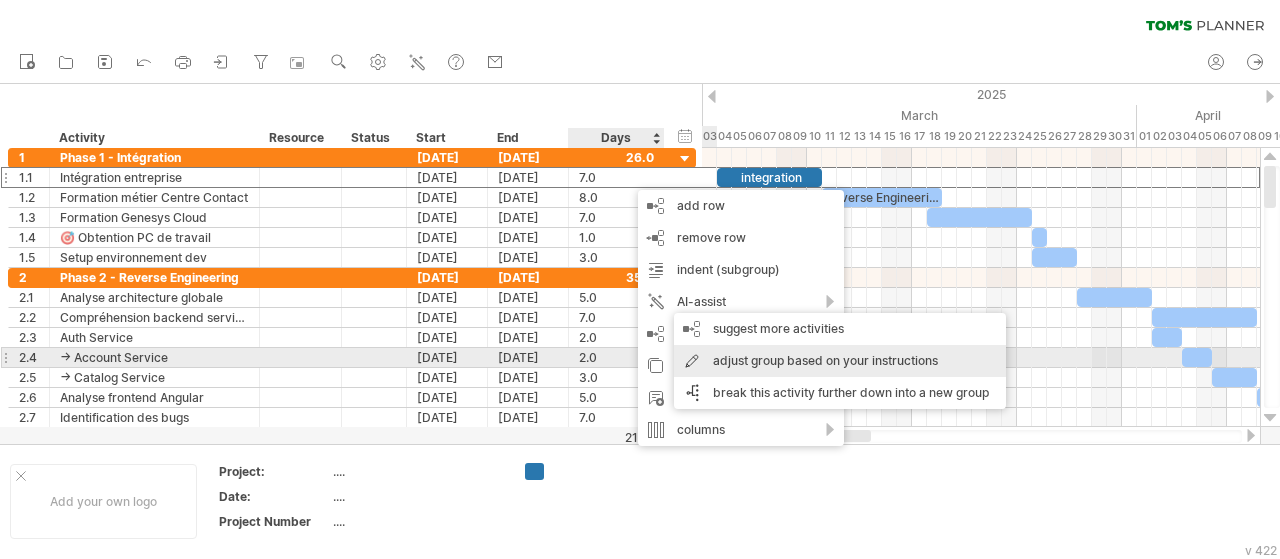 click on "adjust group based on your instructions" at bounding box center [840, 361] 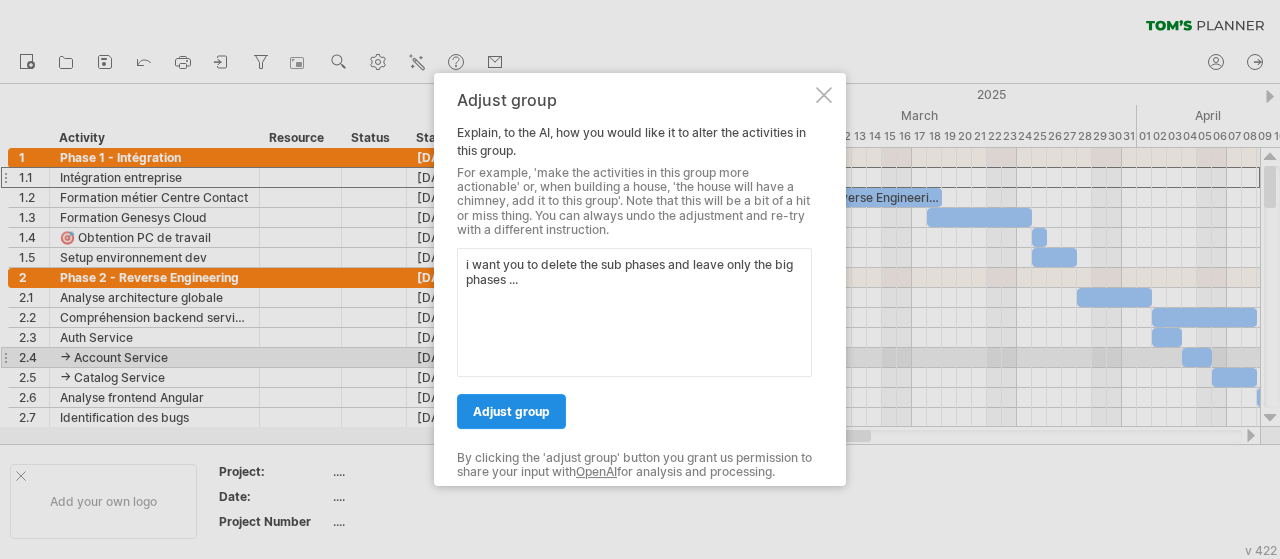 type on "i want you to delete the sub phases and leave only the big phases ..." 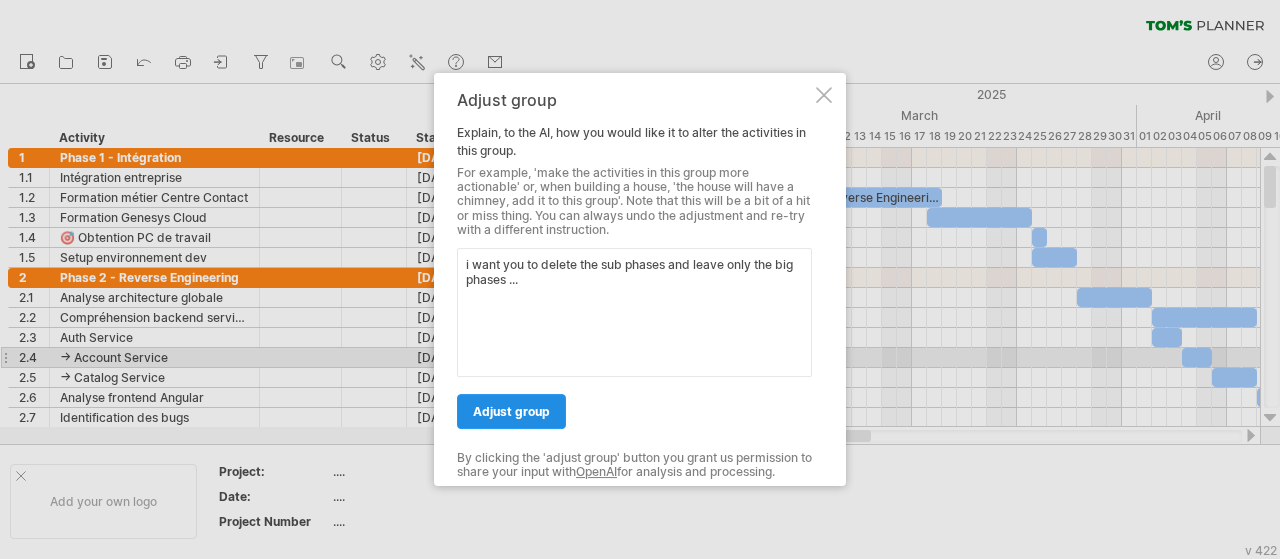 click on "adjust group" at bounding box center [511, 411] 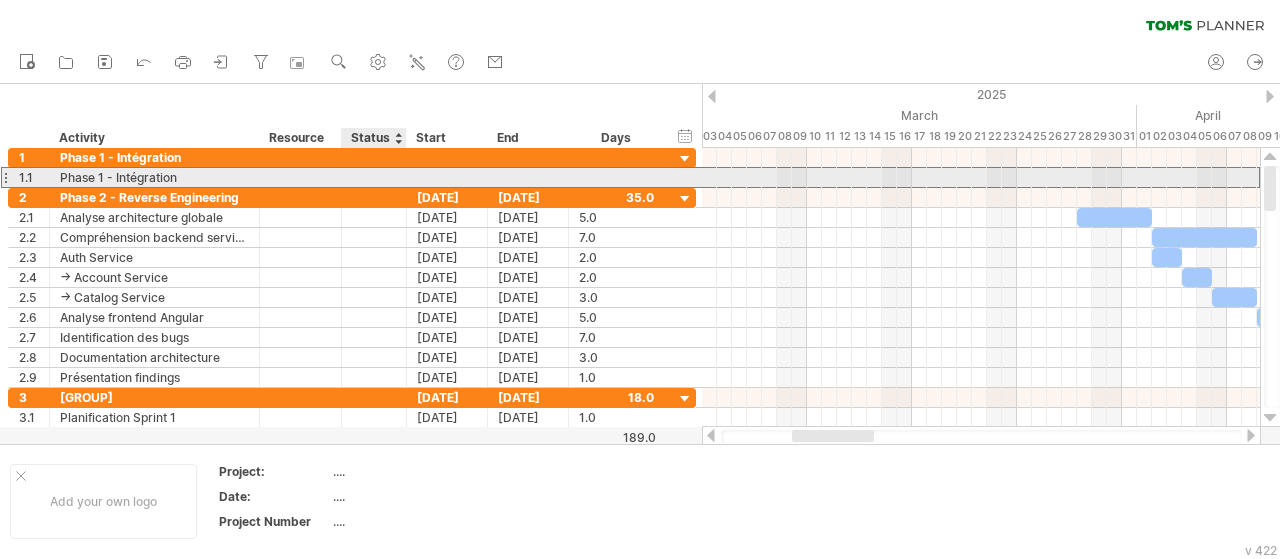 click at bounding box center [374, 177] 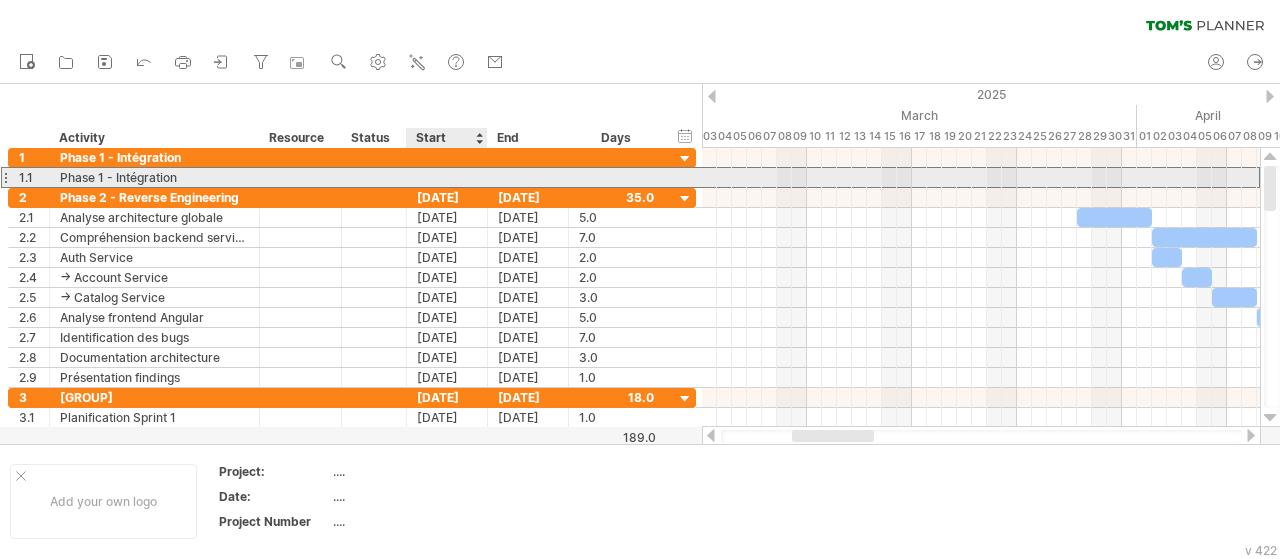 click at bounding box center (447, 177) 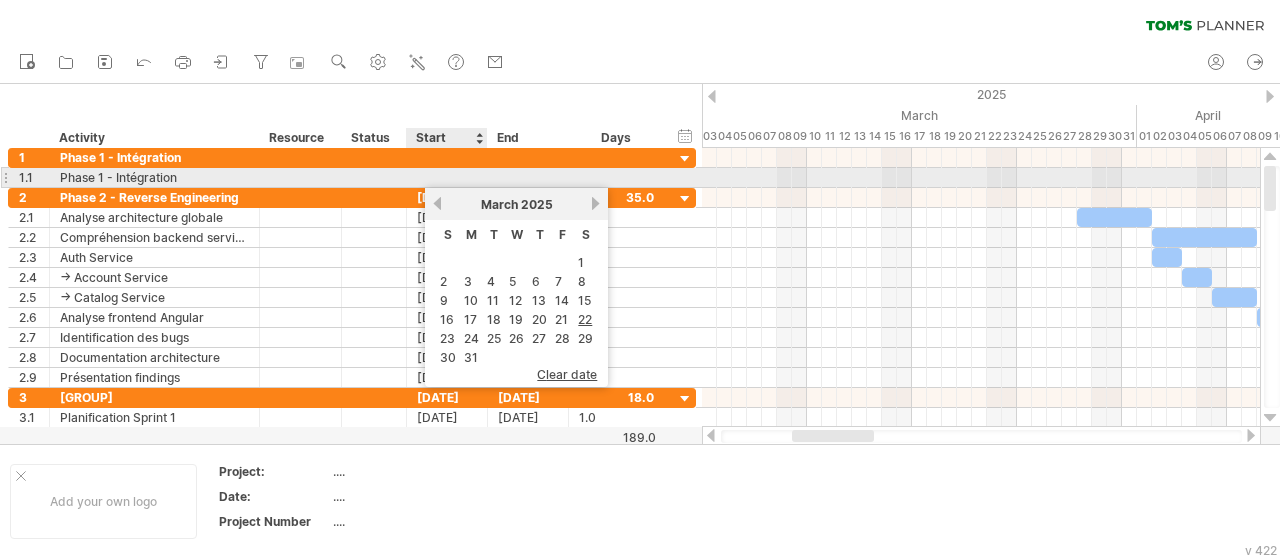 click at bounding box center [447, 177] 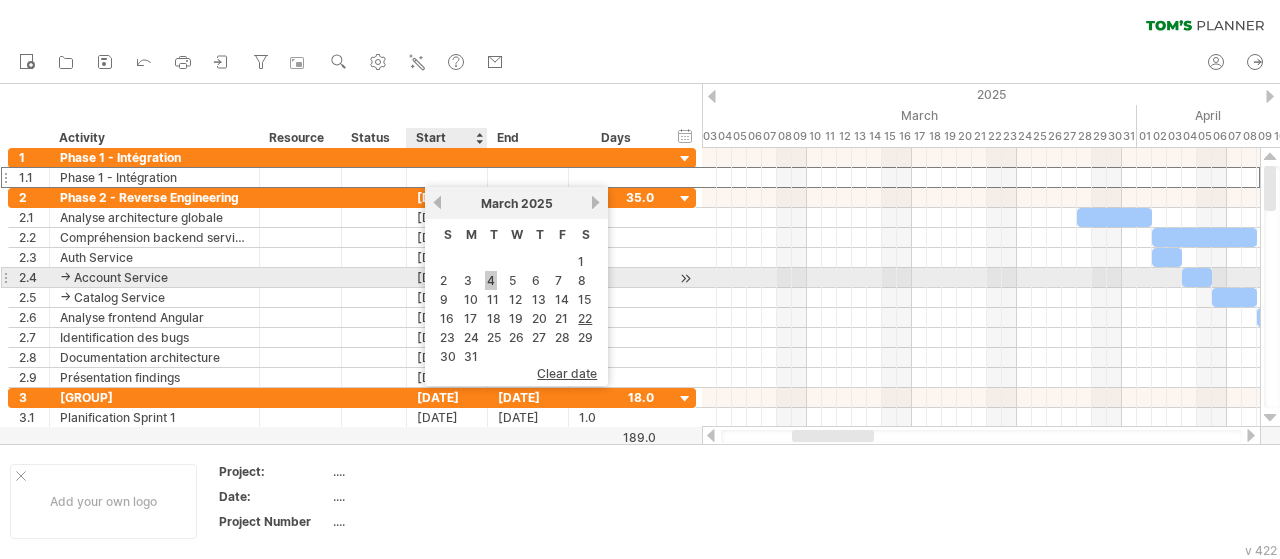 click on "4" at bounding box center (491, 280) 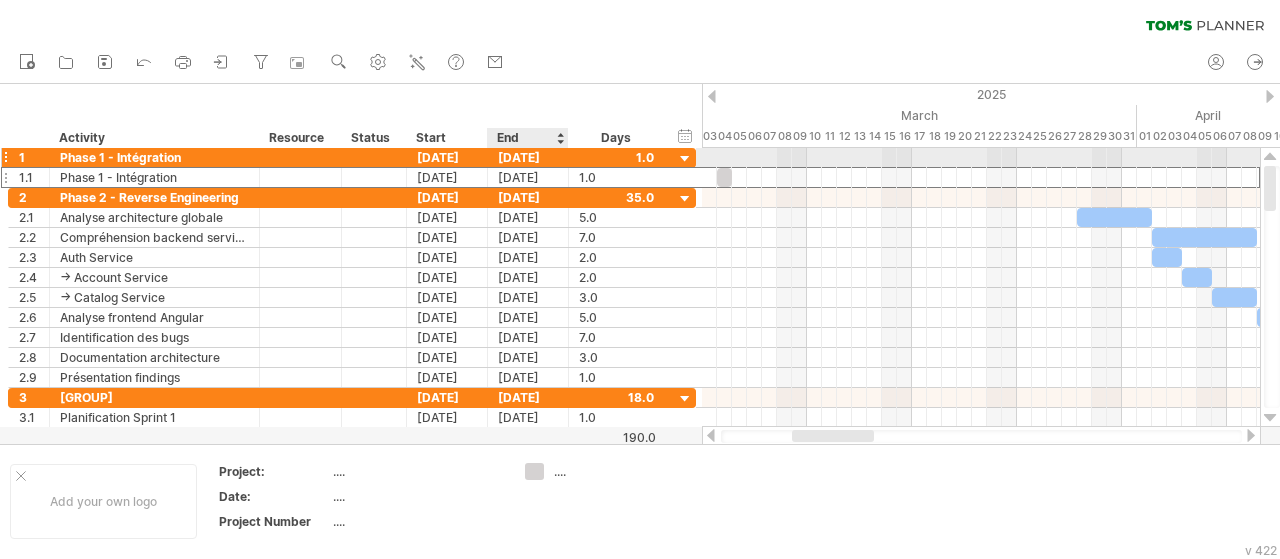 click on "[DATE]" at bounding box center [528, 157] 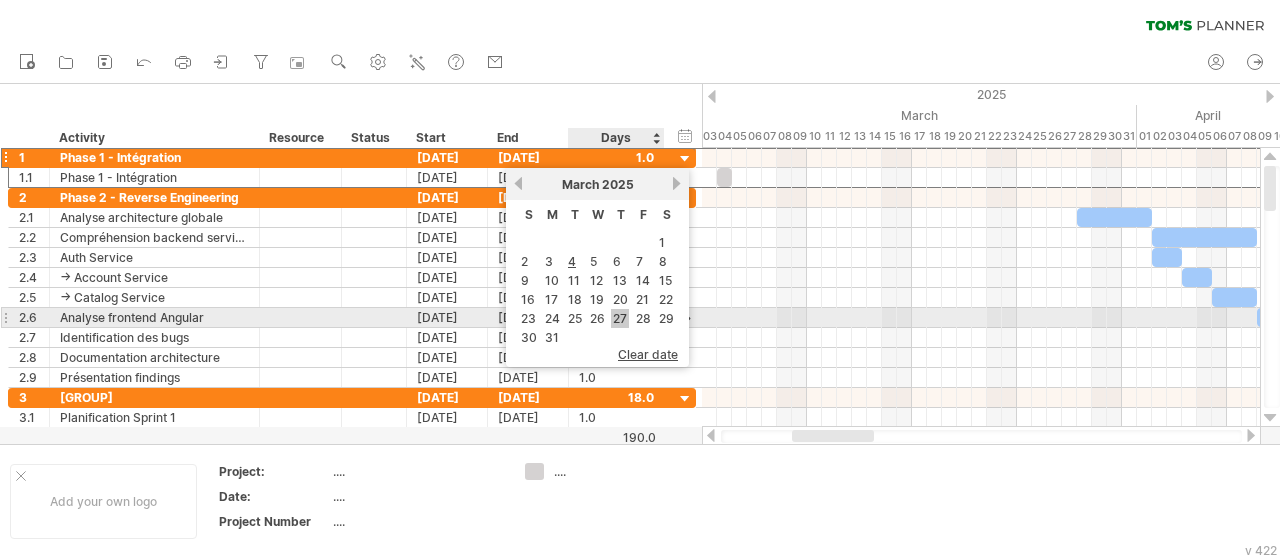 click on "27" at bounding box center [620, 318] 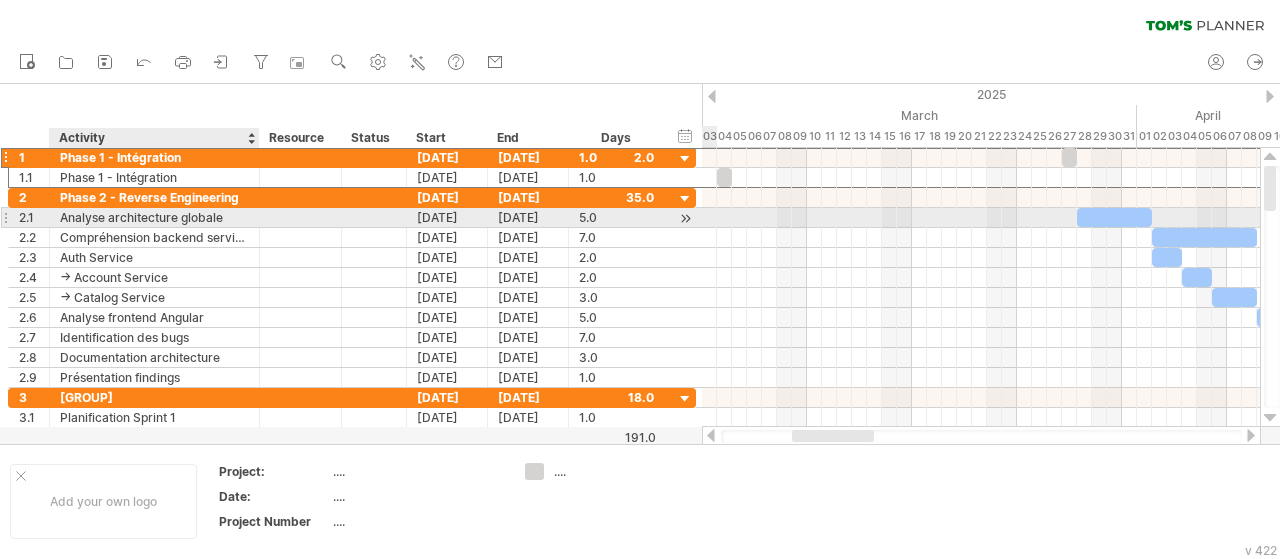 click on "Analyse architecture globale" at bounding box center (154, 217) 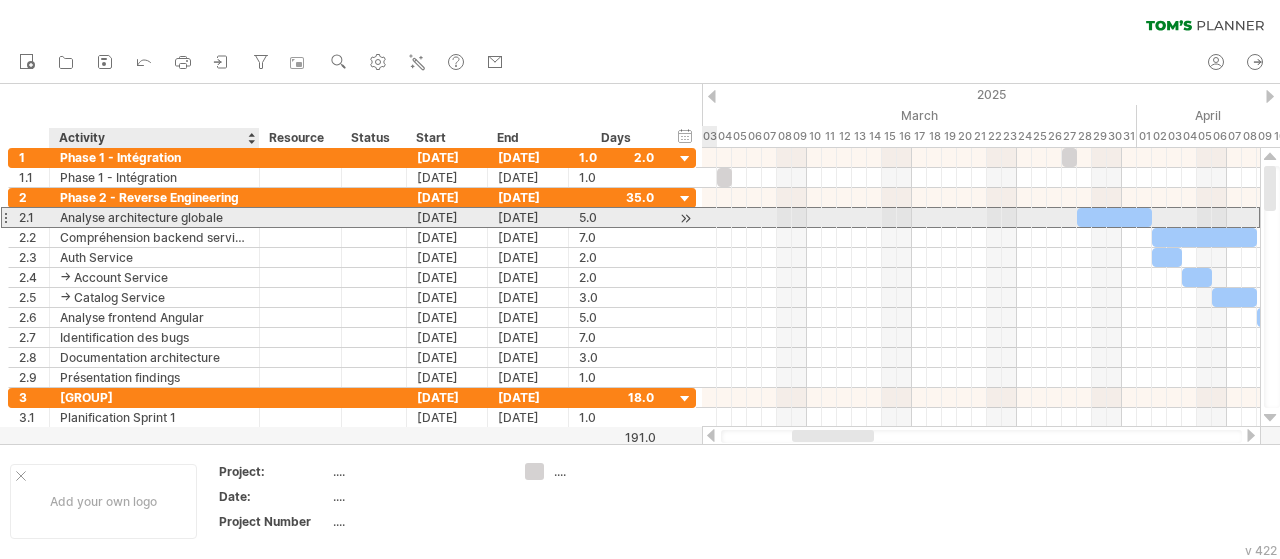 click on "Analyse architecture globale" at bounding box center (154, 217) 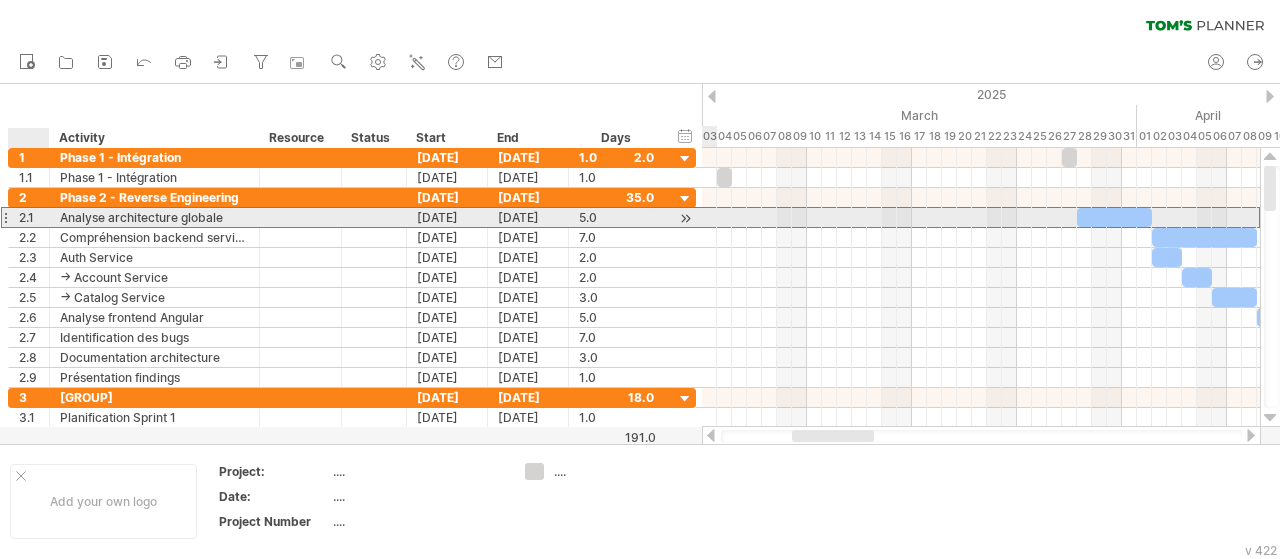 click on "2.1" at bounding box center (34, 217) 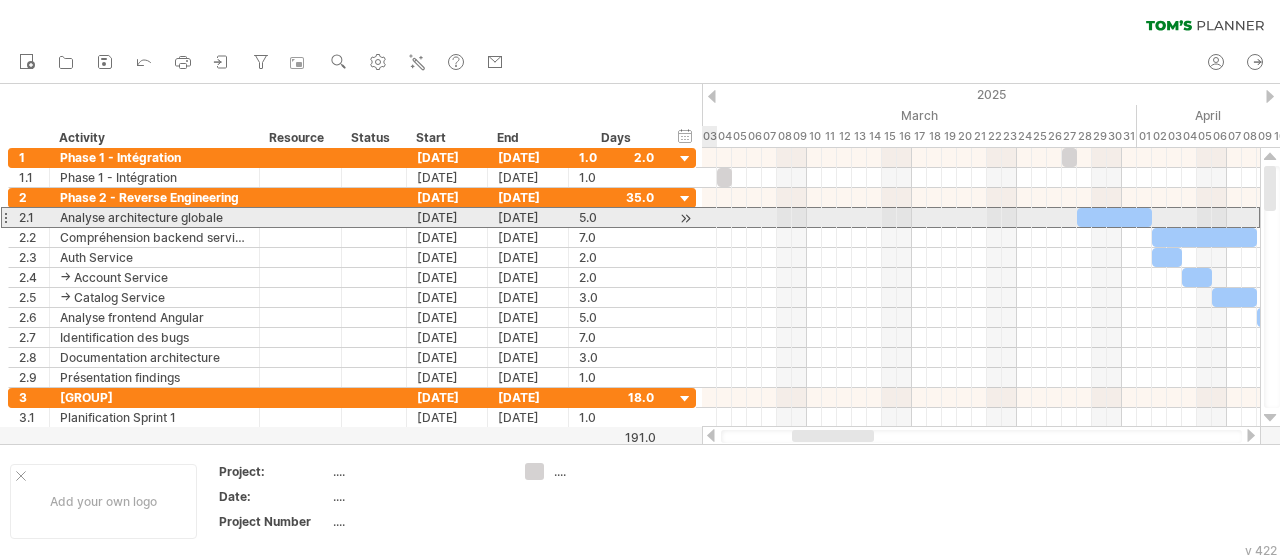 click at bounding box center (5, 217) 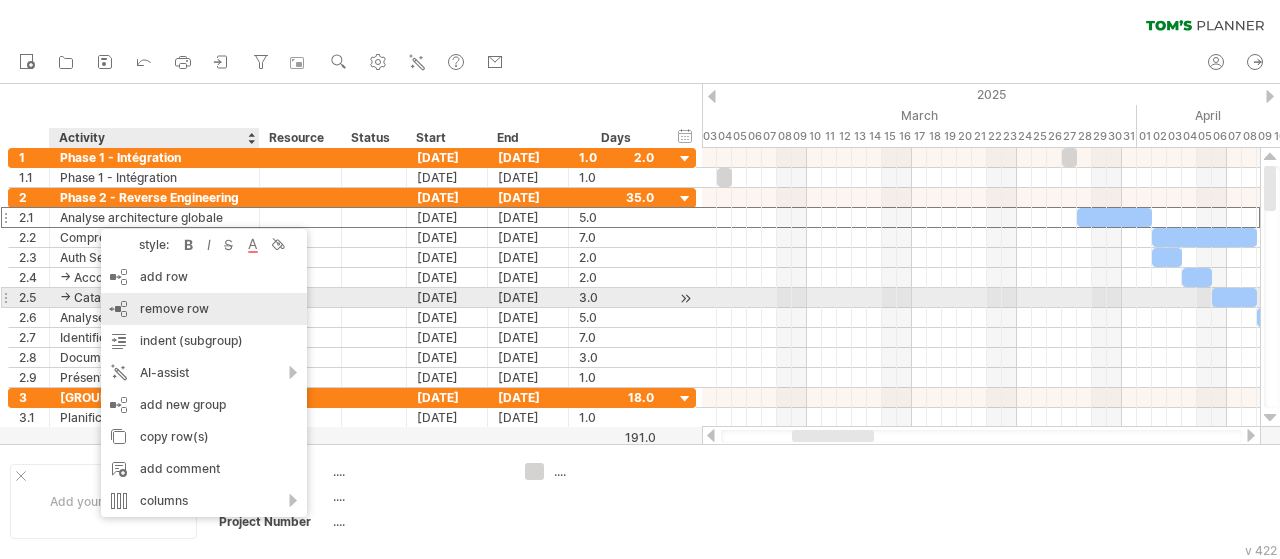 click on "remove row" at bounding box center [174, 308] 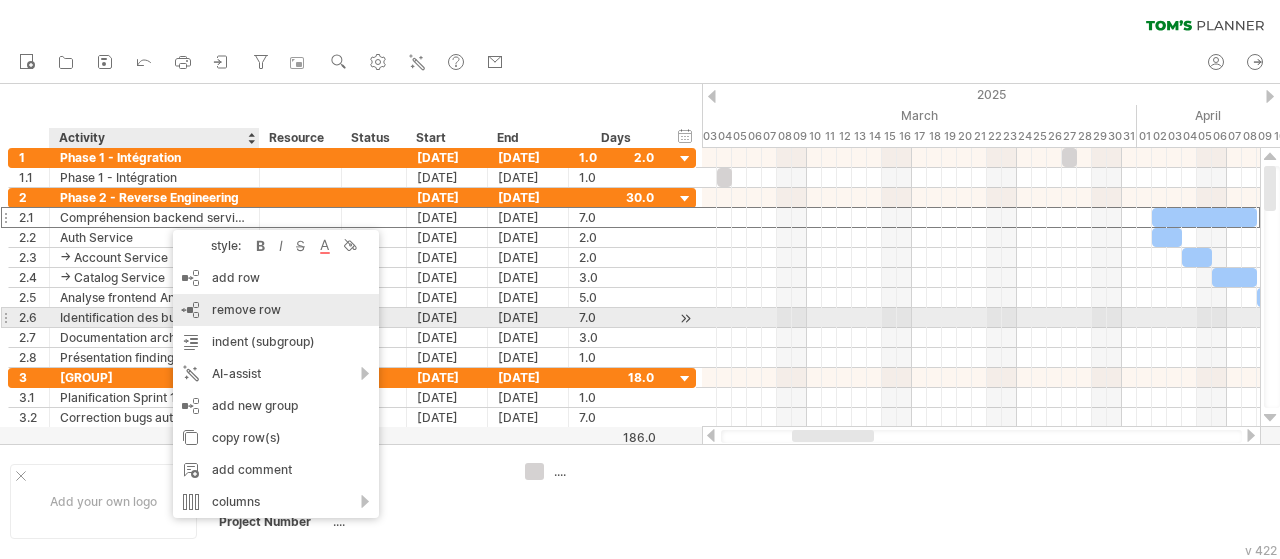 click on "remove row" at bounding box center [246, 309] 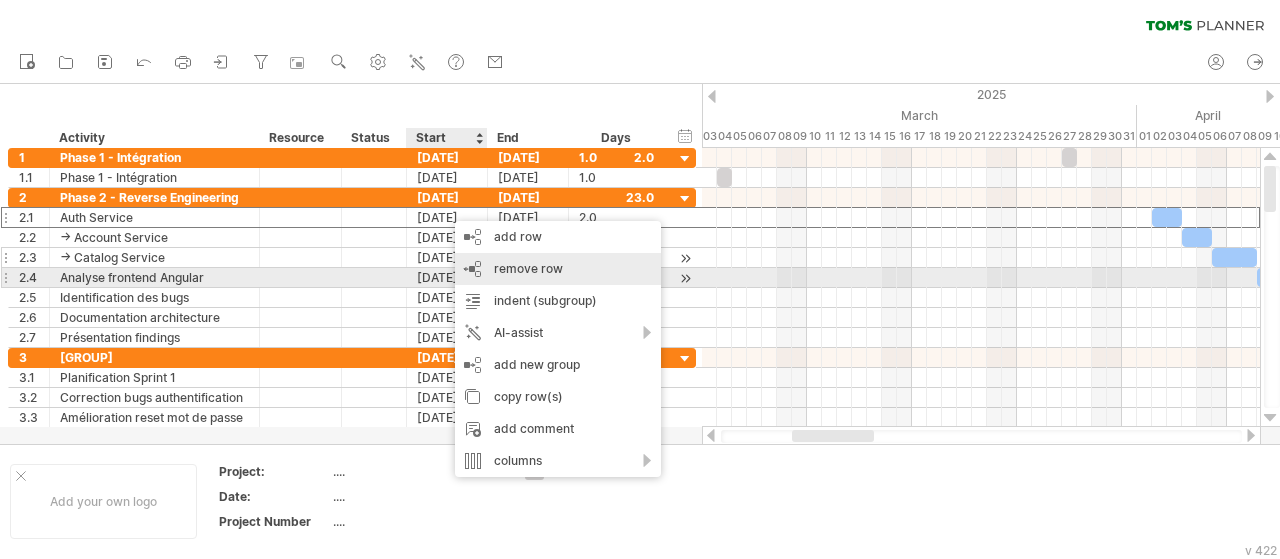 drag, startPoint x: 537, startPoint y: 278, endPoint x: 567, endPoint y: 231, distance: 55.758408 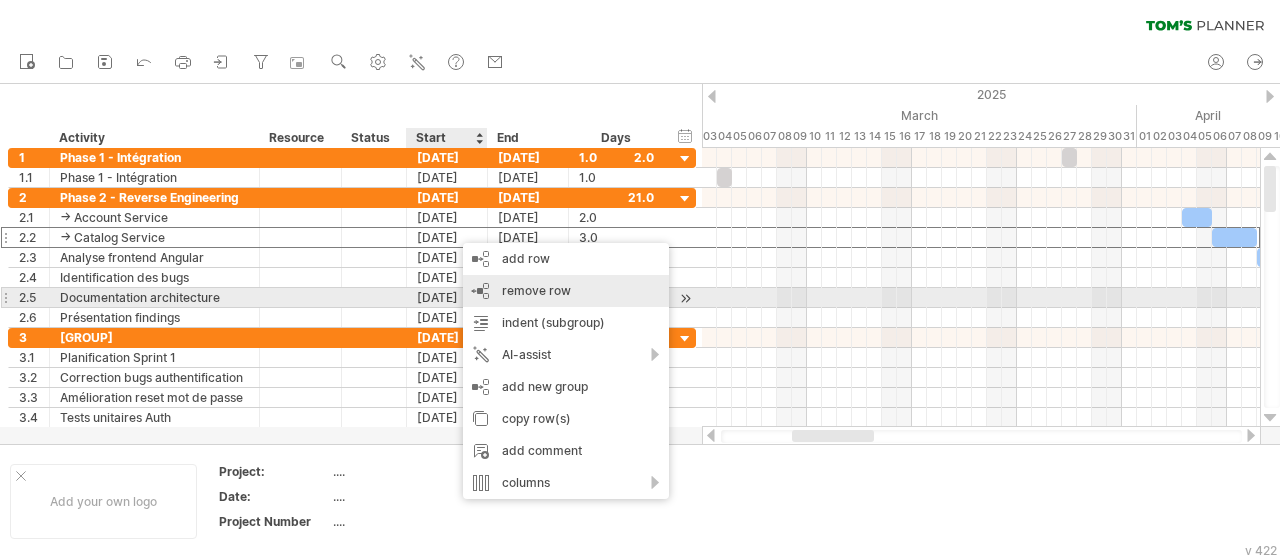 click on "remove row remove selected rows" at bounding box center (566, 291) 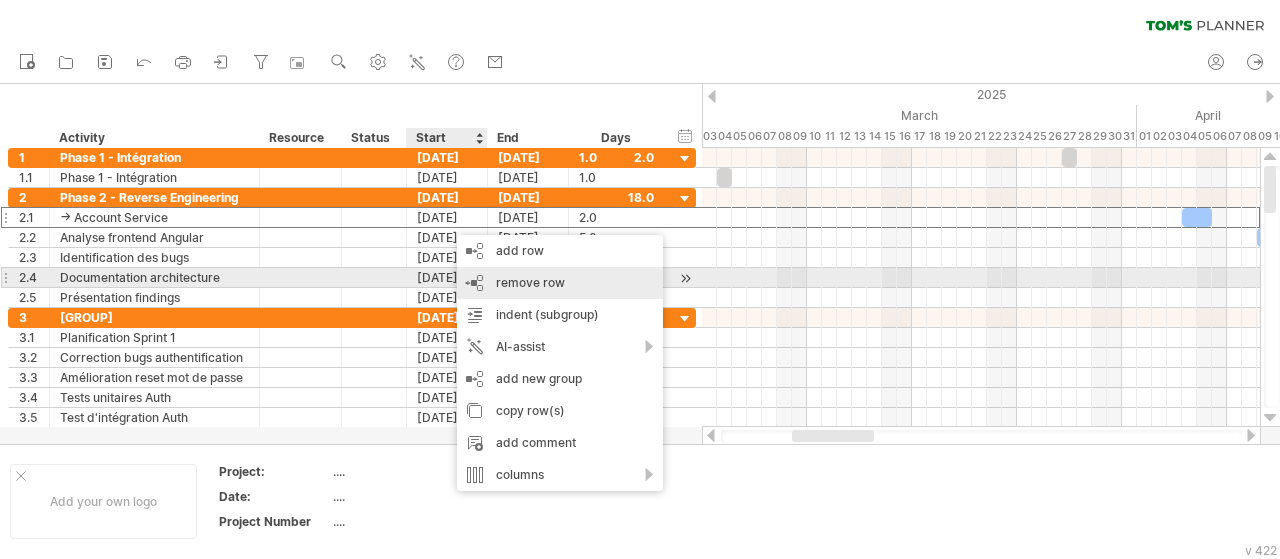 click on "remove row" at bounding box center [530, 282] 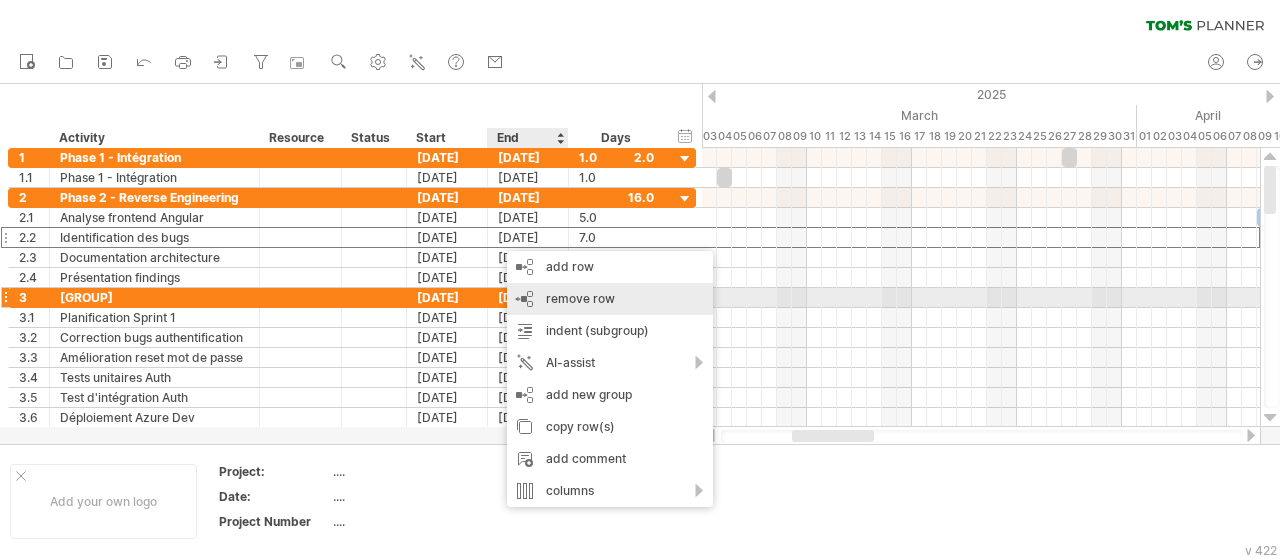 click on "remove row" at bounding box center (580, 298) 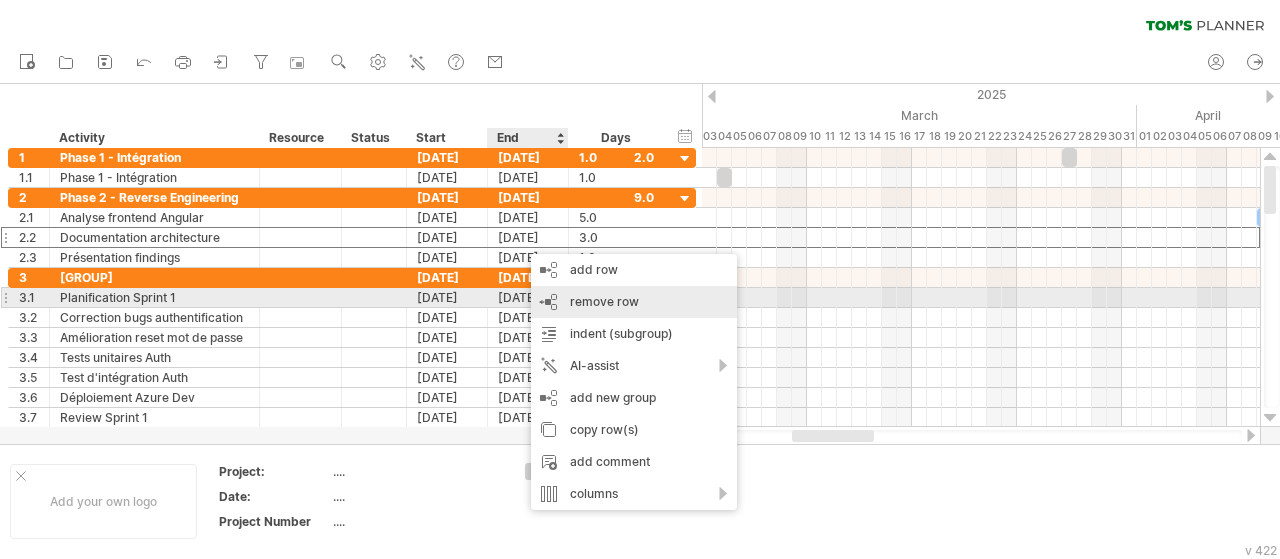 click on "remove row" at bounding box center [604, 301] 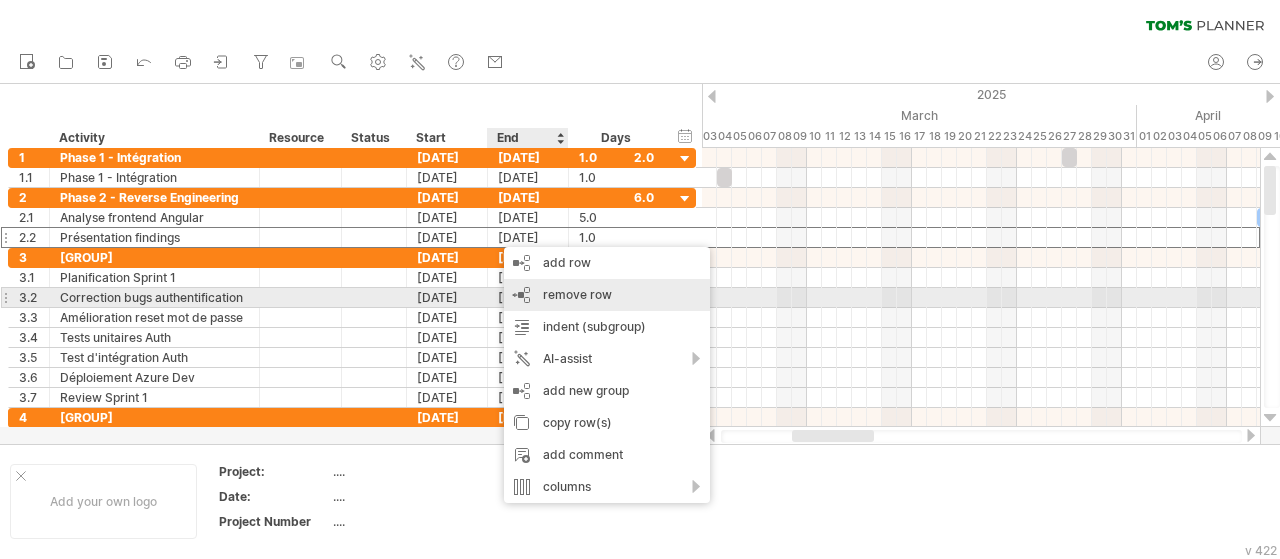 click on "remove row" at bounding box center (577, 294) 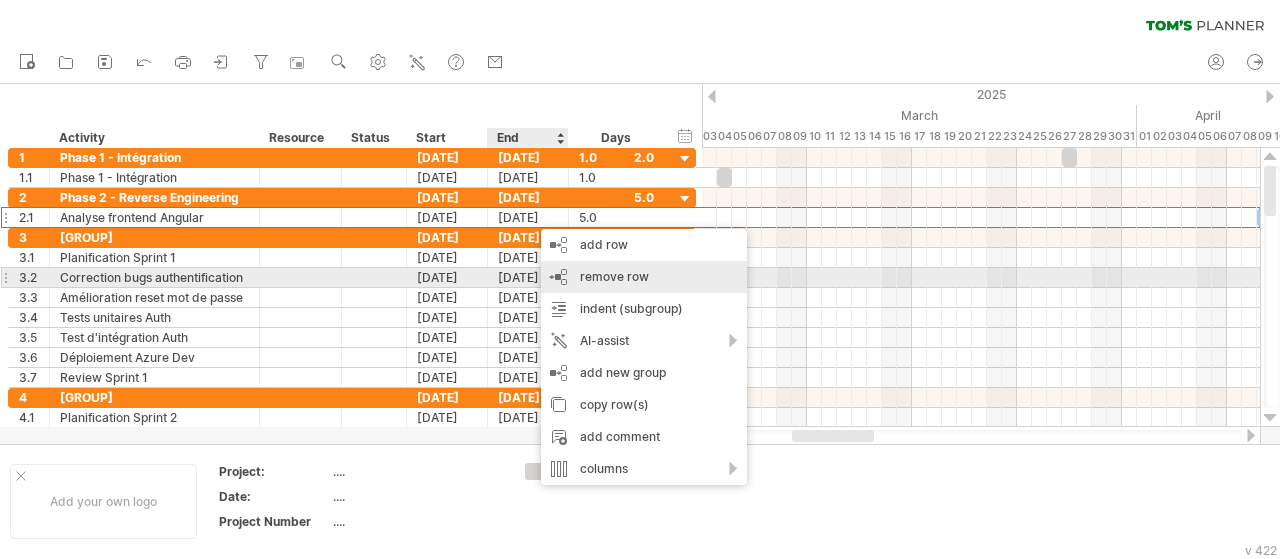 click on "remove row remove selected rows" at bounding box center (644, 277) 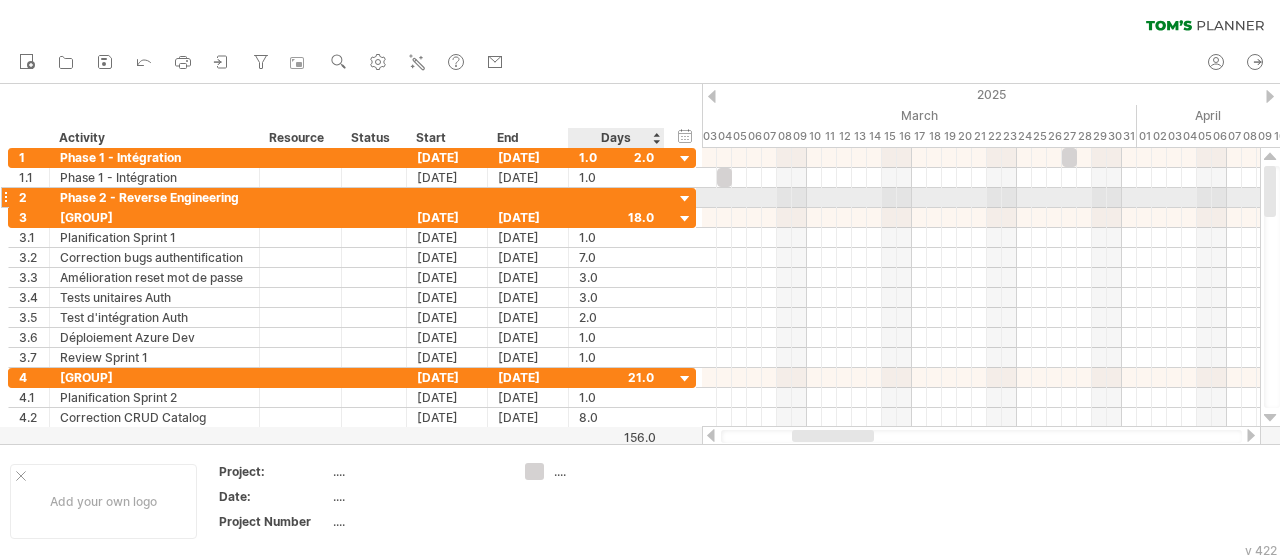 click at bounding box center [685, 199] 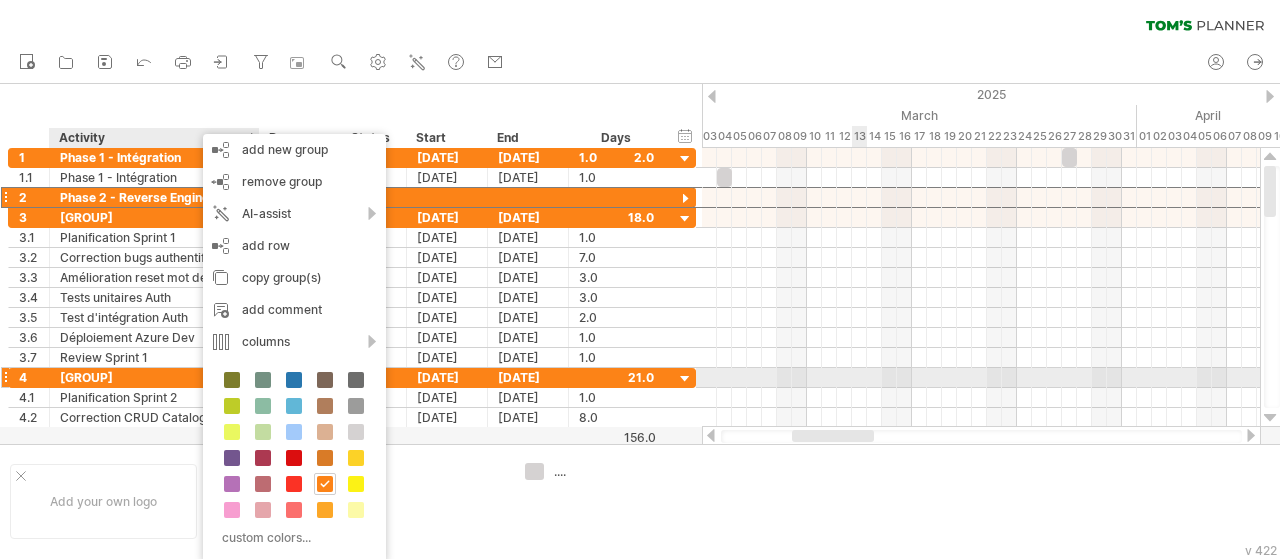 click at bounding box center (981, 398) 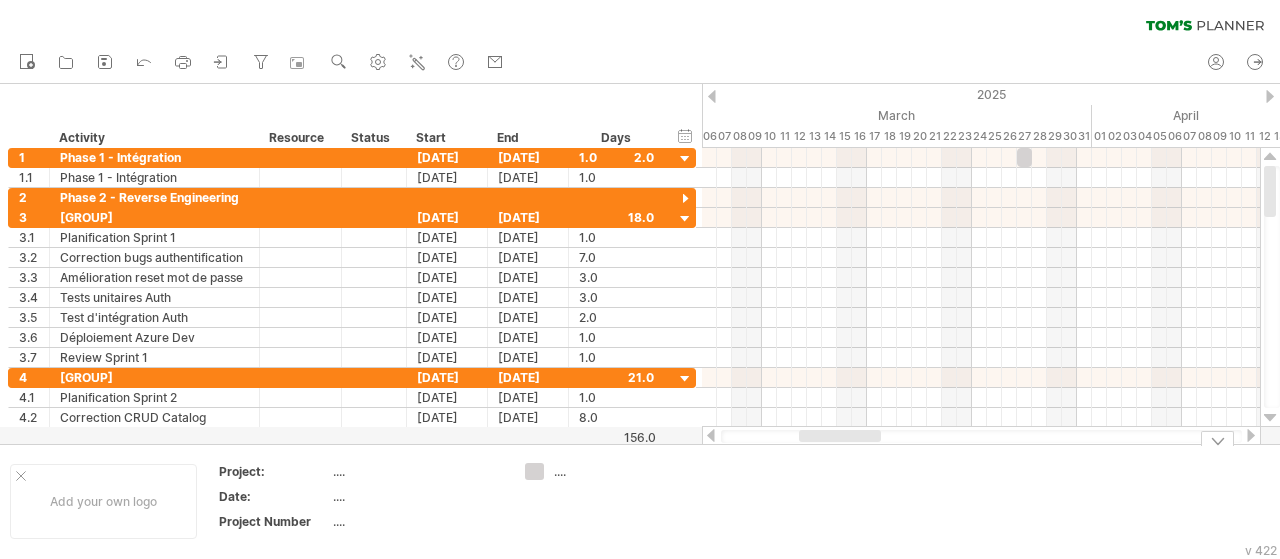 drag, startPoint x: 830, startPoint y: 439, endPoint x: 842, endPoint y: 437, distance: 12.165525 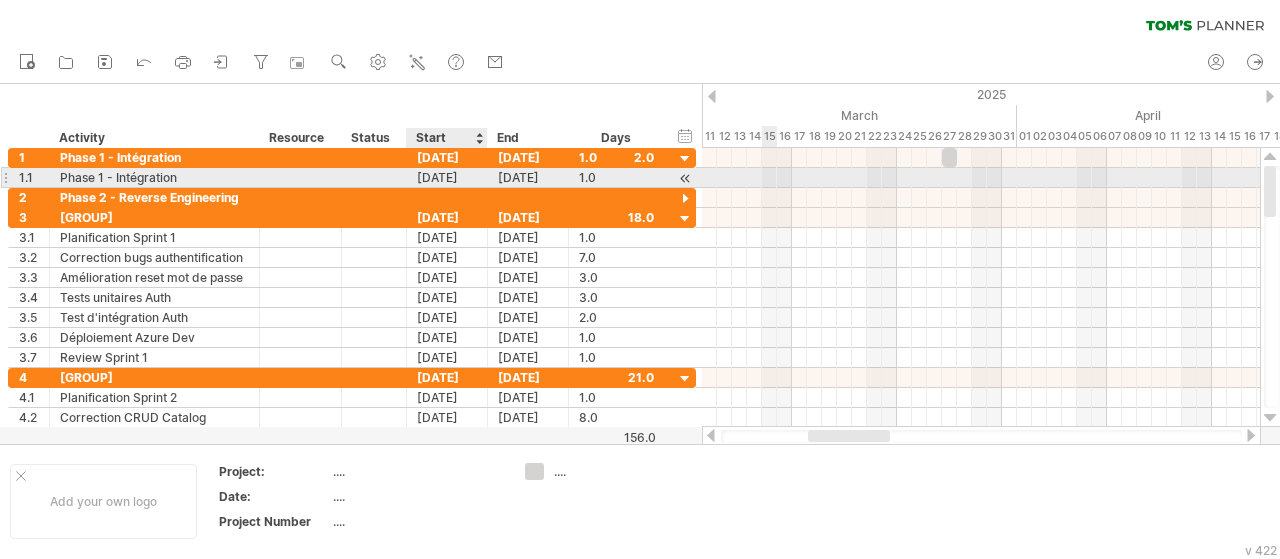 click on "[DATE]" at bounding box center [528, 177] 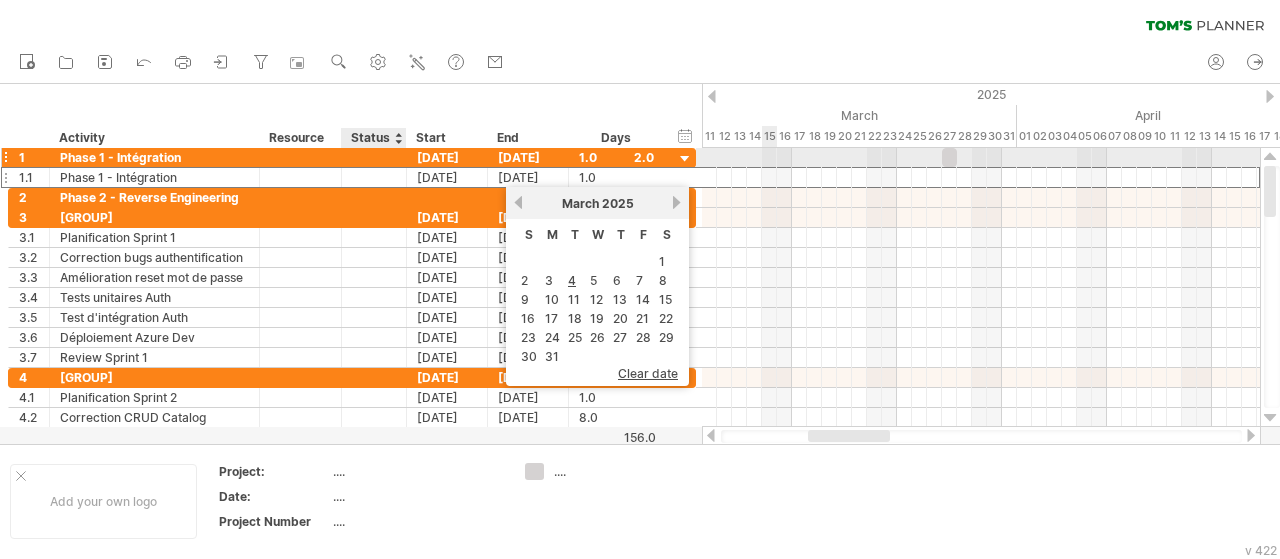 click on "[DATE]" at bounding box center (447, 157) 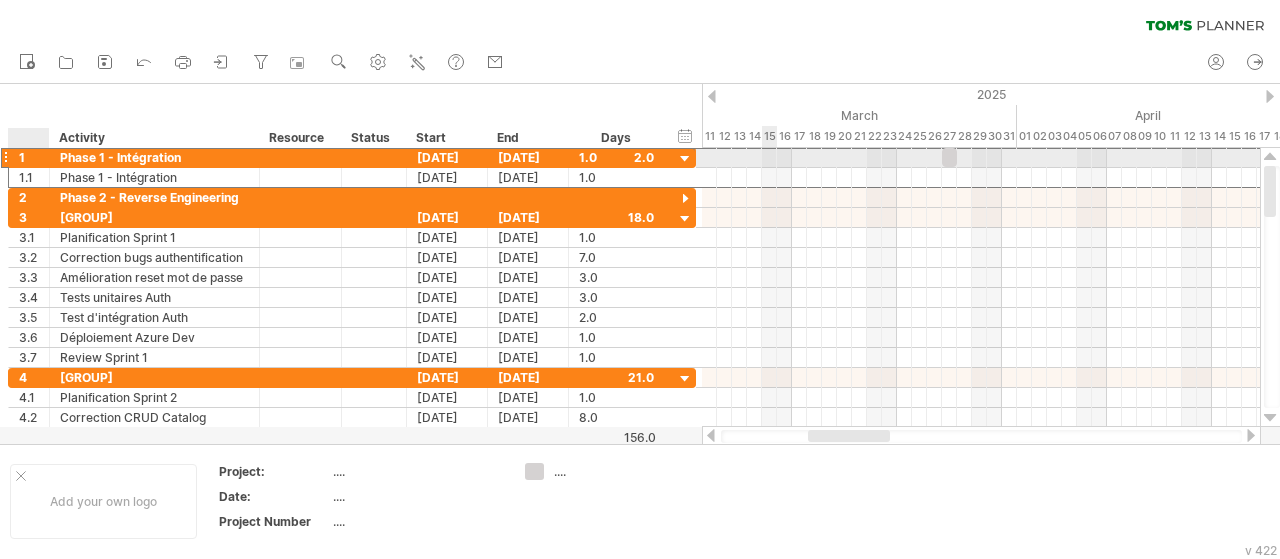 click on "Phase 1 - Intégration" at bounding box center (154, 157) 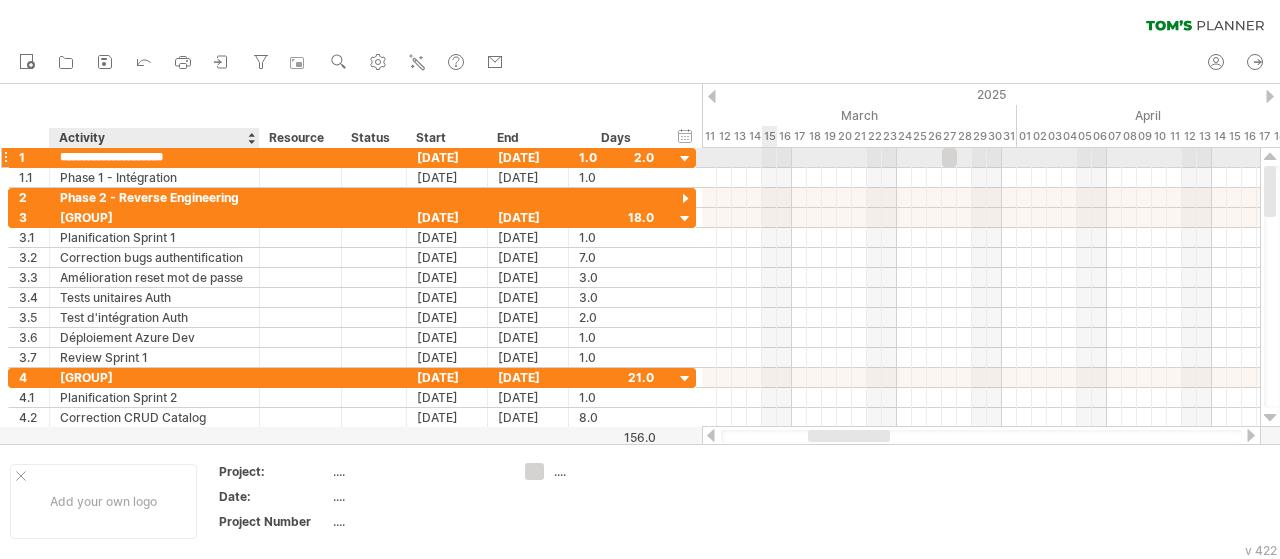 click on "**********" at bounding box center [154, 157] 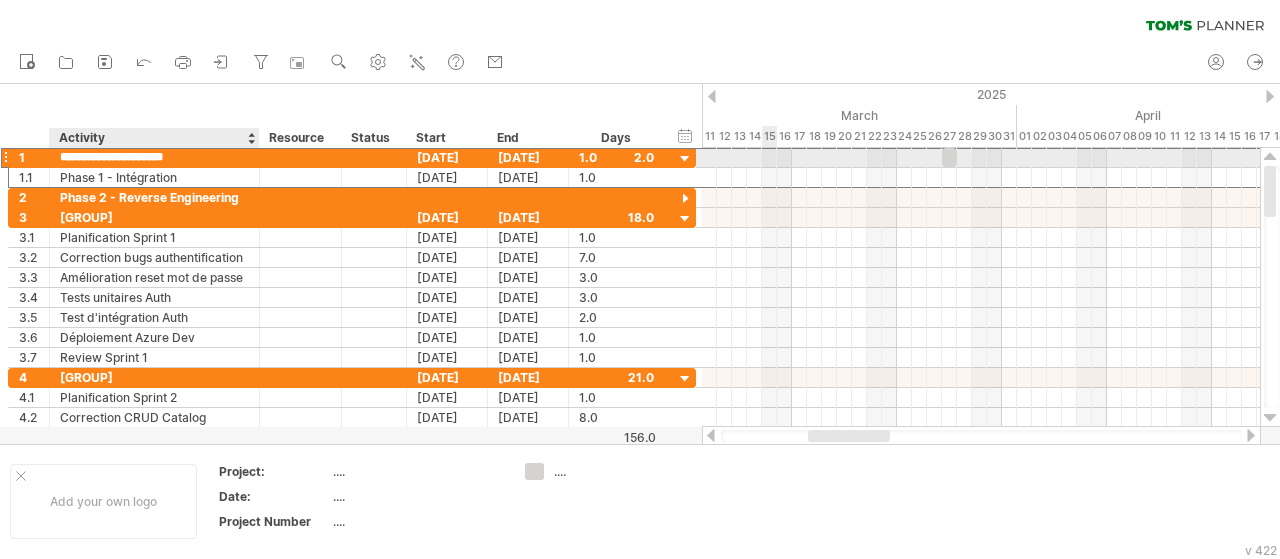 click on "**********" at bounding box center (154, 157) 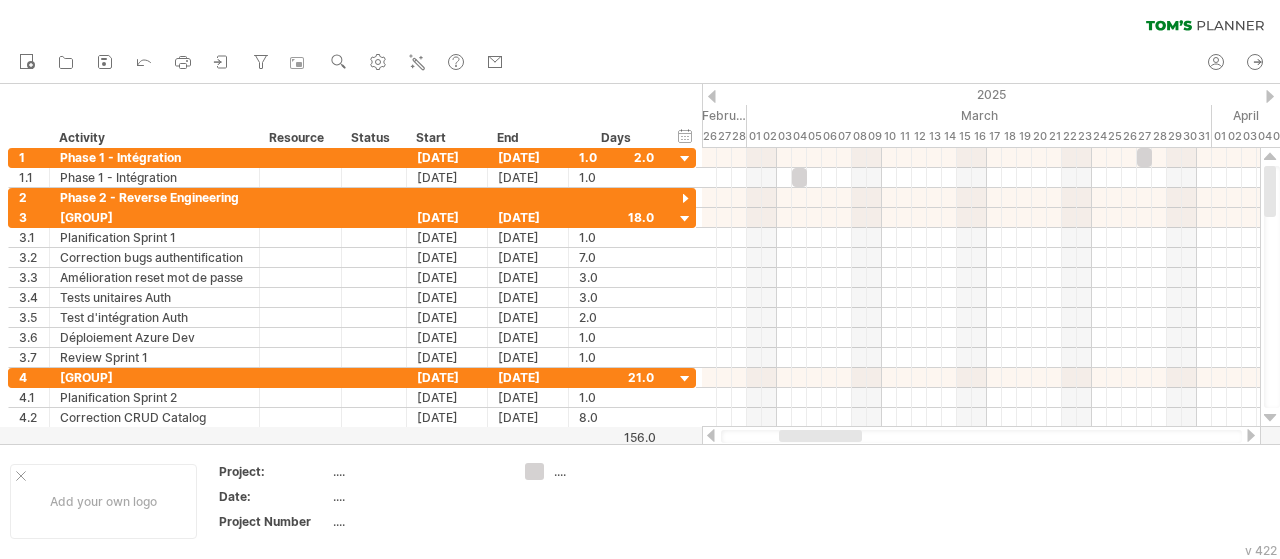 drag, startPoint x: 855, startPoint y: 437, endPoint x: 815, endPoint y: 427, distance: 41.231056 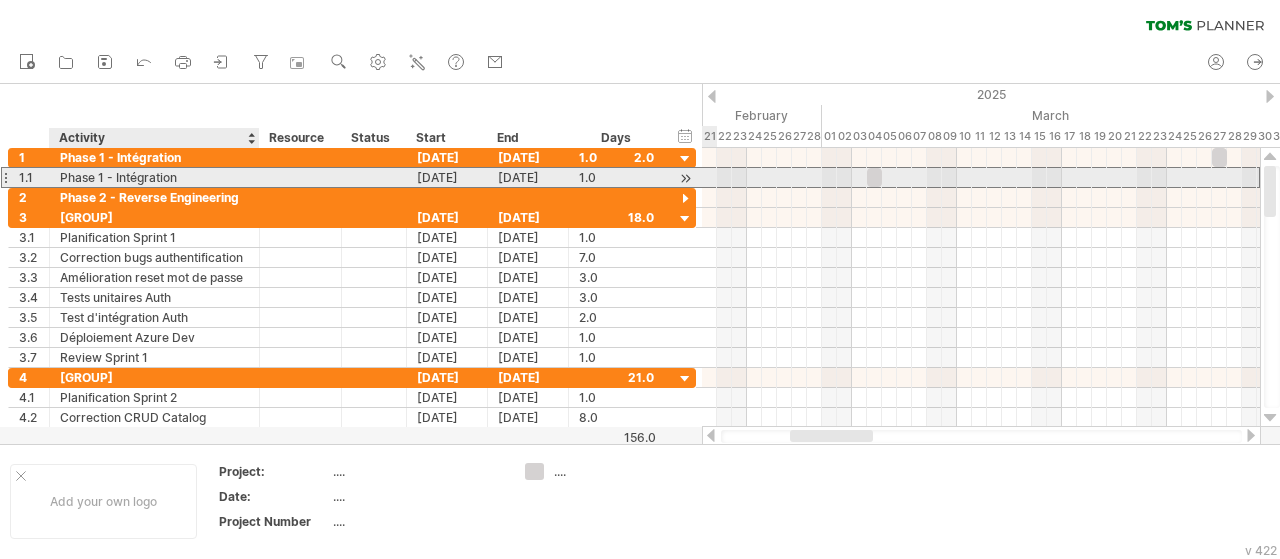 click on "Phase 1 - Intégration" at bounding box center [154, 177] 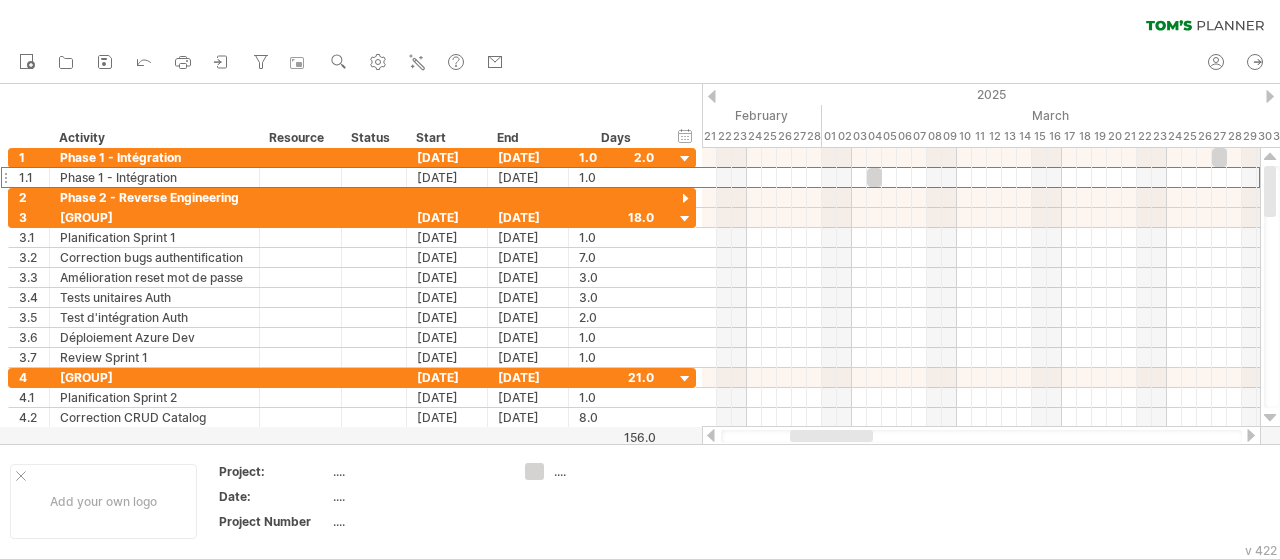 drag, startPoint x: 836, startPoint y: 429, endPoint x: 826, endPoint y: 428, distance: 10.049875 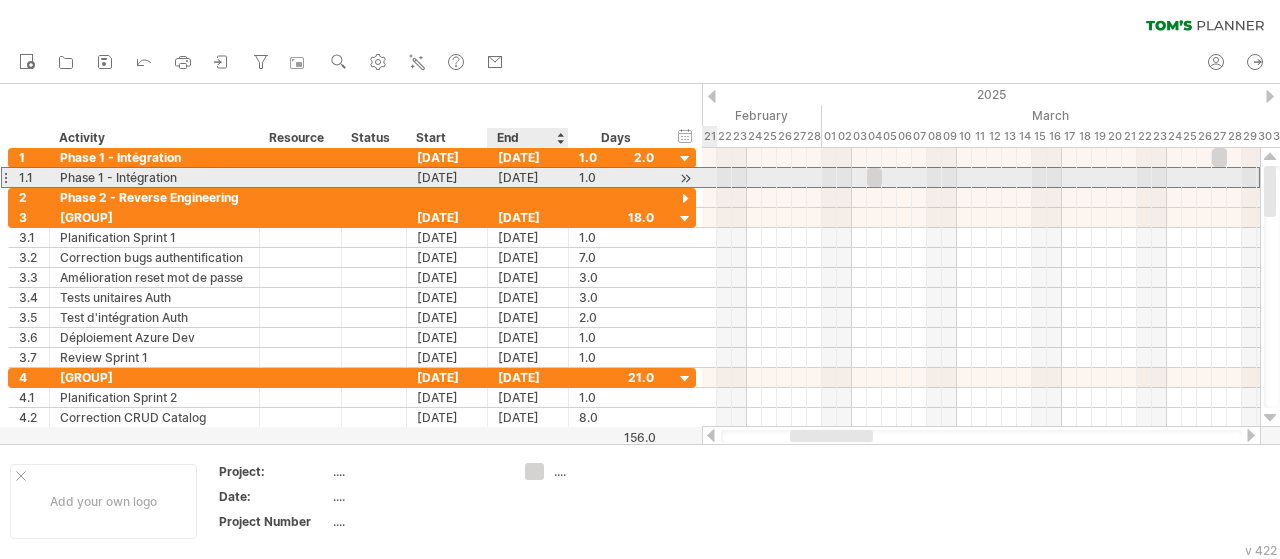 click on "[DATE]" at bounding box center [528, 177] 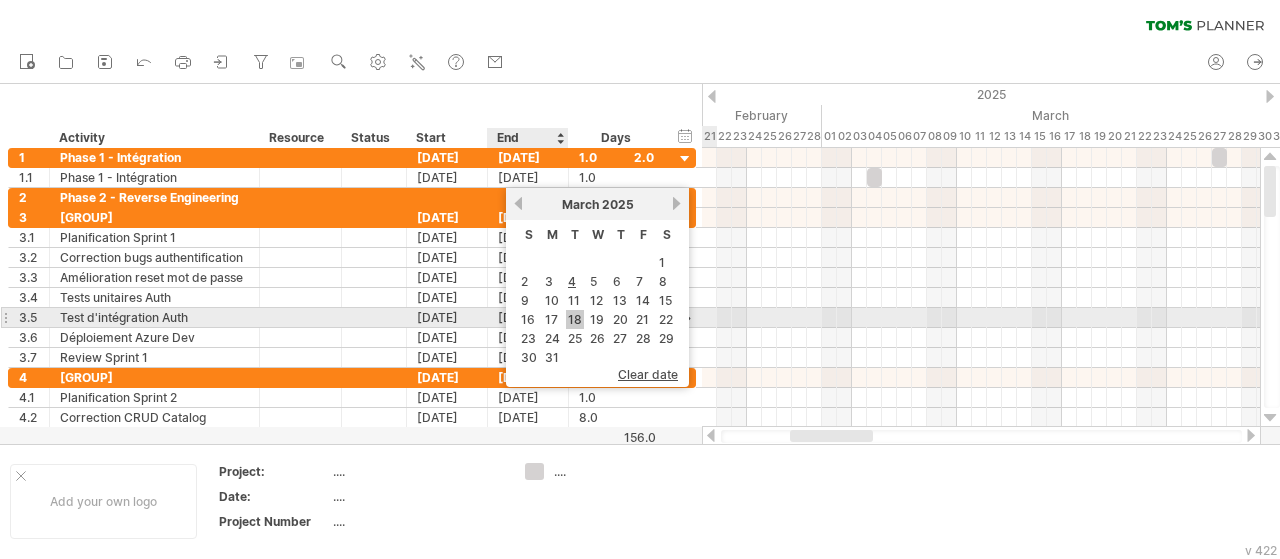 click on "18" at bounding box center (575, 319) 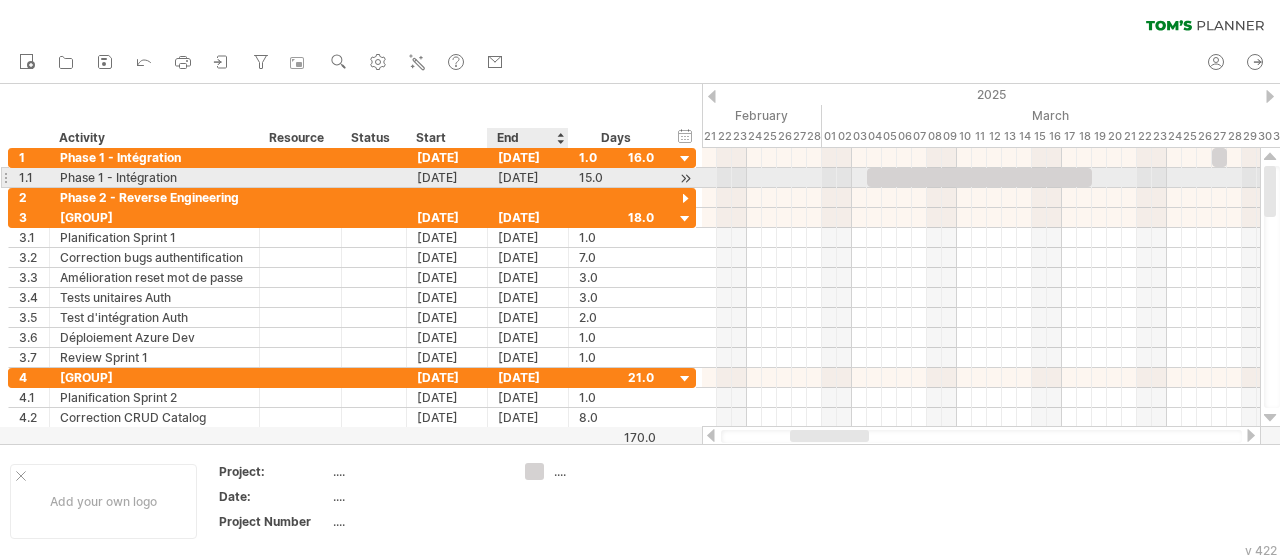 click on "[DATE]" at bounding box center (528, 177) 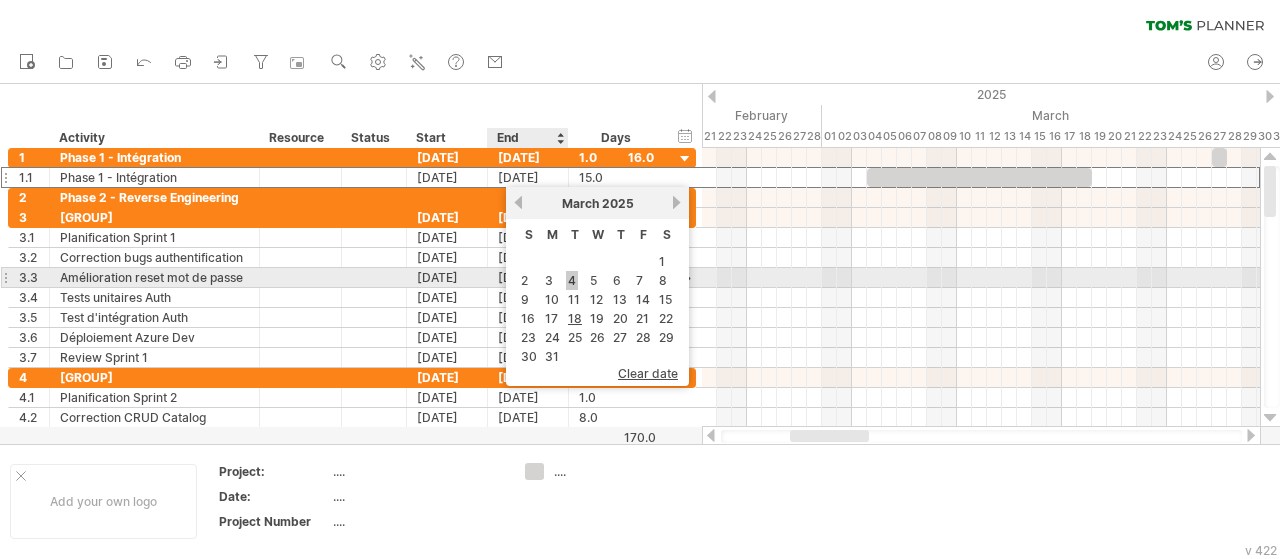 click on "4" at bounding box center (572, 280) 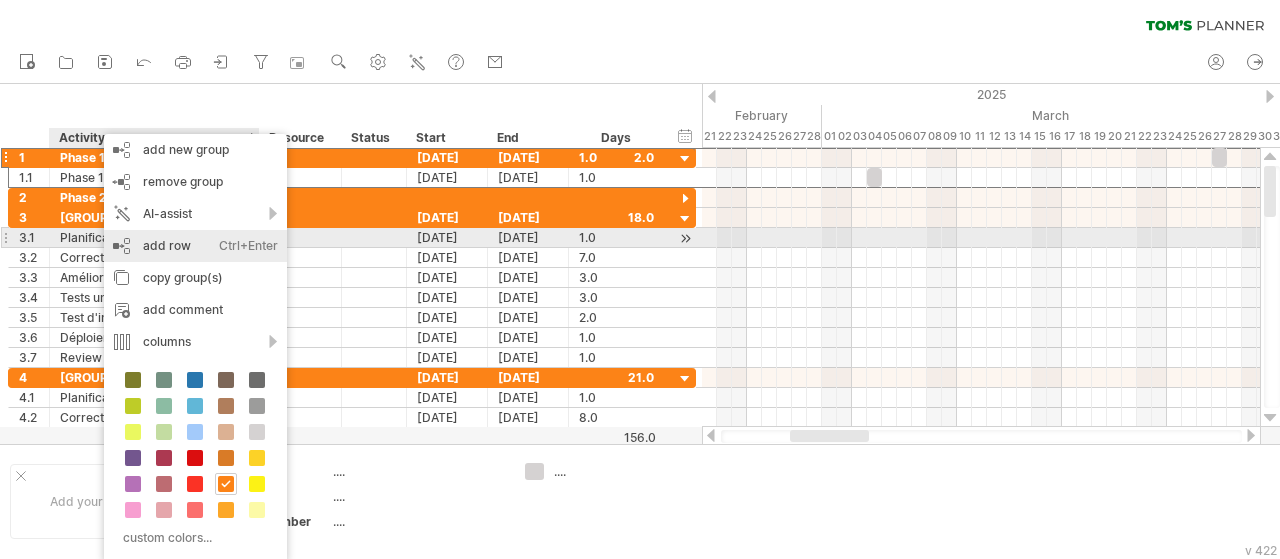 click on "add row Ctrl+Enter Cmd+Enter" at bounding box center [195, 246] 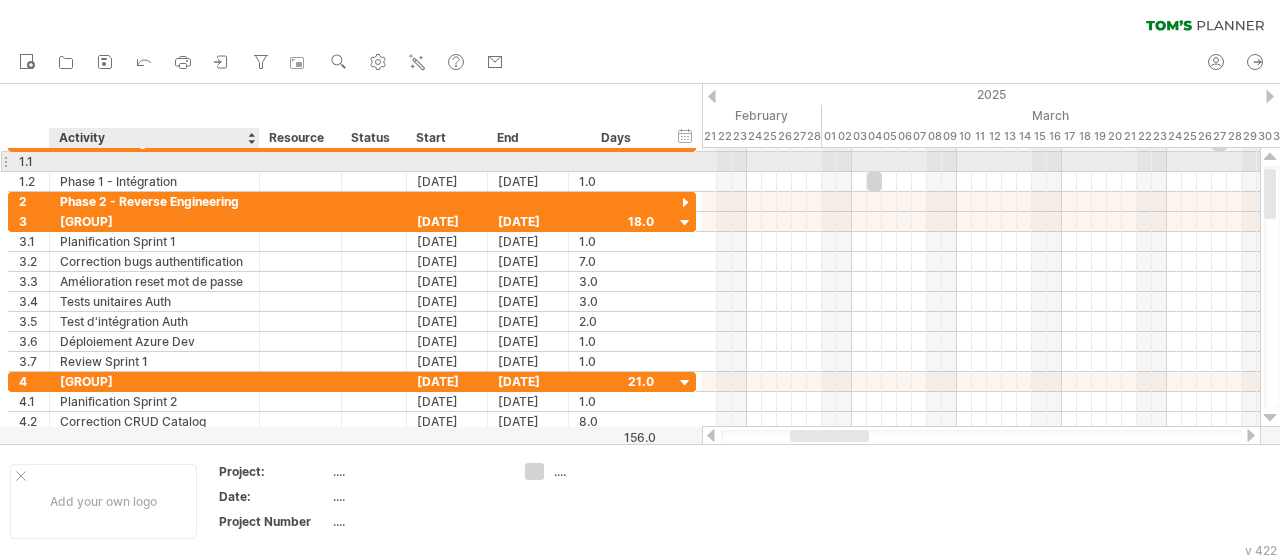 click at bounding box center (154, 161) 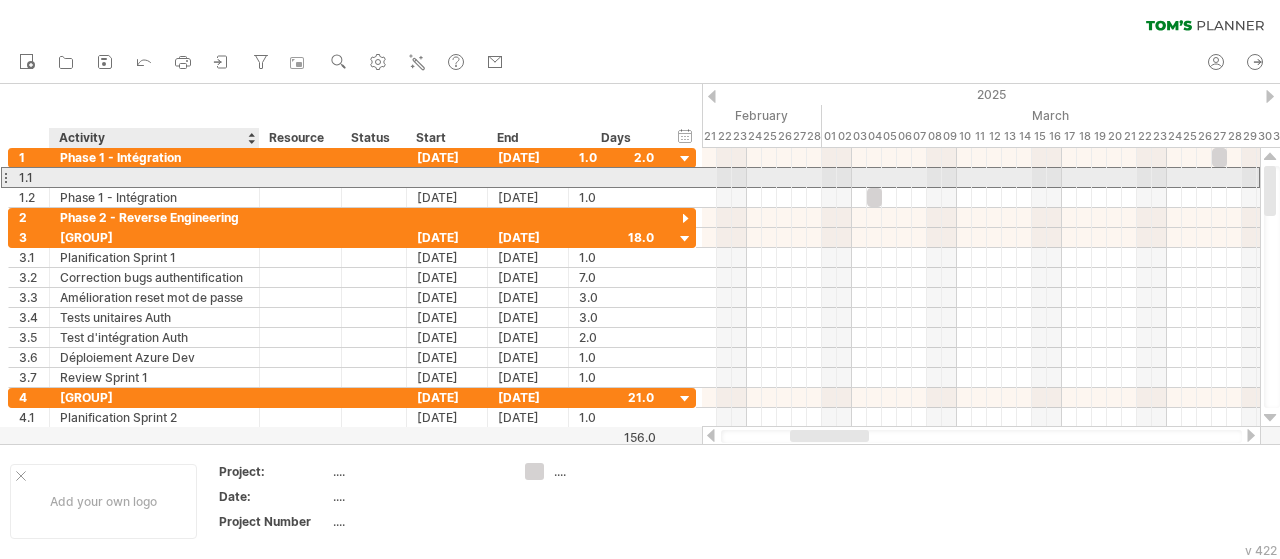 click at bounding box center [154, 177] 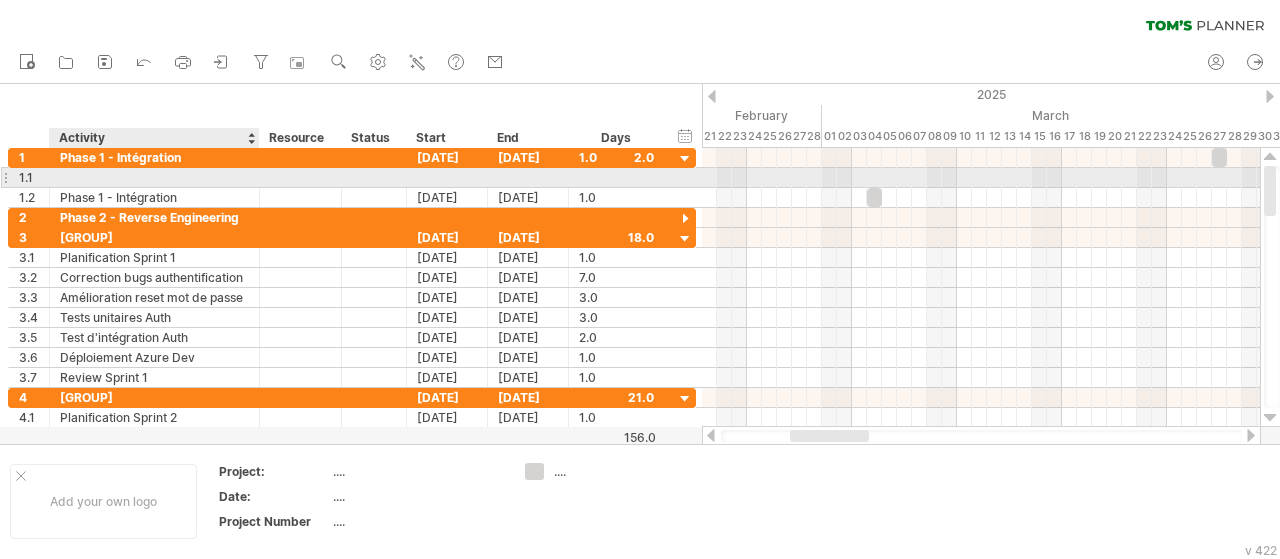 click at bounding box center (154, 177) 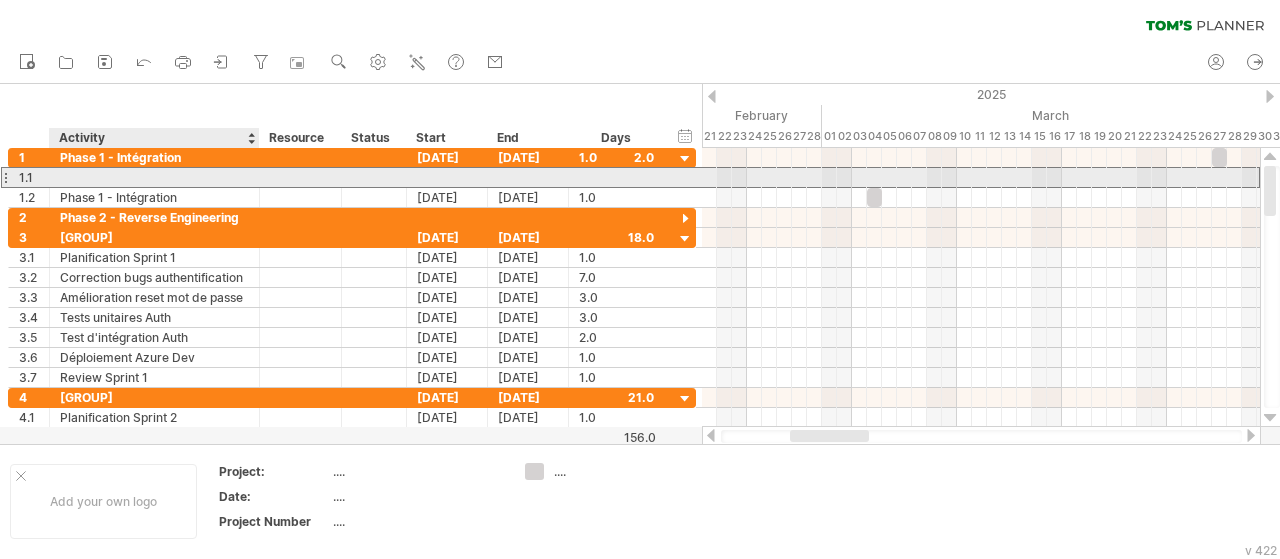 paste on "**********" 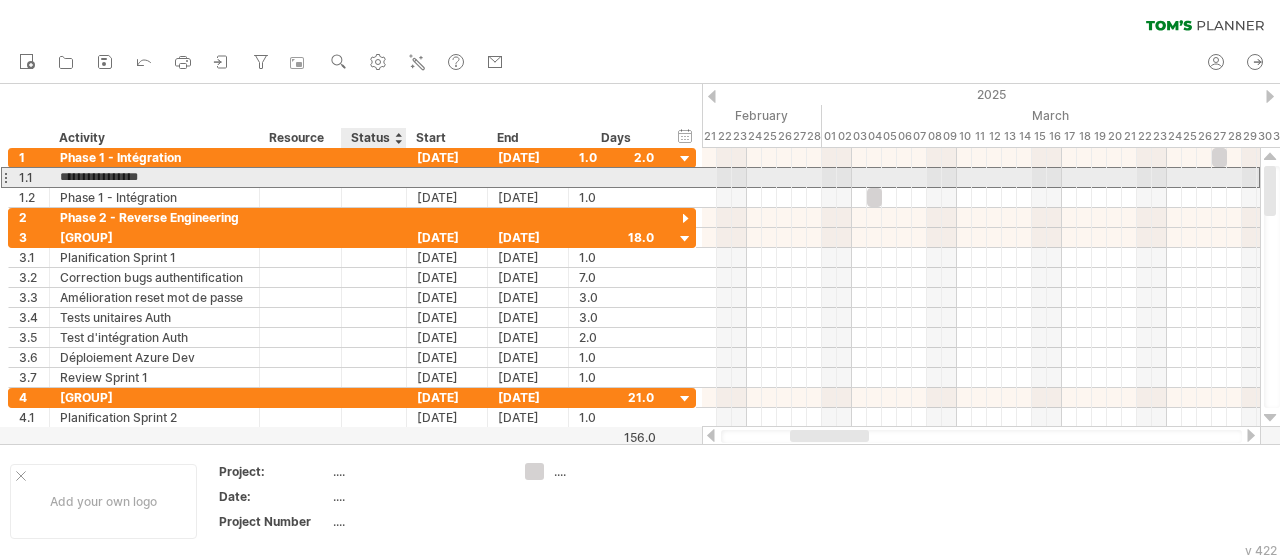 click at bounding box center [374, 177] 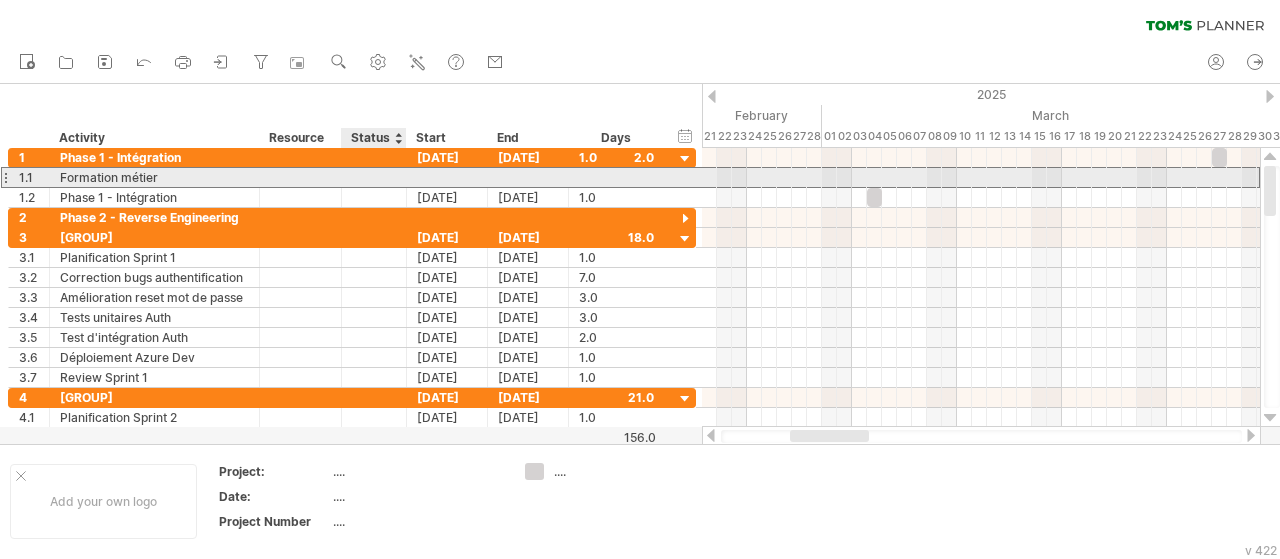 click at bounding box center [374, 177] 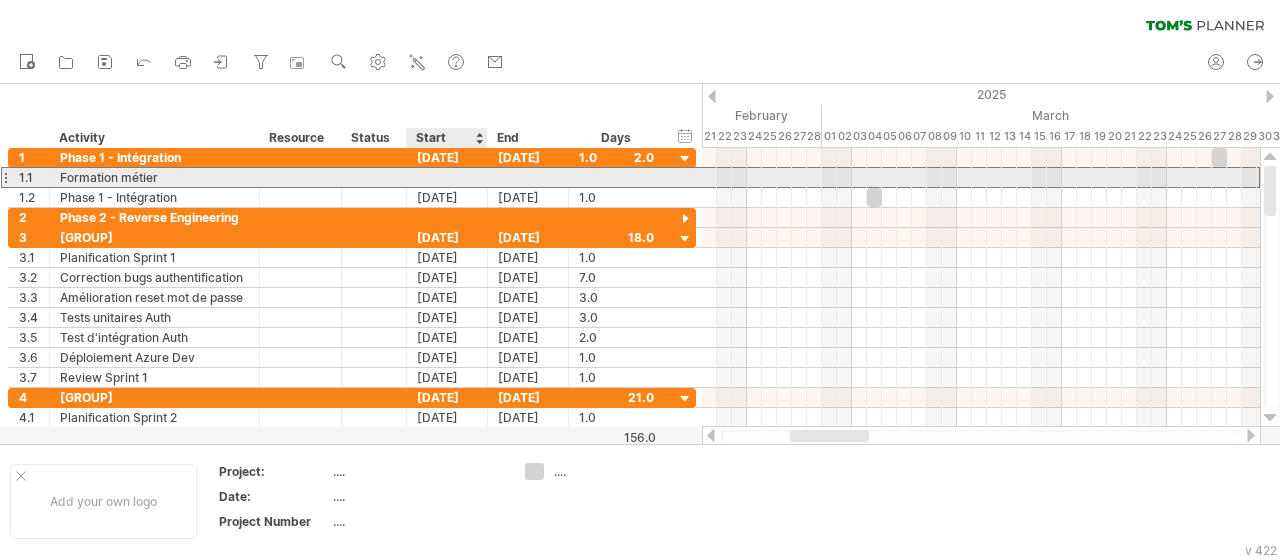 click at bounding box center [447, 177] 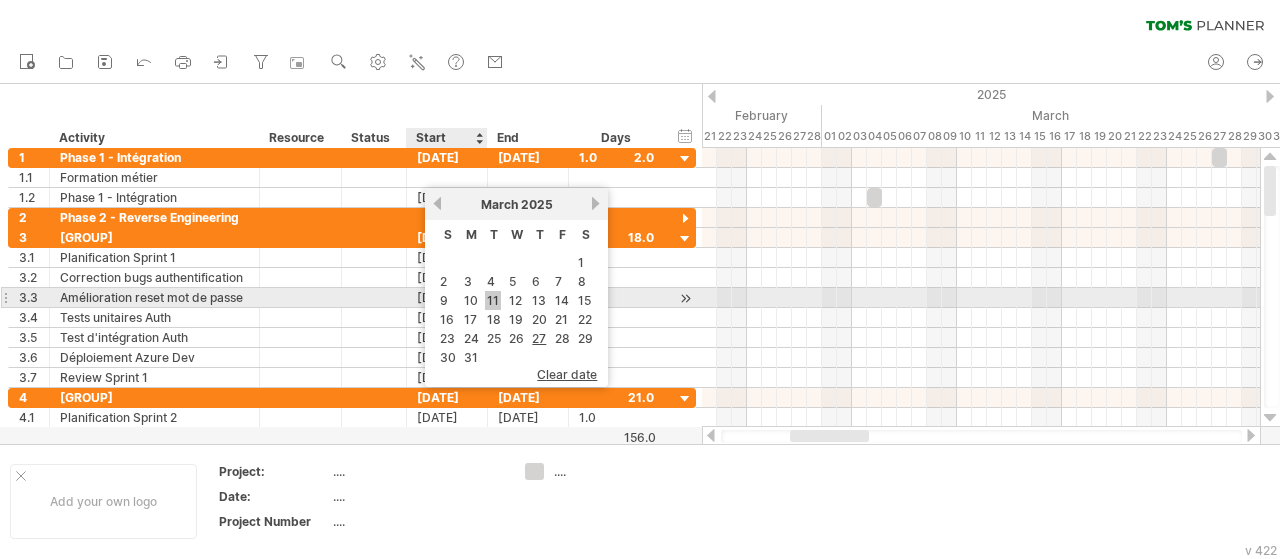 click on "11" at bounding box center (493, 300) 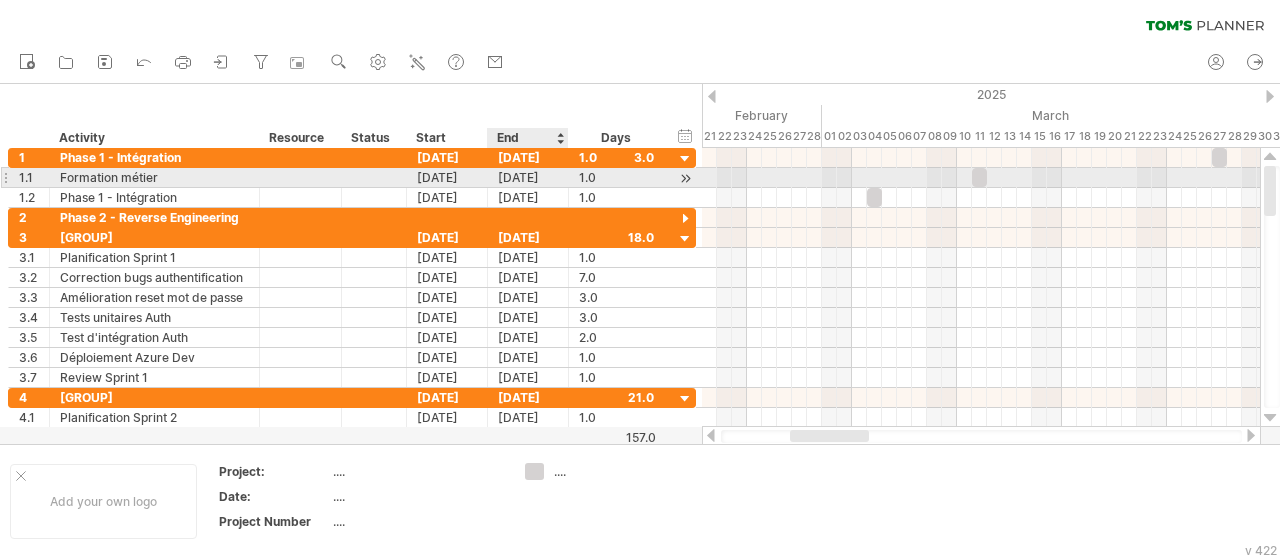 click on "[DATE]" at bounding box center [528, 177] 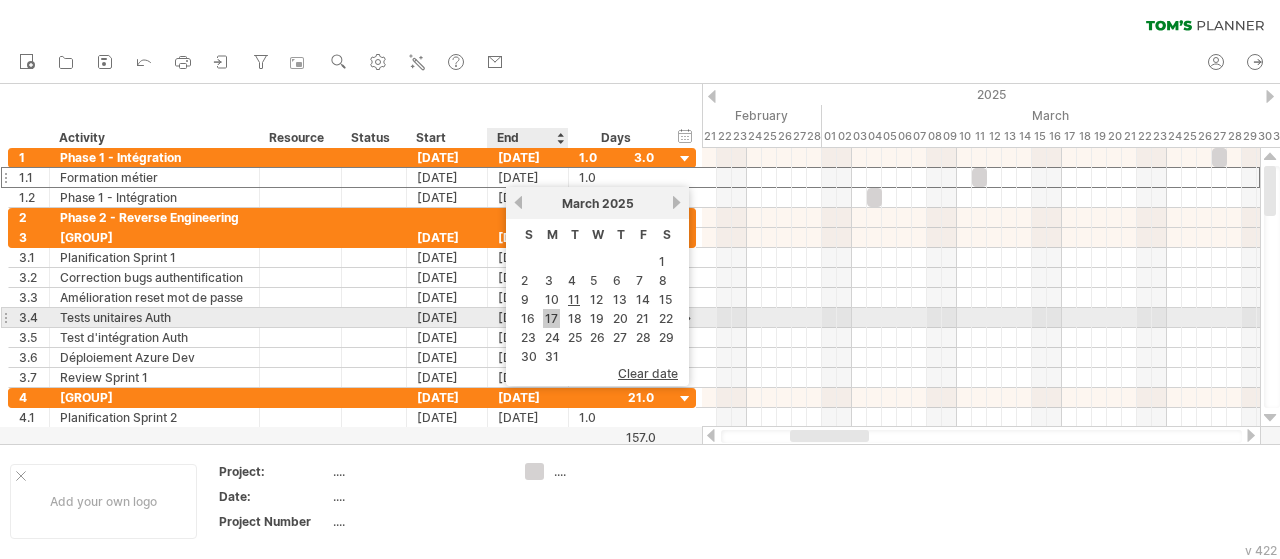 click on "17" at bounding box center [551, 318] 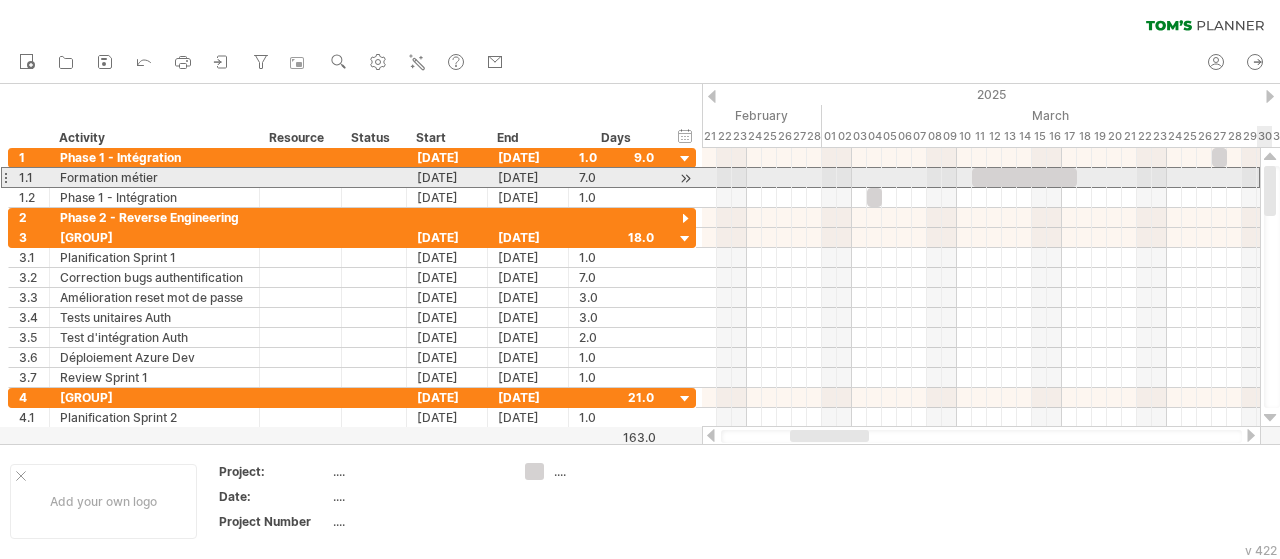 drag, startPoint x: 1274, startPoint y: 181, endPoint x: 1275, endPoint y: 165, distance: 16.03122 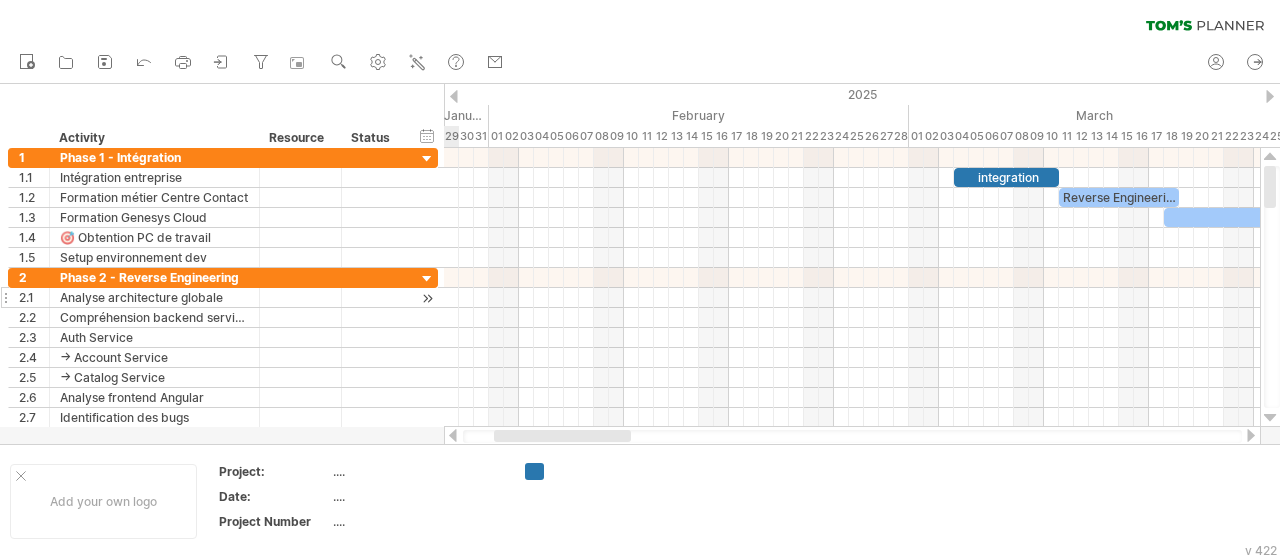 drag, startPoint x: 585, startPoint y: 436, endPoint x: 303, endPoint y: 299, distance: 313.51715 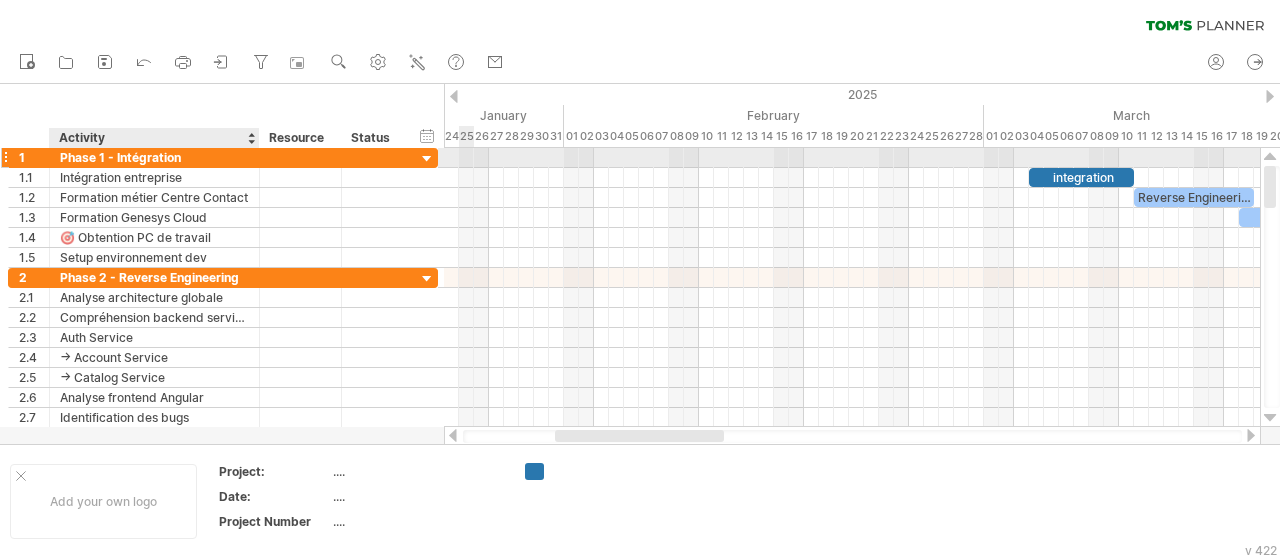 click on "Phase 1 - Intégration" at bounding box center [154, 157] 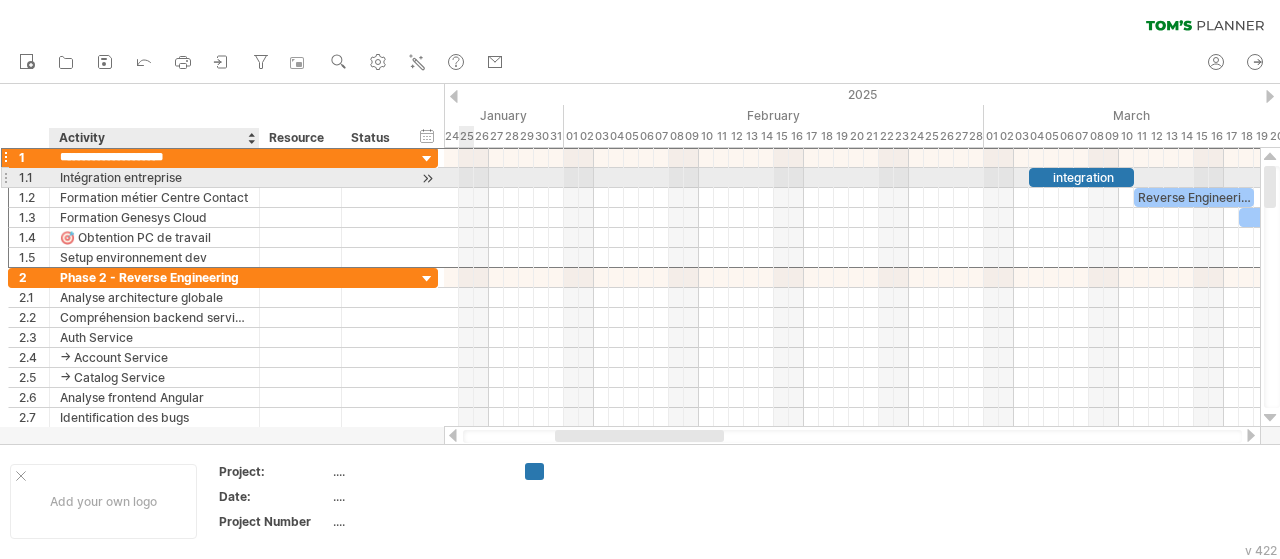 click on "Intégration entreprise" at bounding box center [154, 177] 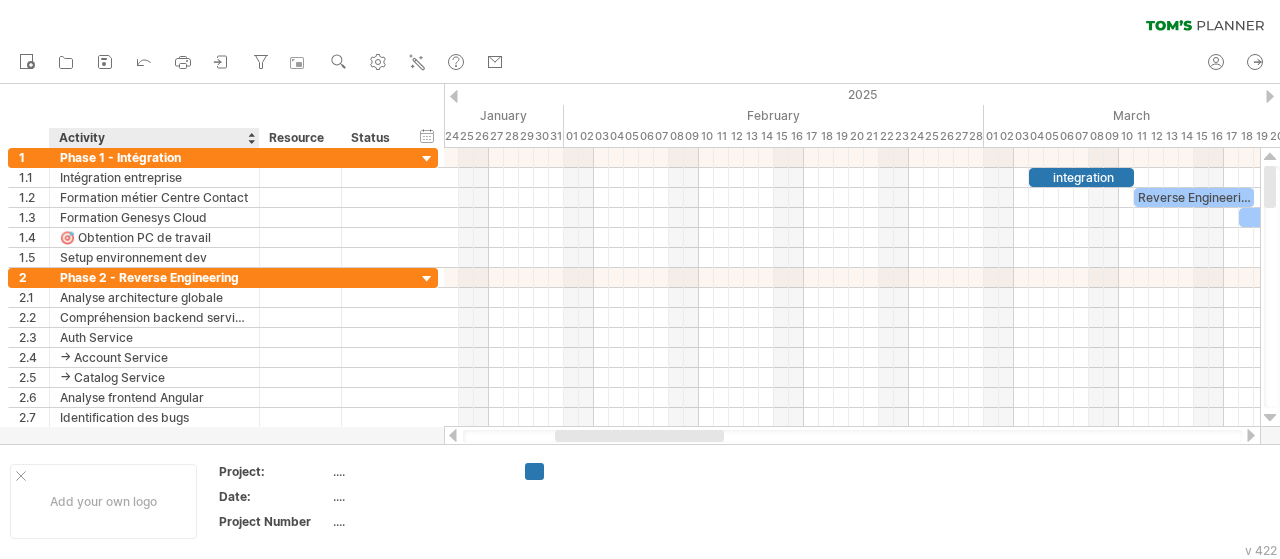 click on "Activity" at bounding box center (153, 138) 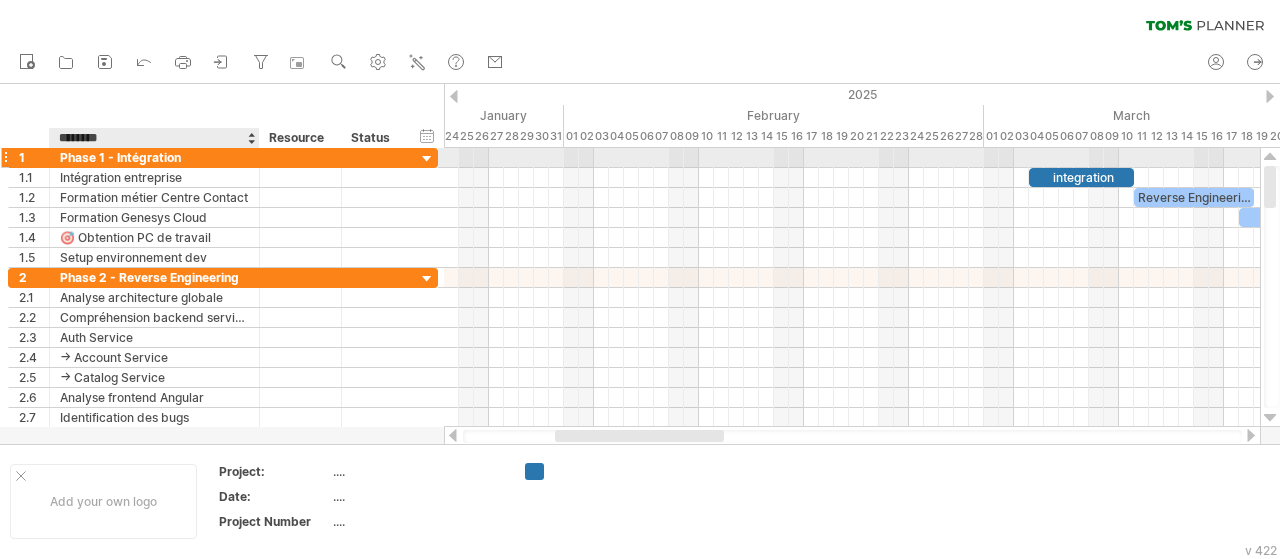 click on "Phase 1 - Intégration" at bounding box center (154, 157) 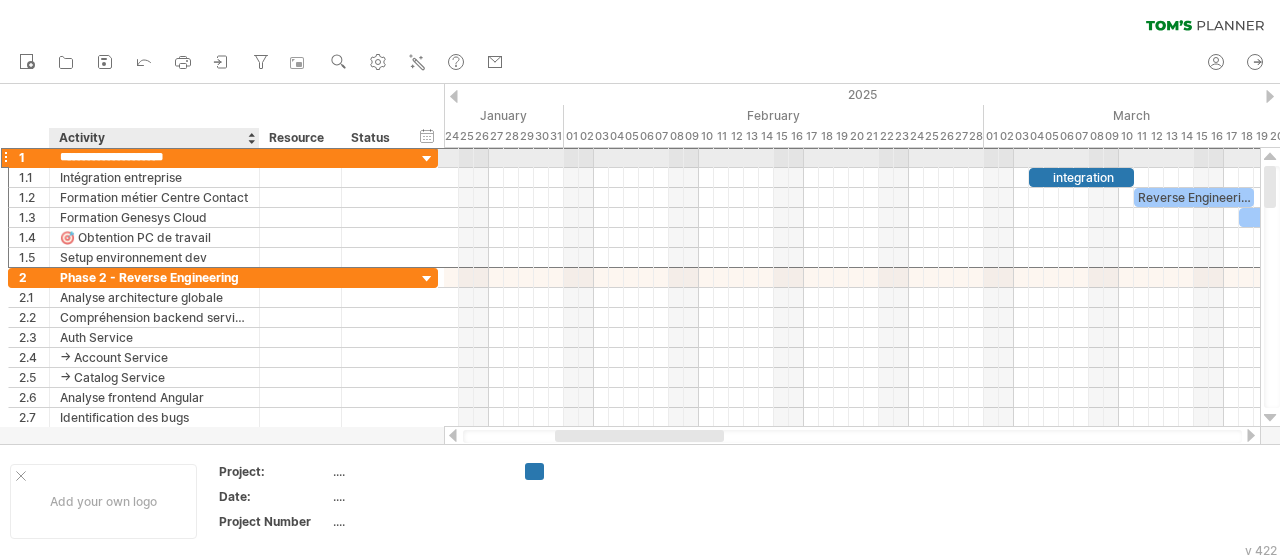 click on "**********" at bounding box center [154, 157] 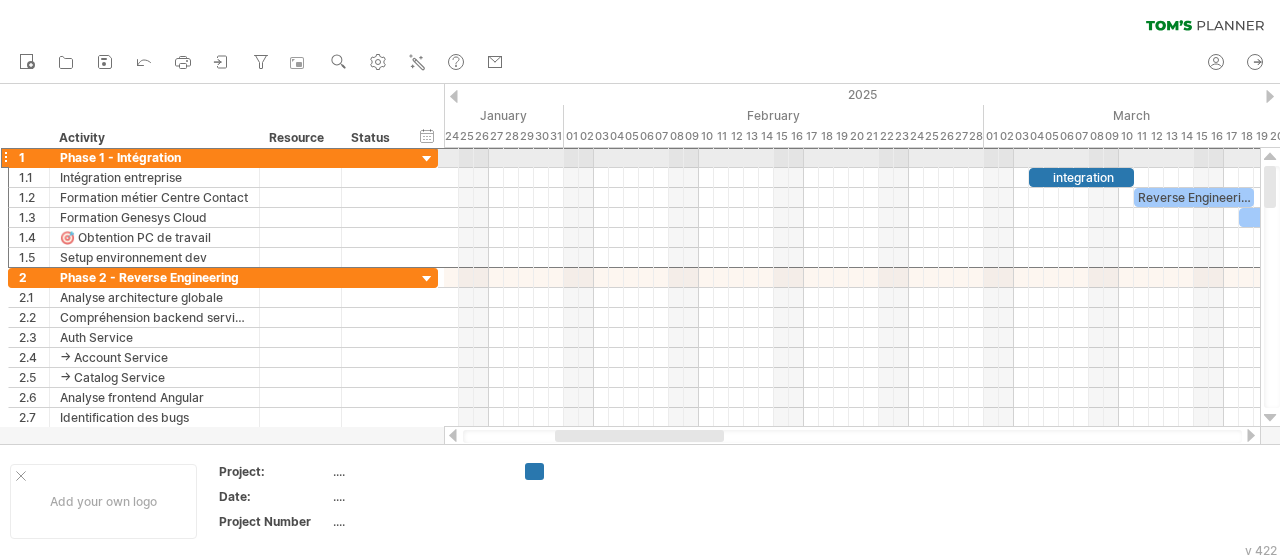 click at bounding box center [5, 157] 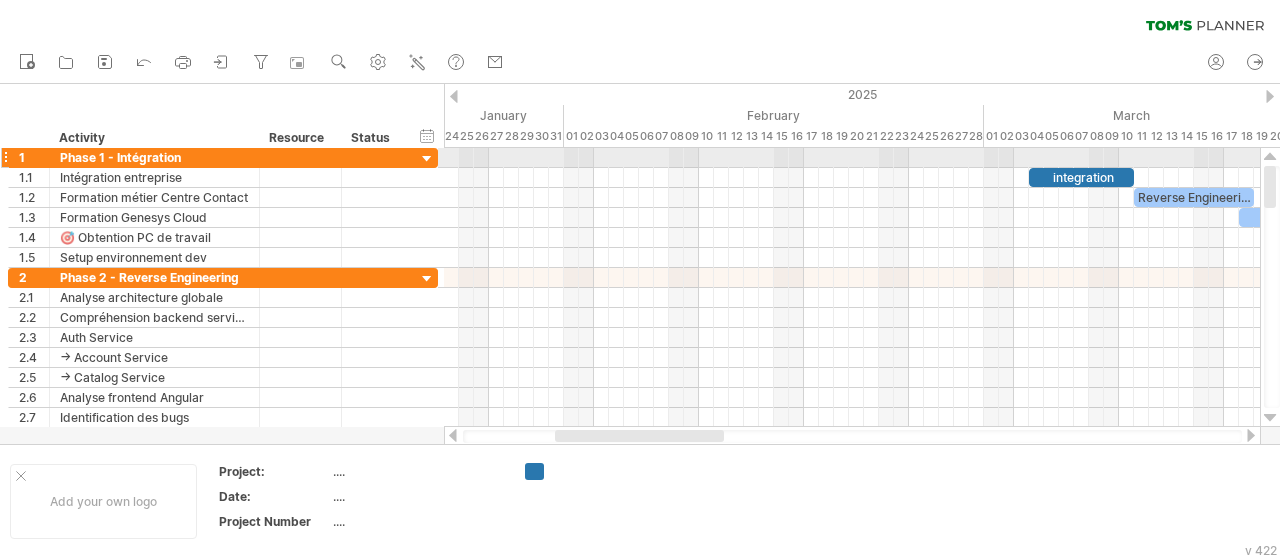 click at bounding box center (5, 157) 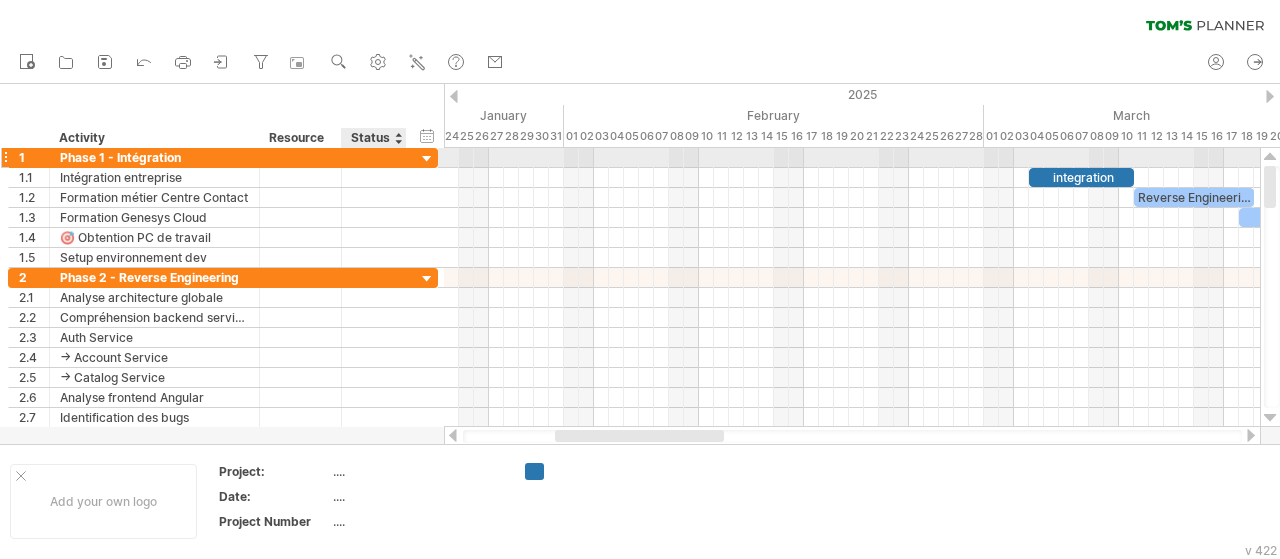 click at bounding box center (427, 159) 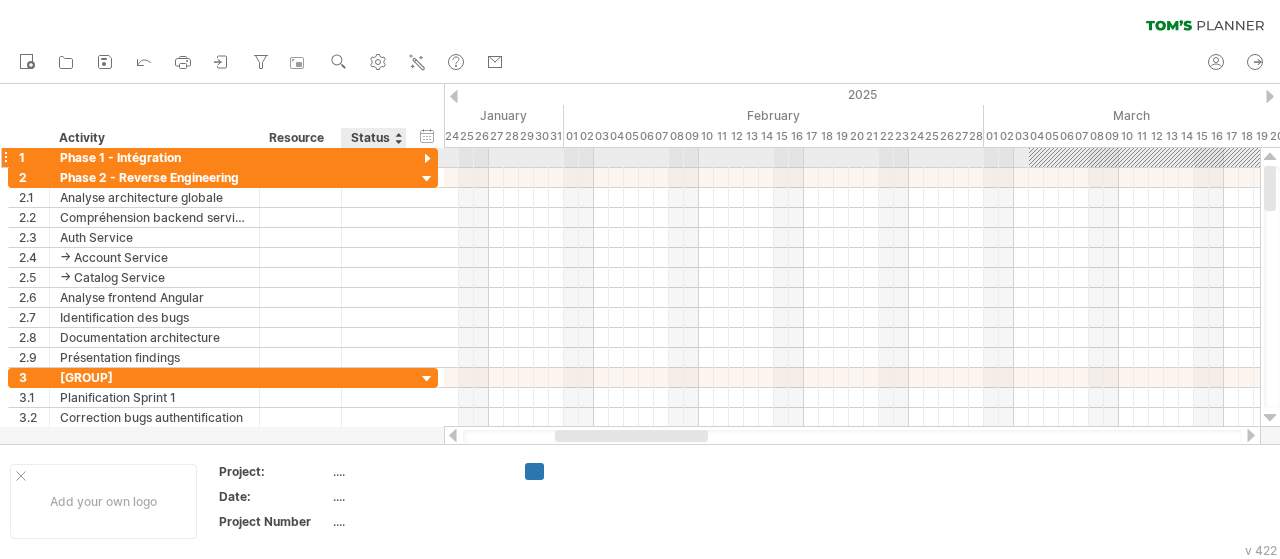 click at bounding box center (427, 159) 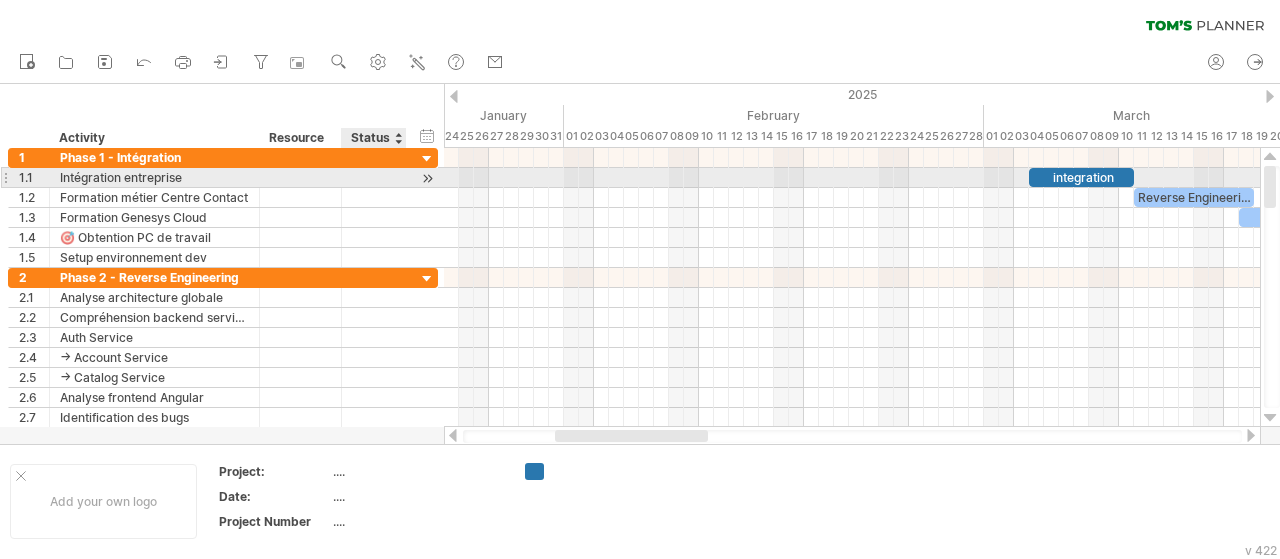 click at bounding box center (427, 178) 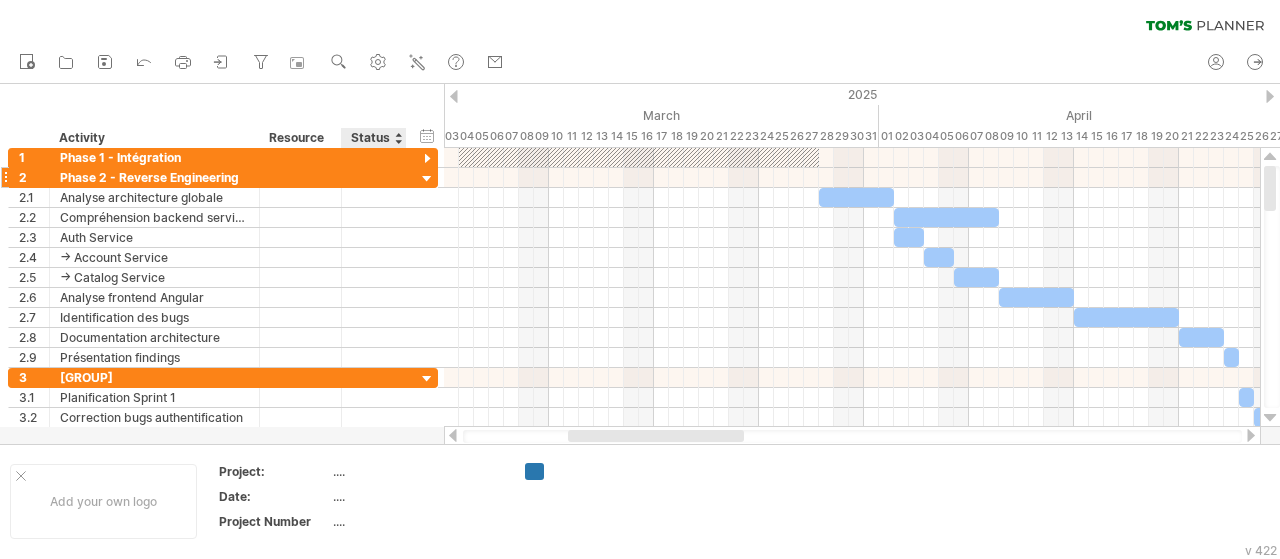 click at bounding box center [427, 179] 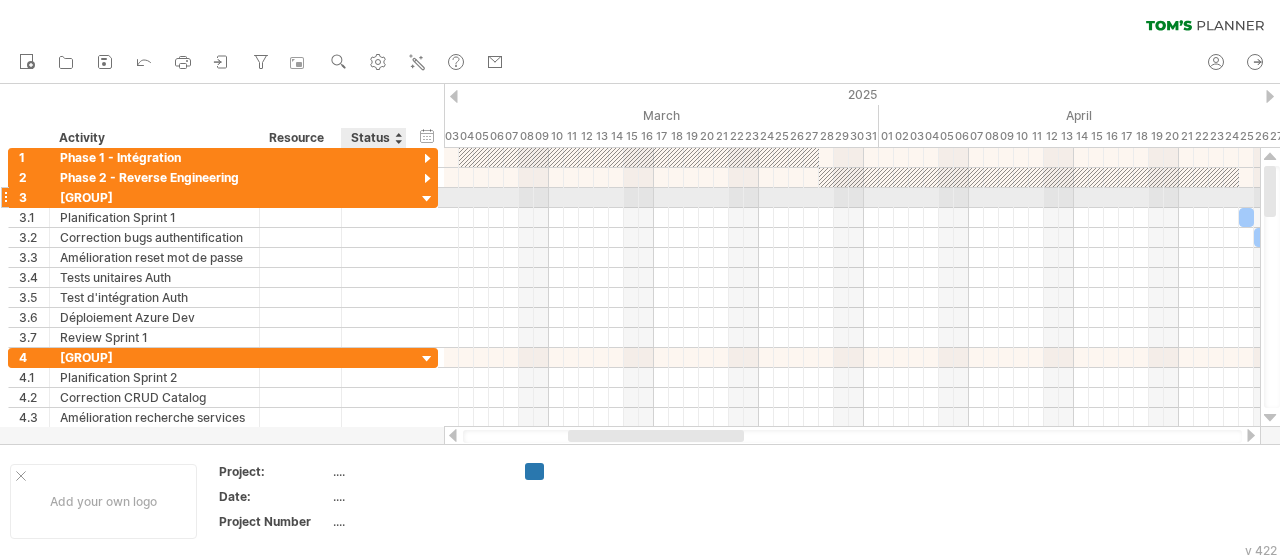 click at bounding box center [427, 199] 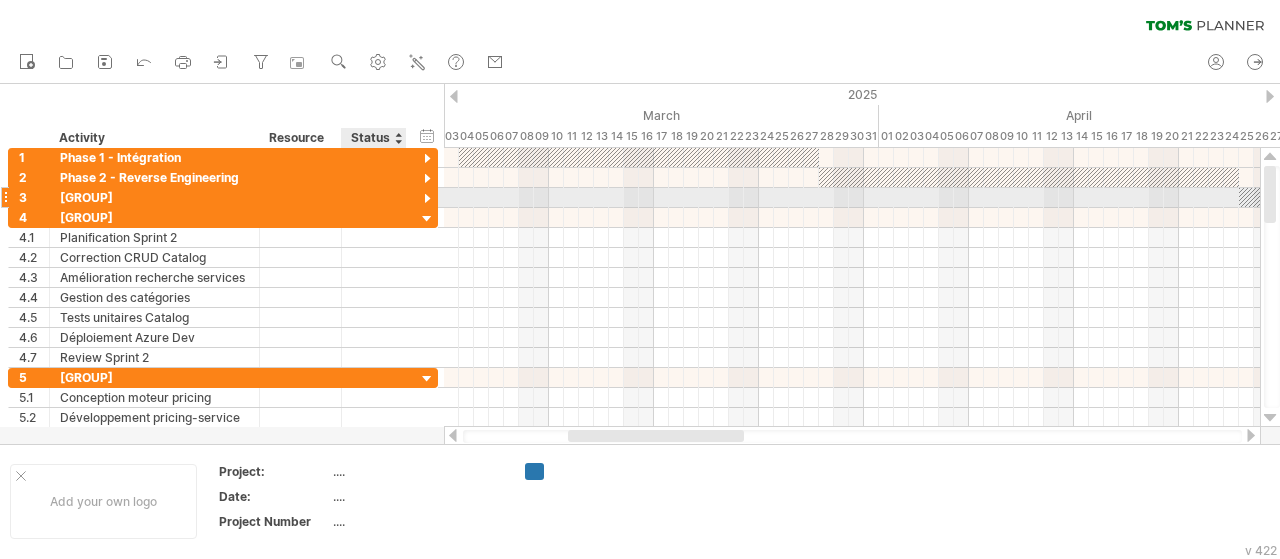 click at bounding box center [427, 199] 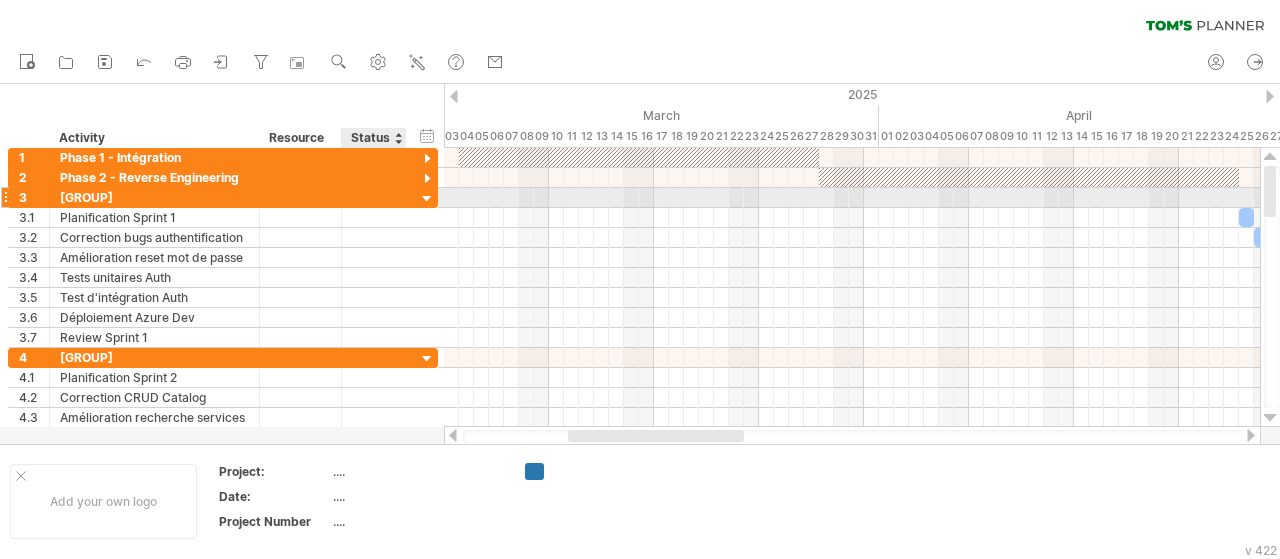 click at bounding box center (427, 199) 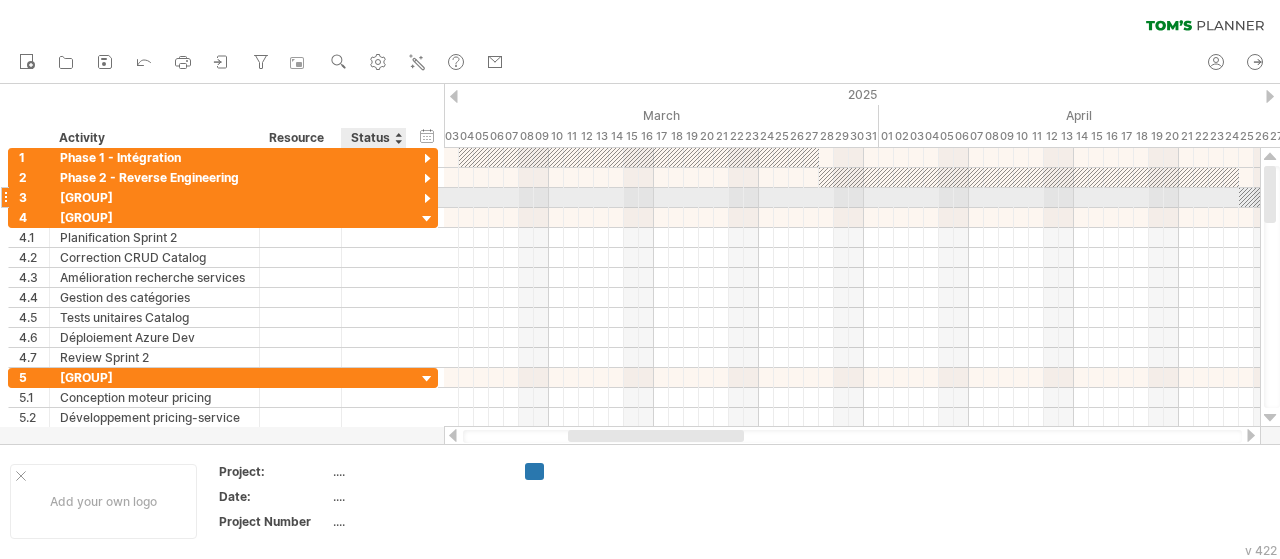 click at bounding box center (427, 199) 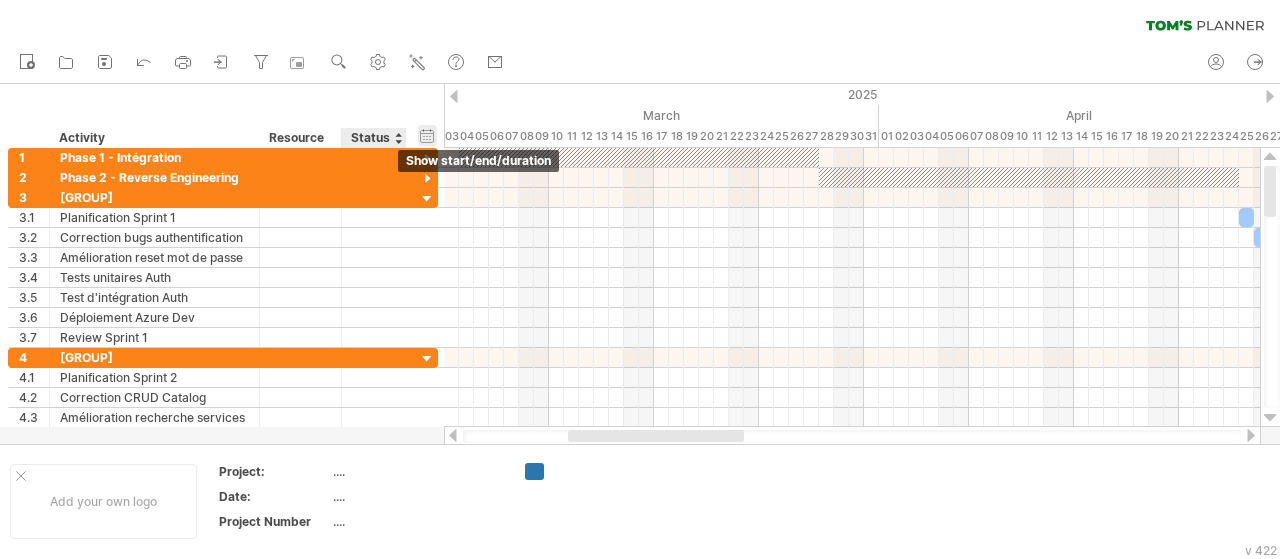 click on "hide start/end/duration show start/end/duration" at bounding box center [427, 135] 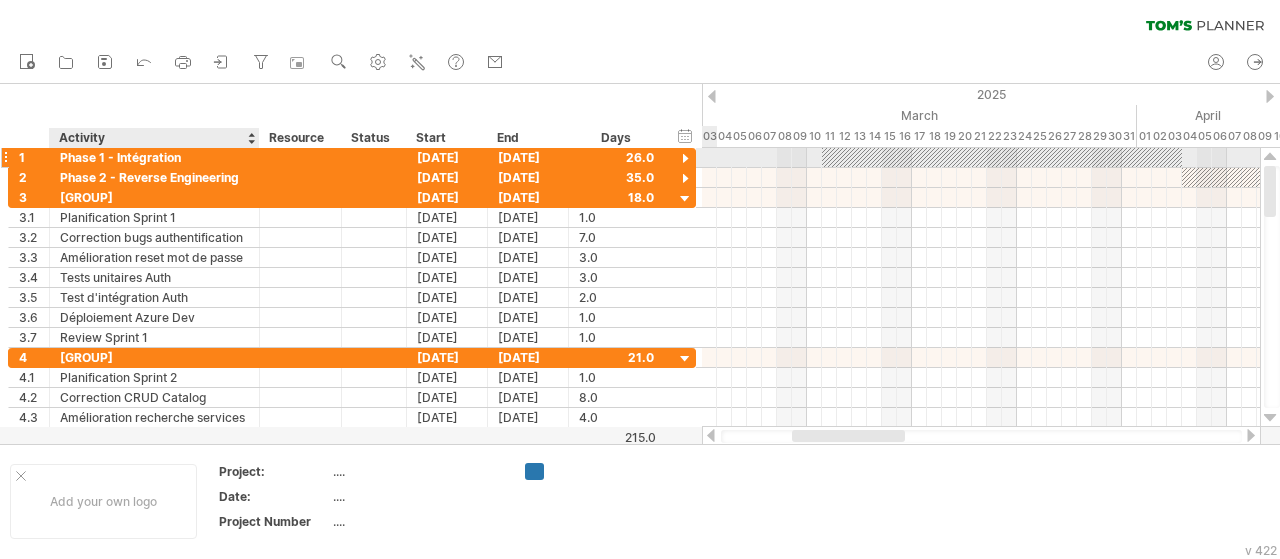 click on "Phase 1 - Intégration" at bounding box center (154, 157) 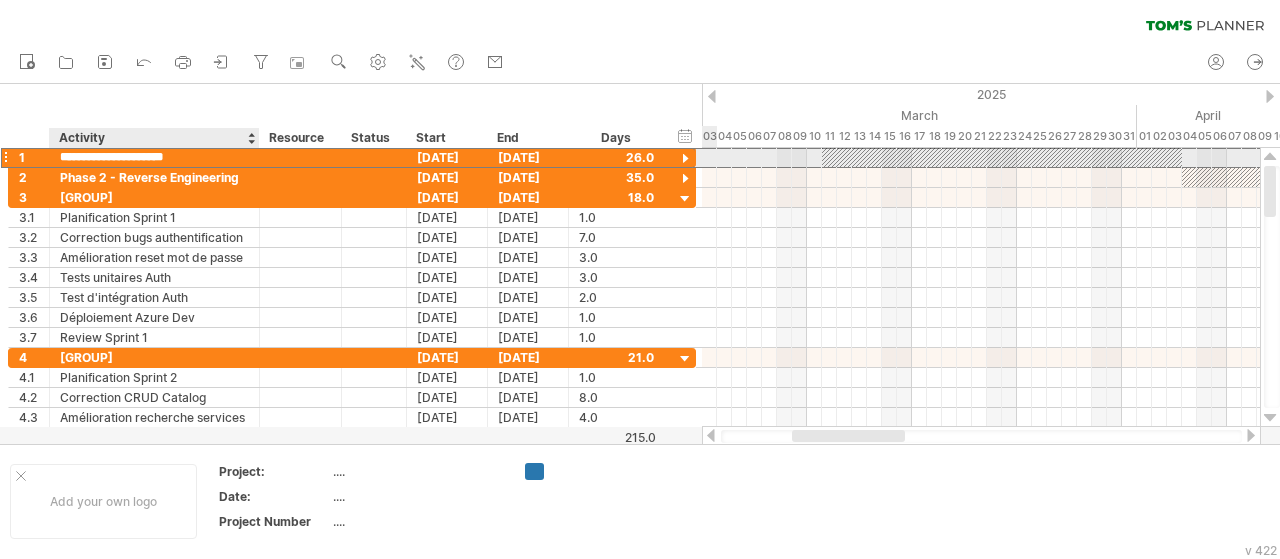 click on "**********" at bounding box center [154, 157] 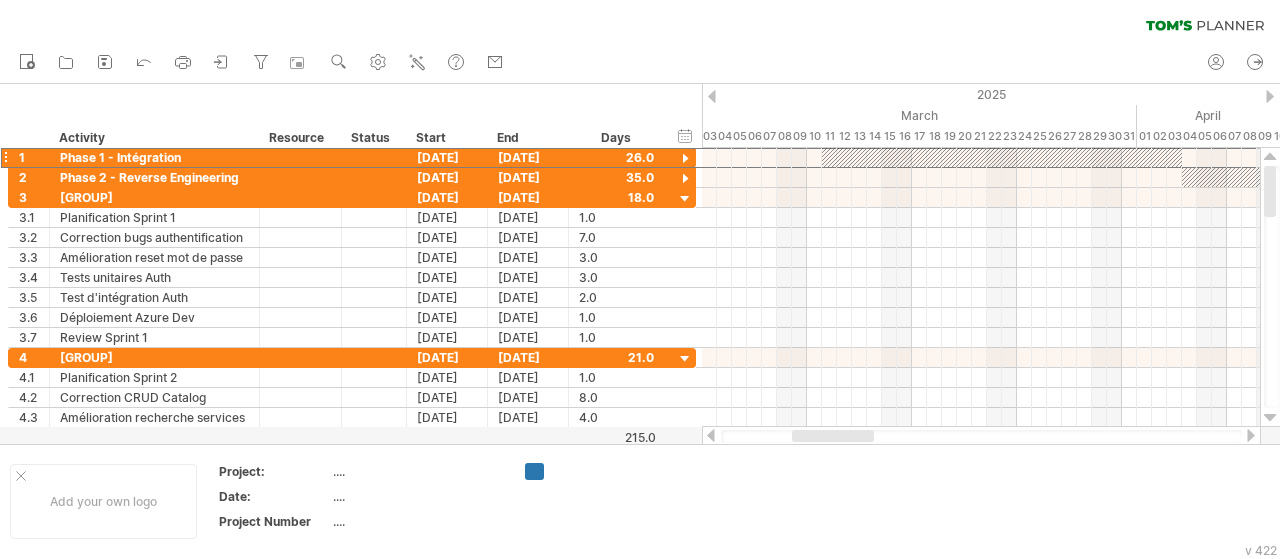 drag, startPoint x: 1269, startPoint y: 185, endPoint x: 1243, endPoint y: 129, distance: 61.741398 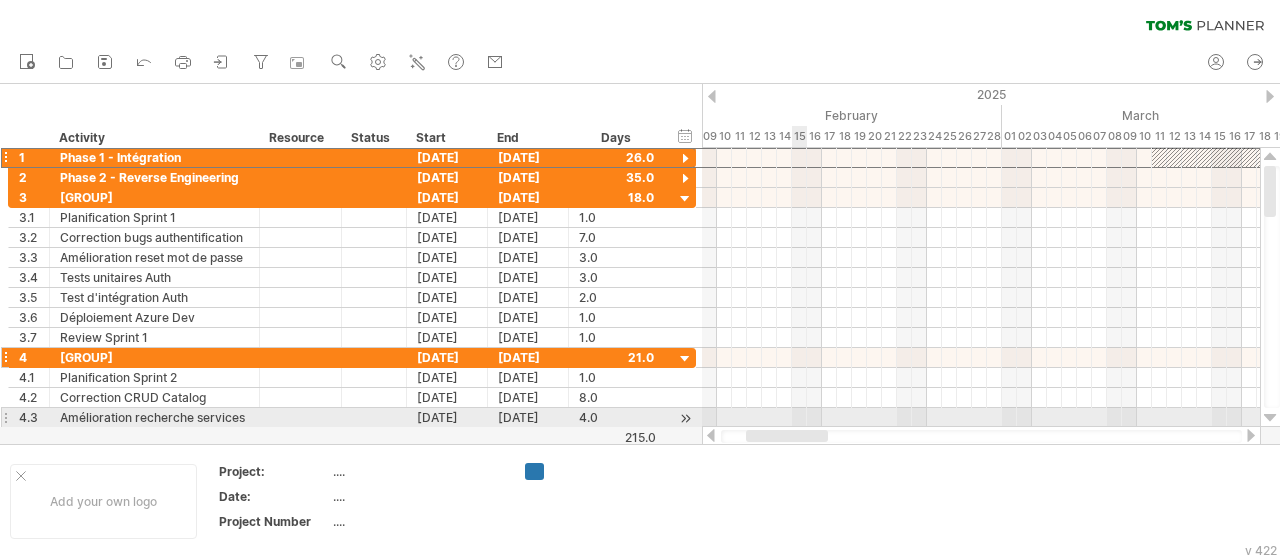 drag, startPoint x: 864, startPoint y: 439, endPoint x: 566, endPoint y: 362, distance: 307.78726 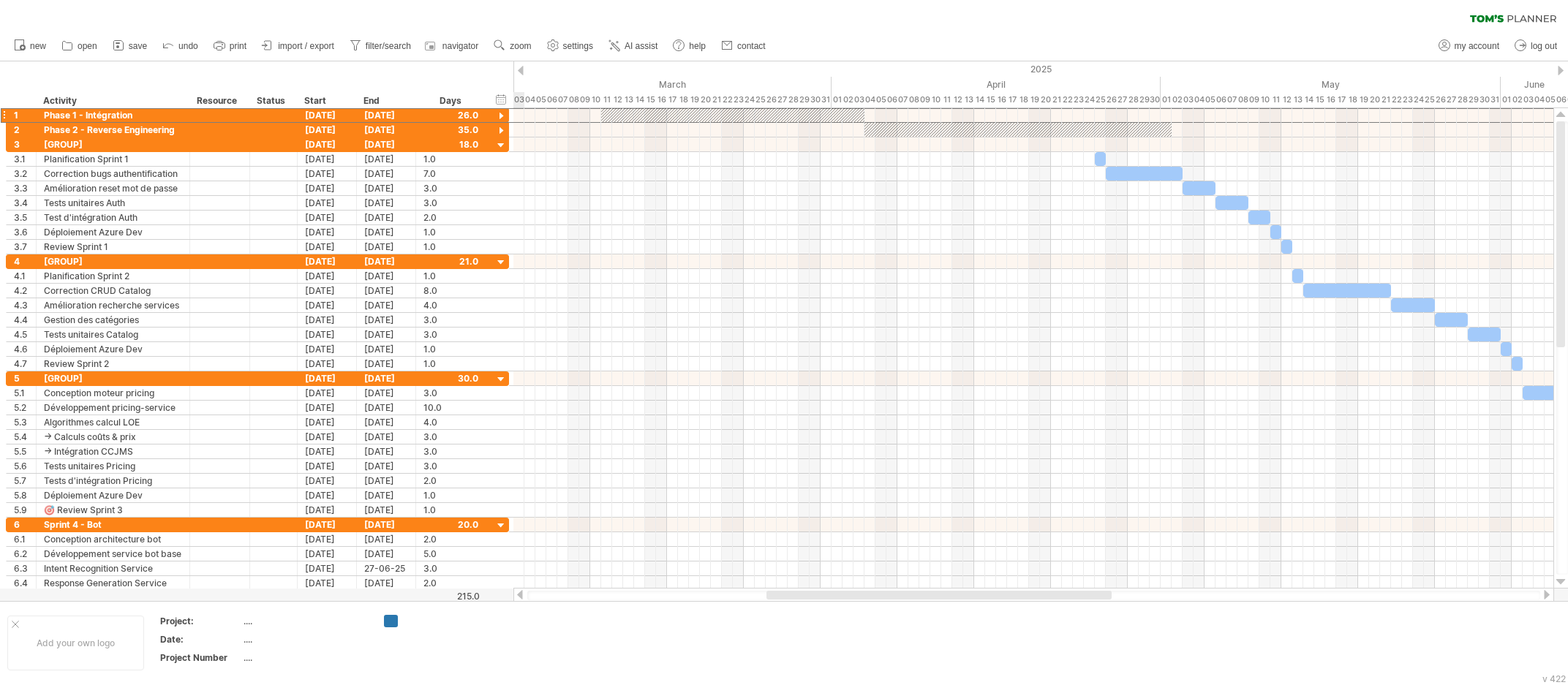 drag, startPoint x: 709, startPoint y: 597, endPoint x: 813, endPoint y: 601, distance: 104.07689 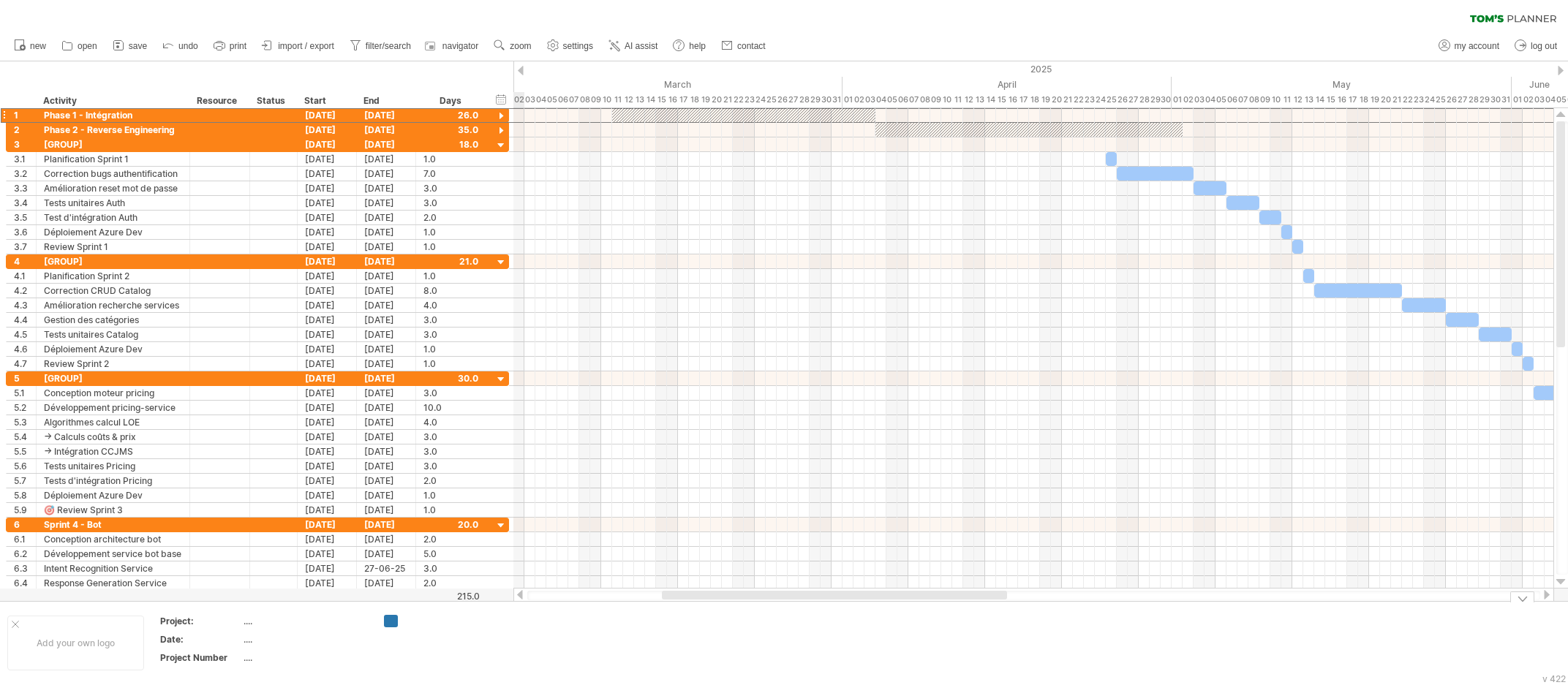 drag, startPoint x: 813, startPoint y: 601, endPoint x: 905, endPoint y: 602, distance: 92.00543 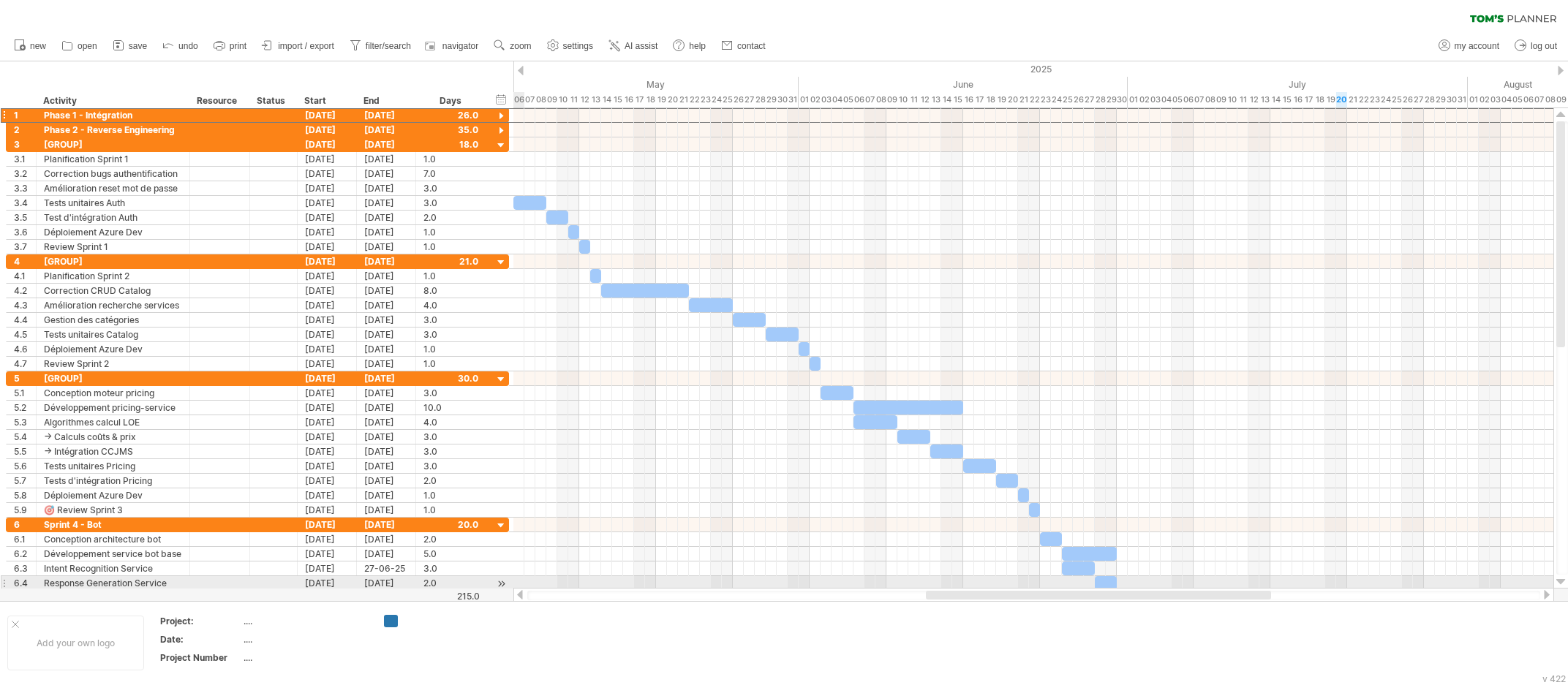 drag, startPoint x: 882, startPoint y: 594, endPoint x: 1145, endPoint y: 588, distance: 263.0684 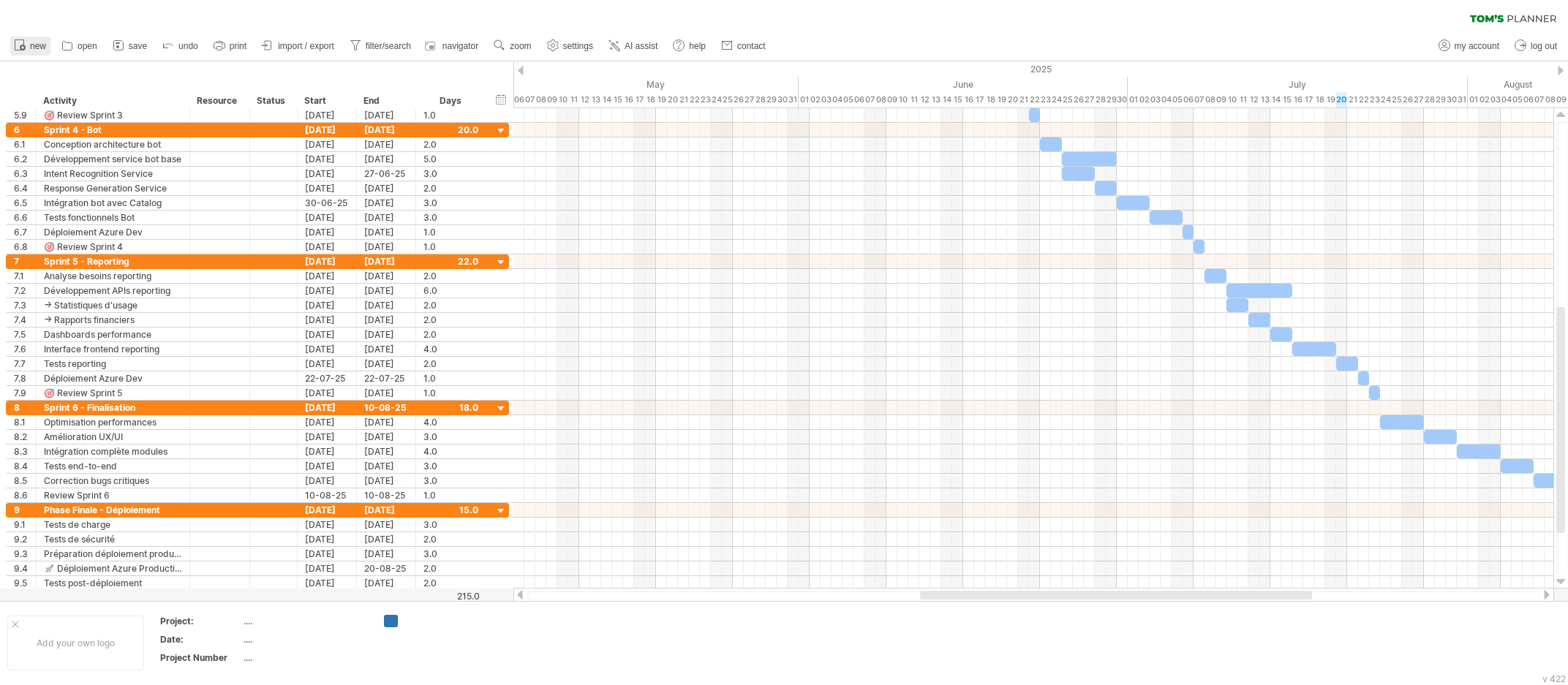 click on "new" at bounding box center (38, 46) 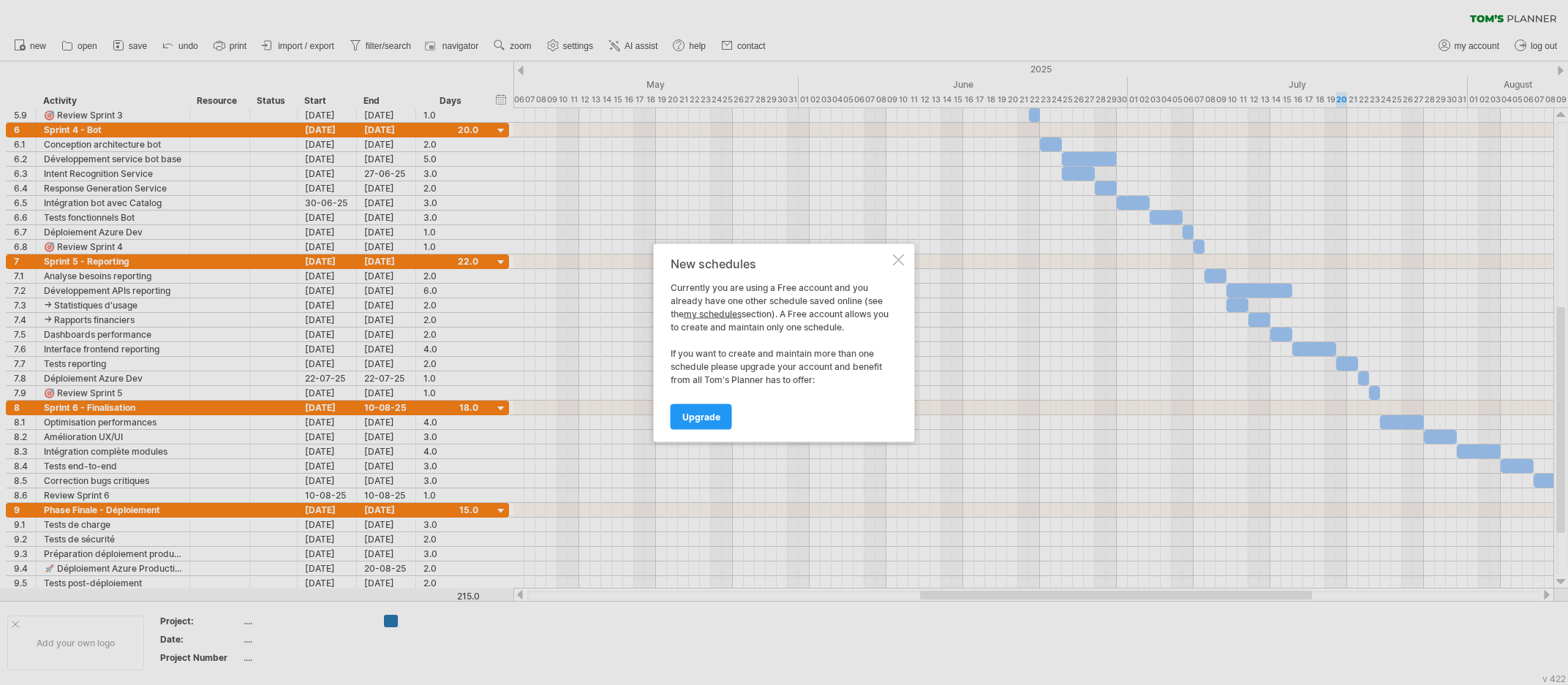 click at bounding box center [899, 260] 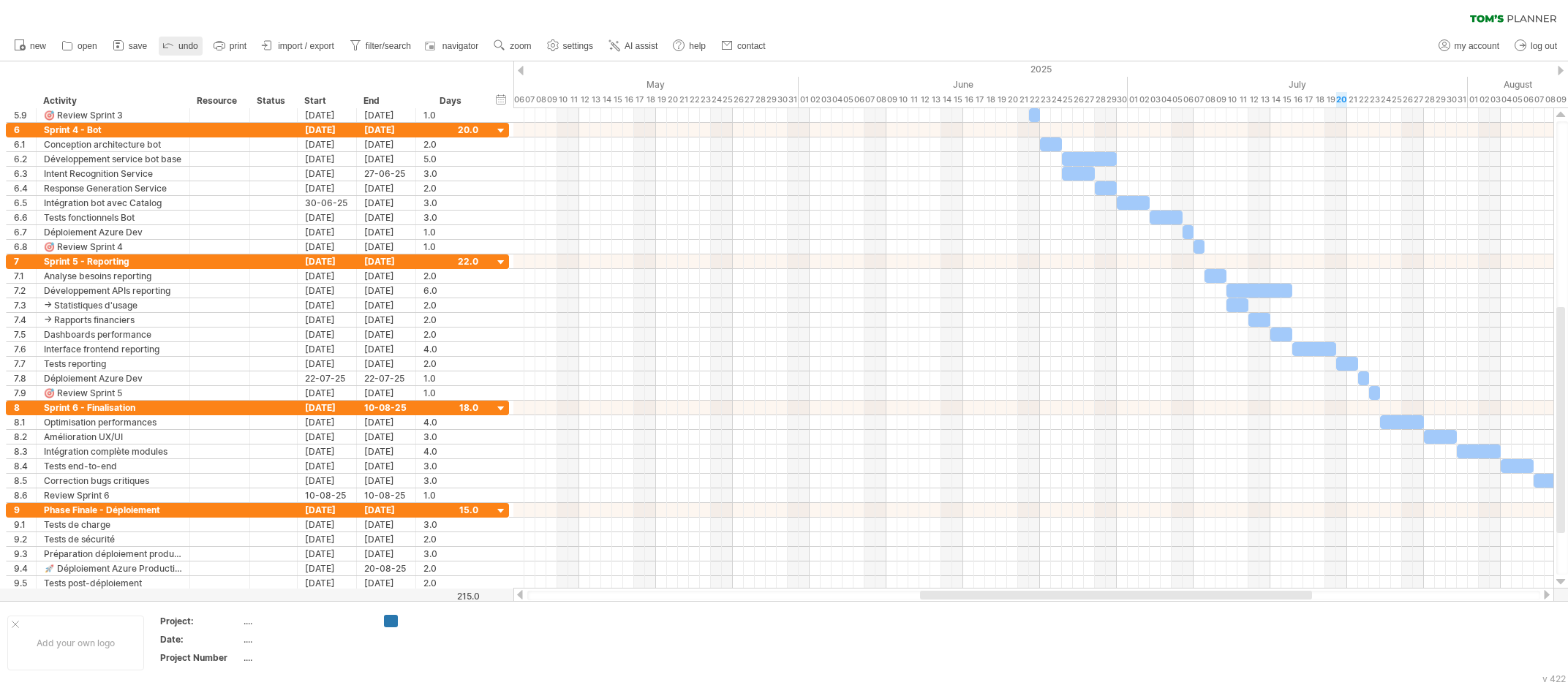 click on "undo" at bounding box center [188, 46] 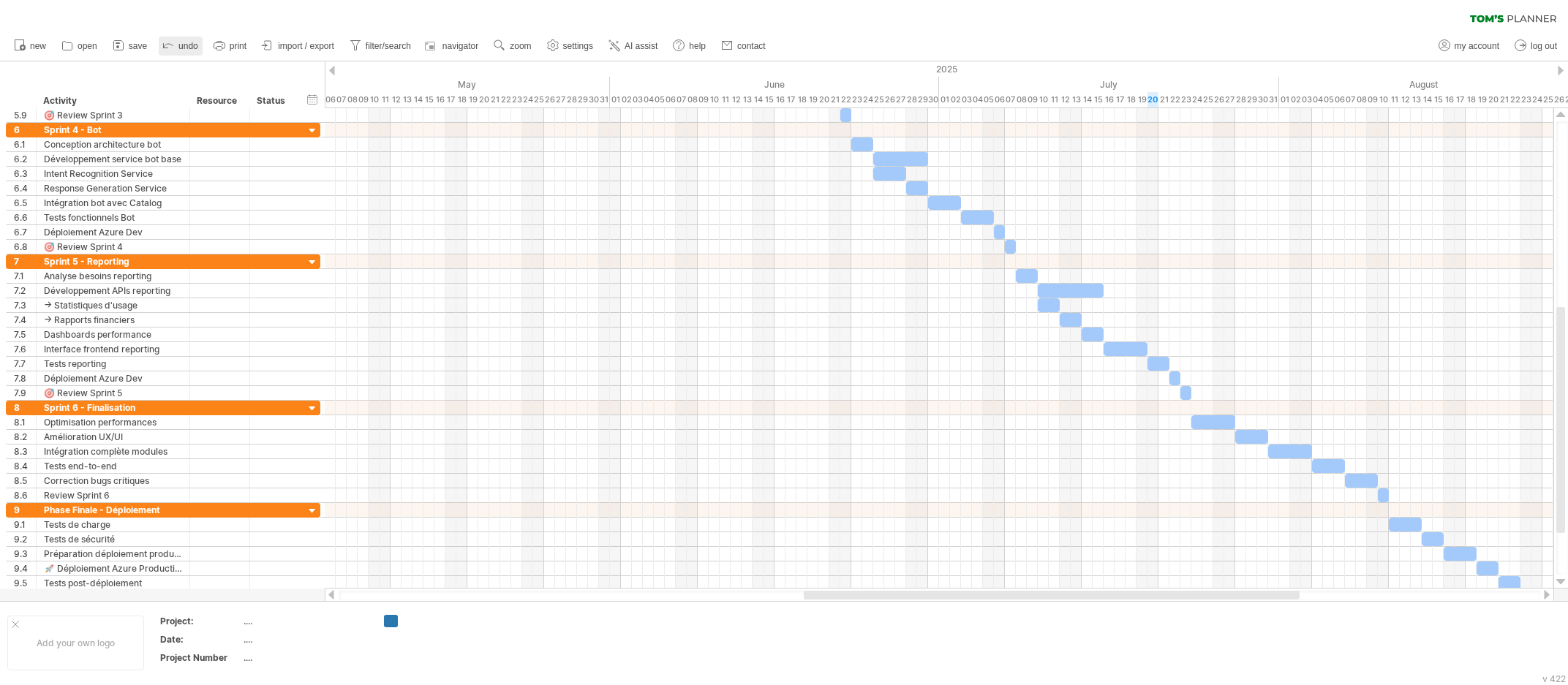click on "undo" at bounding box center (188, 46) 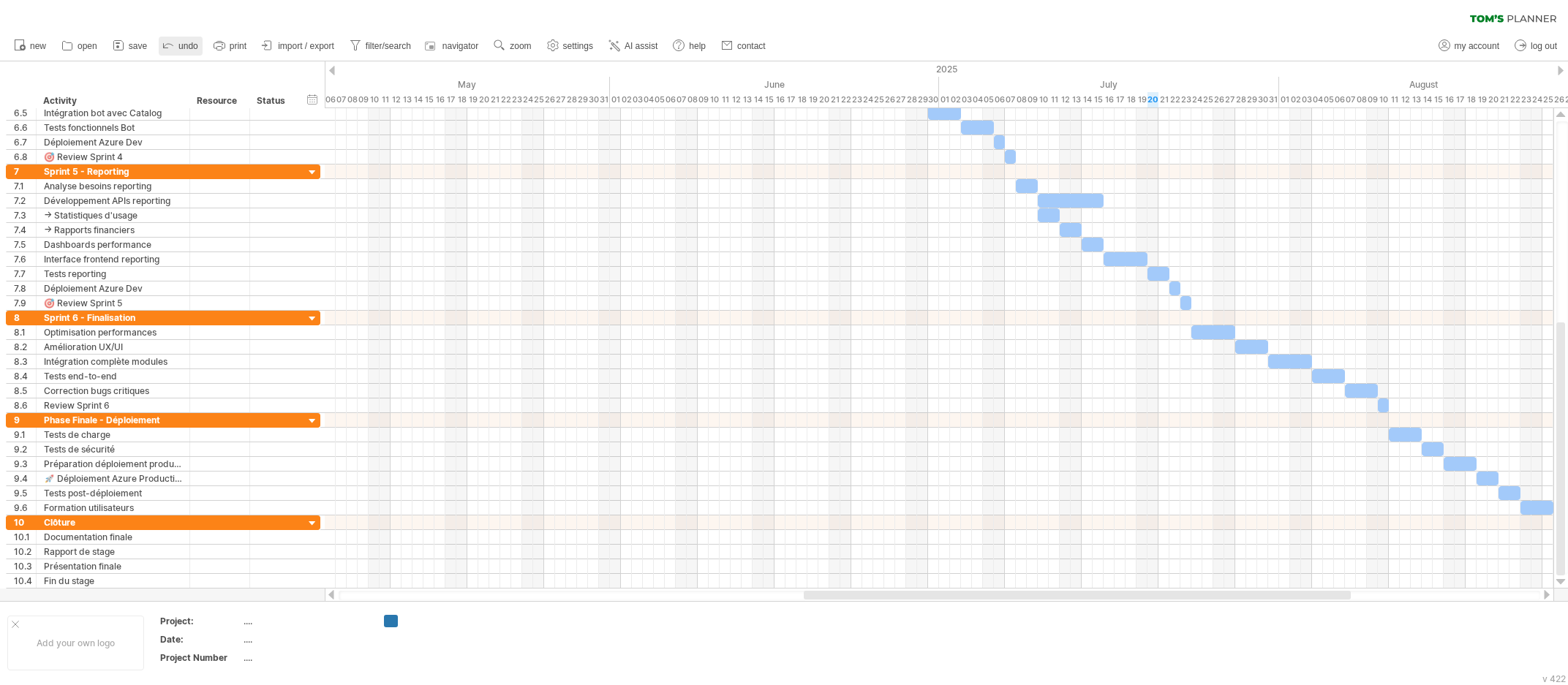 click on "undo" at bounding box center [188, 46] 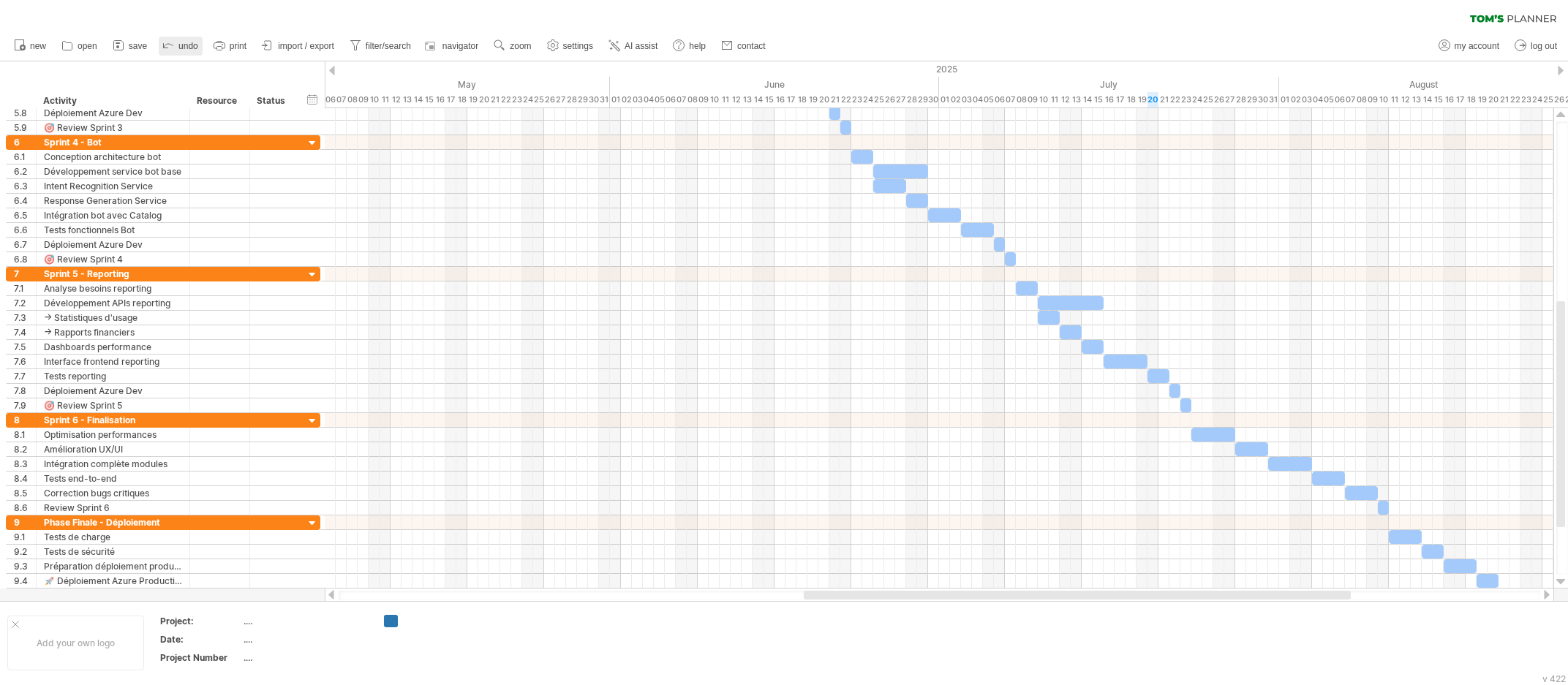 click on "undo" at bounding box center (188, 46) 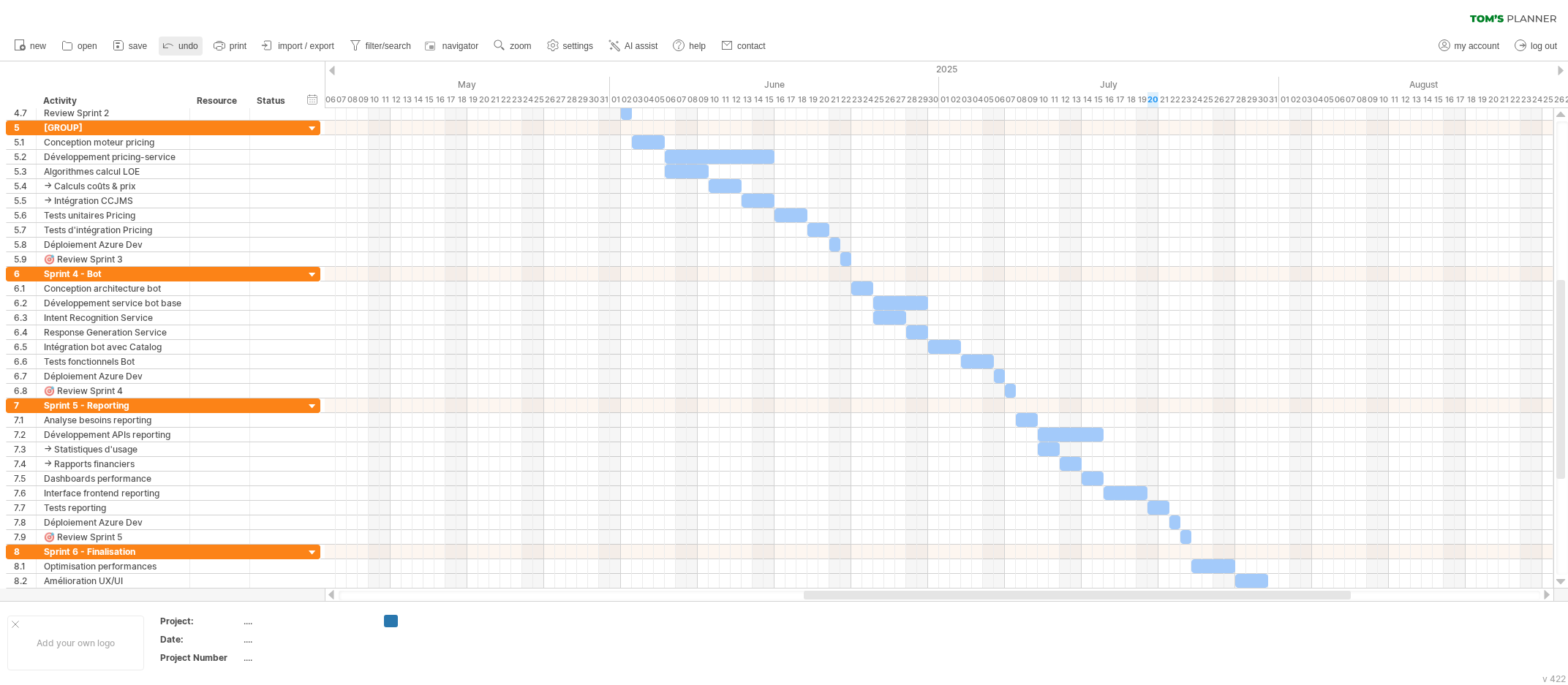 click on "undo" at bounding box center (188, 46) 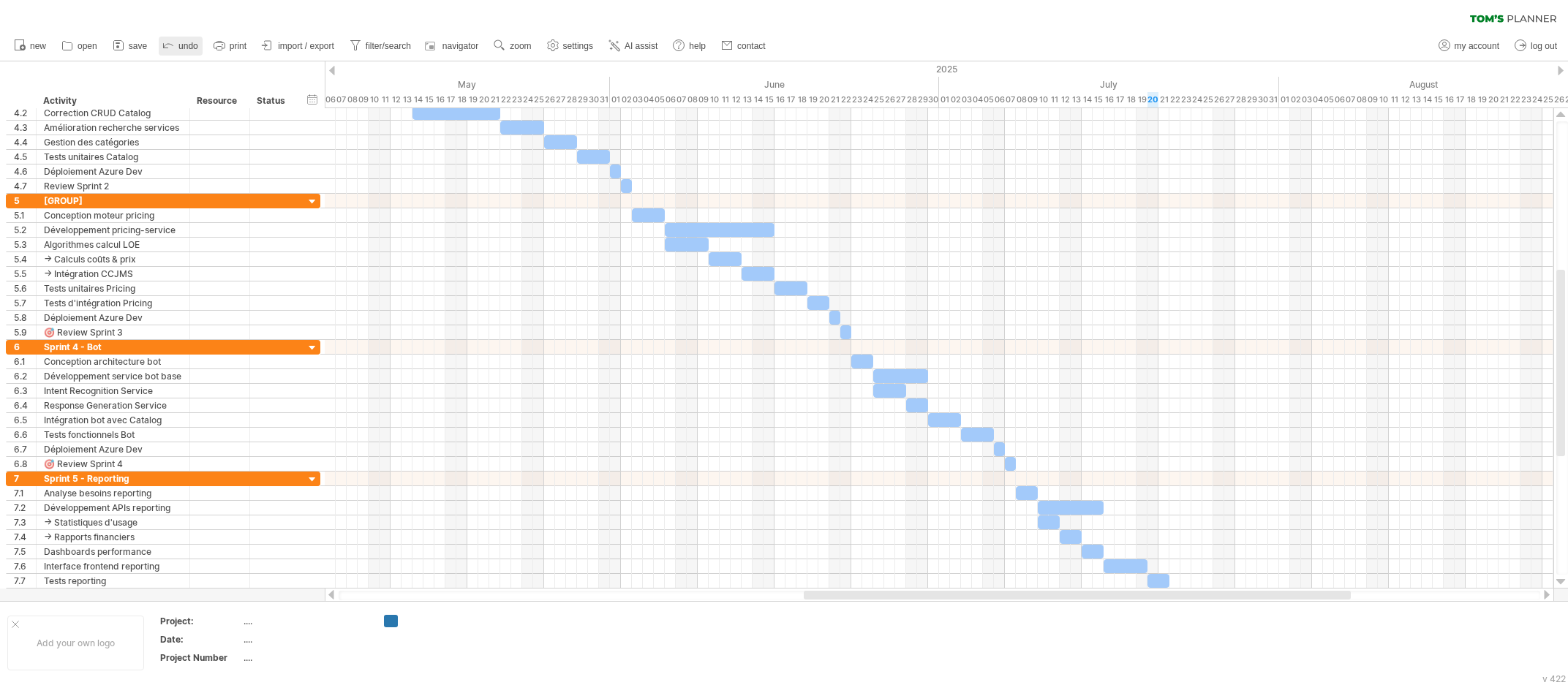 click on "undo" at bounding box center (188, 46) 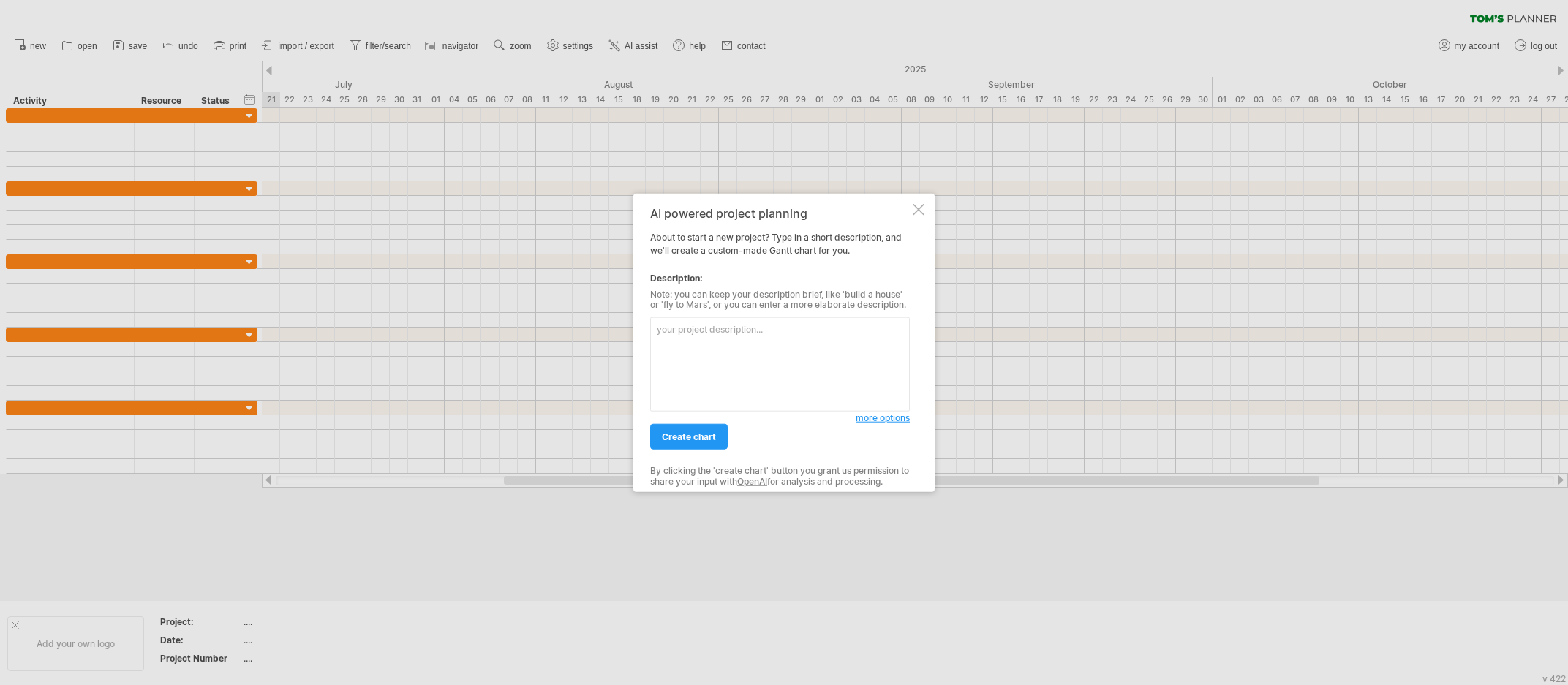 scroll, scrollTop: 0, scrollLeft: 0, axis: both 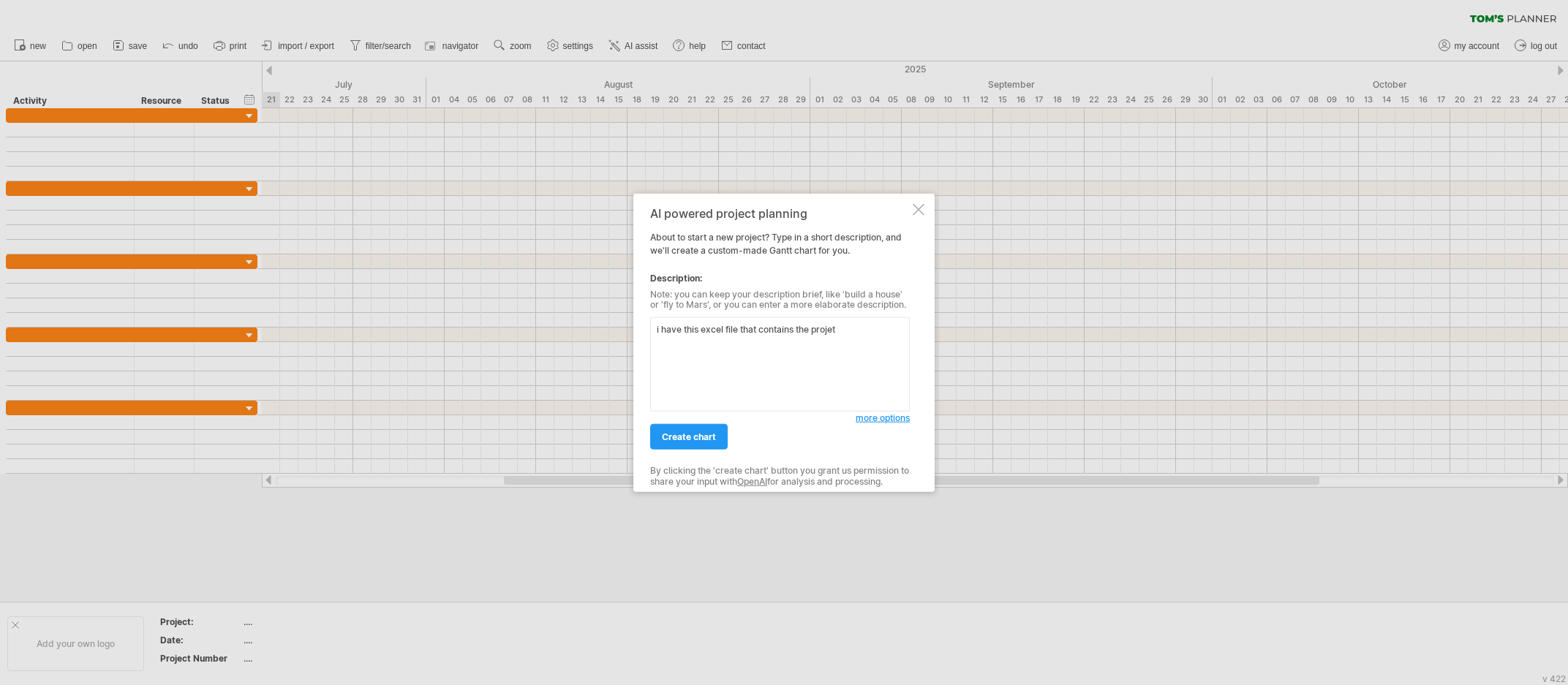 drag, startPoint x: 851, startPoint y: 325, endPoint x: 809, endPoint y: 344, distance: 46.09772 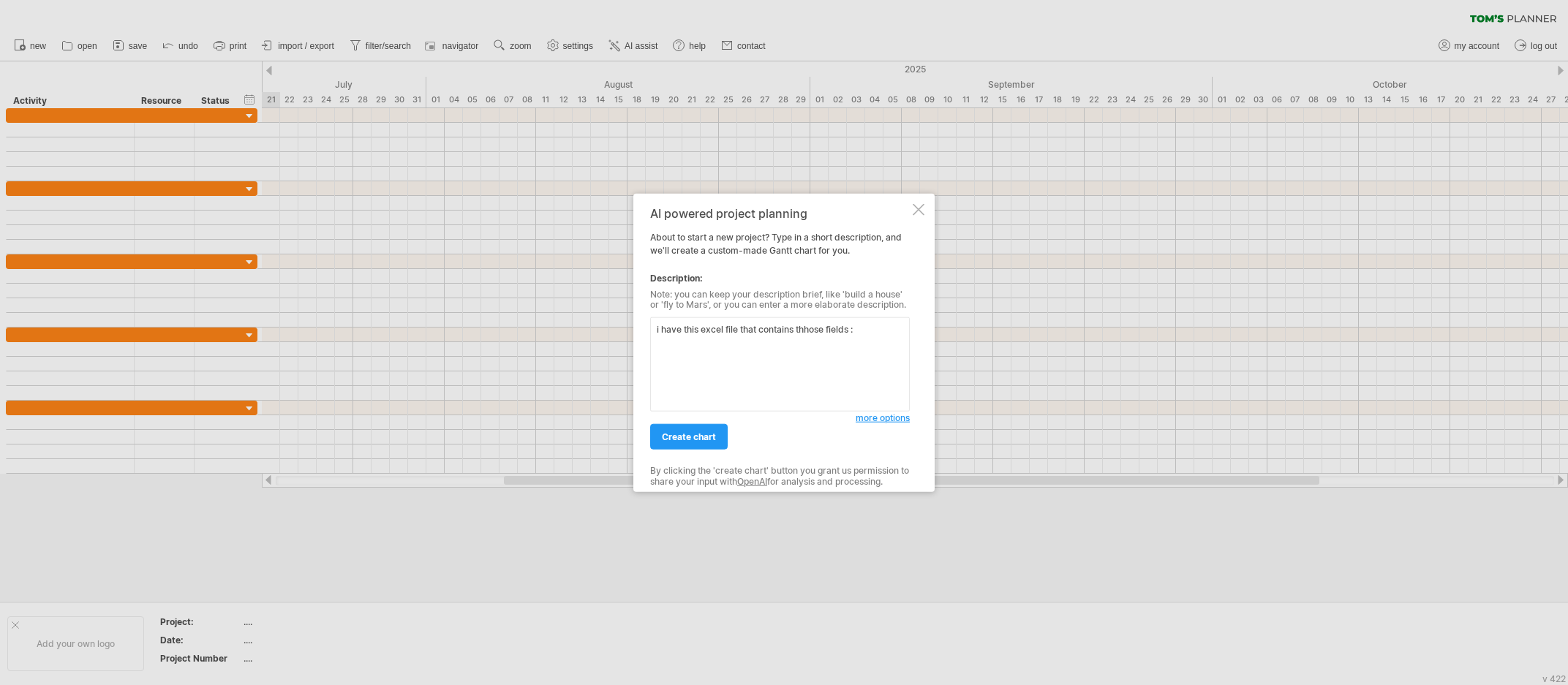 paste on "Name,Start,End,Group,Resource,Color" 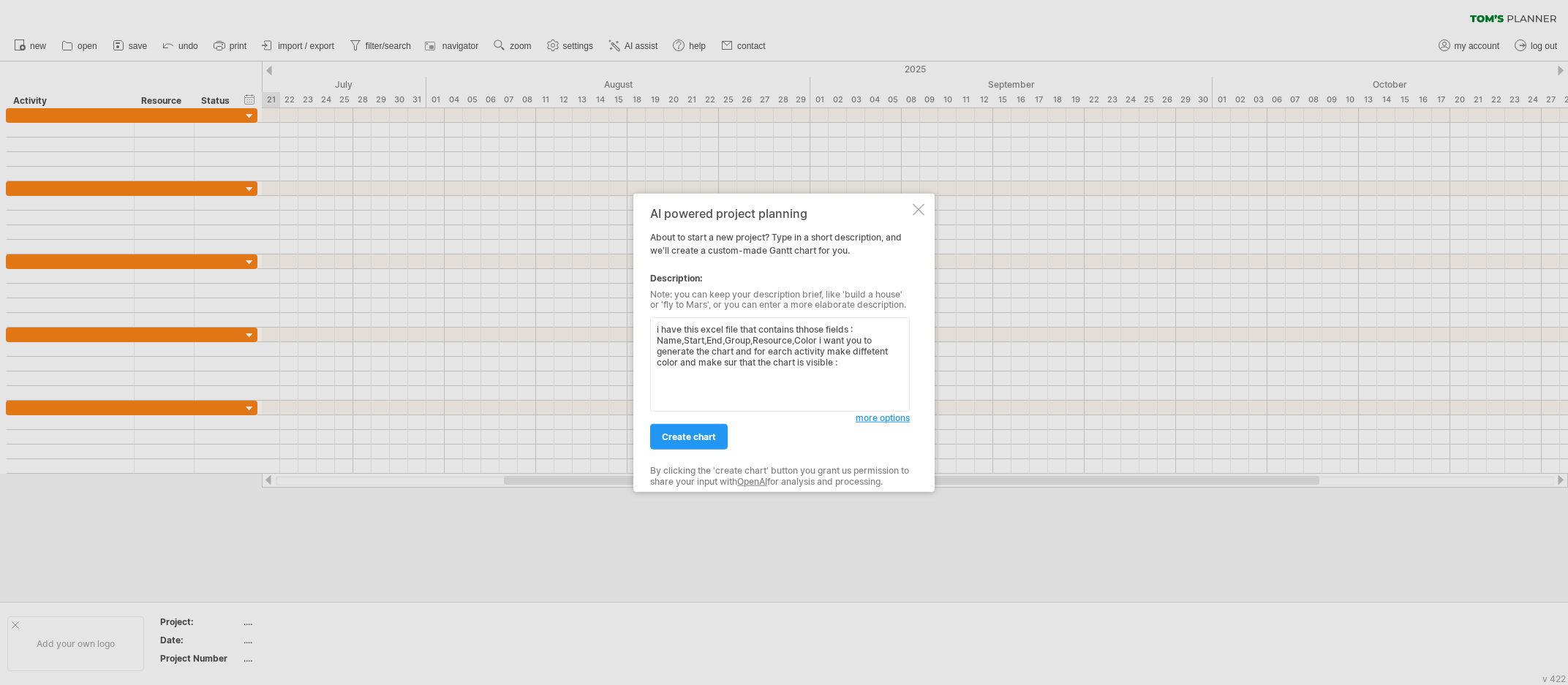 paste on "Lore,Ipsum,Dol,Sitam,Consecte,Adipi
Elitseddoei & Temporinc,3621-28-98,5231-93-15,Utlab 8 - Etdoloremag,Aliquaeni,#0952ad
🎯 Minimveni QU no exercit,1653-69-88,9316-55-04,Ullam 4 - Laborisnisi,AL Exeacom,#c52d61
Autei inreprehender voluptateveli,0065-34-99,6526-87-52,Essec 2 - Fugiatnulla,Pariature,#5949si
Occaeca cupidatatnon & Proiden Suntculpaqu,4747-68-15,3369-22-15,Offic 4 - Deserun,Mollitani,#i84e10
Laborumperspic und omni istenat,7105-36-20,5443-70-12,Error 0 - Volupta,Accusanti,#d08l50
🎯 Totamremaper eaqueips quaeabillo,4389-95-50,0631-74-83,Inven 3 - Veritat,Quasiarch + Beataevit,#d34e84
Nemoenimip quia voluptasaspernat,0823-99-67,9641-69-15,Autodi 4 - Fugi,Consequun,#41ma22
Dolor & Eosrationes Nesc,7508-69-57,7718-49-97,Nequep 6 - Quis,Doloremad,#72nu89
🎯 Eiusmo Tempor 5,9384-31-13,2594-53-91,Incidu 3 - Magn,Quaera,#e94m51
Solutanobi ELIG Optiocu,2532-78-65,9349-63-04,Nihili 2 - Quoplac,Facerepos,#4ass02
Repel & Temporibusa Quibusd,2679-95-34,9060-08-03,Offici 8 - Debitis,Rerumnece,#4sae15
🎯 Eveni..." 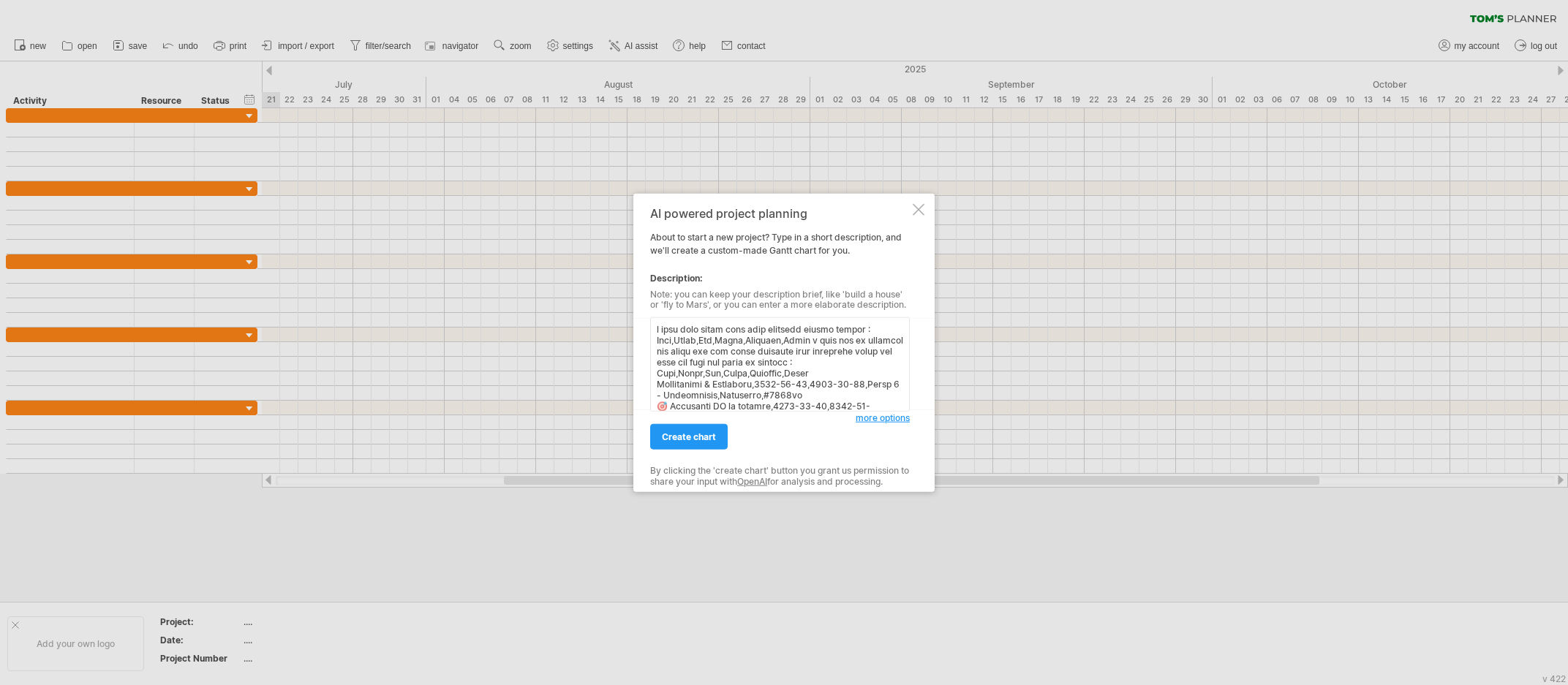 scroll, scrollTop: 768, scrollLeft: 0, axis: vertical 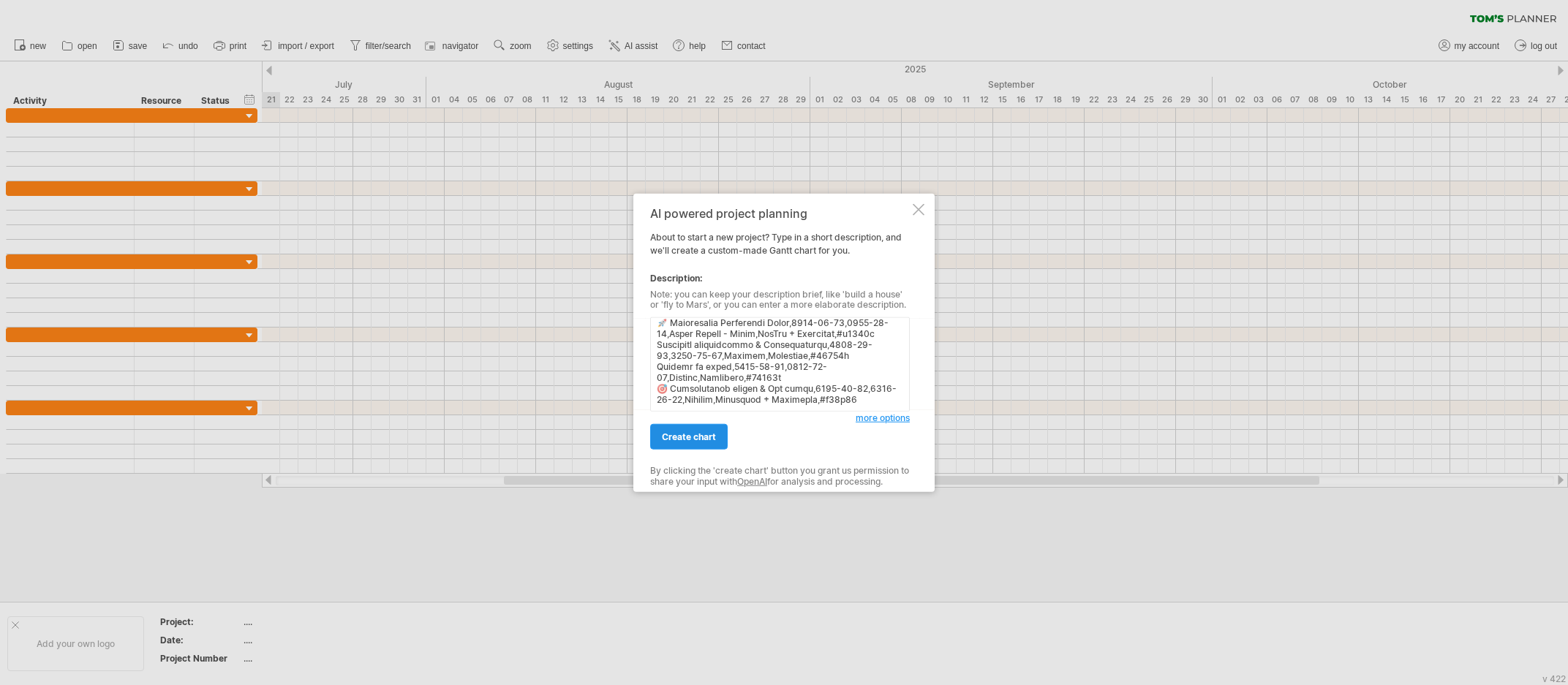 type on "l ipsu dolo sitam cons adip elitsedd eiusmo tempor : Inci,Utlab,Etd,Magna,Aliquaen,Admin v quis nos ex ullamcol nis aliqu exe com conse duisaute irur inreprehe volup vel esse cil fugi nul paria ex sintocc : Cupi,Nonpr,Sun,Culpa,Quioffic,Deser
Mollitanimi & Estlaboru,1744-36-52,5688-94-58,Persp 9 - Undeomnisis,Natuserro,#9910vo
🎯 Accusanti DO la totamre,7700-70-00,4324-82-02,Aperi 0 - Eaqueipsaqu,AB Illoinv,#v53q17
Archi beataevitaedi explicabonemo,5777-81-32,1398-98-09,Enimi 1 - Quiavolupta,Aspernatu,#7832au
Oditfug consequuntur & Magnido Eosrationes,2312-70-02,0821-54-67,Nesci 8 - Nequepo,Quisquamd,#a44n02
Eiusmoditempor inc magn quaerat,2535-69-41,9939-37-19,Etiam 3 - Minusso,Nobiselig,#o48c23
🎯 Nihilimpedit quoplace facereposs,7255-11-33,1162-98-76,Assum 5 - Repelle,Temporibu + Autemquib,#o28d95
Rerumneces saep evenietvoluptate,4983-26-96,0018-74-45,Repudi 9 - Recu,Itaqueear,#81hi29
Tenet & Sapientedel Reic,2664-85-97,7496-37-54,Volupt 6 - Maio,Aliasperf,#62do57
🎯 Asperi Repell 2,8566-47-94,2632-61-16,M..." 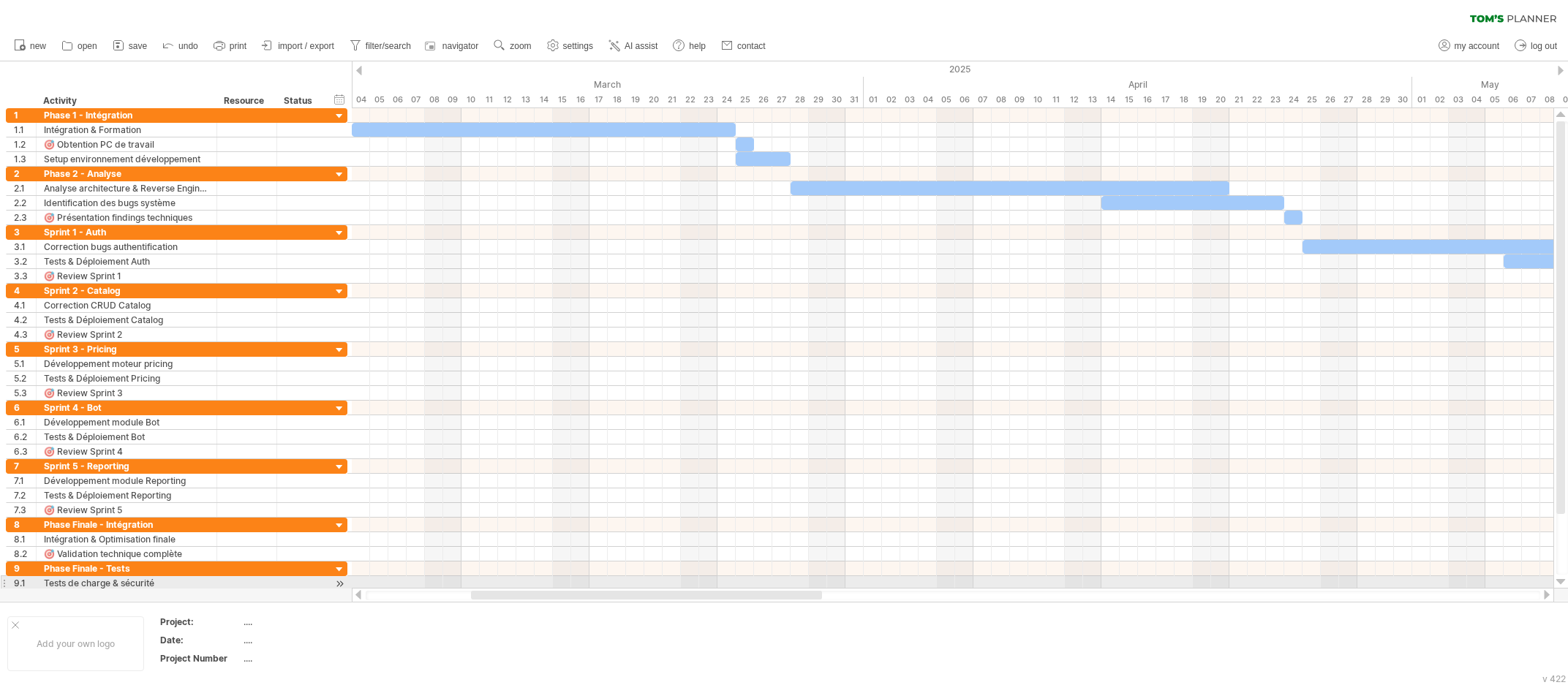 drag, startPoint x: 658, startPoint y: 590, endPoint x: 714, endPoint y: 588, distance: 56.0357 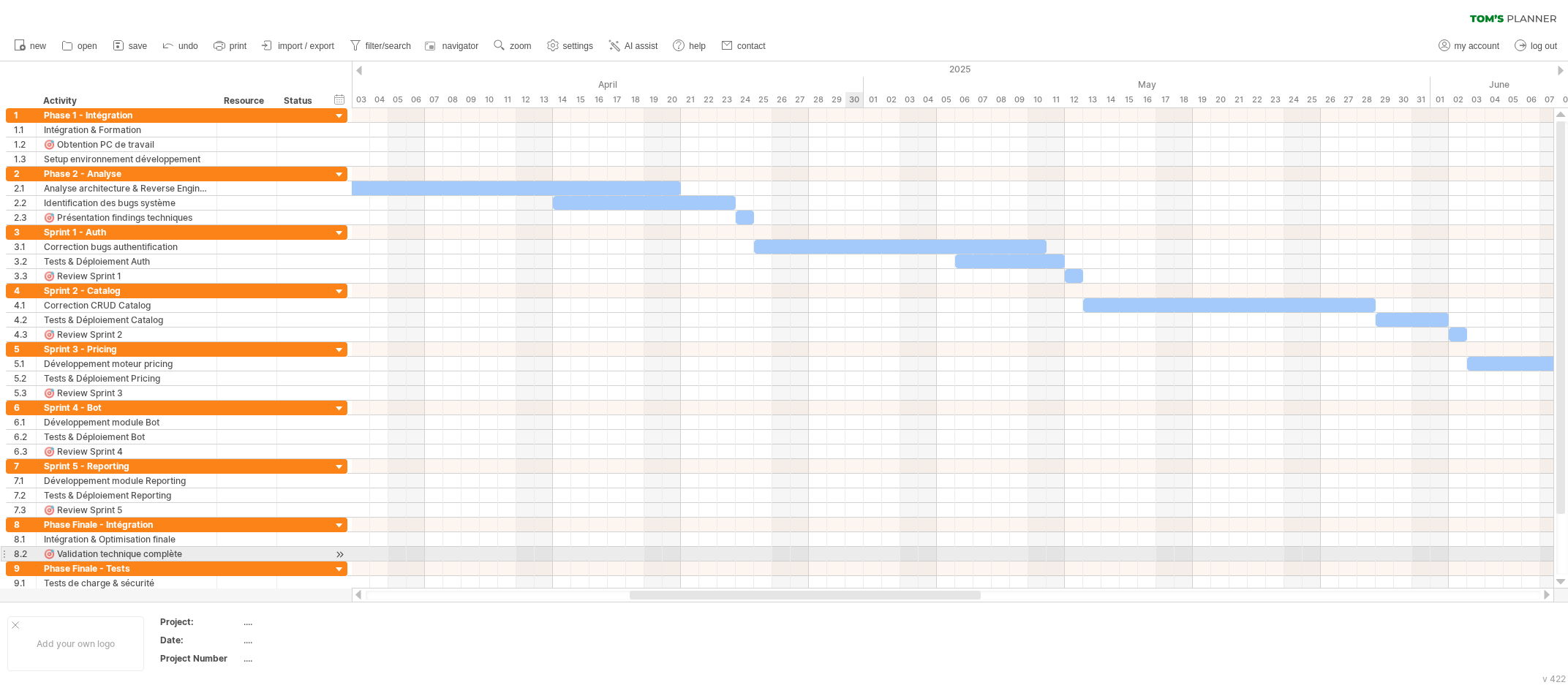 drag, startPoint x: 703, startPoint y: 592, endPoint x: 862, endPoint y: 548, distance: 164.97576 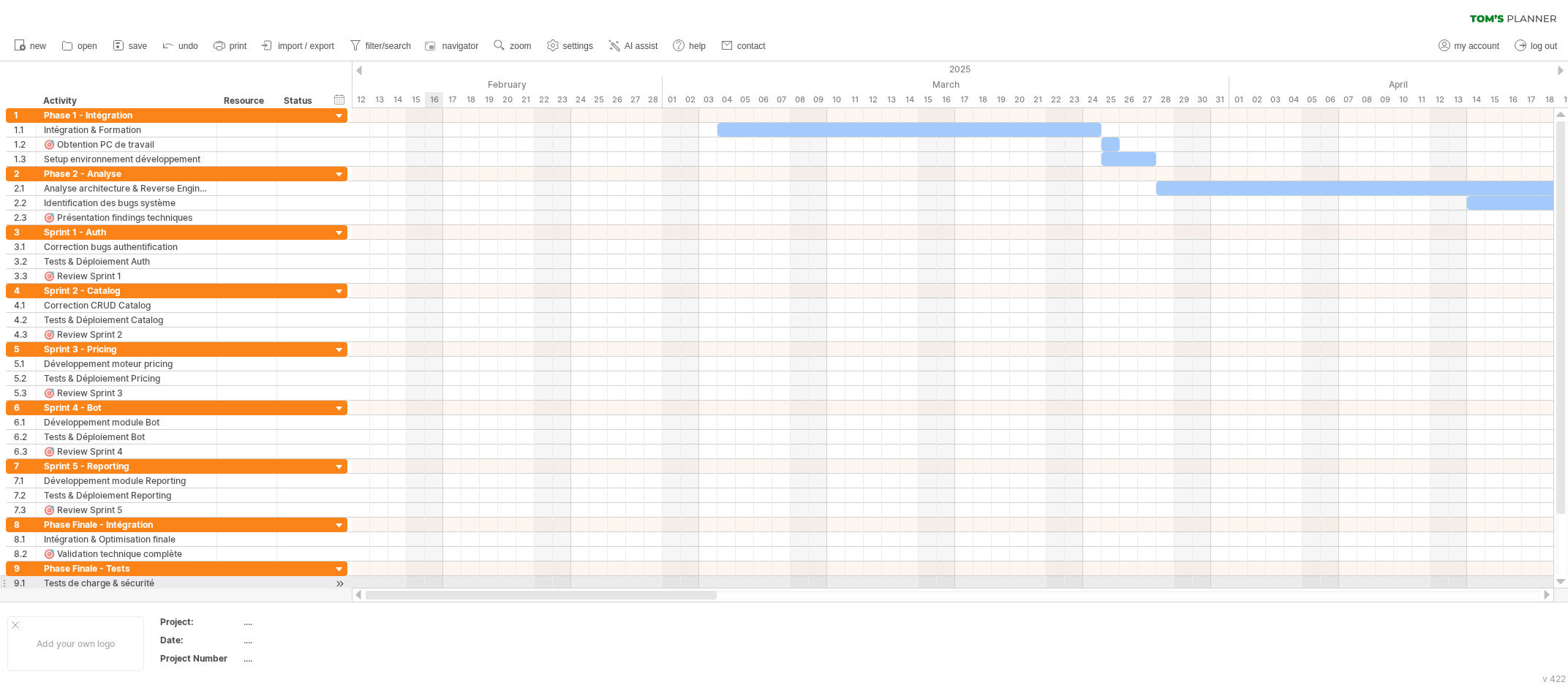 drag, startPoint x: 706, startPoint y: 594, endPoint x: 435, endPoint y: 576, distance: 271.59713 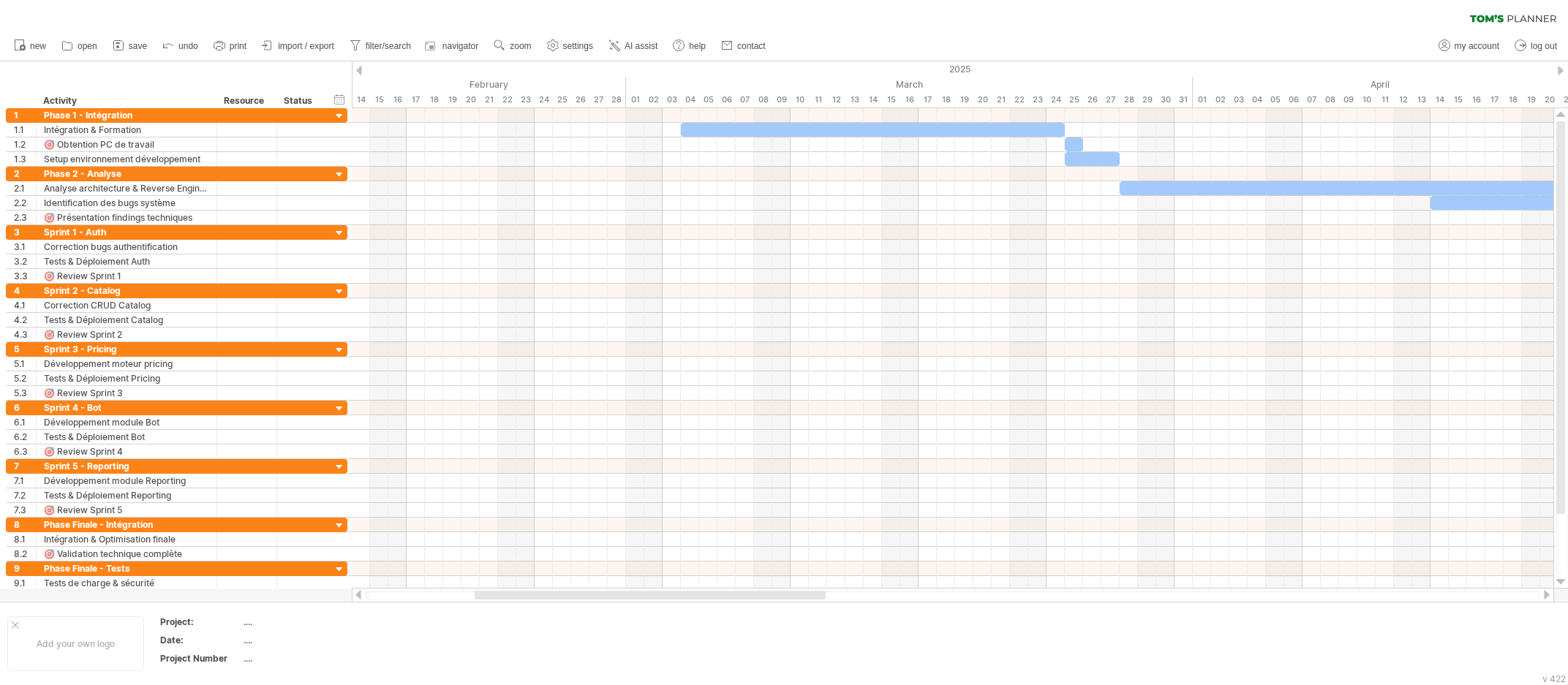 drag, startPoint x: 481, startPoint y: 592, endPoint x: 494, endPoint y: 589, distance: 13.341664 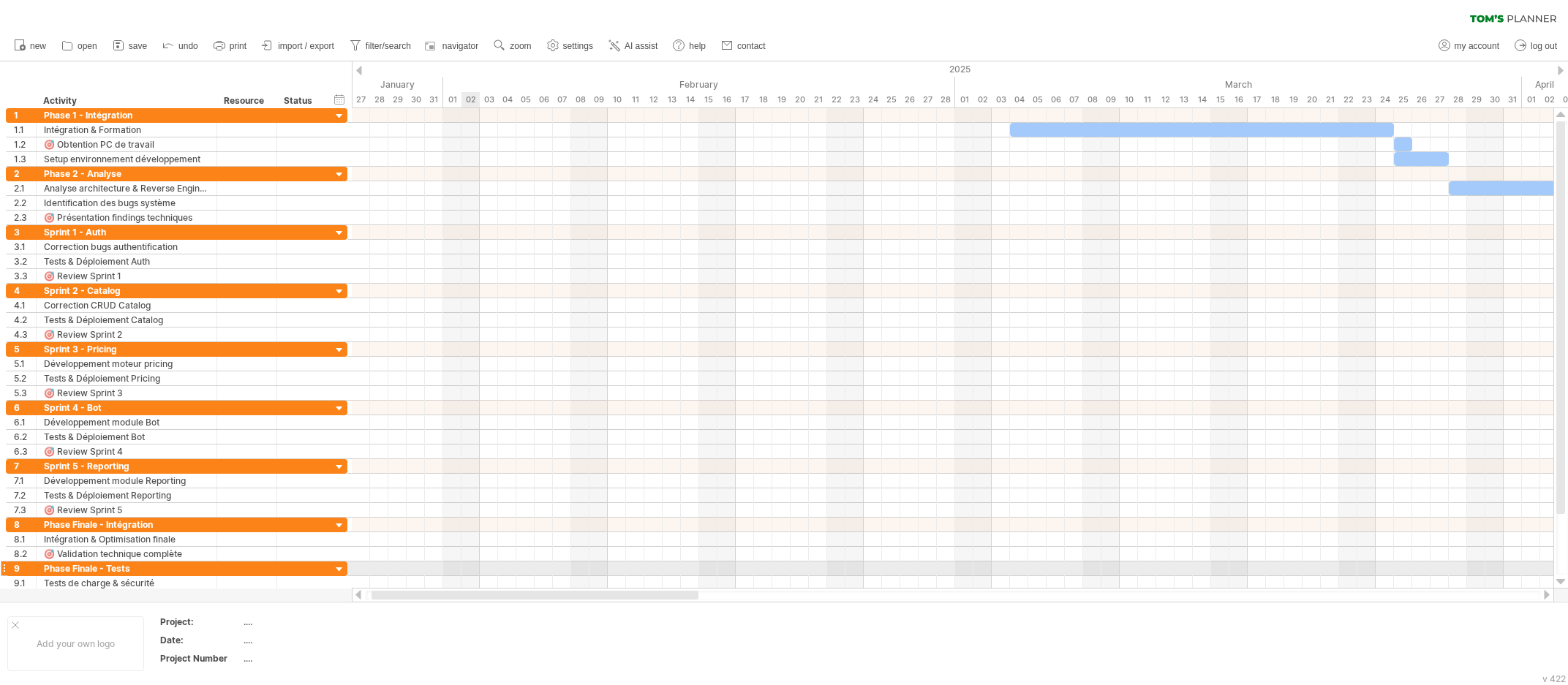 drag, startPoint x: 568, startPoint y: 593, endPoint x: 407, endPoint y: 552, distance: 166.1385 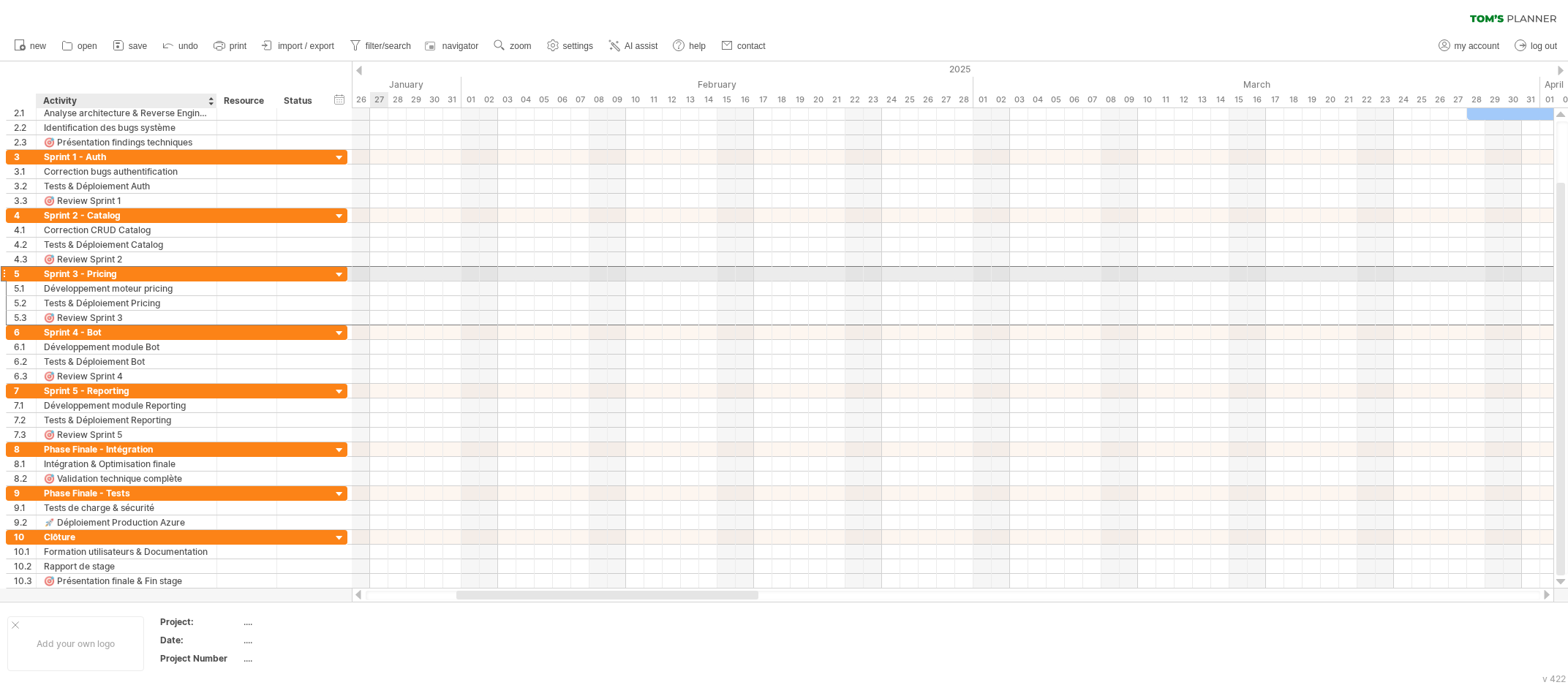 click on "[GROUP]" at bounding box center [127, 273] 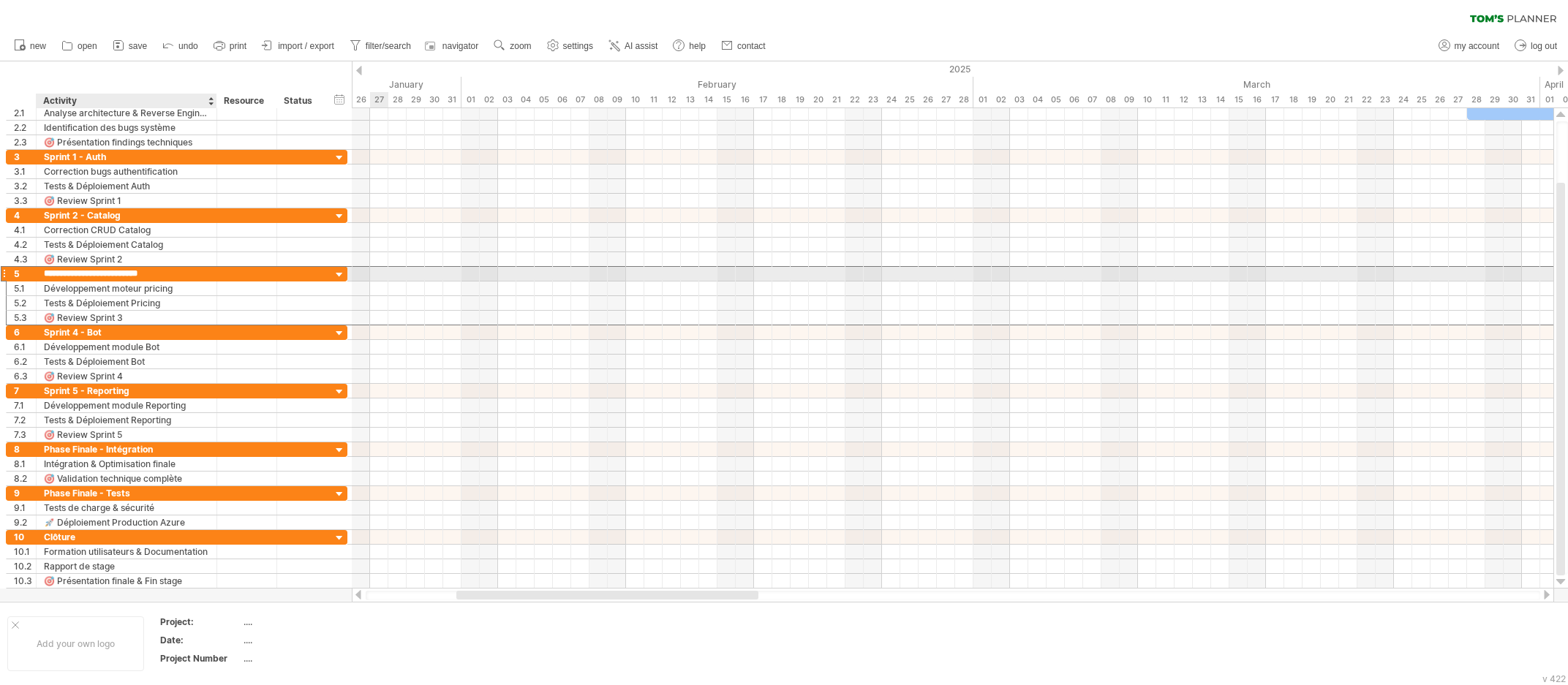 type on "**********" 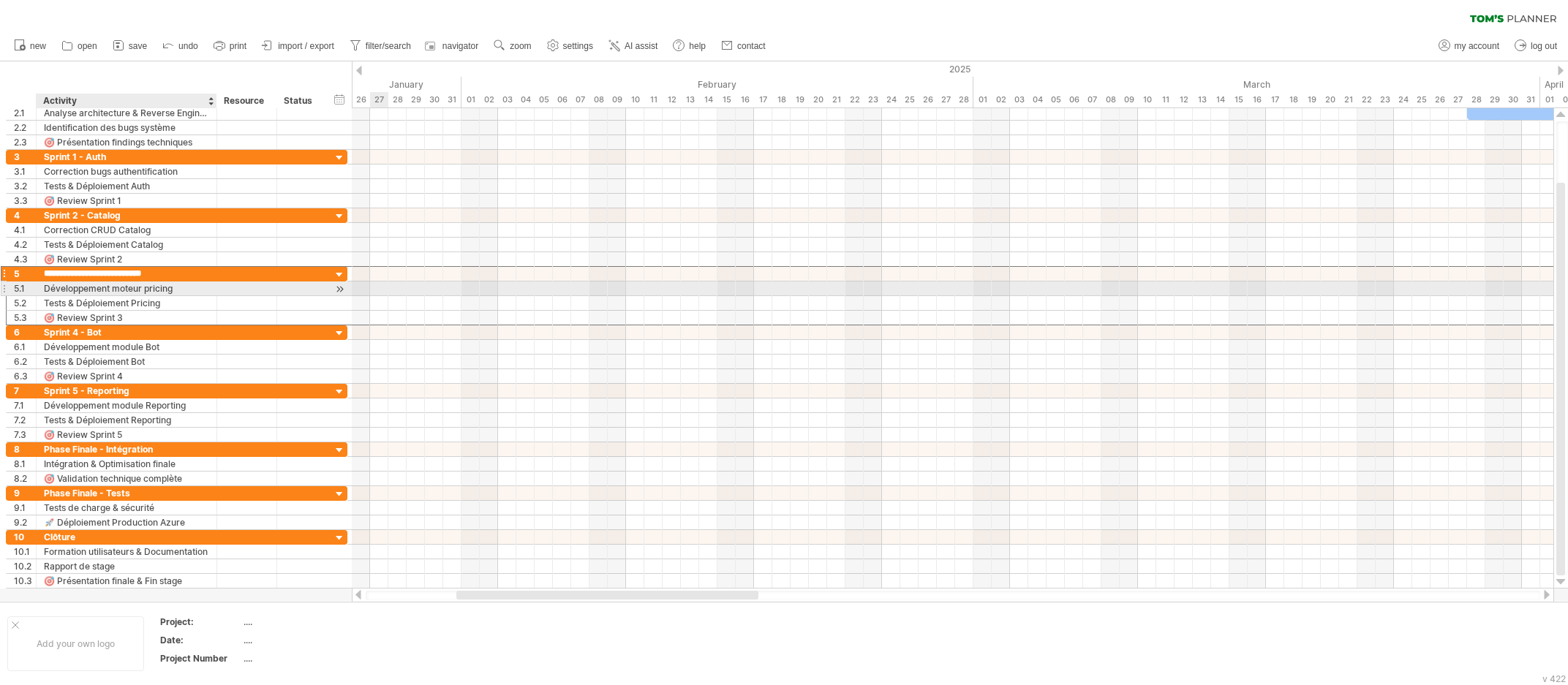 click on "**********" at bounding box center (127, 273) 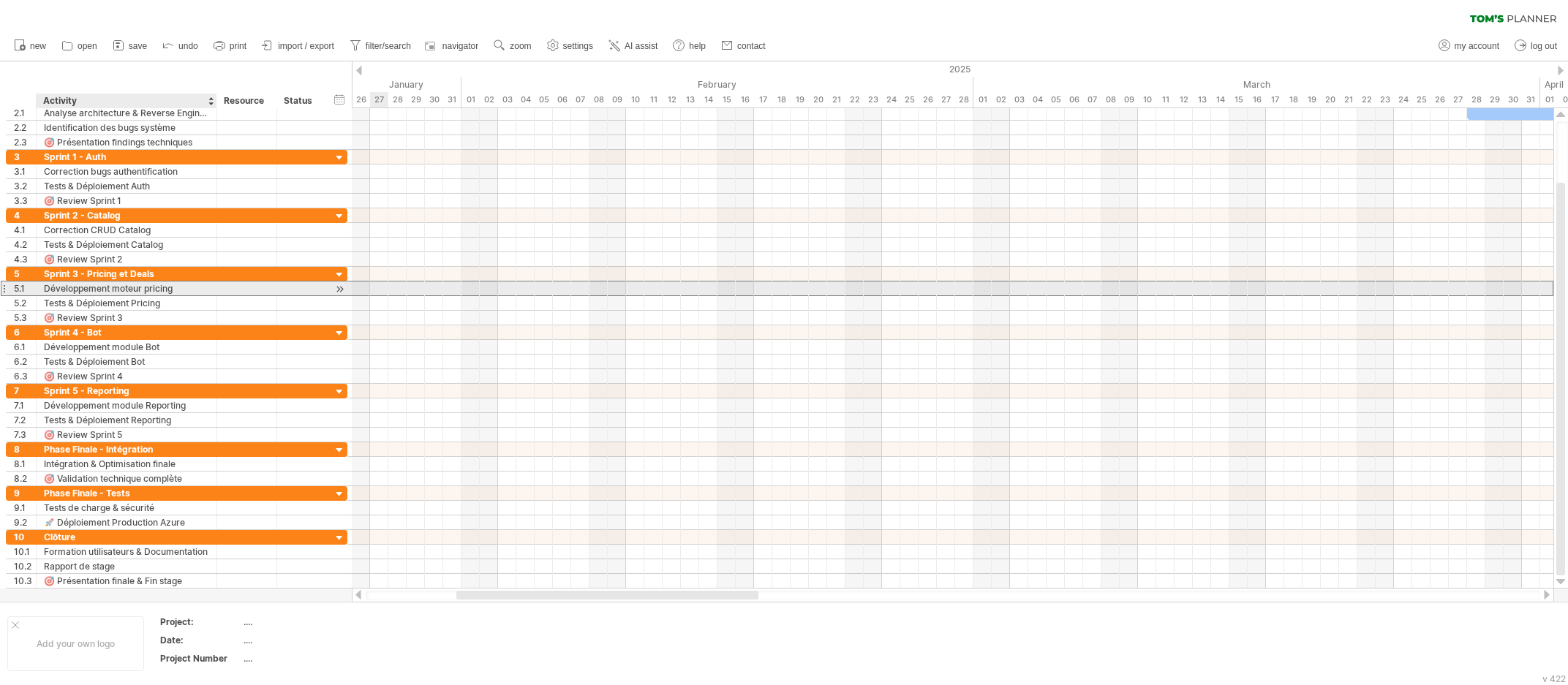 click on "Développement moteur pricing" at bounding box center [127, 288] 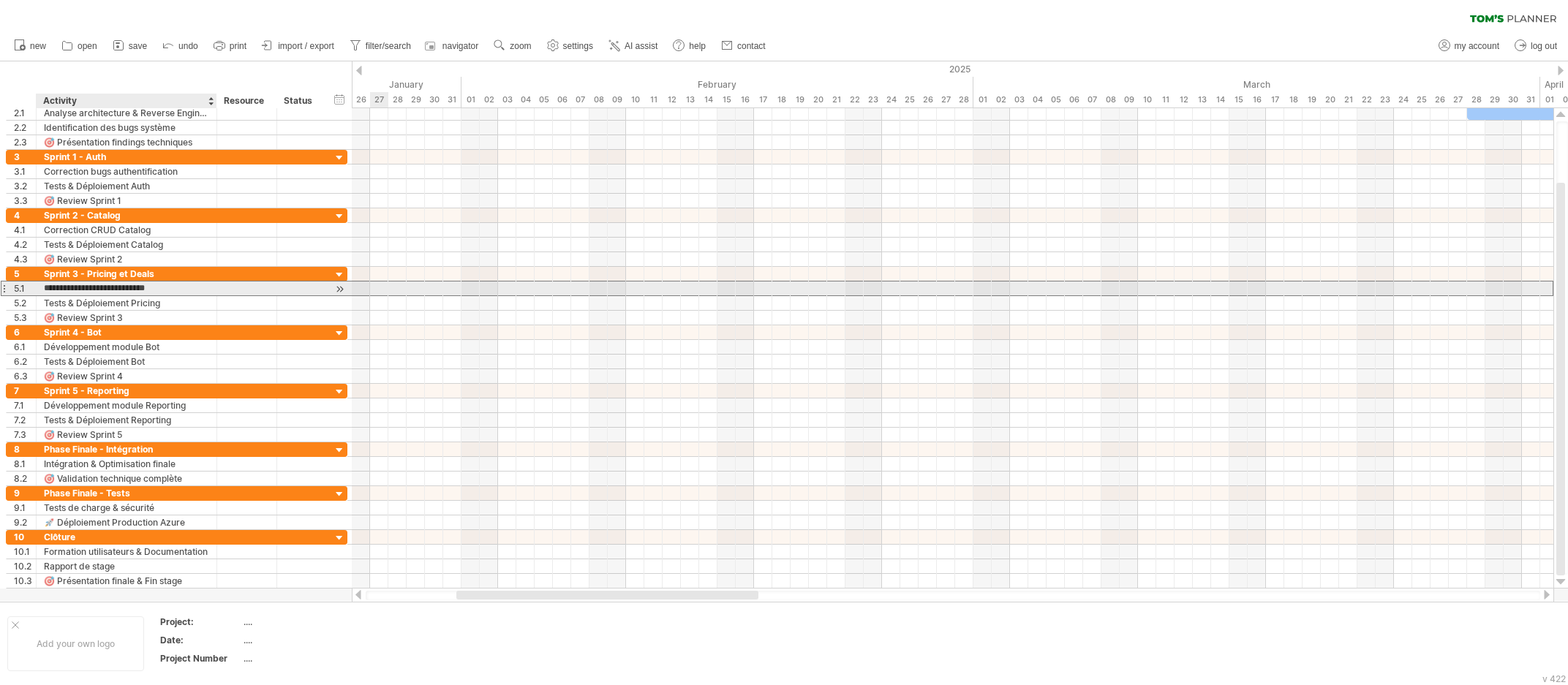 click on "**********" at bounding box center [127, 288] 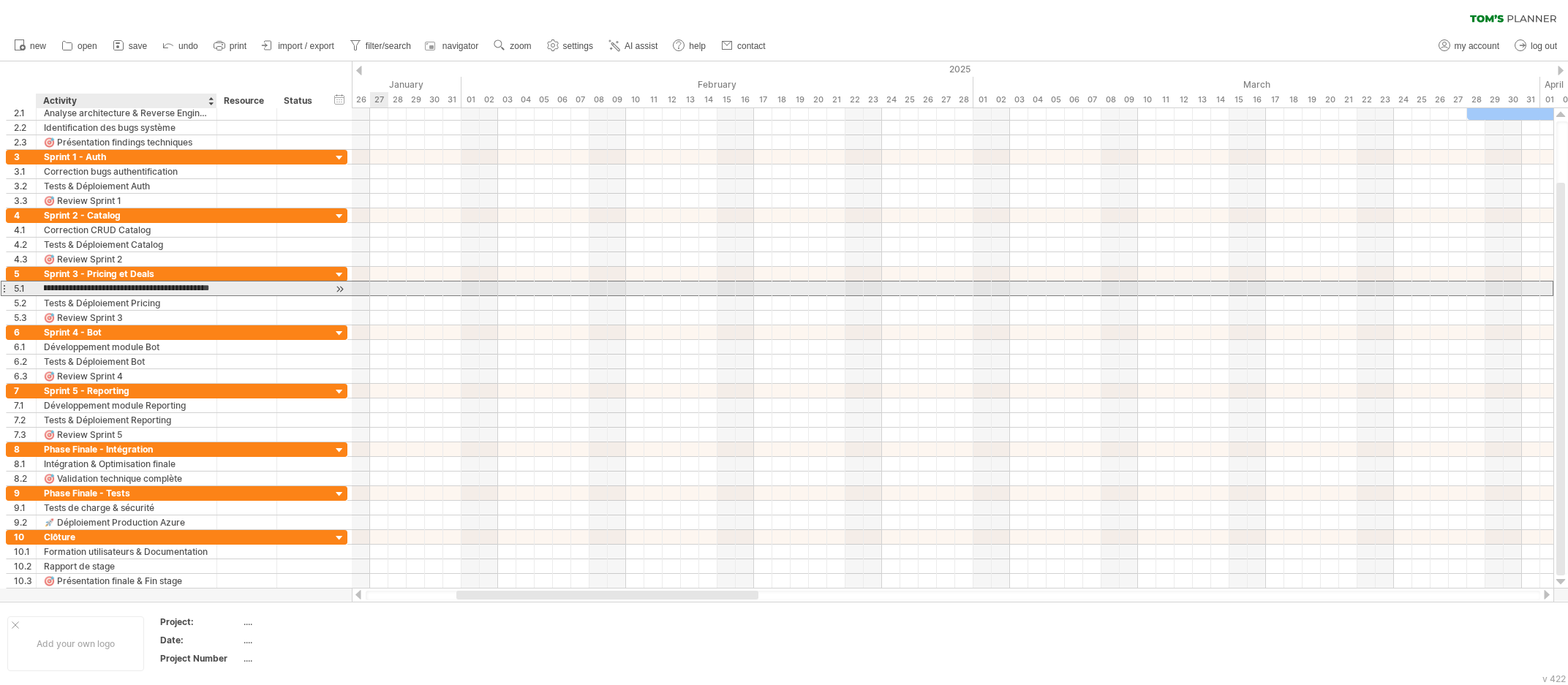 type on "**********" 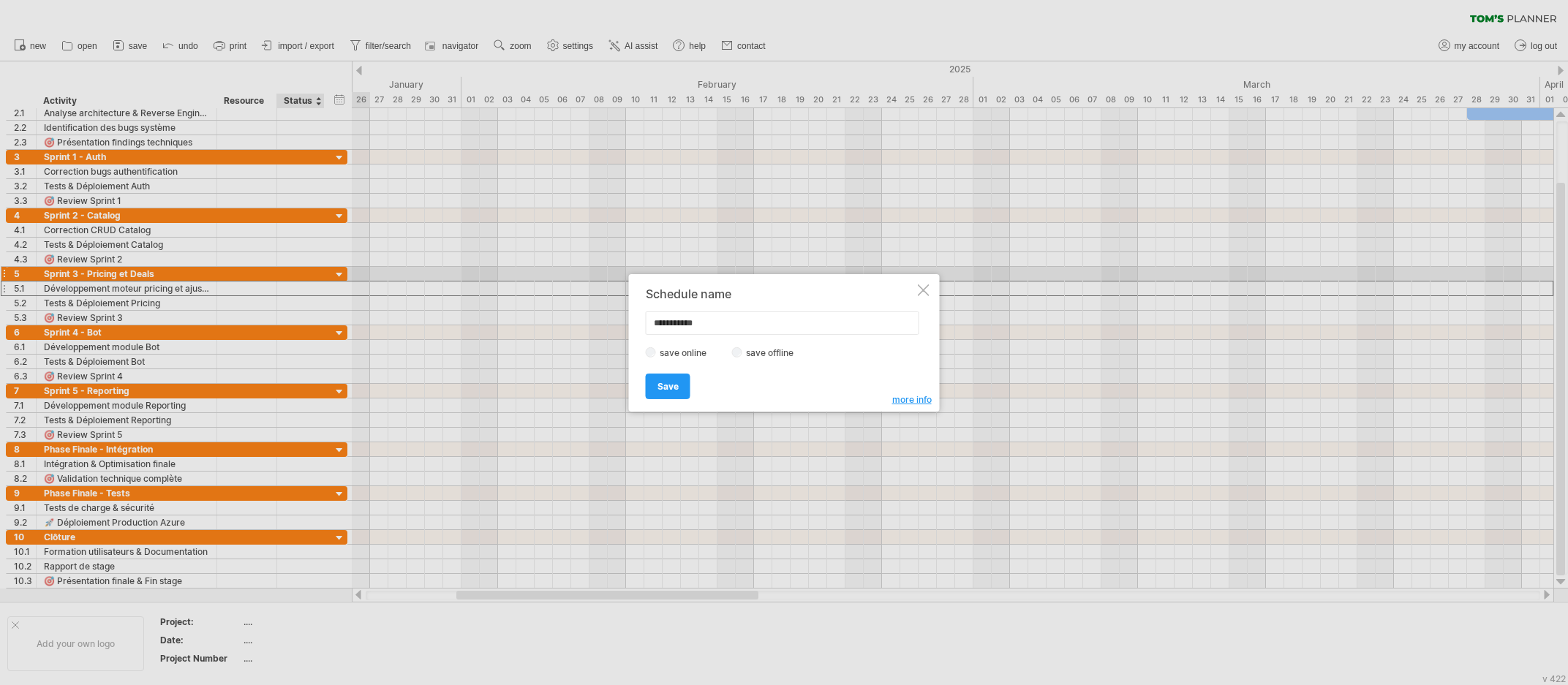 click at bounding box center [924, 289] 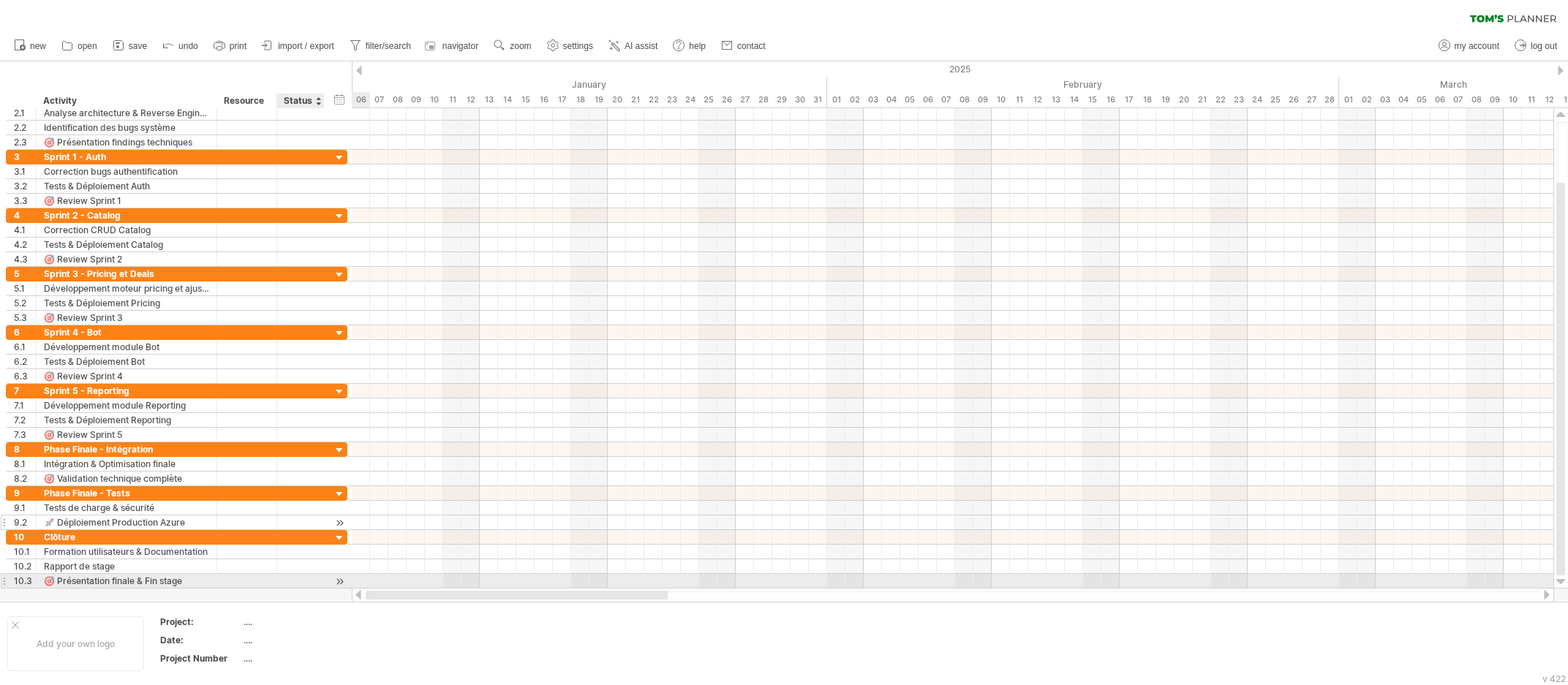 drag, startPoint x: 487, startPoint y: 592, endPoint x: 203, endPoint y: 527, distance: 291.34344 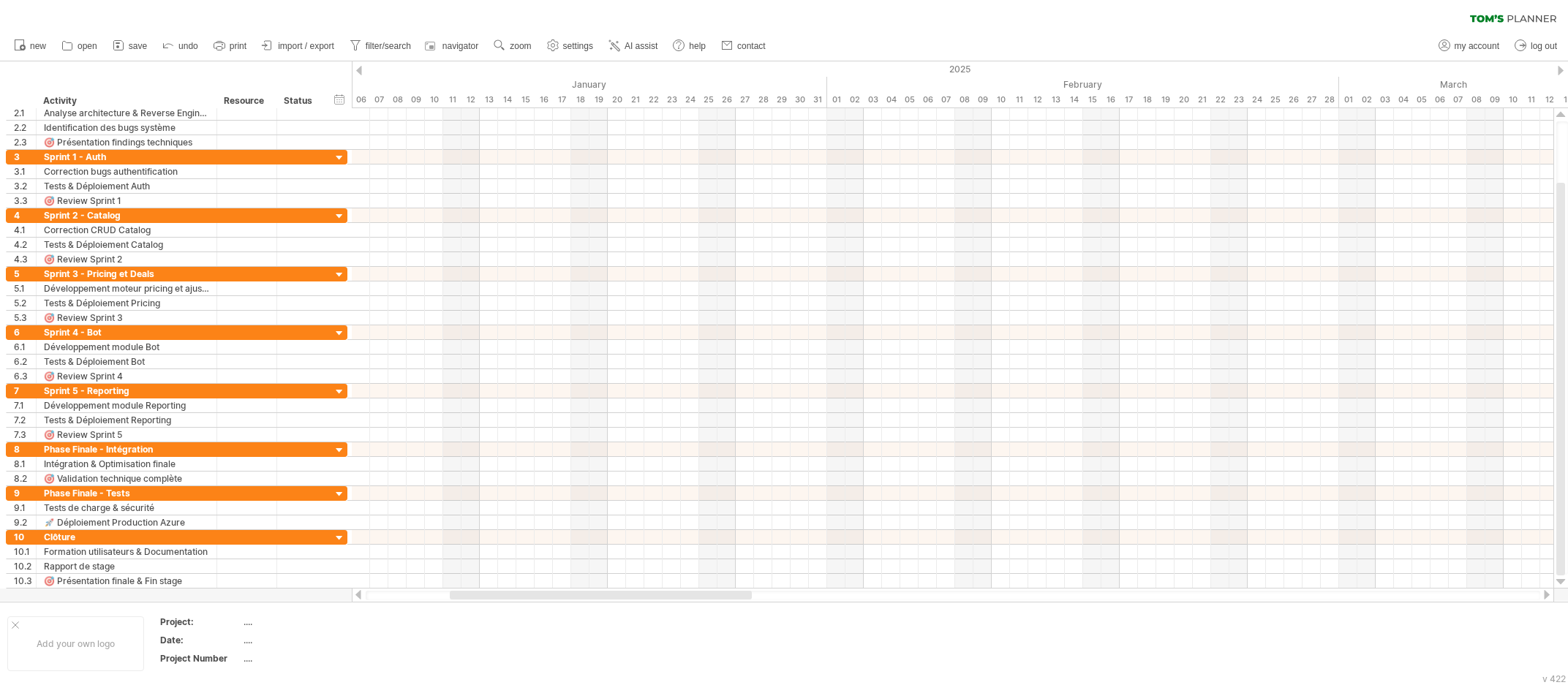 click at bounding box center (953, 595) 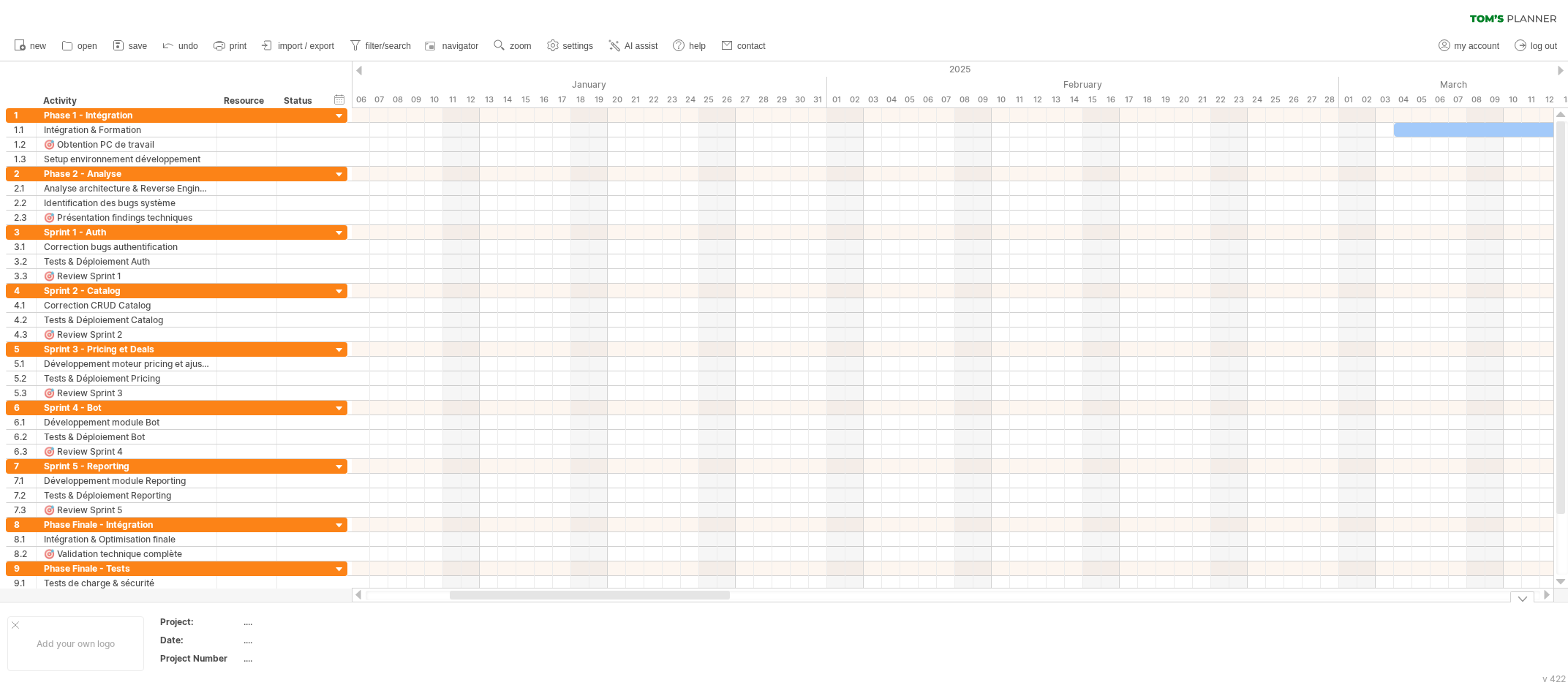 drag, startPoint x: 589, startPoint y: 600, endPoint x: 634, endPoint y: 600, distance: 45 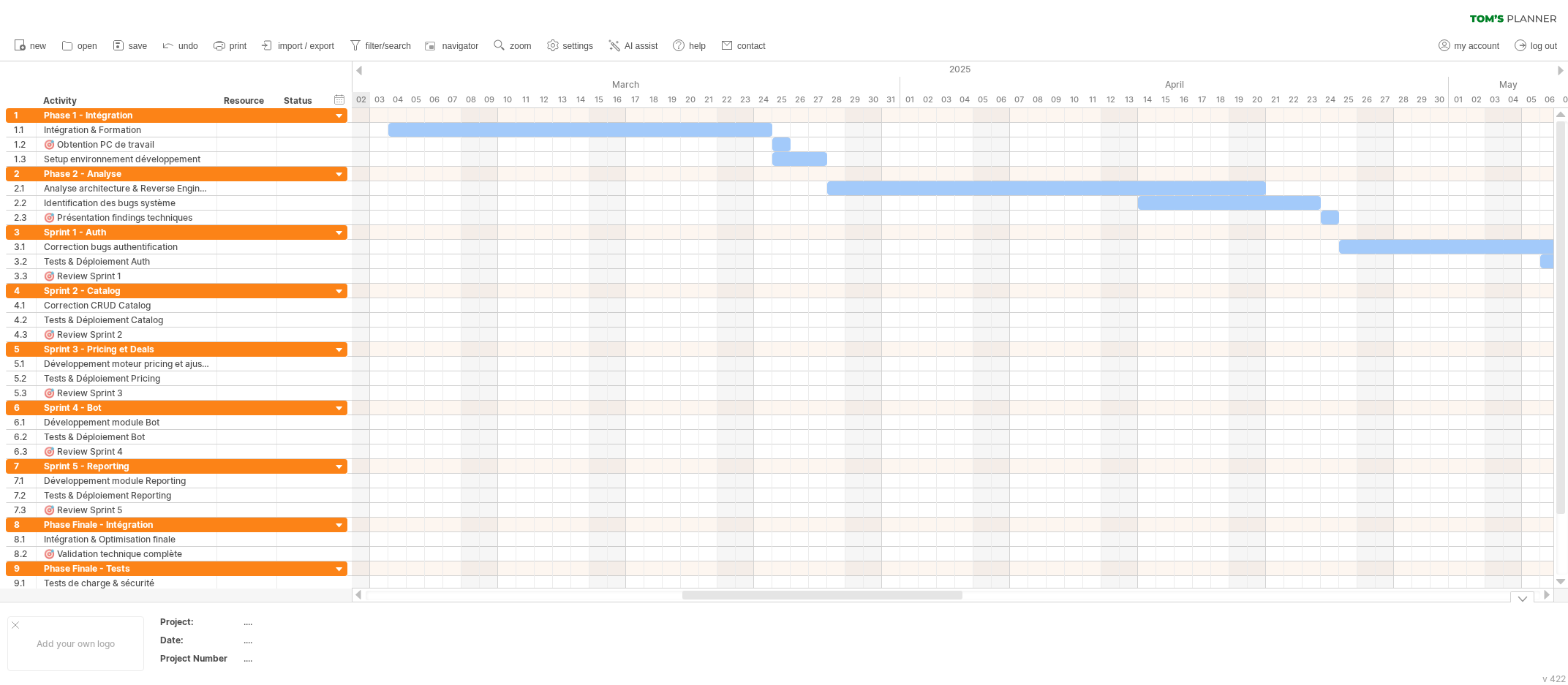 drag, startPoint x: 636, startPoint y: 595, endPoint x: 853, endPoint y: 605, distance: 217.23029 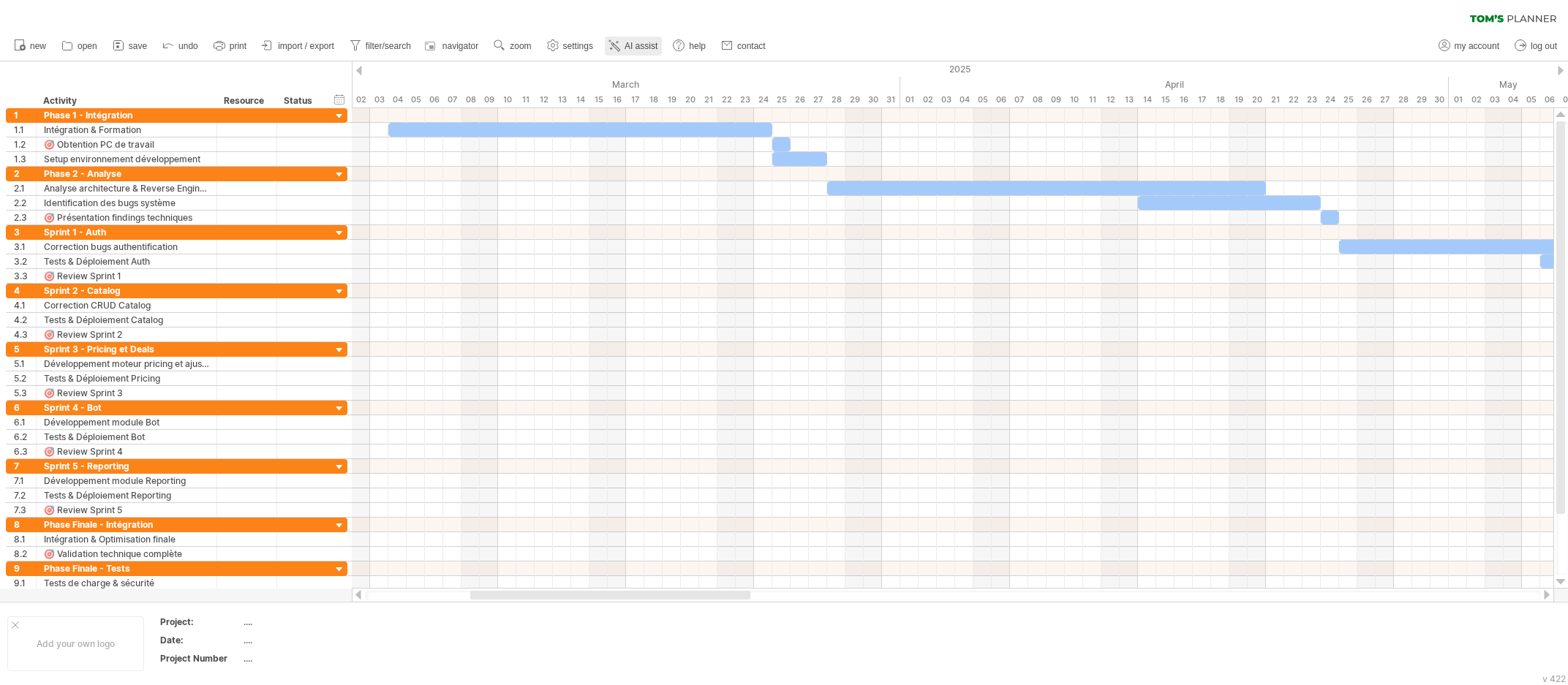 click on "AI assist" at bounding box center (641, 46) 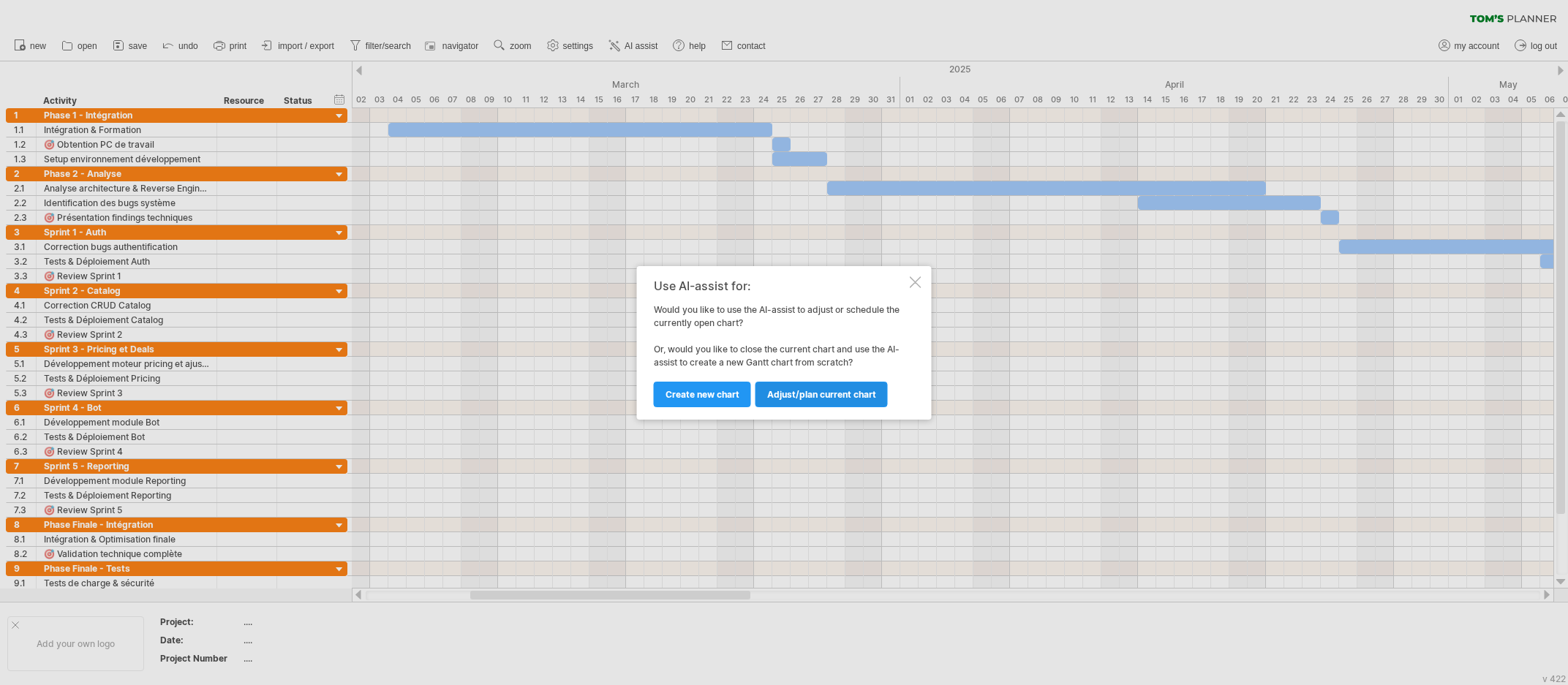 click on "Adjust/plan current chart" at bounding box center [821, 394] 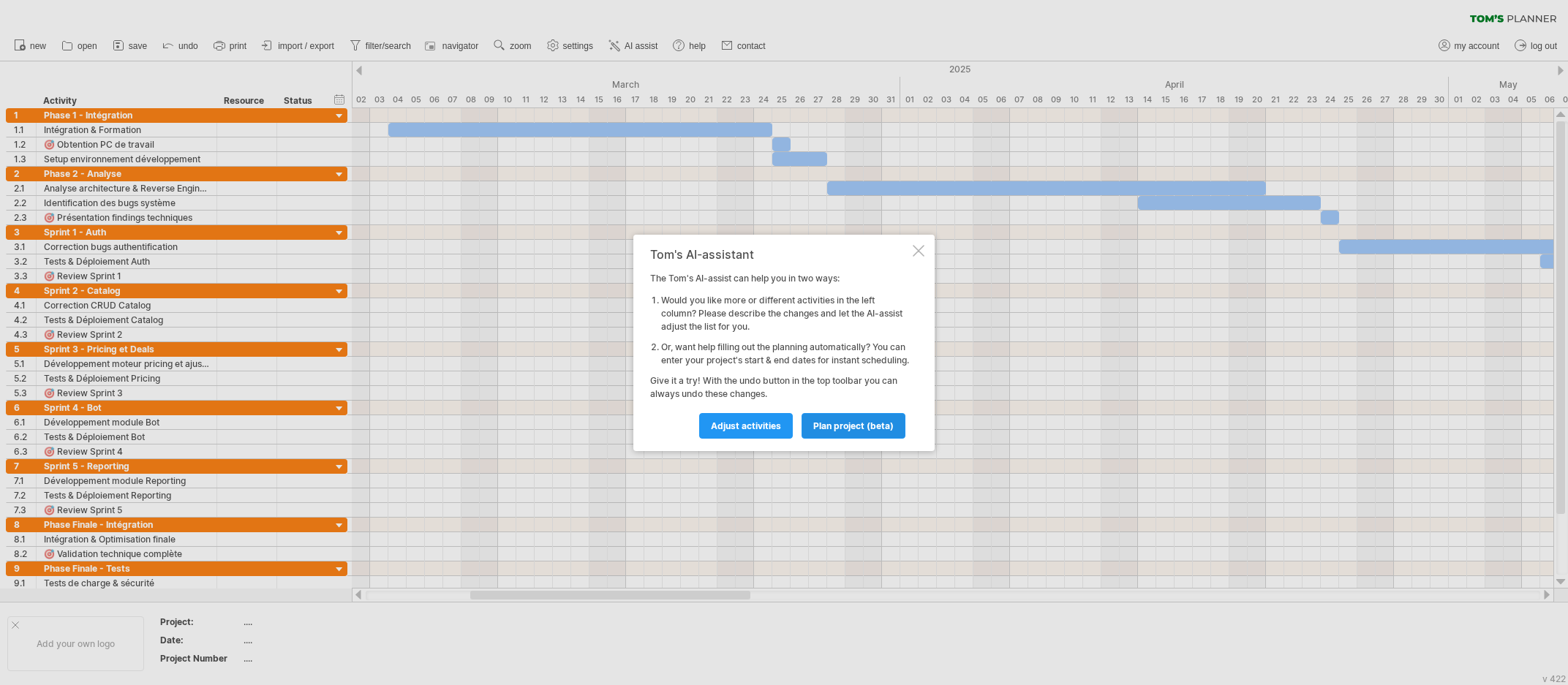 click on "plan project (beta)" at bounding box center [853, 425] 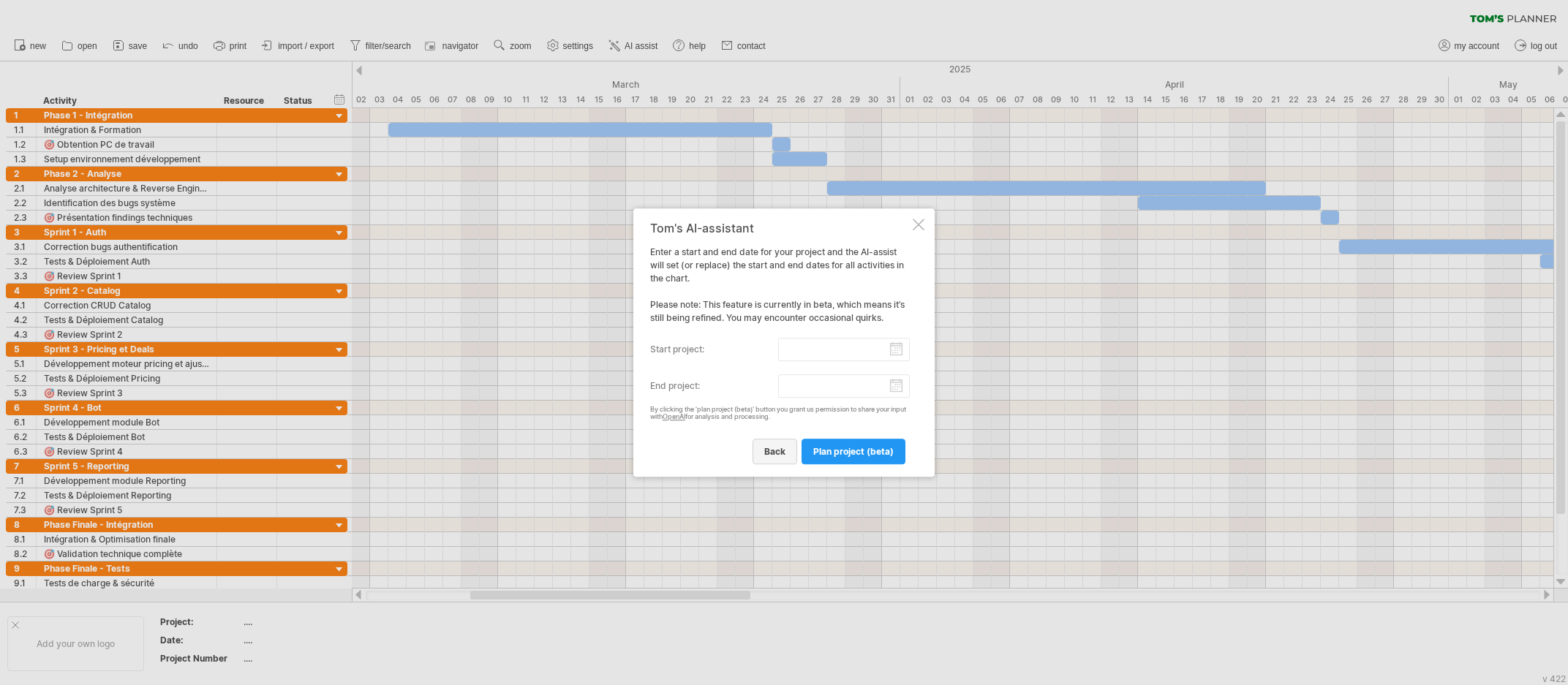 click on "back" at bounding box center (774, 451) 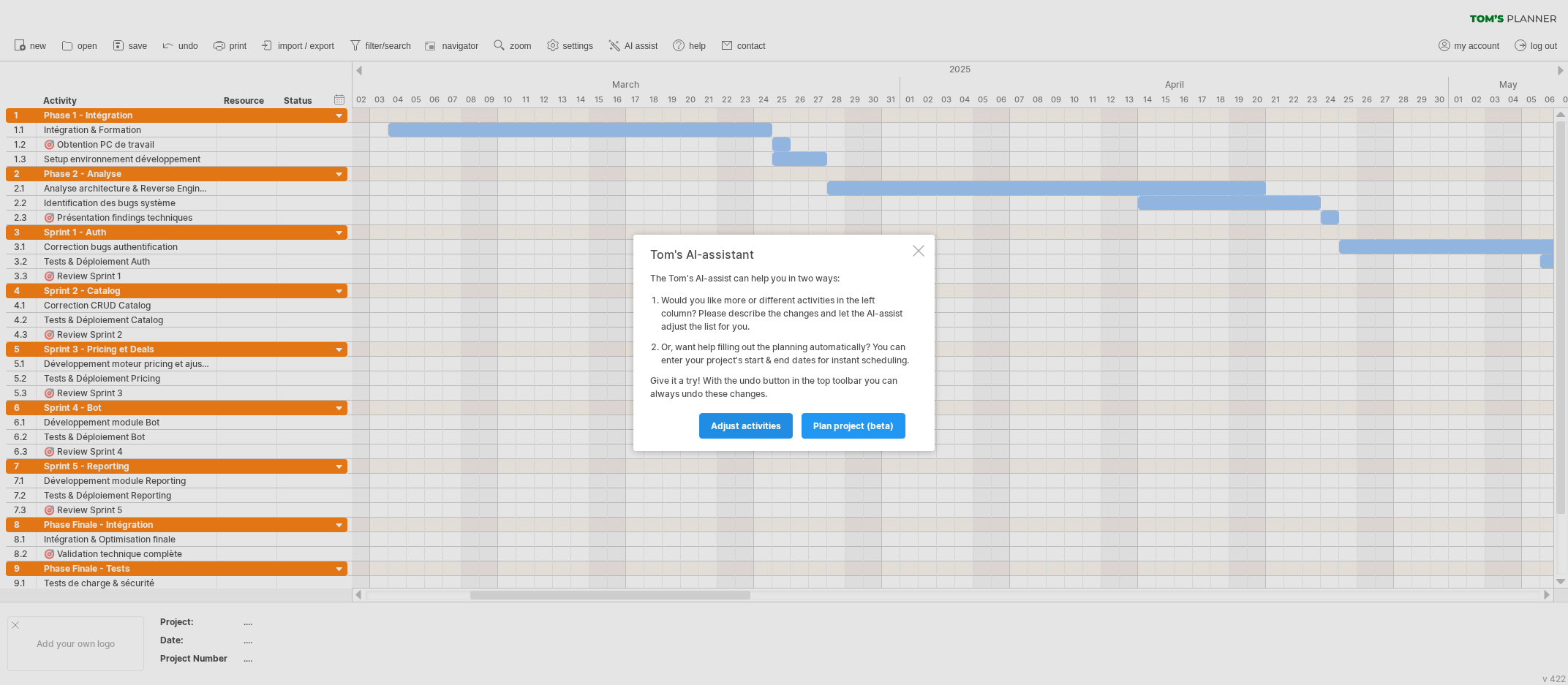 click on "Adjust activities" at bounding box center [746, 425] 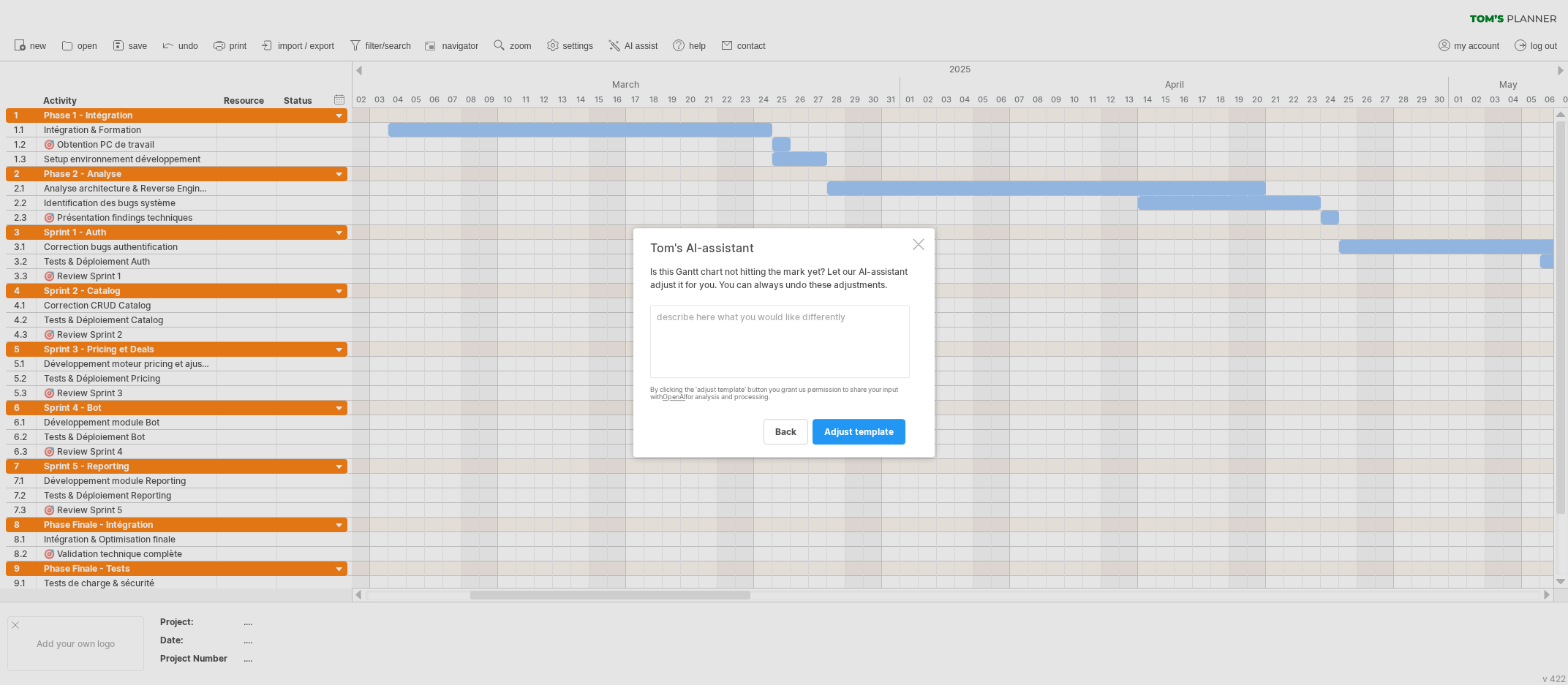 click at bounding box center [780, 341] 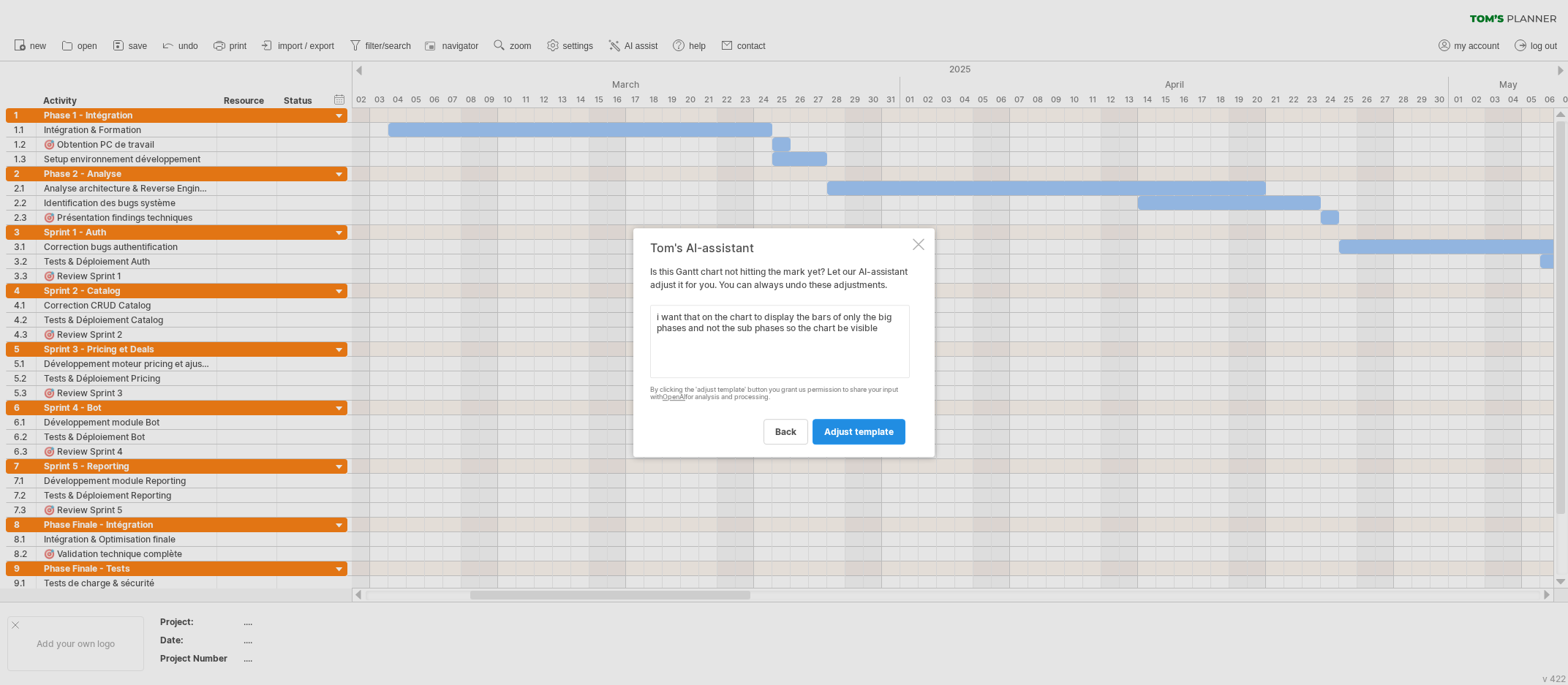 type on "i want that on the chart to display the bars of only the big phases and not the sub phases so the chart be visible" 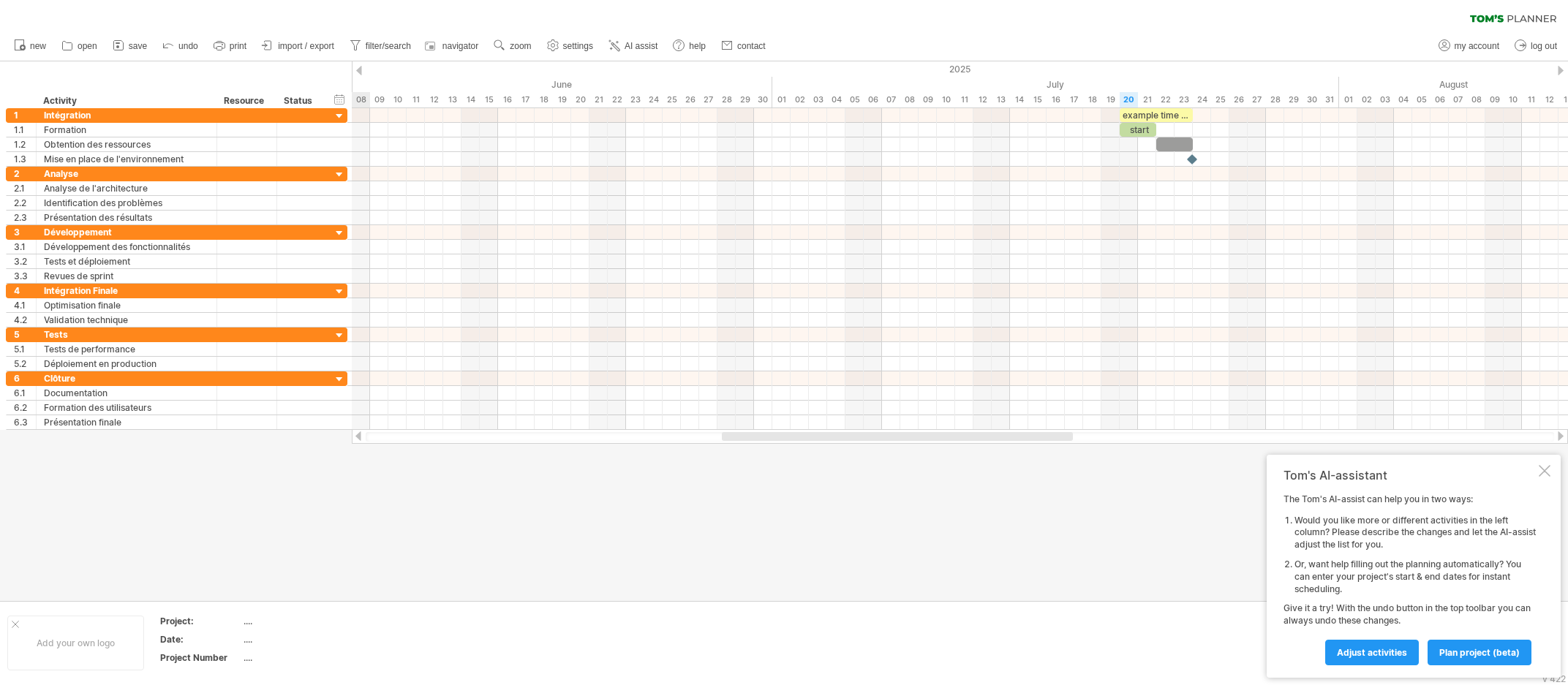 drag, startPoint x: 973, startPoint y: 436, endPoint x: 754, endPoint y: 442, distance: 219.08218 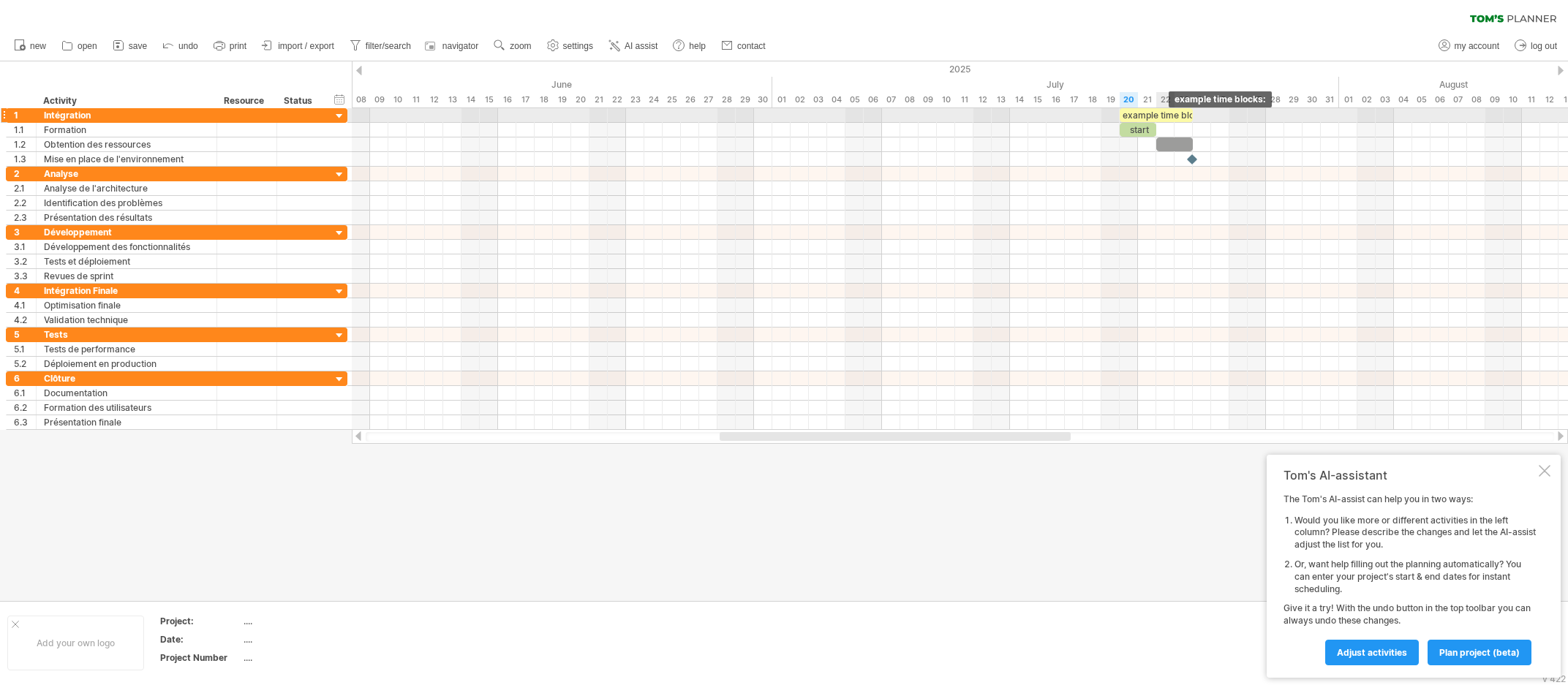 click on "example time blocks:" at bounding box center (1156, 115) 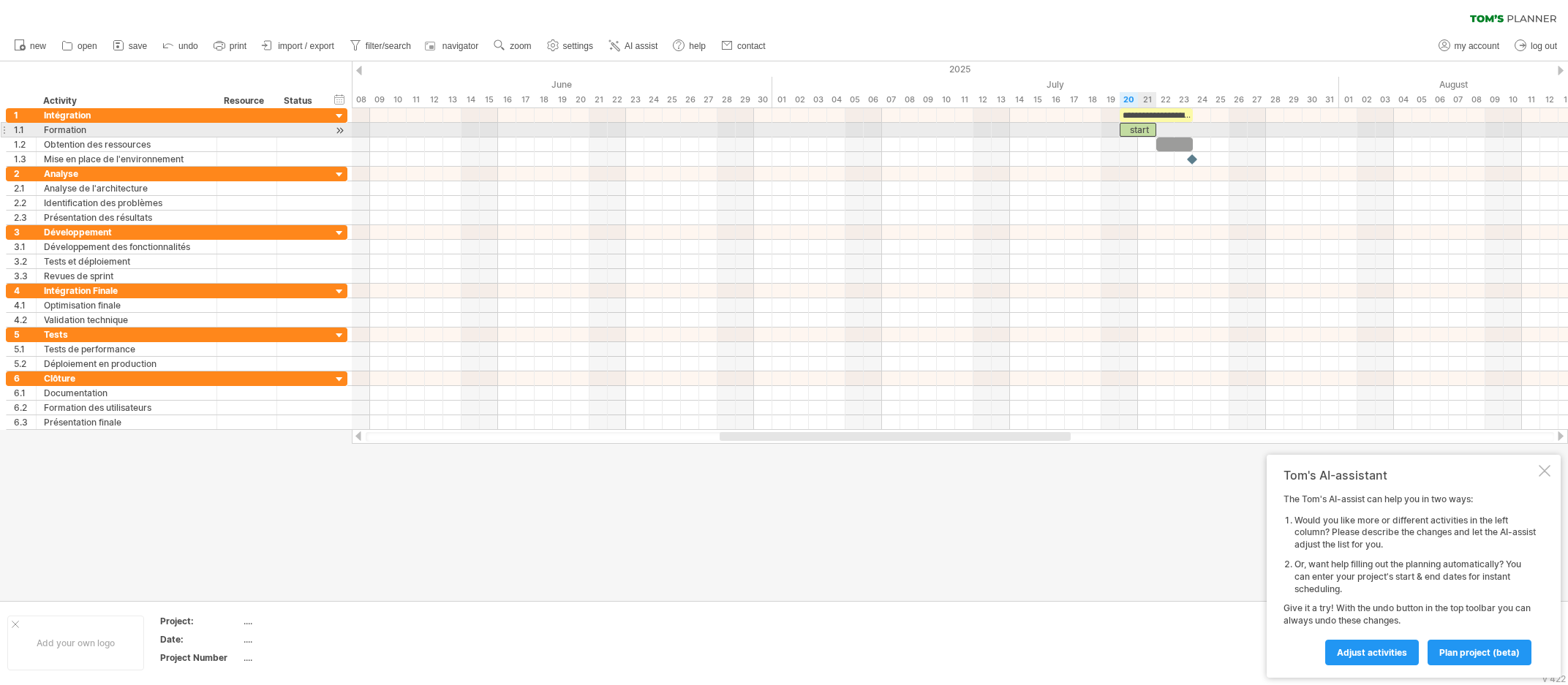 click on "start" at bounding box center [1138, 129] 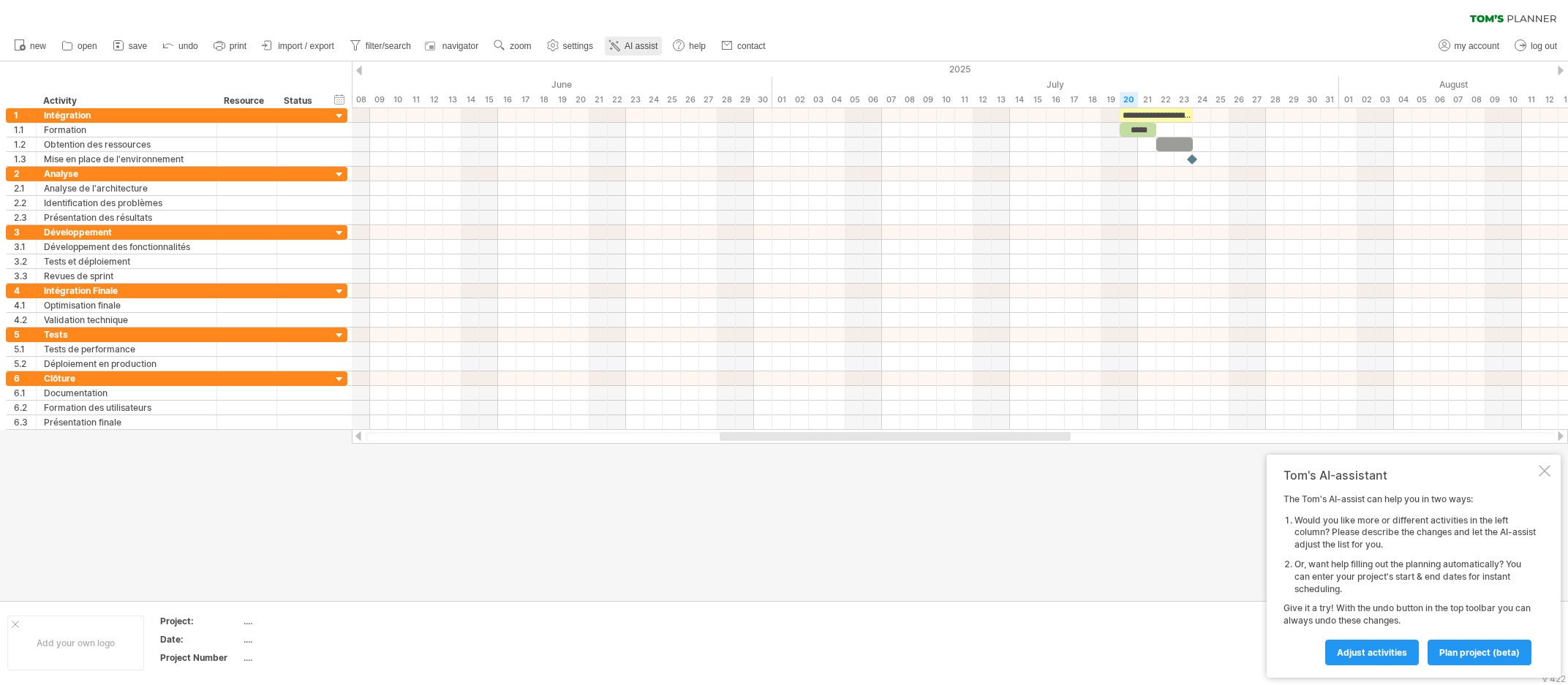 click on "AI assist" at bounding box center (633, 46) 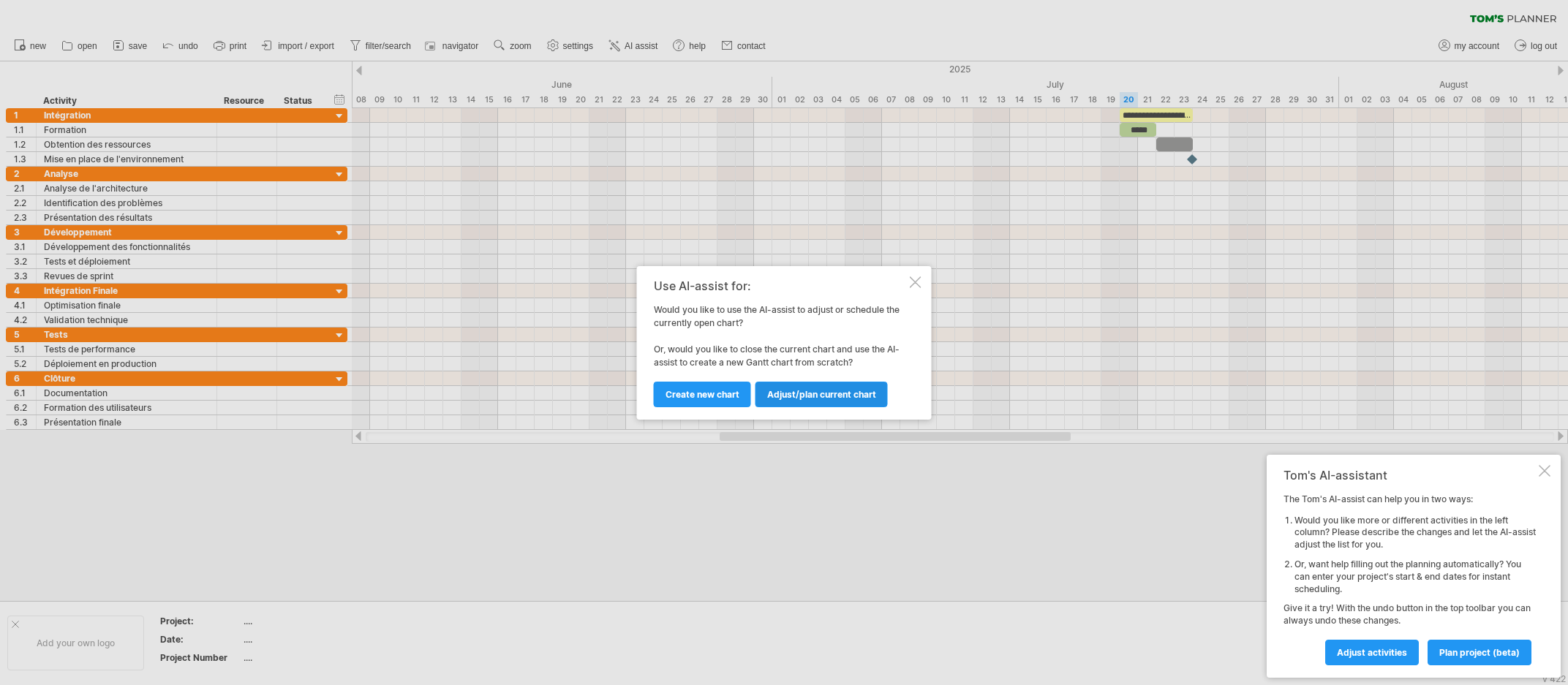 click on "Adjust/plan current chart" at bounding box center (821, 394) 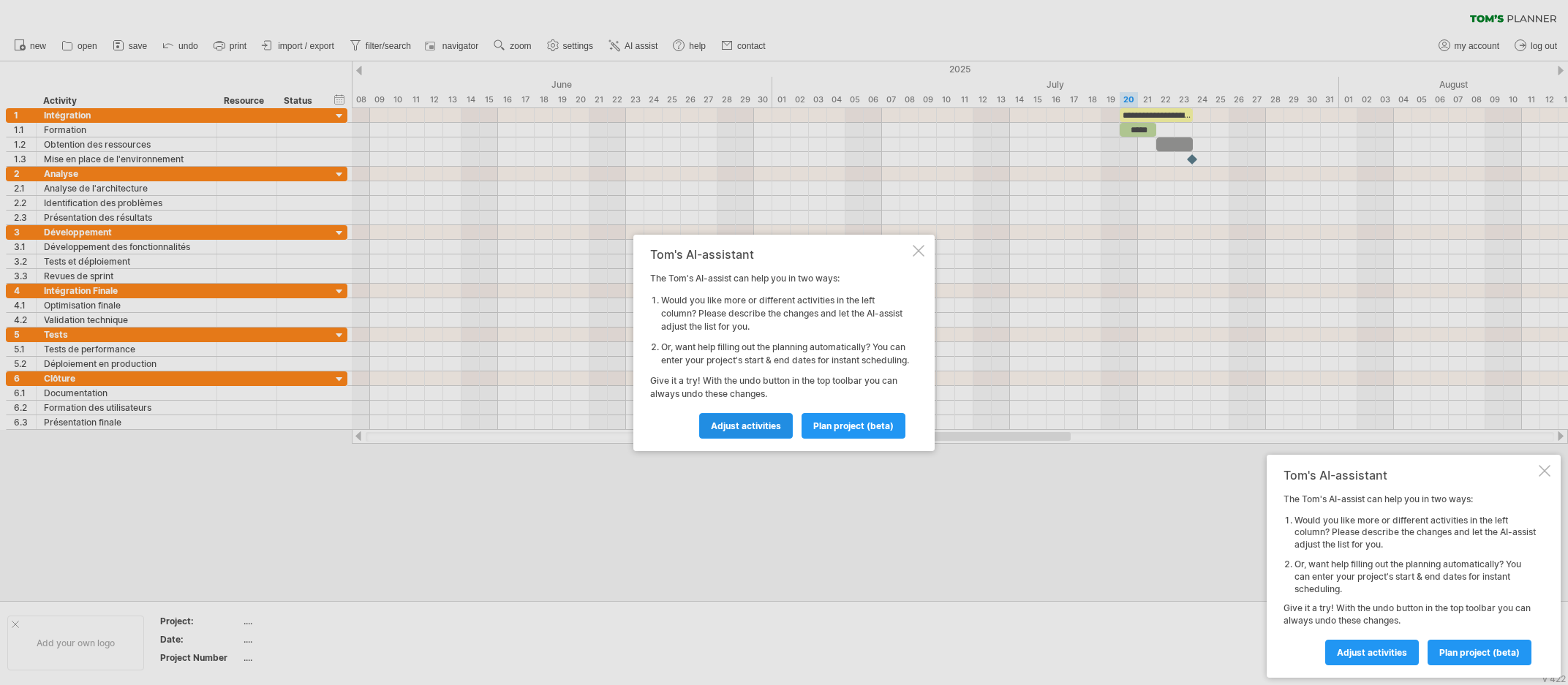 click on "Adjust activities" at bounding box center (746, 425) 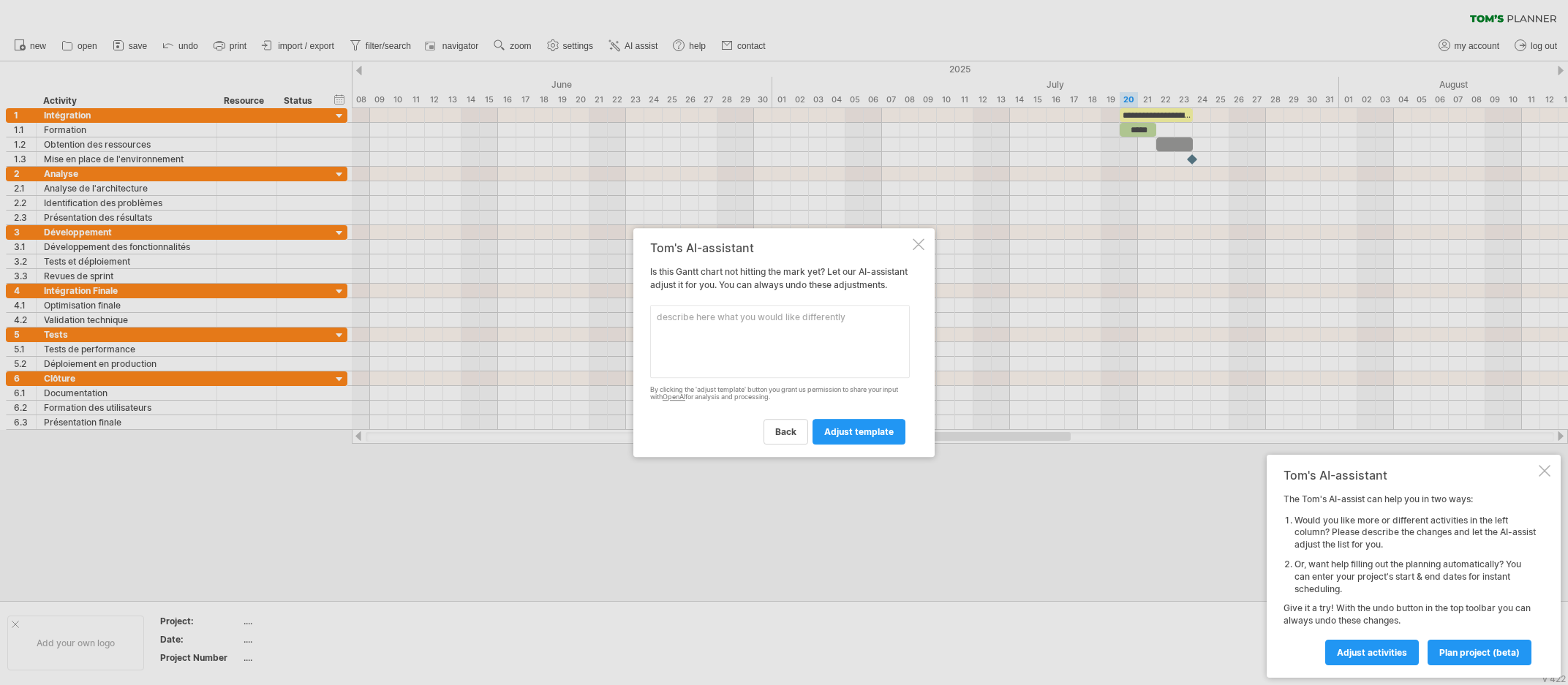 click at bounding box center [780, 341] 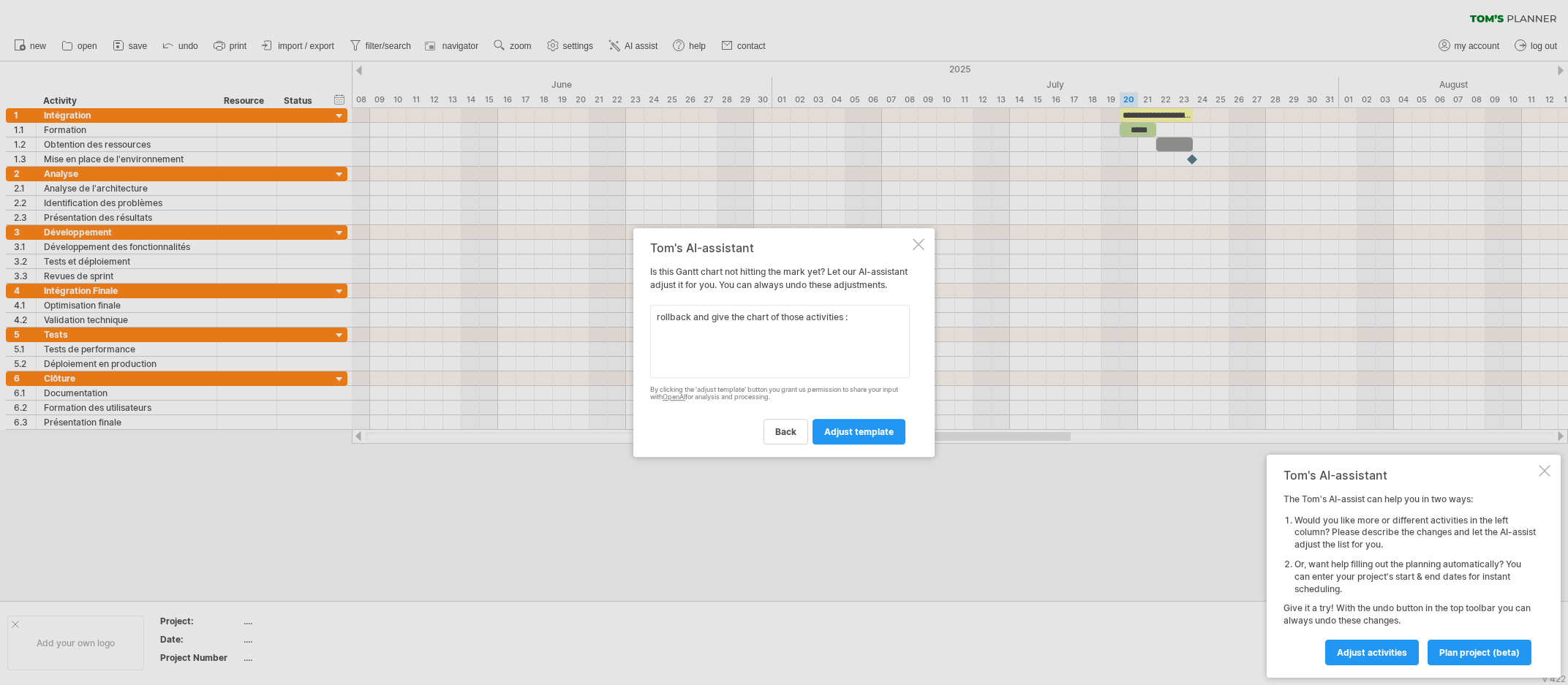paste on "Name,Start,End,Group,Resource,Color
Intégration & Formation,2025-03-04,2025-03-24,Phase 1 - Intégration,Stagiaire,#3498db
🎯 Obtention PC de travail,2025-03-25,2025-03-25,Phase 1 - Intégration,IT Support,#f39c12
Setup environnement développement,2025-03-25,2025-03-27,Phase 1 - Intégration,Stagiaire,#3498db
Analyse architecture & Reverse Engineering,2025-03-28,2025-04-20,Phase 2 - Analyse,Stagiaire,#e67e22
Identification des bugs système,2025-04-14,2025-04-23,Phase 2 - Analyse,Stagiaire,#e67e22
🎯 Présentation findings techniques,2025-04-24,2025-04-24,Phase 2 - Analyse,Stagiaire + Encadrant,#f39c12
Correction bugs authentification,2025-04-25,2025-05-10,Sprint 1 - Auth,Stagiaire,#27ae60
Tests & Déploiement Auth,2025-05-06,2025-05-11,Sprint 1 - Auth,Stagiaire,#27ae60
🎯 Review Sprint 1,2025-05-12,2025-05-12,Sprint 1 - Auth,Équipe,#f39c12
Correction CRUD Catalog,2025-05-13,2025-05-28,Sprint 2 - Catalog,Stagiaire,#2ecc71
Tests & Déploiement Catalog,2025-05-29,2025-06-01,Sprint 2 - Catalog,Stagiaire,#2ecc71
🎯 Revie..." 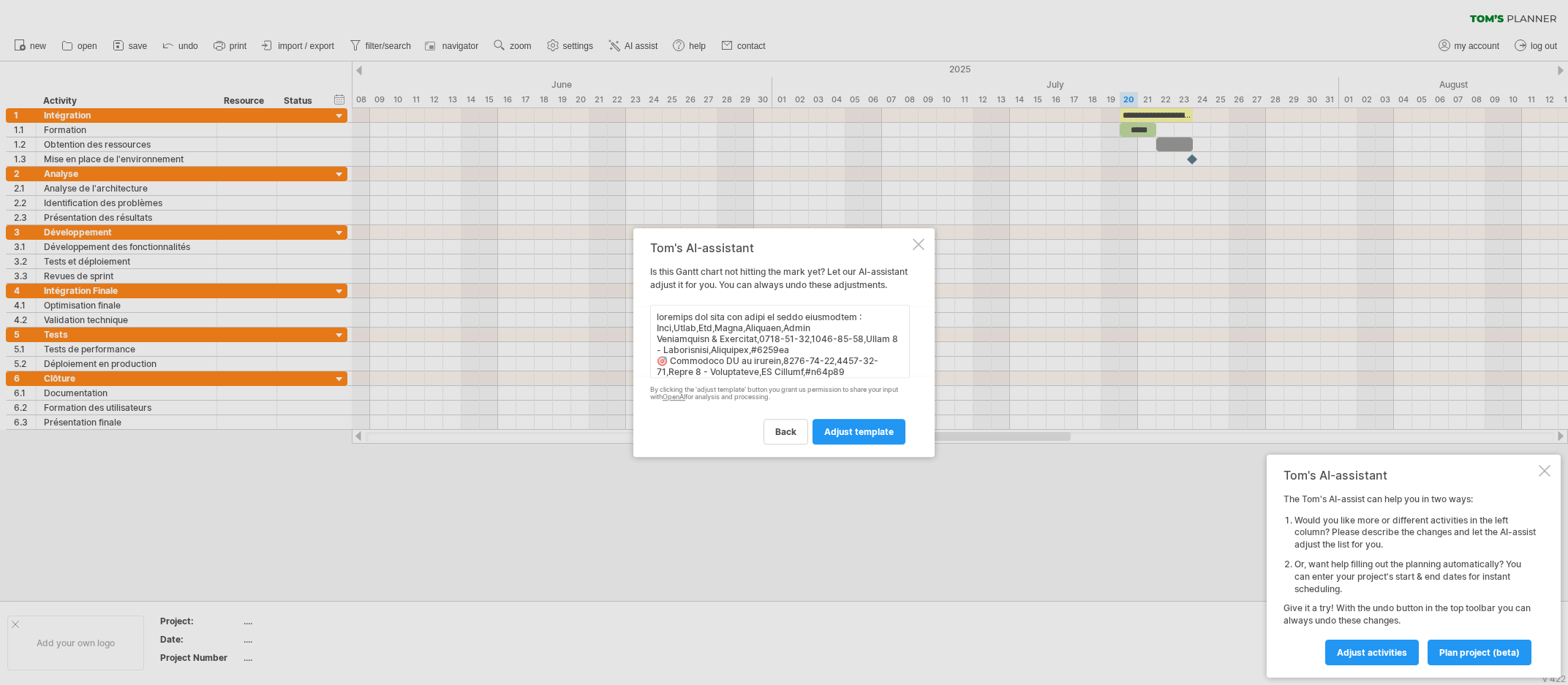 scroll, scrollTop: 757, scrollLeft: 0, axis: vertical 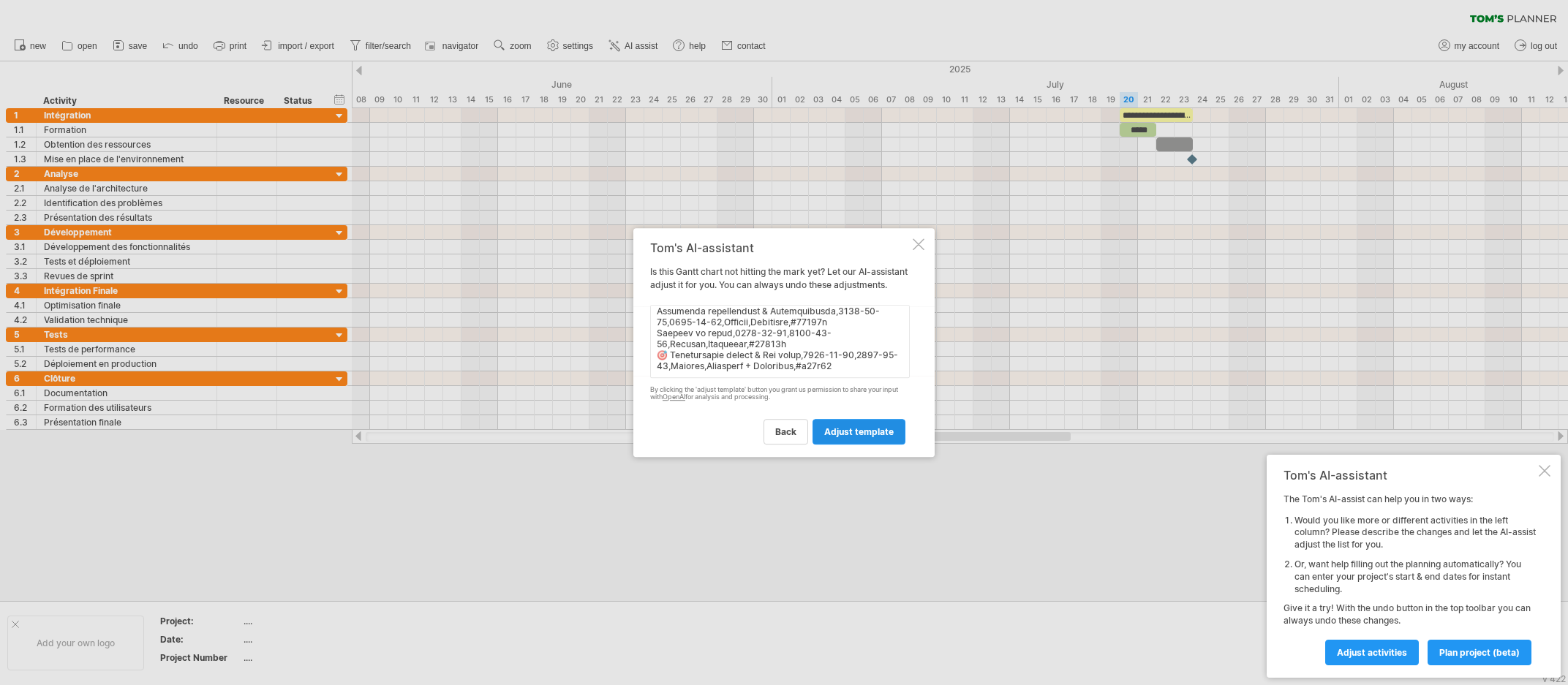 type on "rollback and give the chart of those activities : Name,Start,End,Group,Resource,Color
Intégration & Formation,2025-03-04,2025-03-24,Phase 1 - Intégration,Stagiaire,#3498db
🎯 Obtention PC de travail,2025-03-25,2025-03-25,Phase 1 - Intégration,IT Support,#f39c12
Setup environnement développement,2025-03-25,2025-03-27,Phase 1 - Intégration,Stagiaire,#3498db
Analyse architecture & Reverse Engineering,2025-03-28,2025-04-20,Phase 2 - Analyse,Stagiaire,#e67e22
Identification des bugs système,2025-04-14,2025-04-23,Phase 2 - Analyse,Stagiaire,#e67e22
🎯 Présentation findings techniques,2025-04-24,2025-04-24,Phase 2 - Analyse,Stagiaire + Encadrant,#f39c12
Correction bugs authentification,2025-04-25,2025-05-10,Sprint 1 - Auth,Stagiaire,#27ae60
Tests & Déploiement Auth,2025-05-06,2025-05-11,Sprint 1 - Auth,Stagiaire,#27ae60
🎯 Review Sprint 1,2025-05-12,2025-05-12,Sprint 1 - Auth,Équipe,#f39c12
Correction CRUD Catalog,2025-05-13,2025-05-28,Sprint 2 - Catalog,Stagiaire,#2ecc71
Tests & Déploiement Catalog,2025-05-29,2025-..." 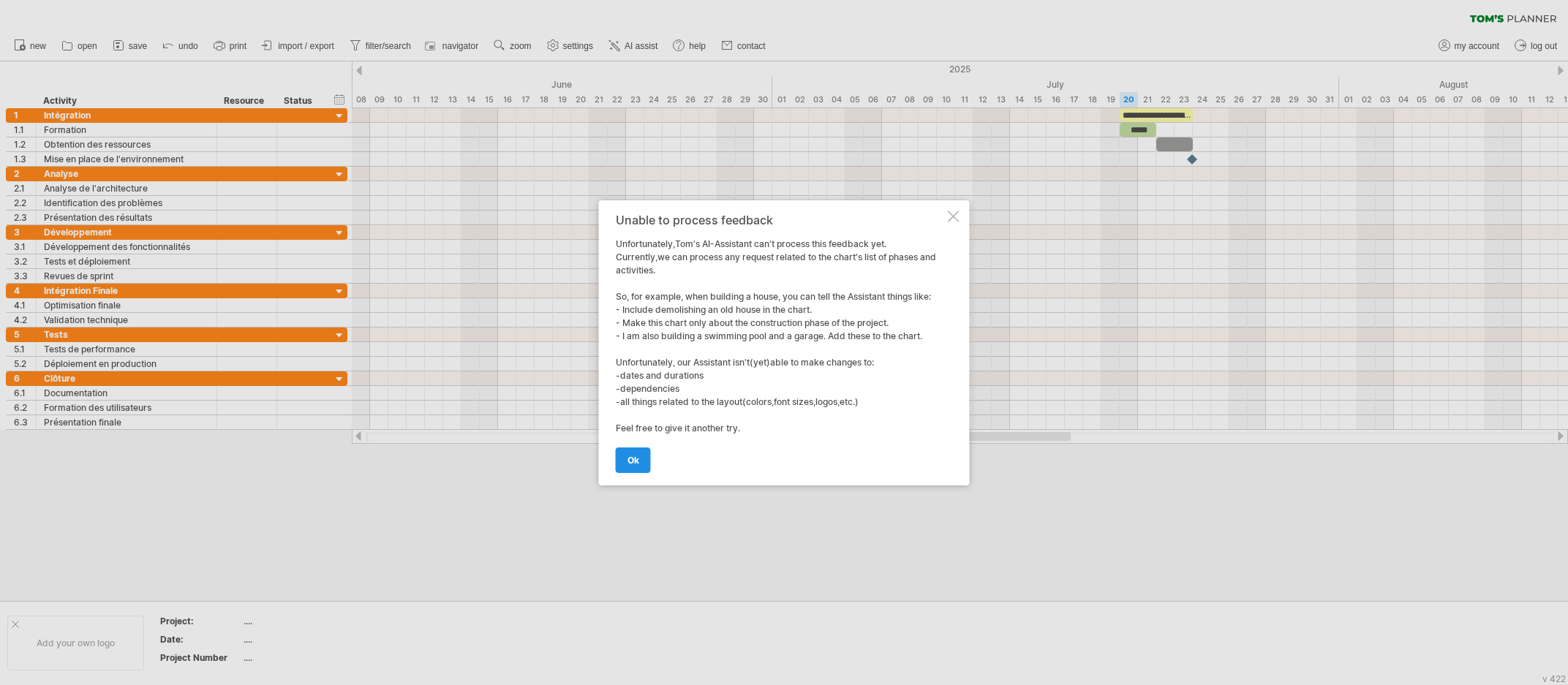 click on "ok" at bounding box center [633, 460] 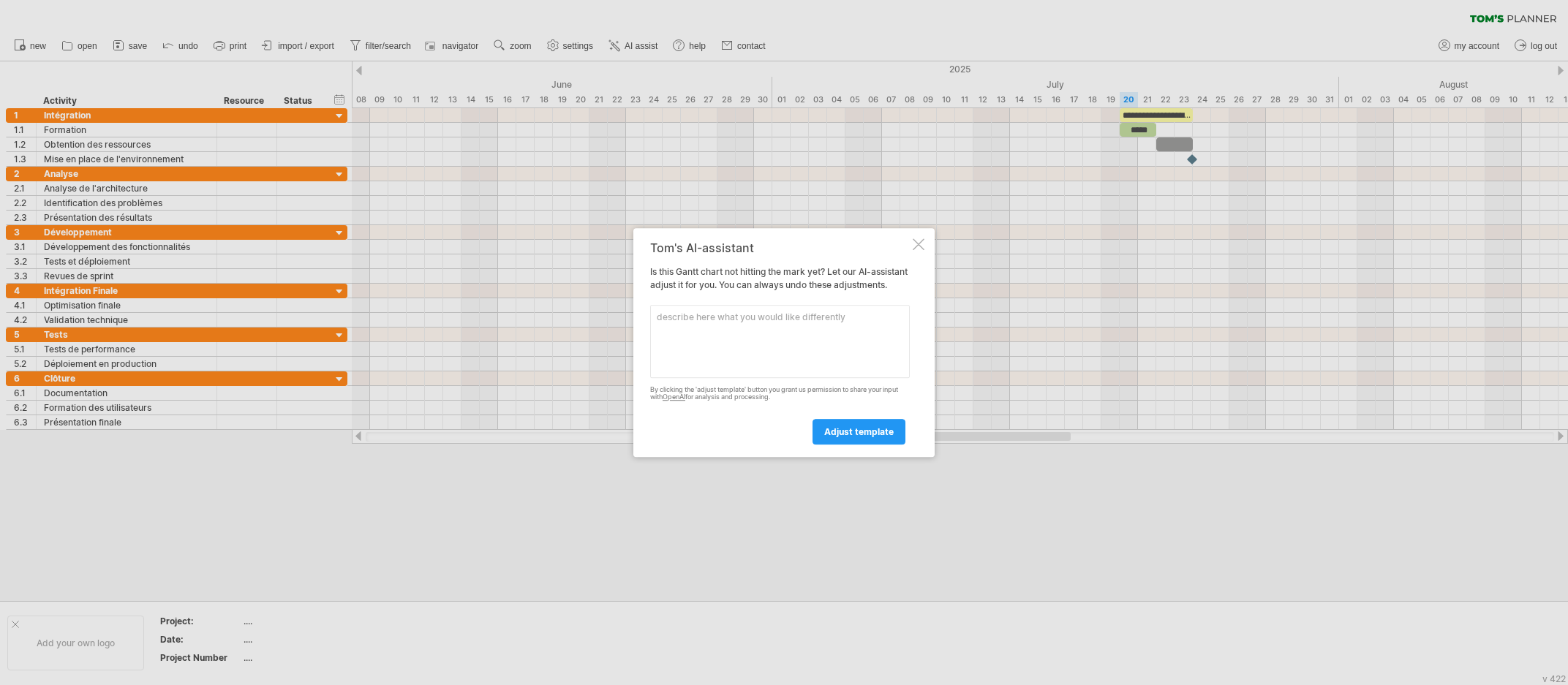 click at bounding box center (780, 341) 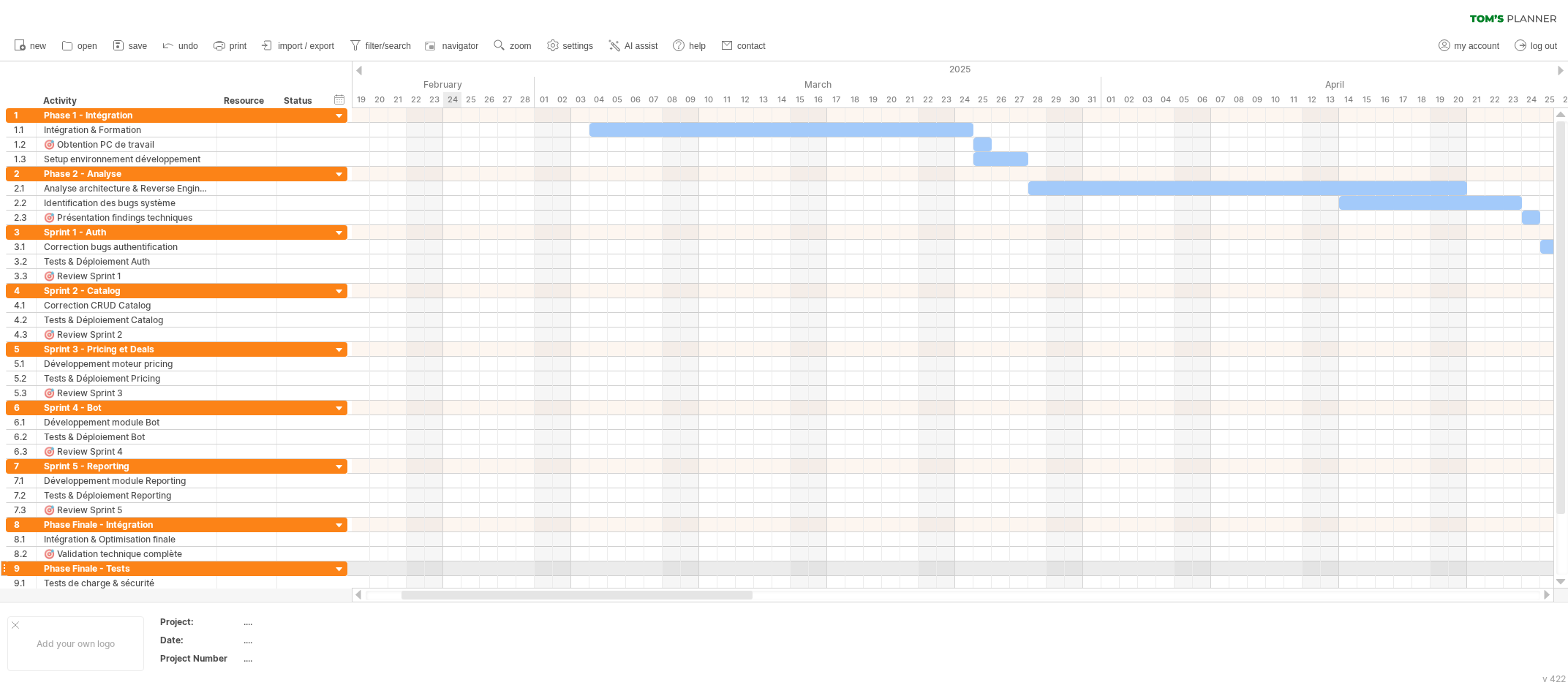drag, startPoint x: 1025, startPoint y: 594, endPoint x: 487, endPoint y: 533, distance: 541.4471 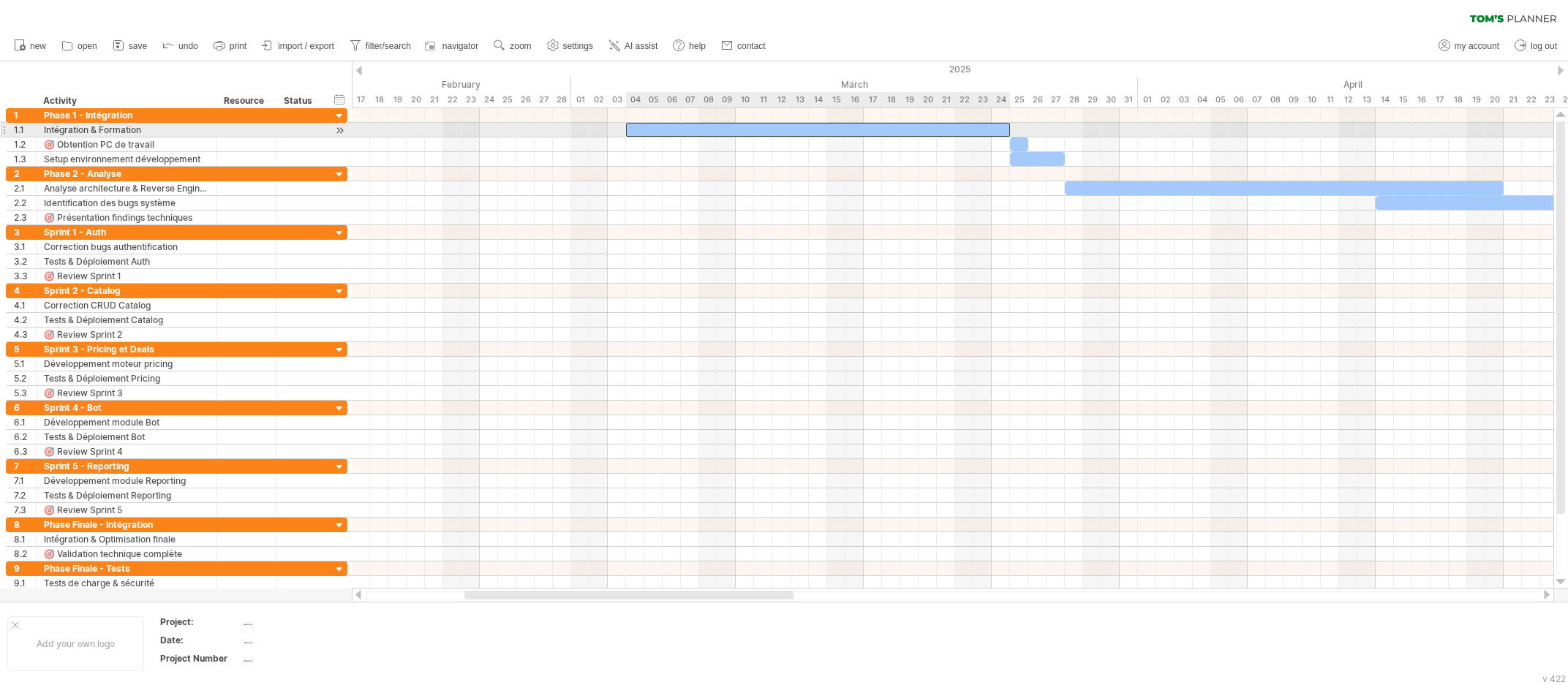 click on "​" at bounding box center (818, 129) 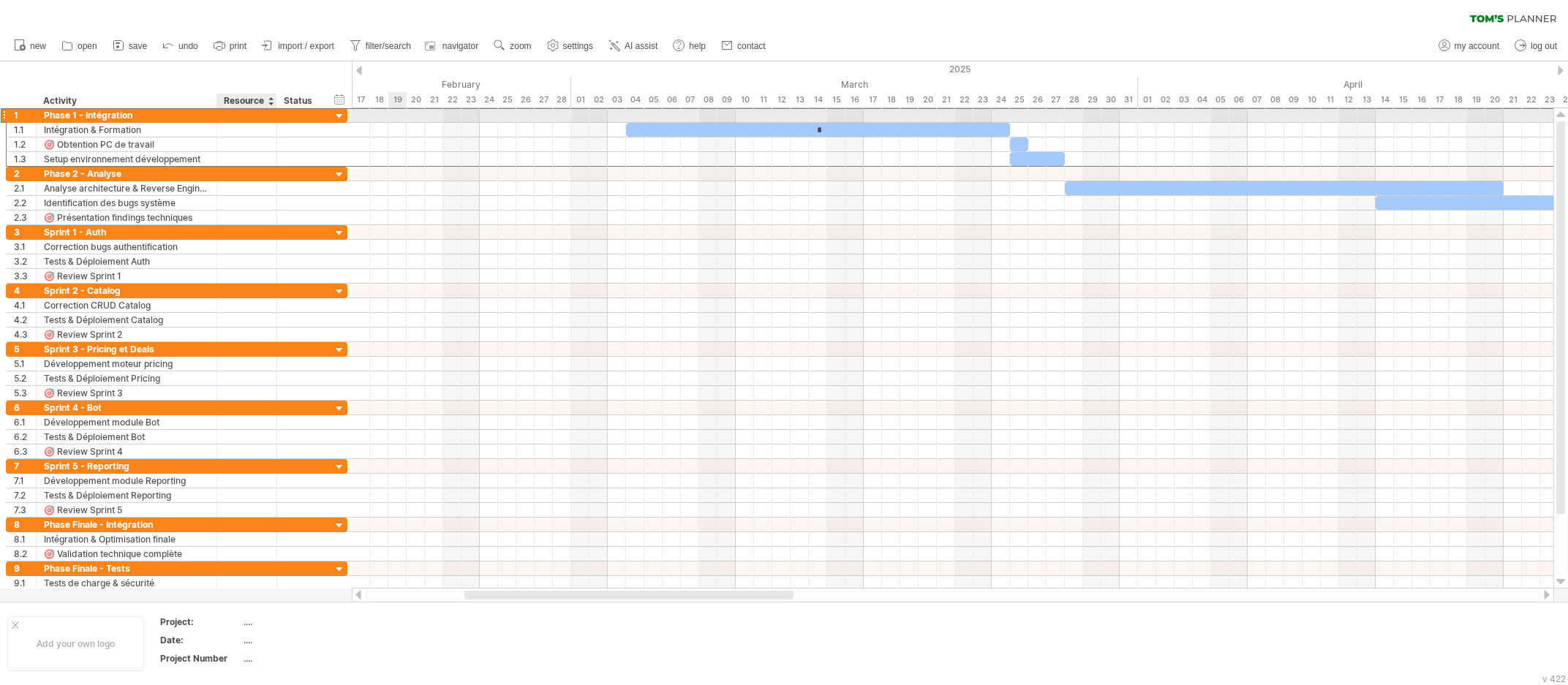 click at bounding box center (246, 115) 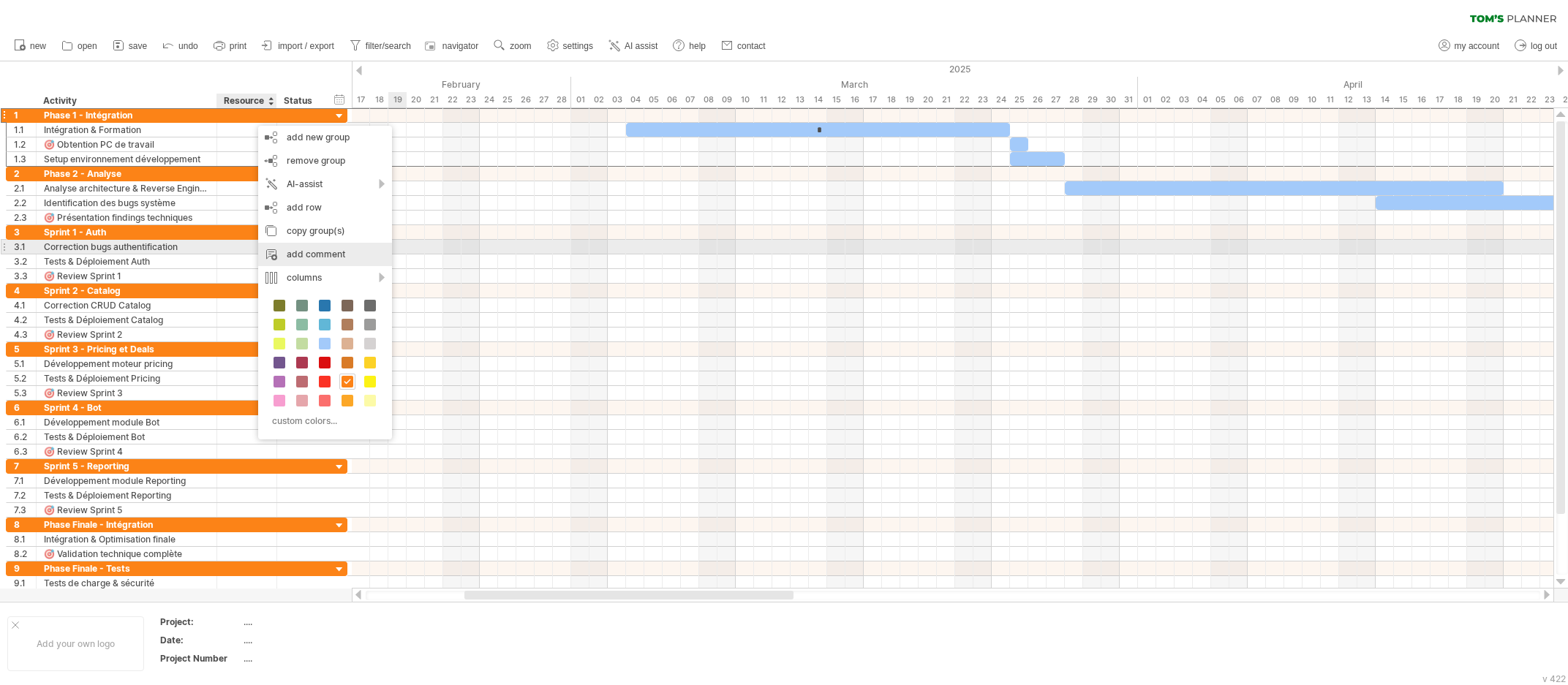 click on "add comment" at bounding box center [325, 254] 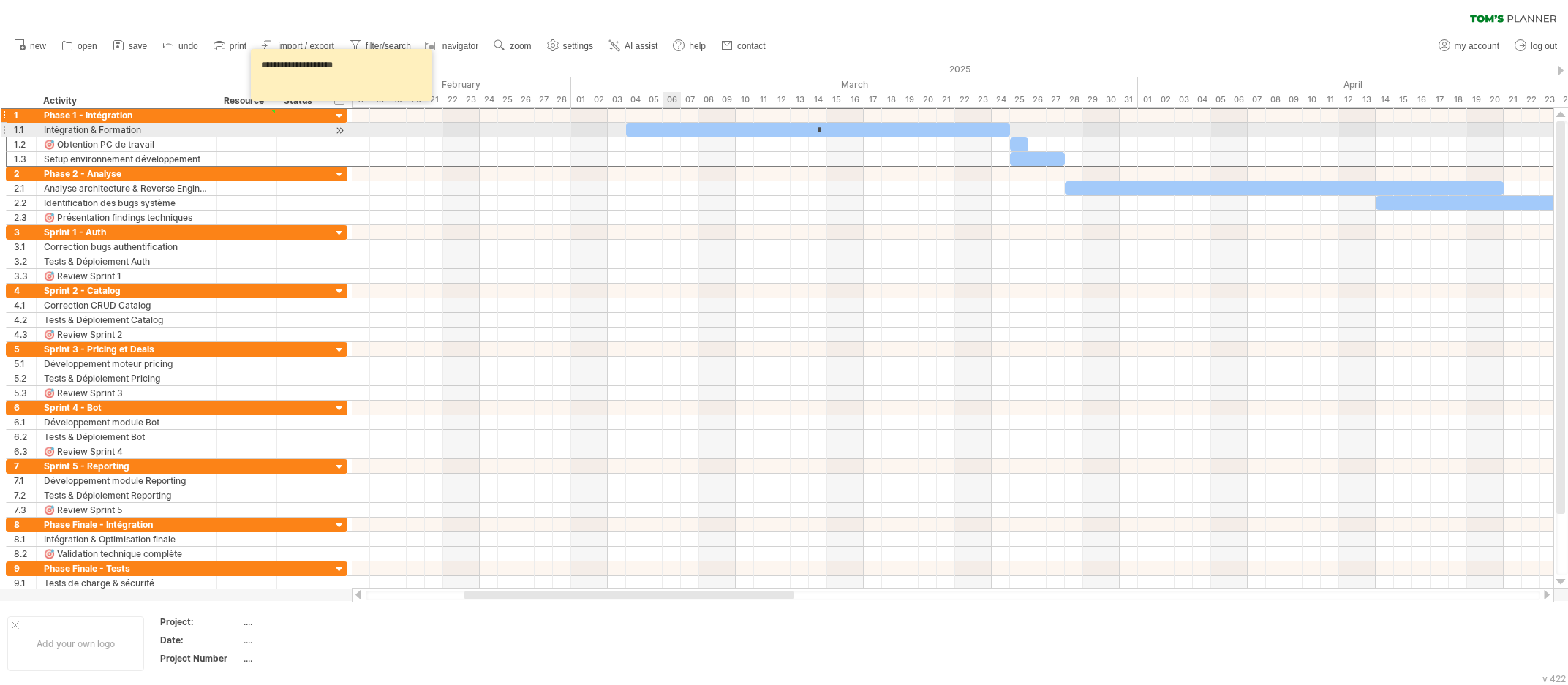 type on "**********" 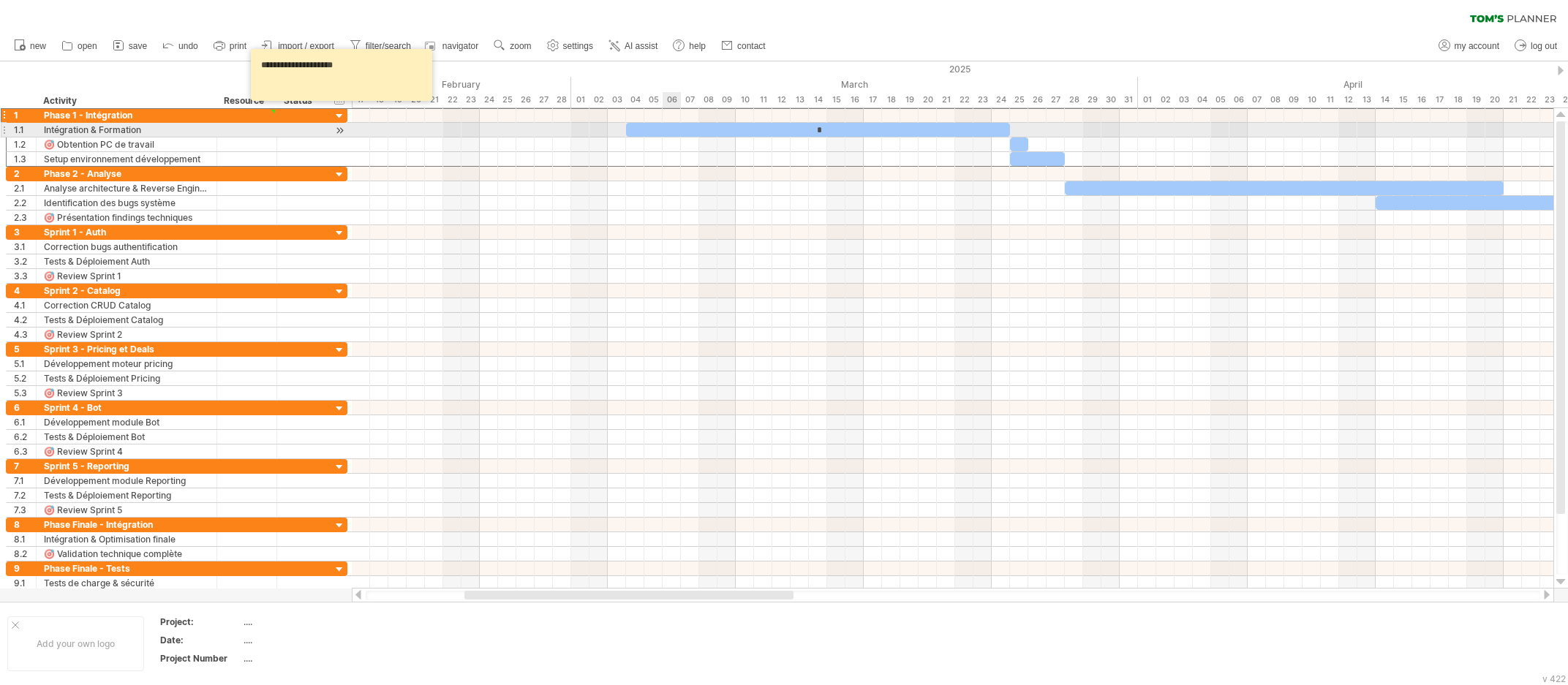 click on "*" at bounding box center (818, 129) 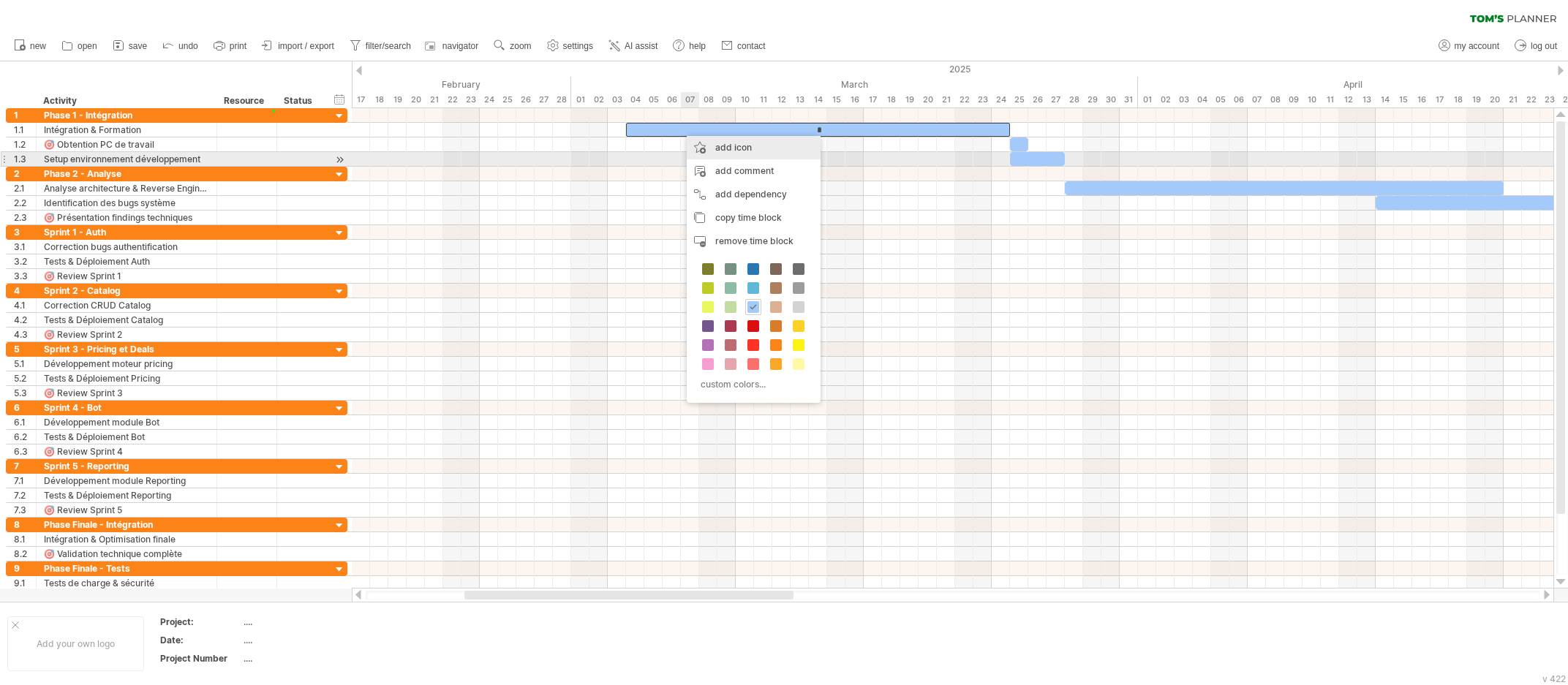 click on "add icon" at bounding box center [753, 148] 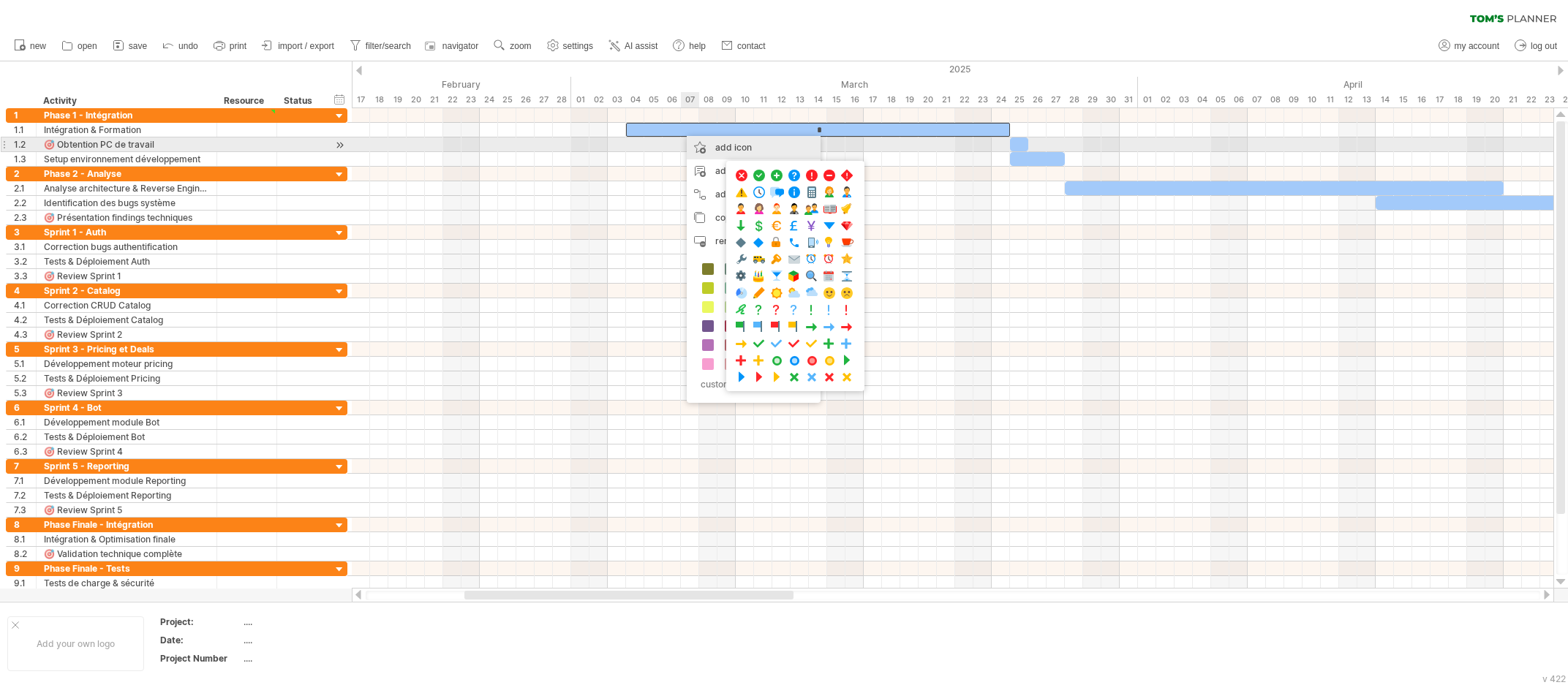 click on "add icon" at bounding box center [753, 148] 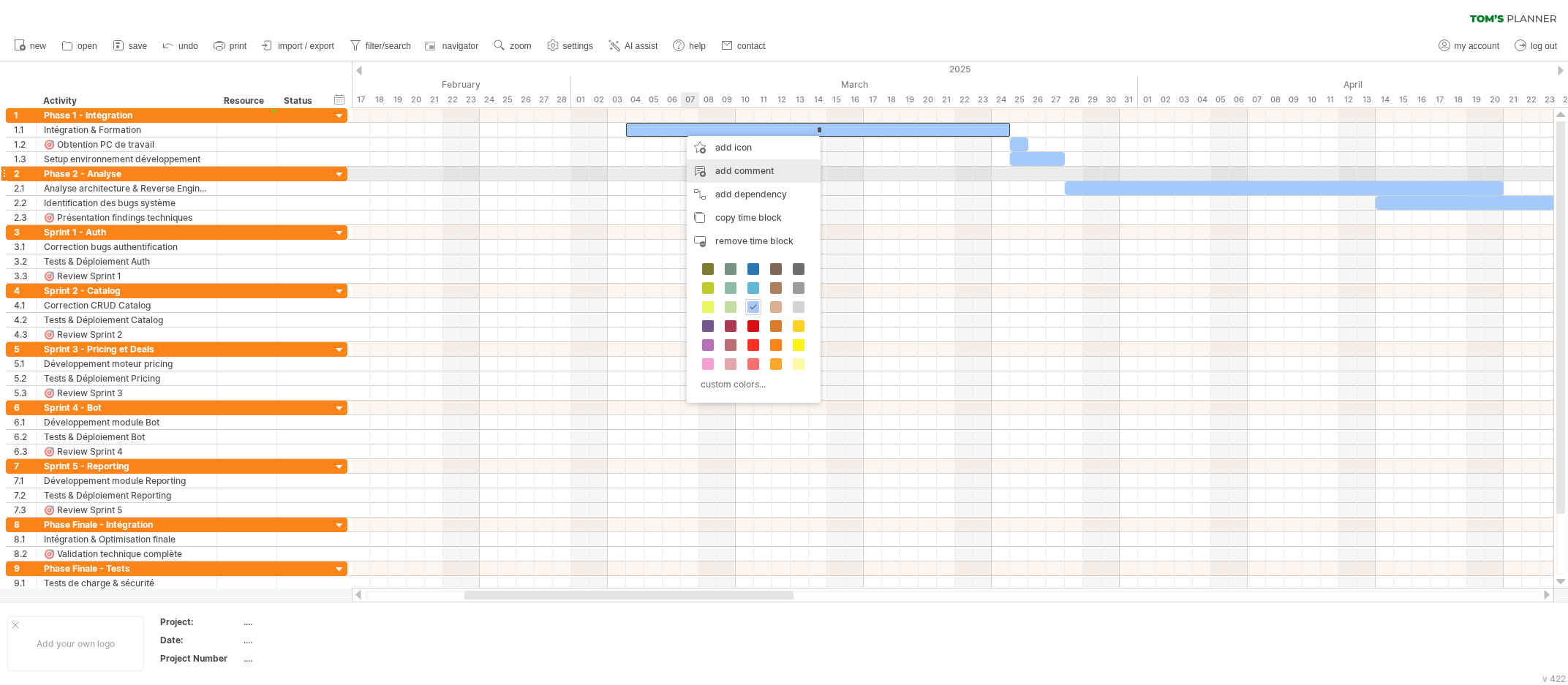 click on "add comment" at bounding box center [753, 171] 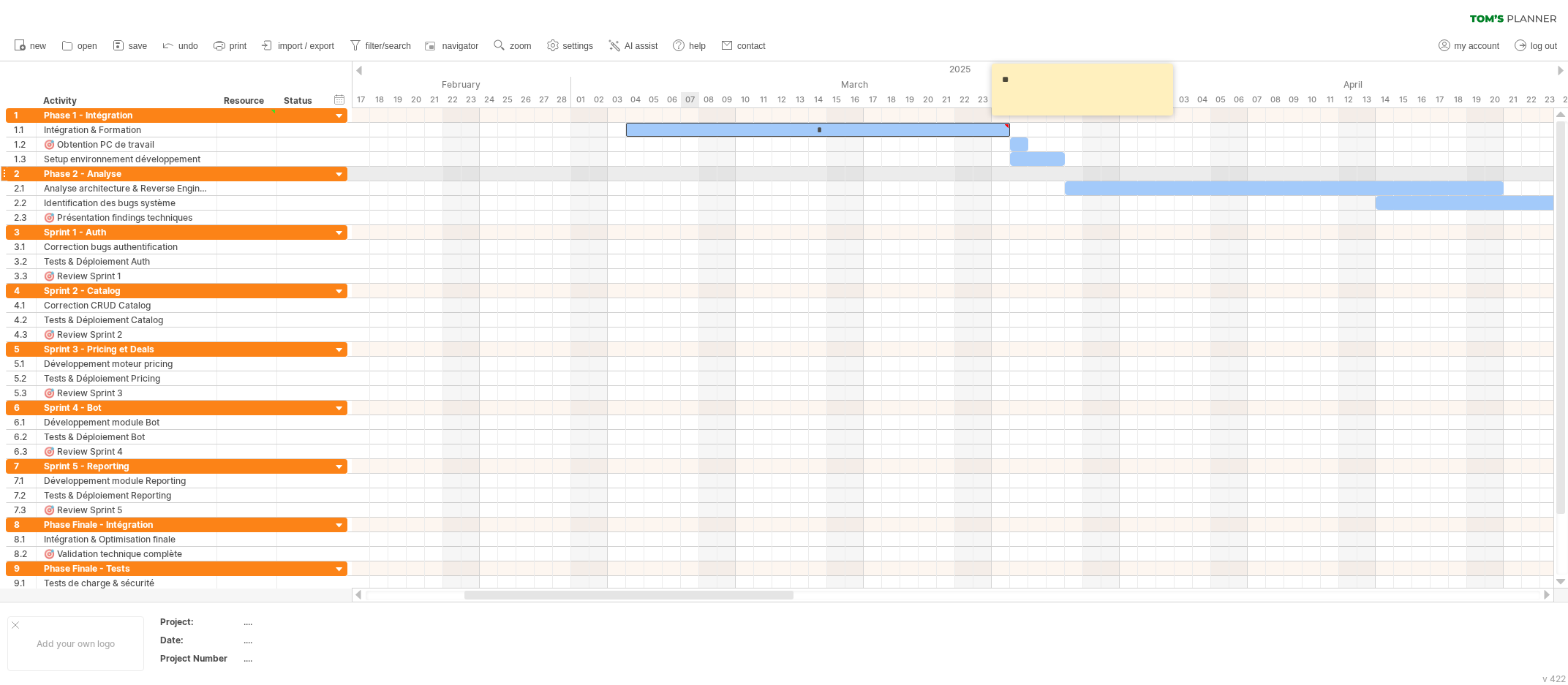 type on "*" 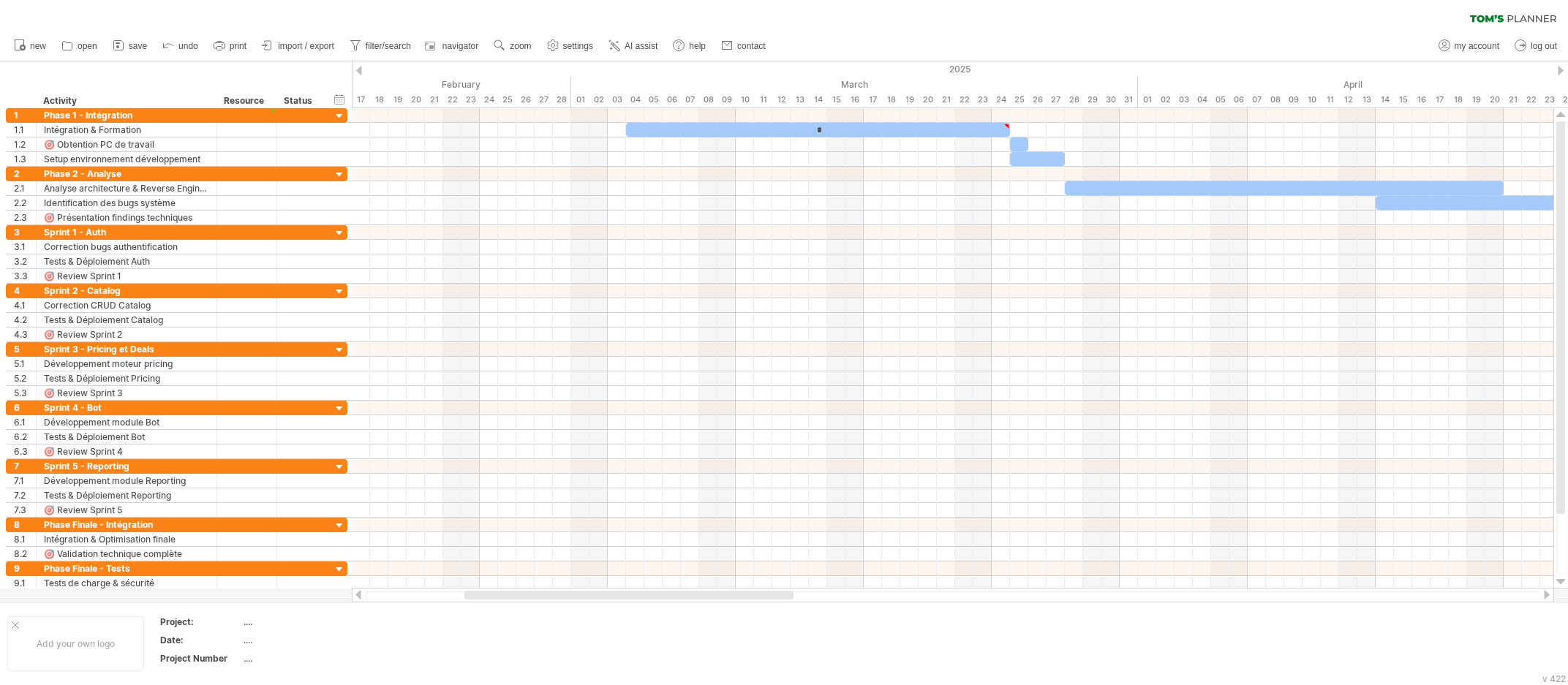 click on "new" at bounding box center (784, 46) 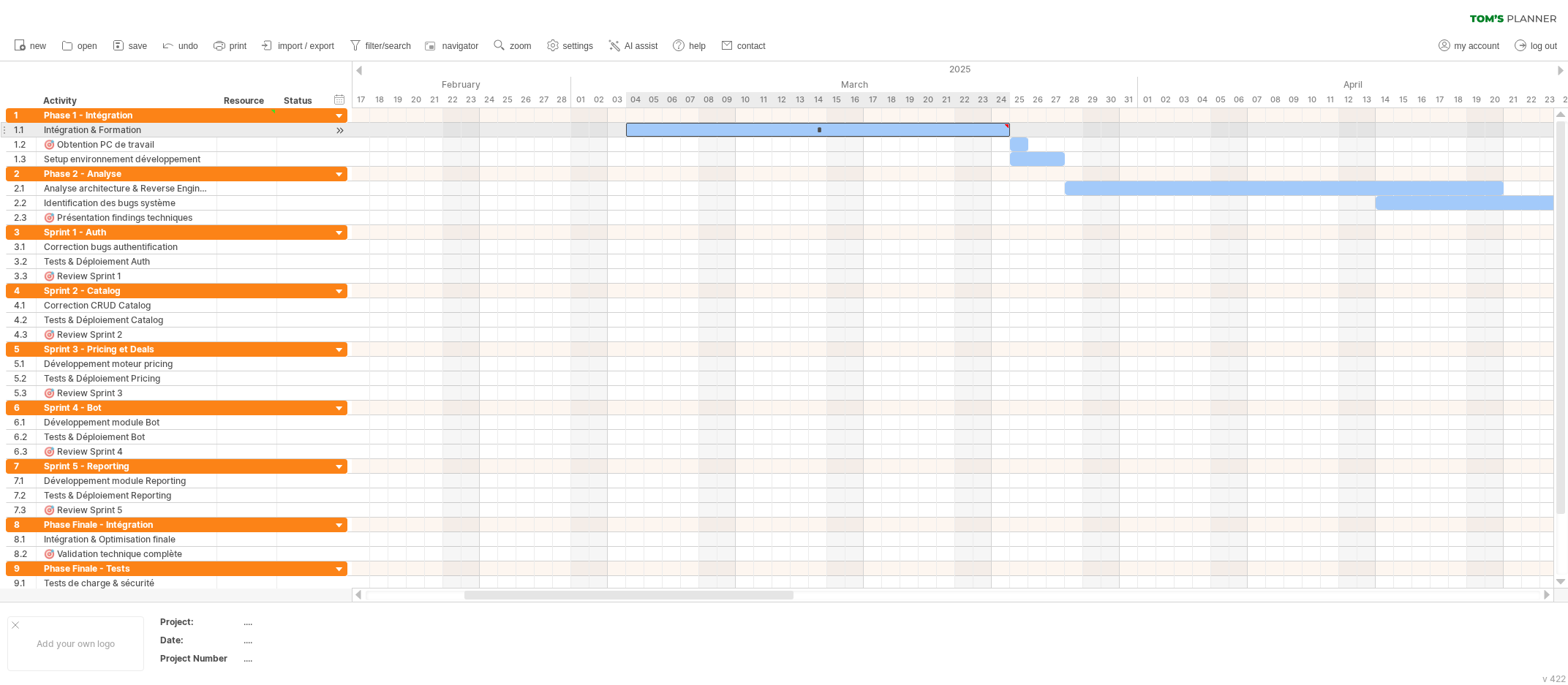 click at bounding box center (1006, 126) 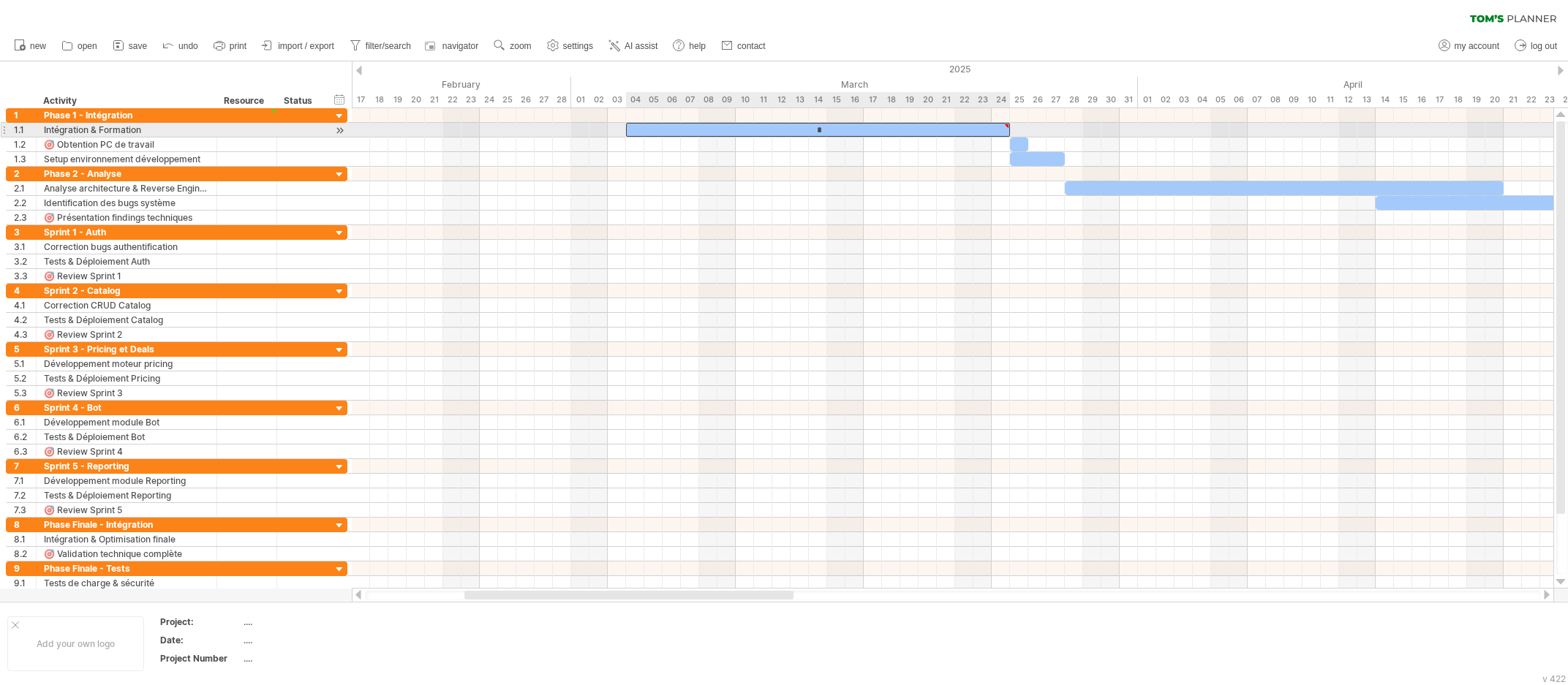 click on "*" at bounding box center (818, 129) 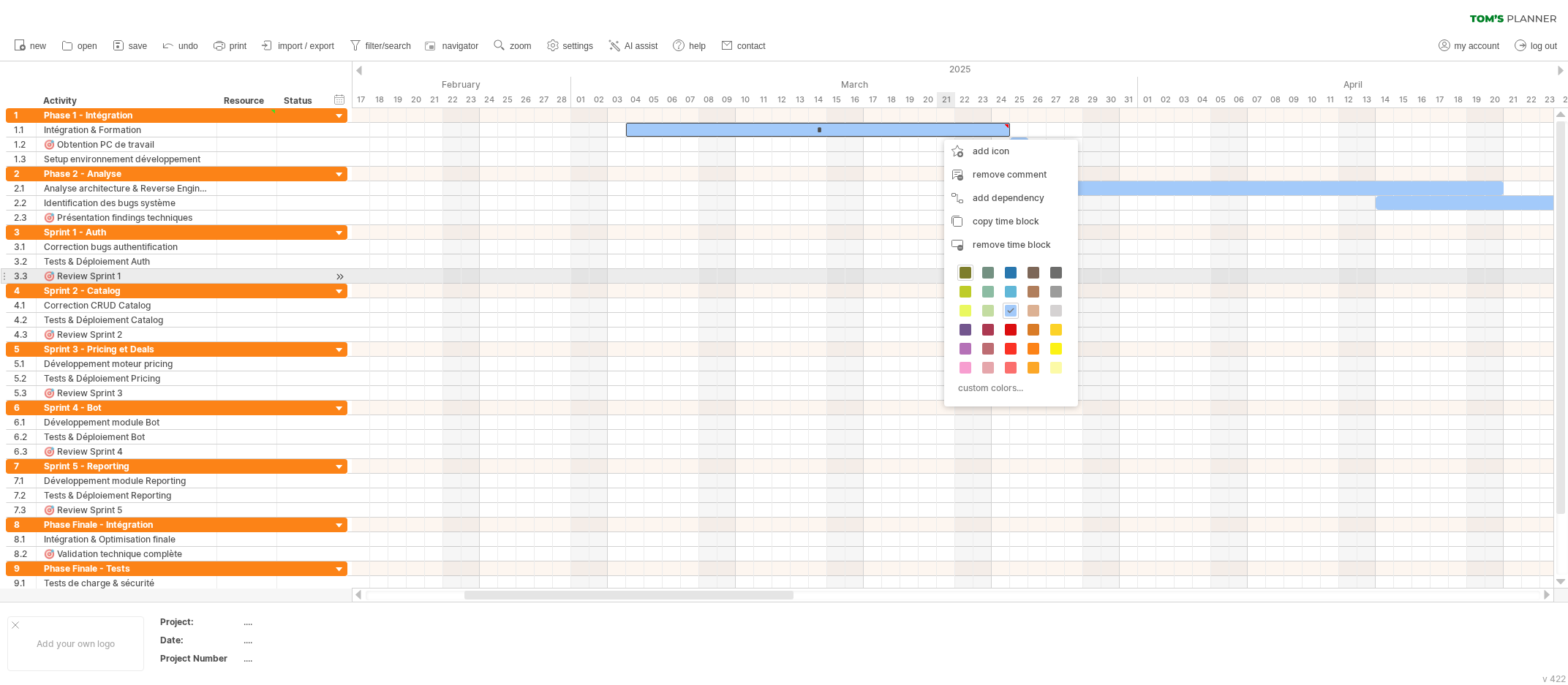 click at bounding box center (965, 273) 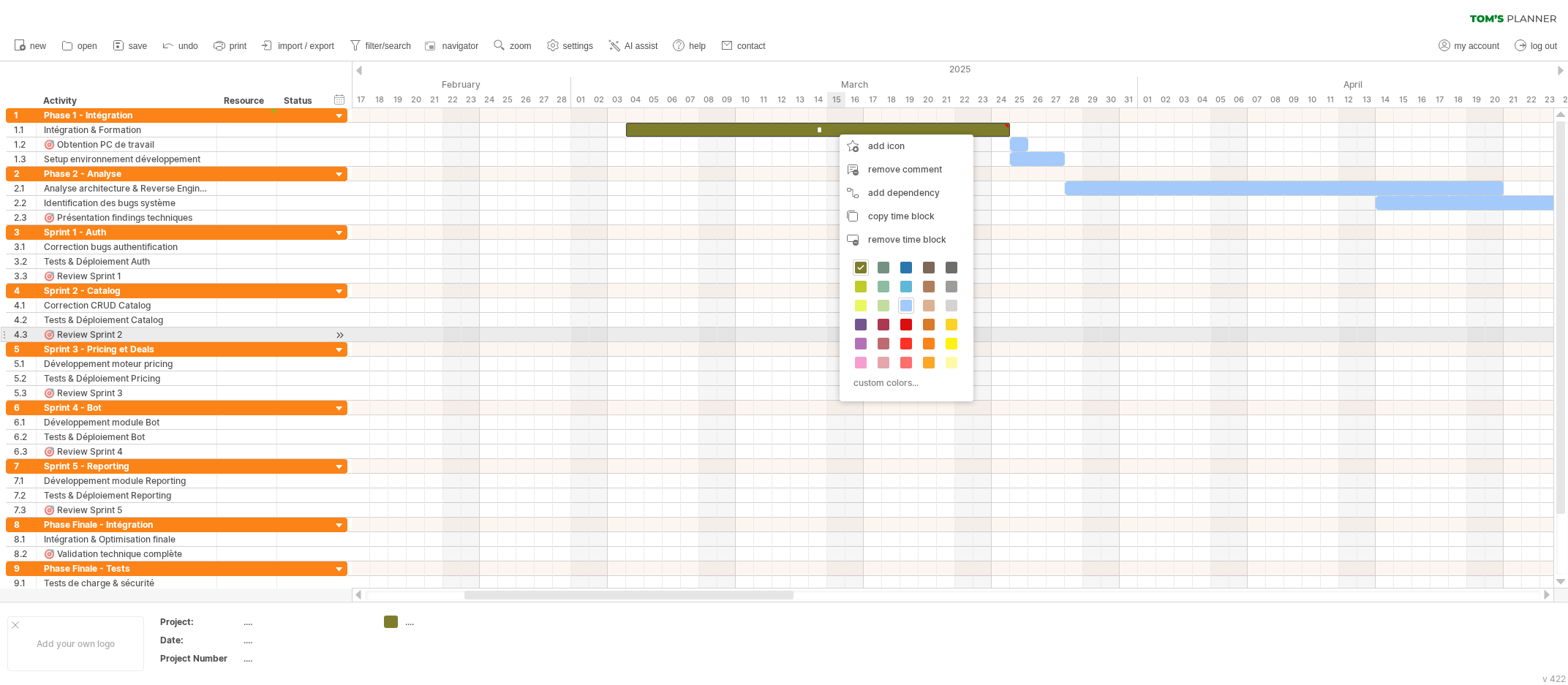 click on "custom colors..." at bounding box center [906, 326] 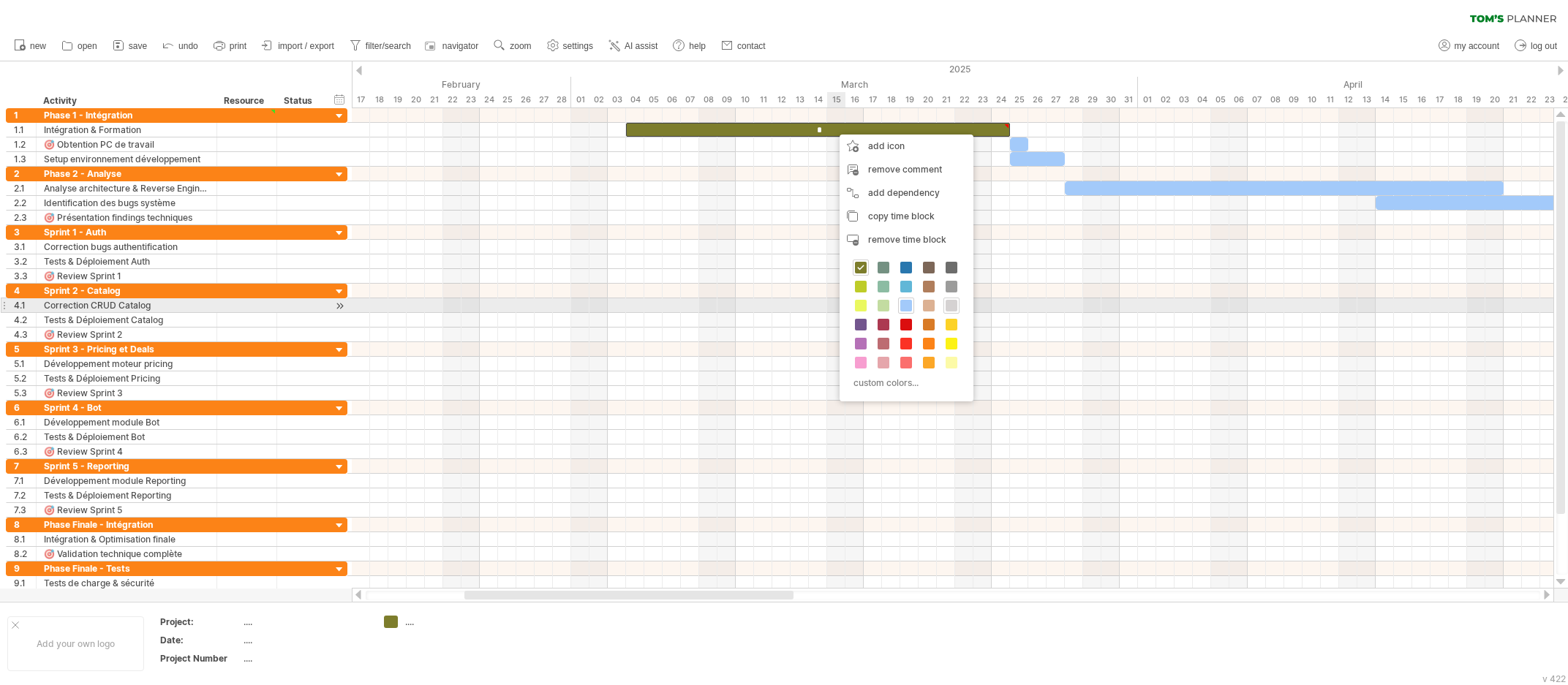 click at bounding box center [951, 306] 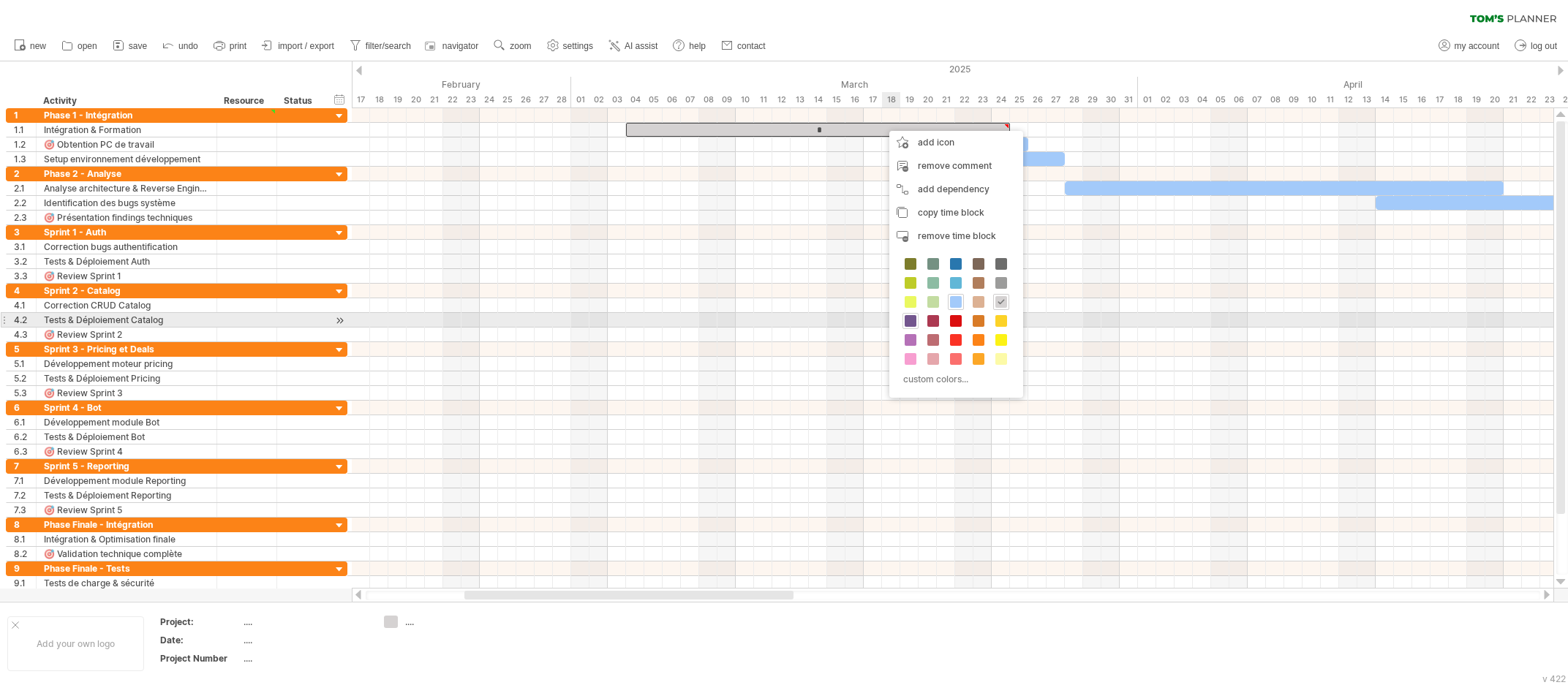 click at bounding box center (911, 321) 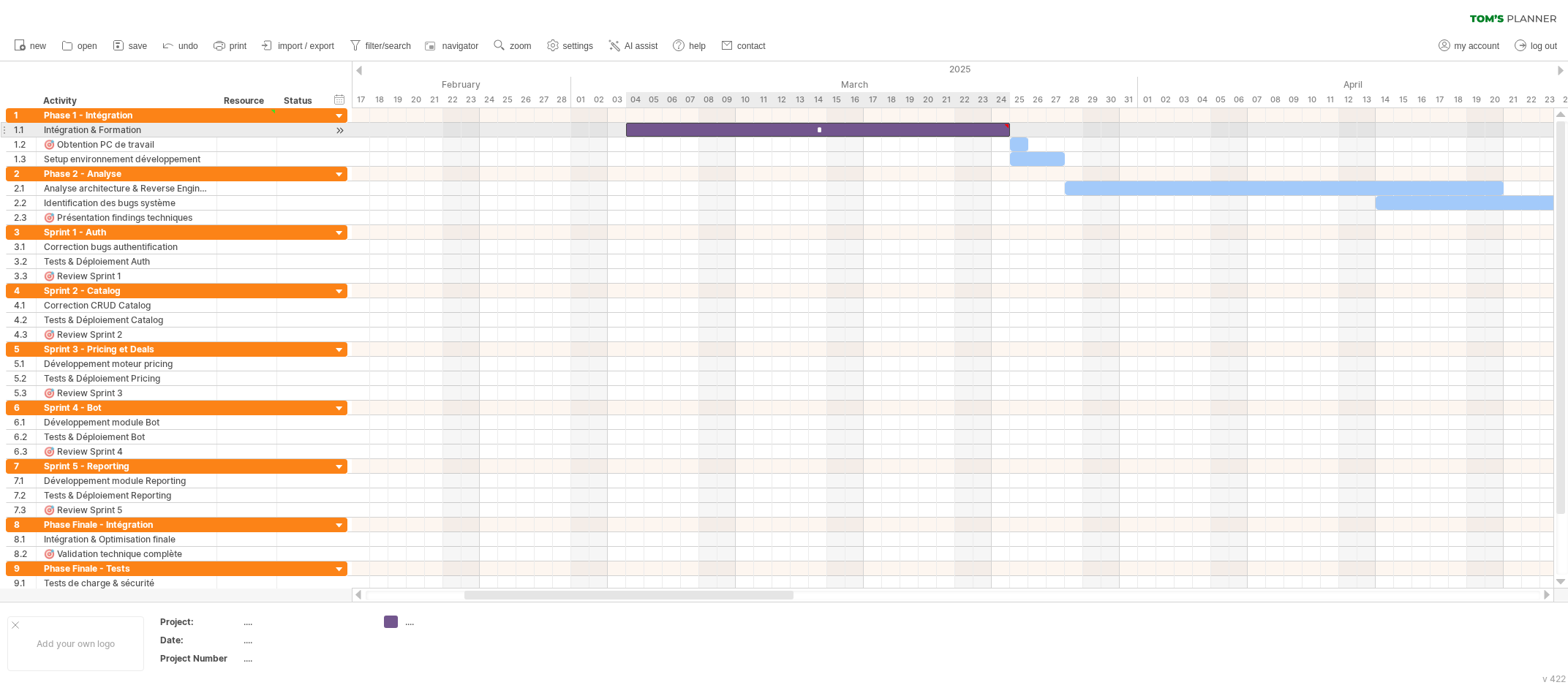 click on "*" at bounding box center (818, 129) 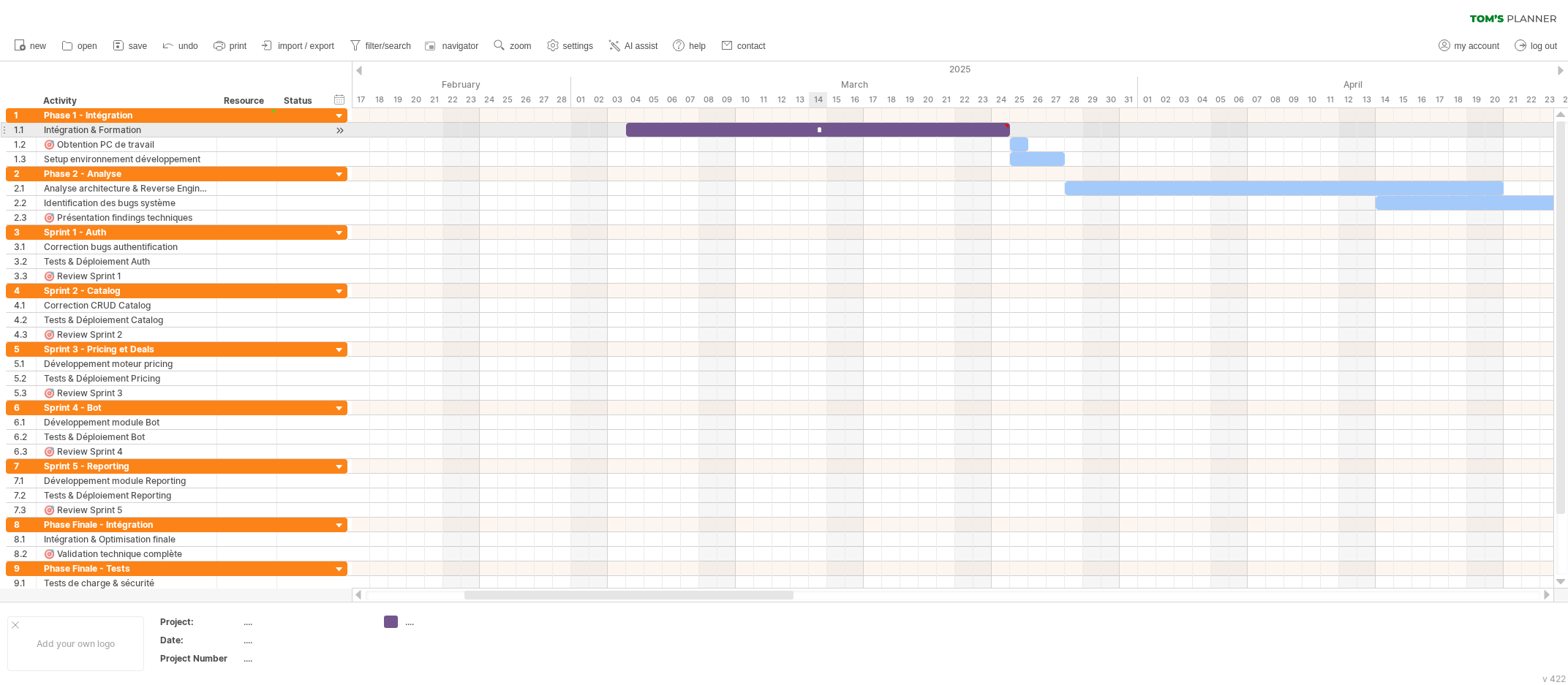 type 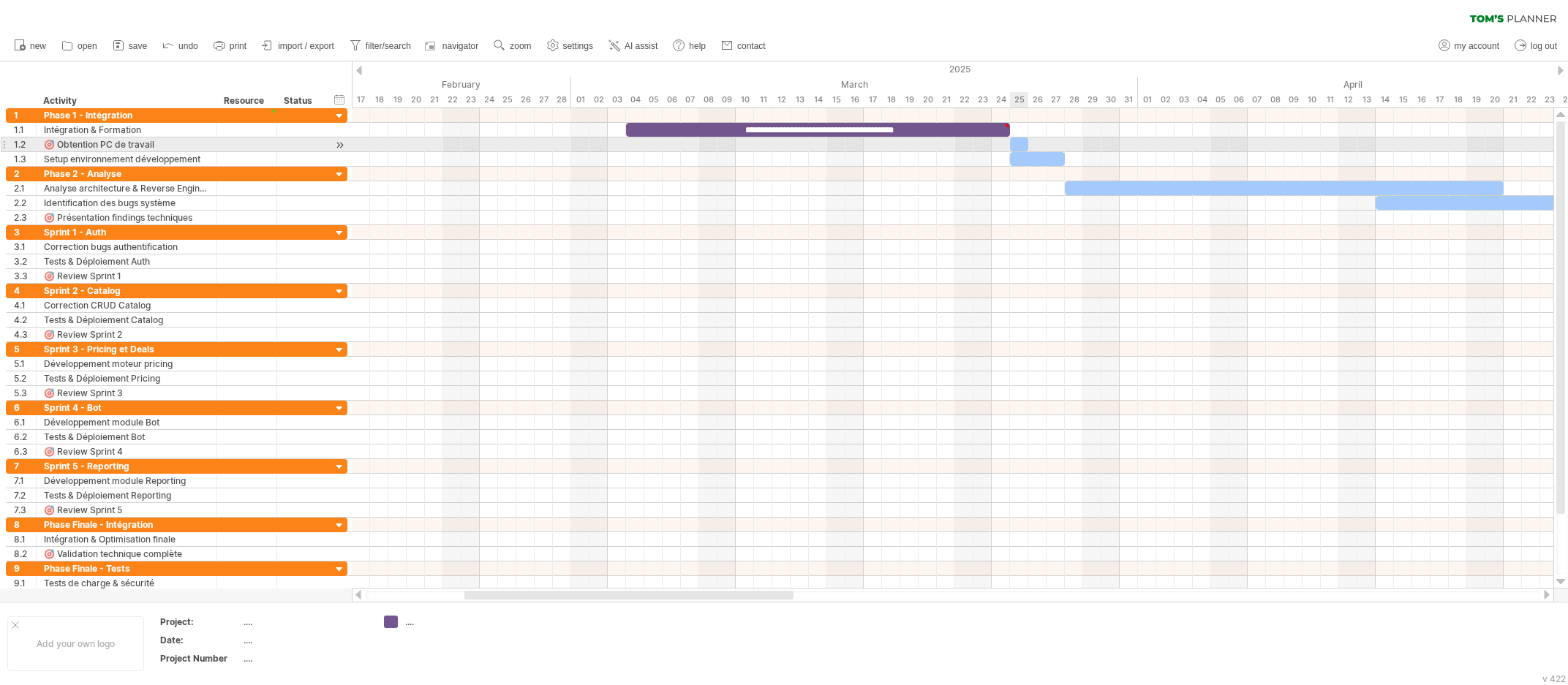 click on "​" at bounding box center (1019, 144) 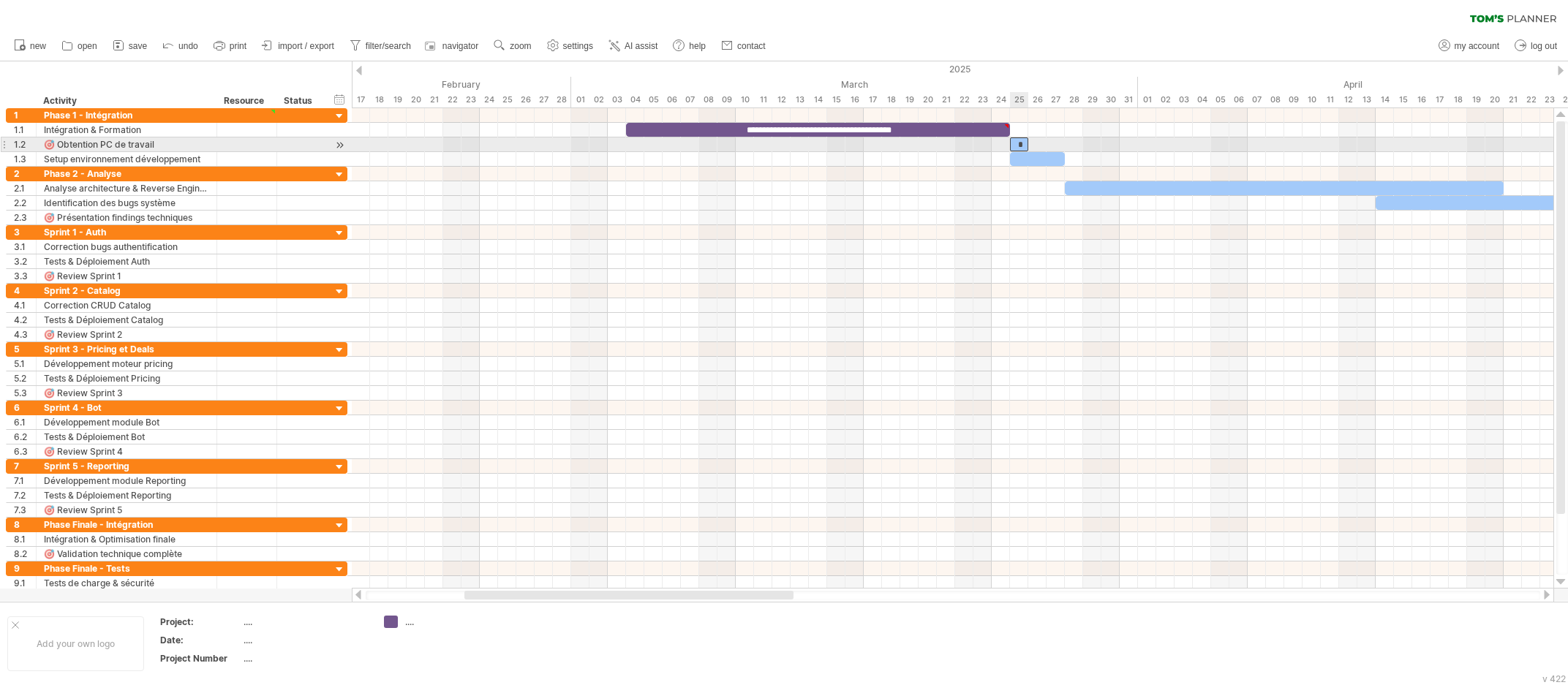 type 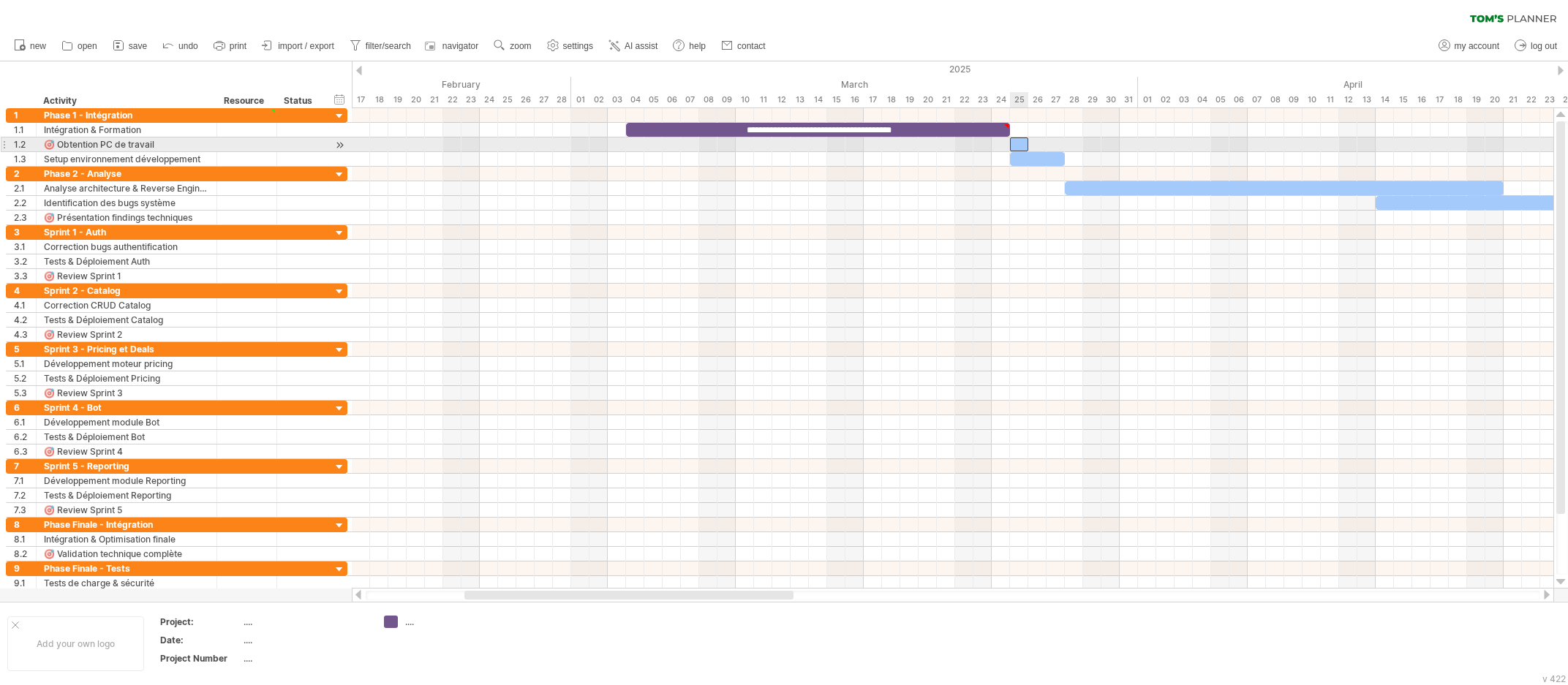 scroll, scrollTop: 0, scrollLeft: 0, axis: both 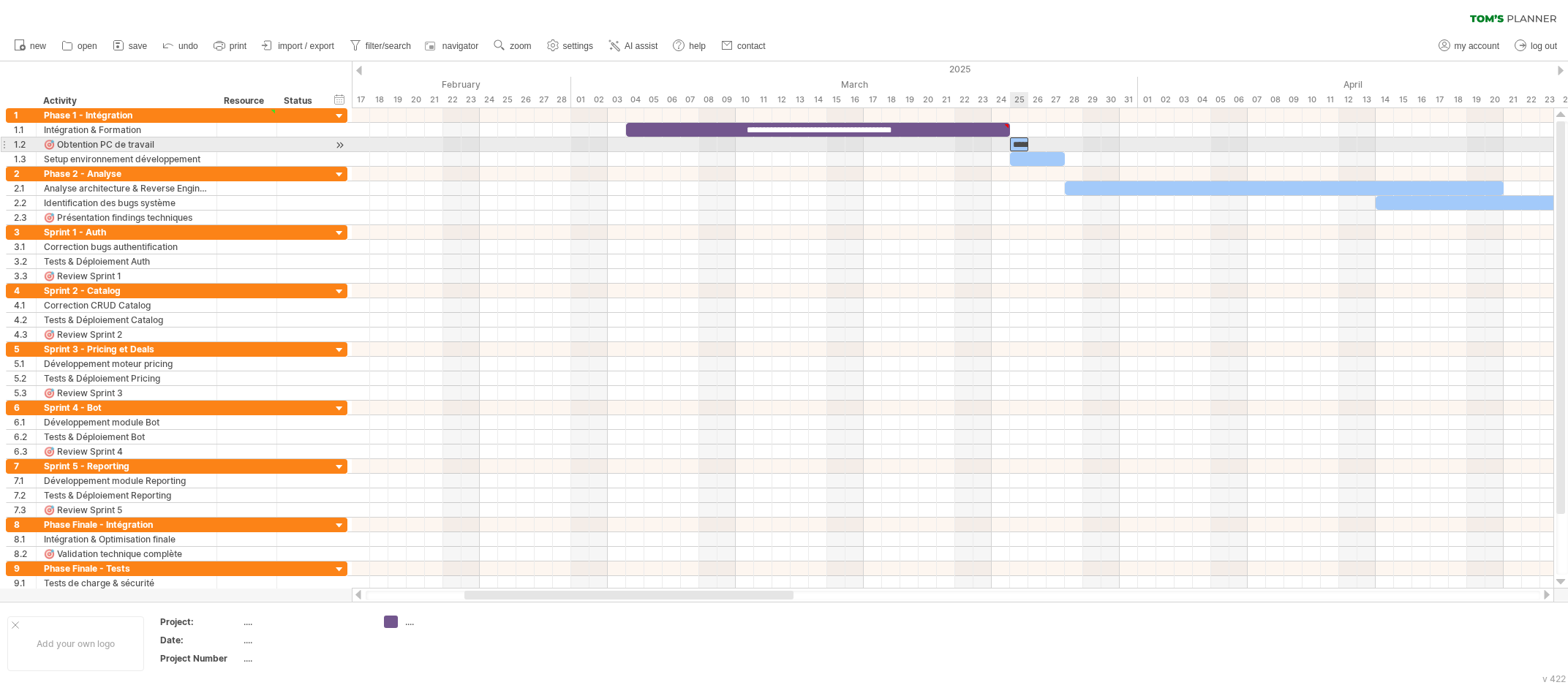 click on "**********" at bounding box center (1019, 144) 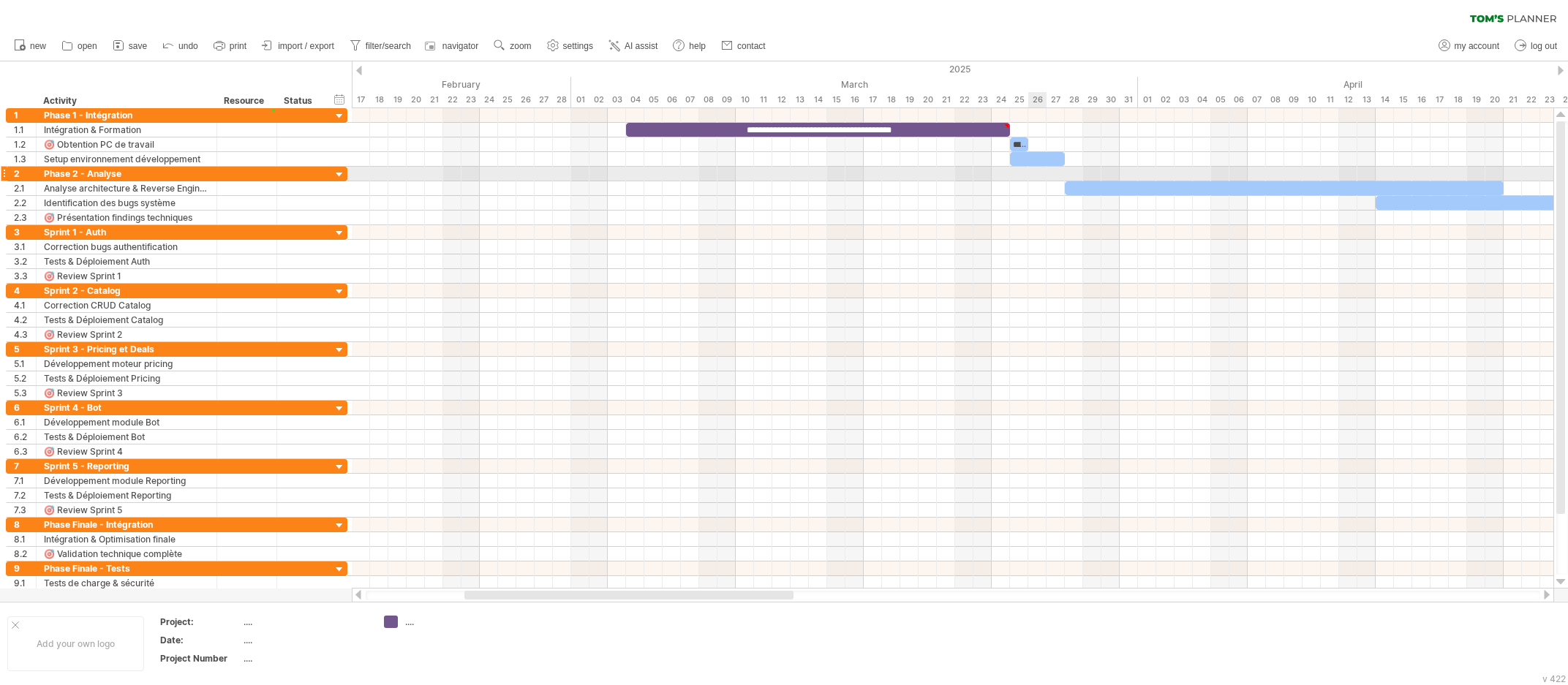 click at bounding box center (952, 174) 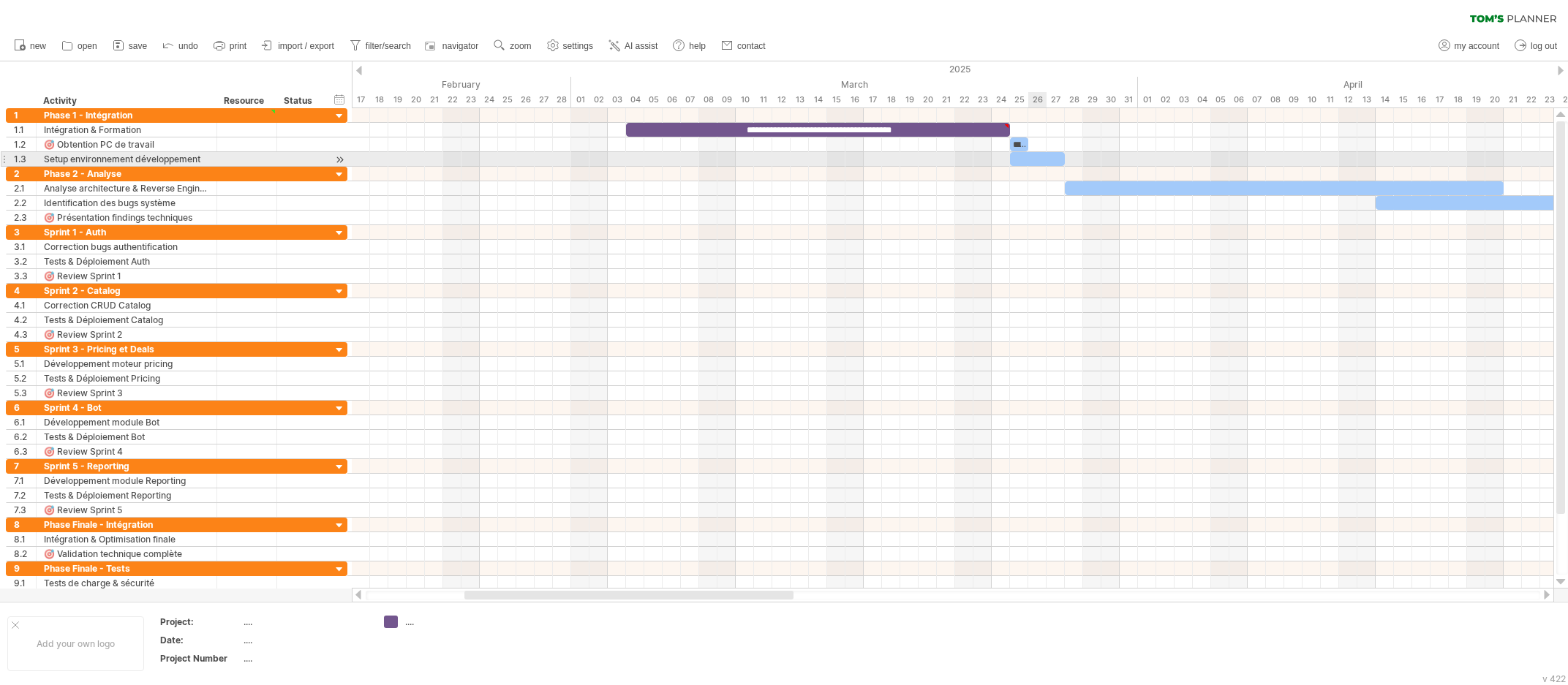click on "​" at bounding box center (1037, 159) 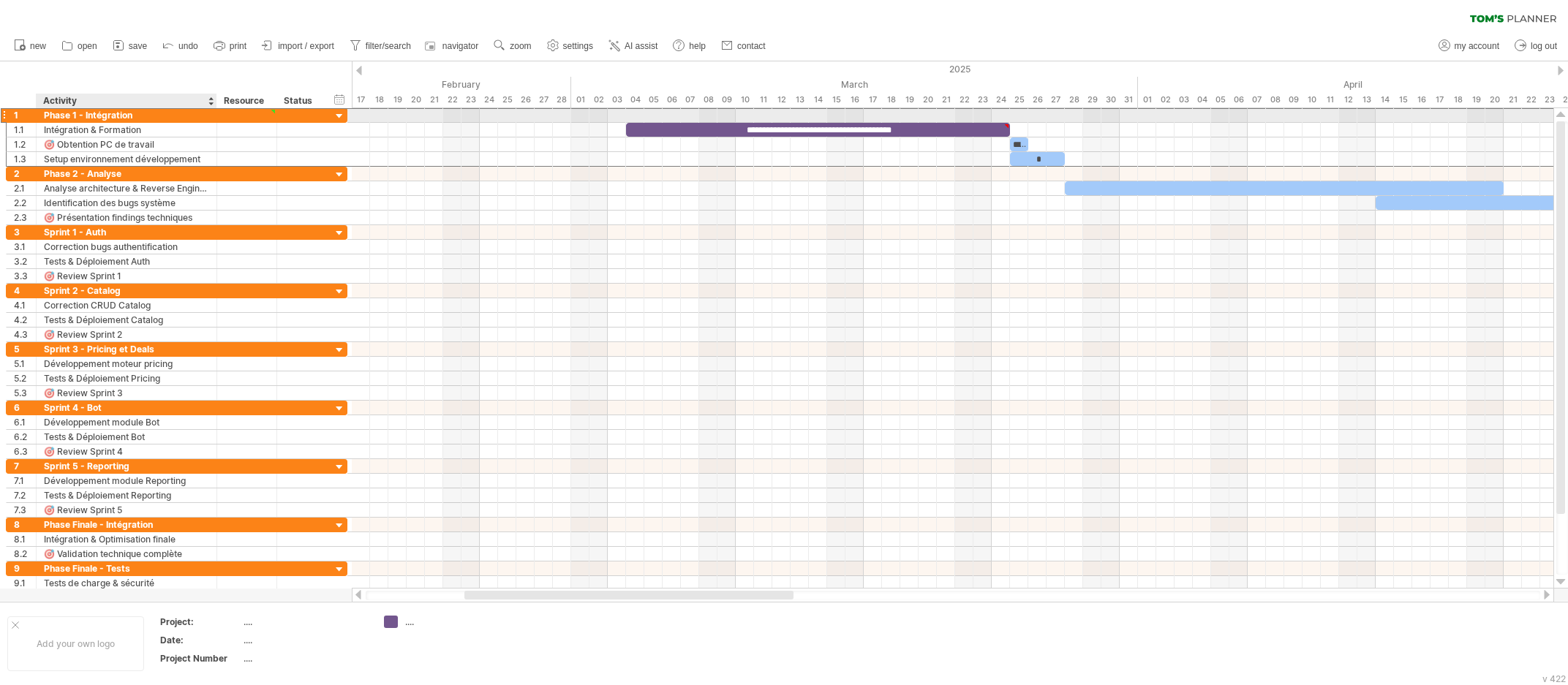 click on "Phase 1 - Intégration" at bounding box center [127, 115] 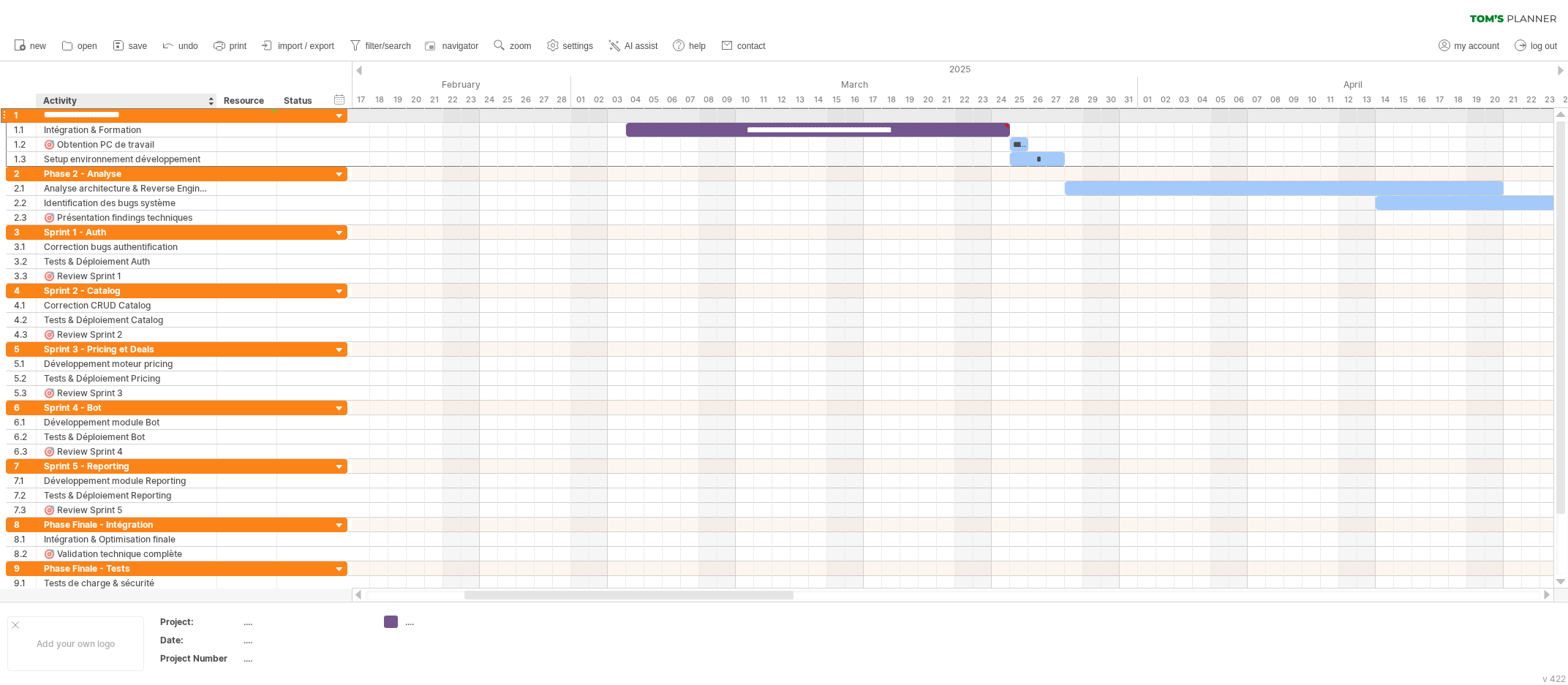 click on "**********" at bounding box center (127, 115) 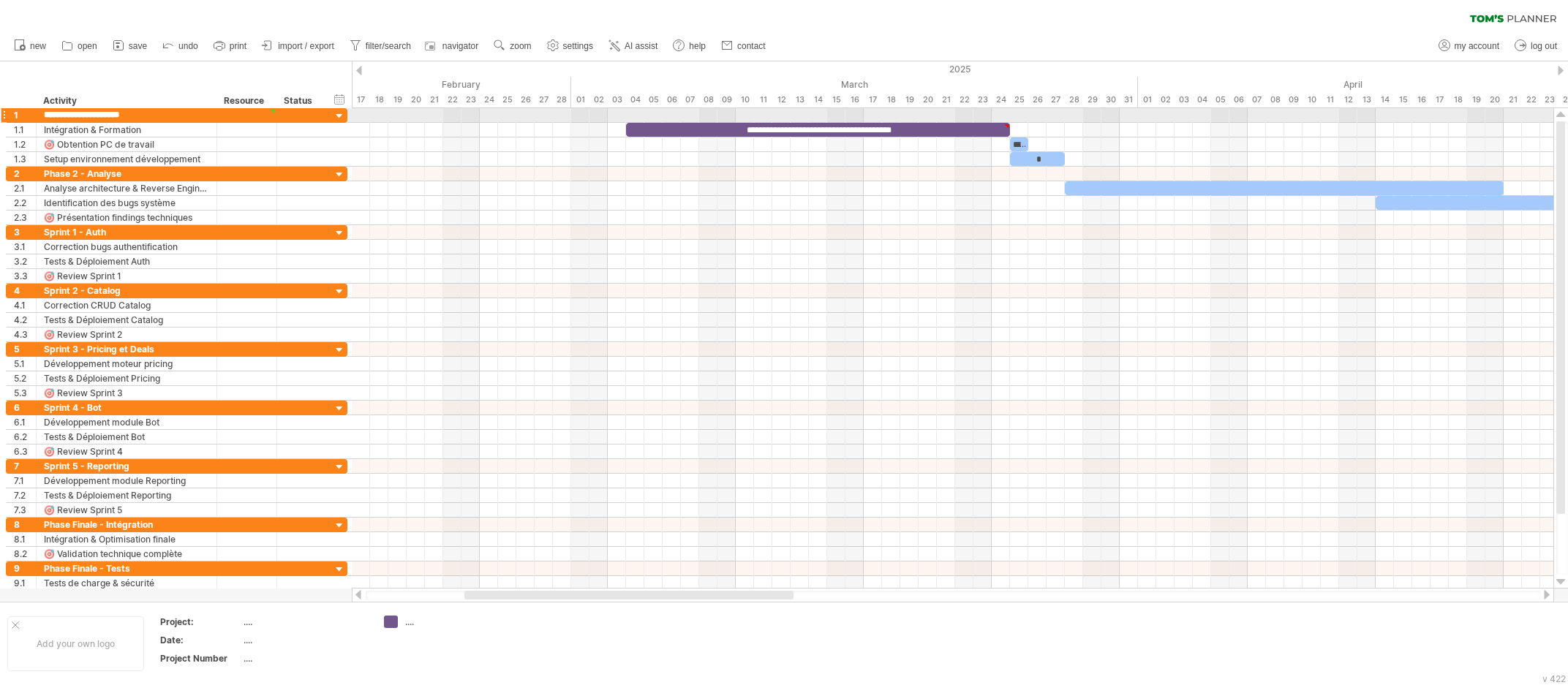 click on "1" at bounding box center (21, 115) 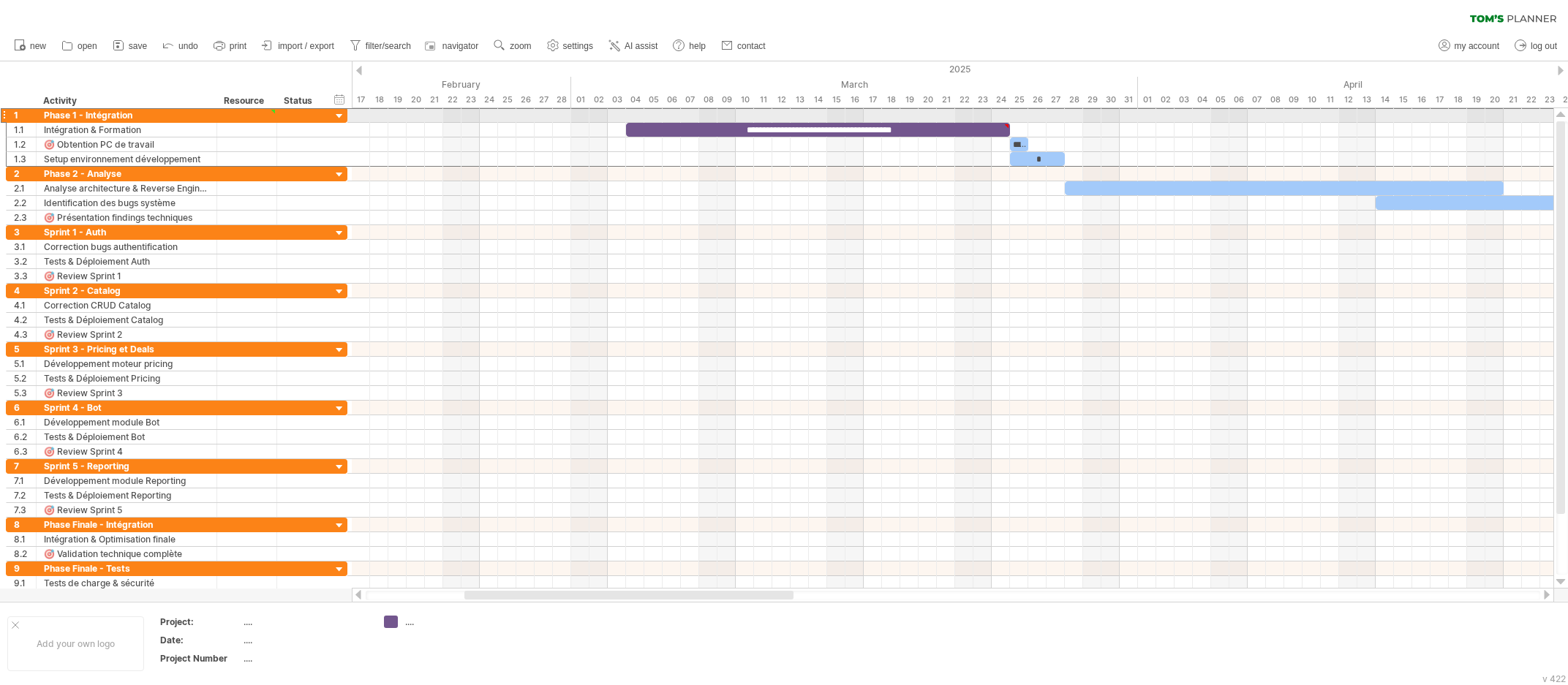 click at bounding box center [4, 115] 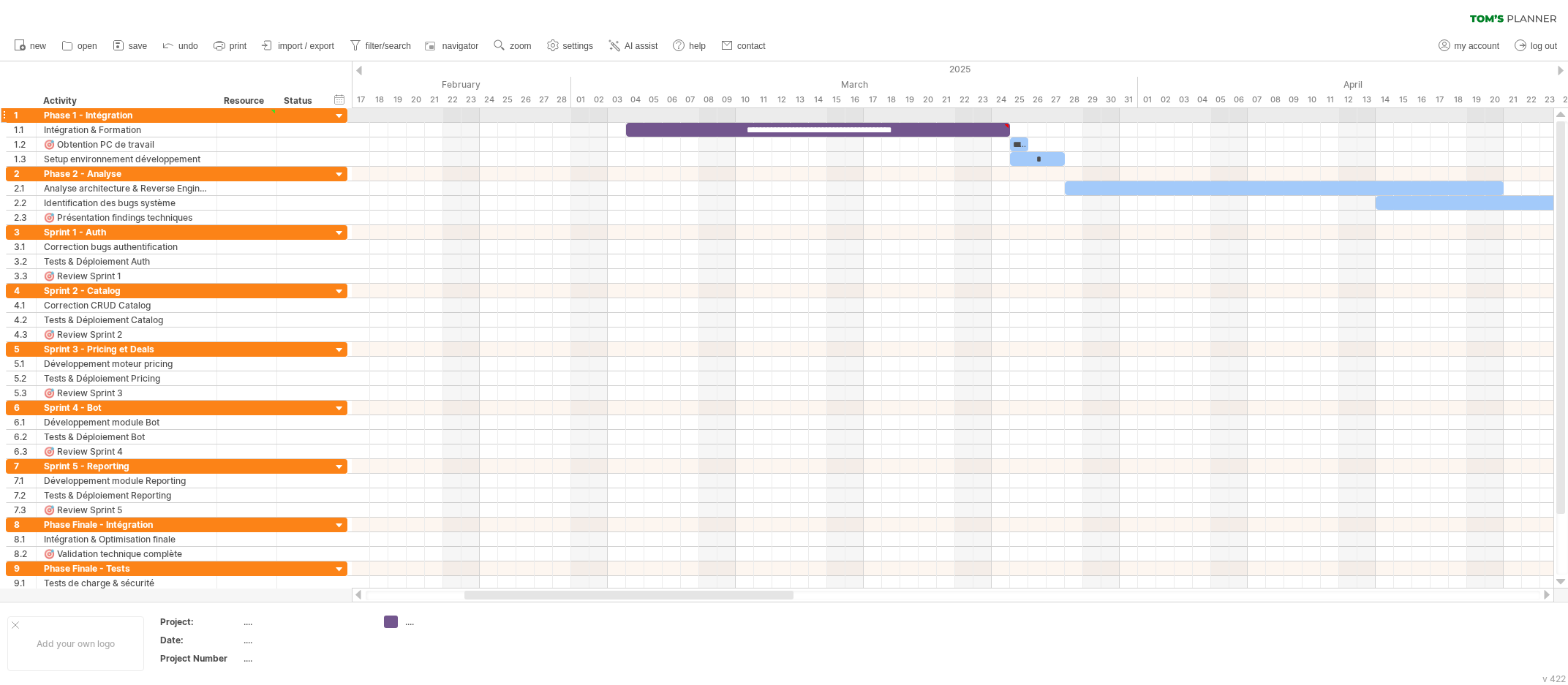 click at bounding box center [4, 115] 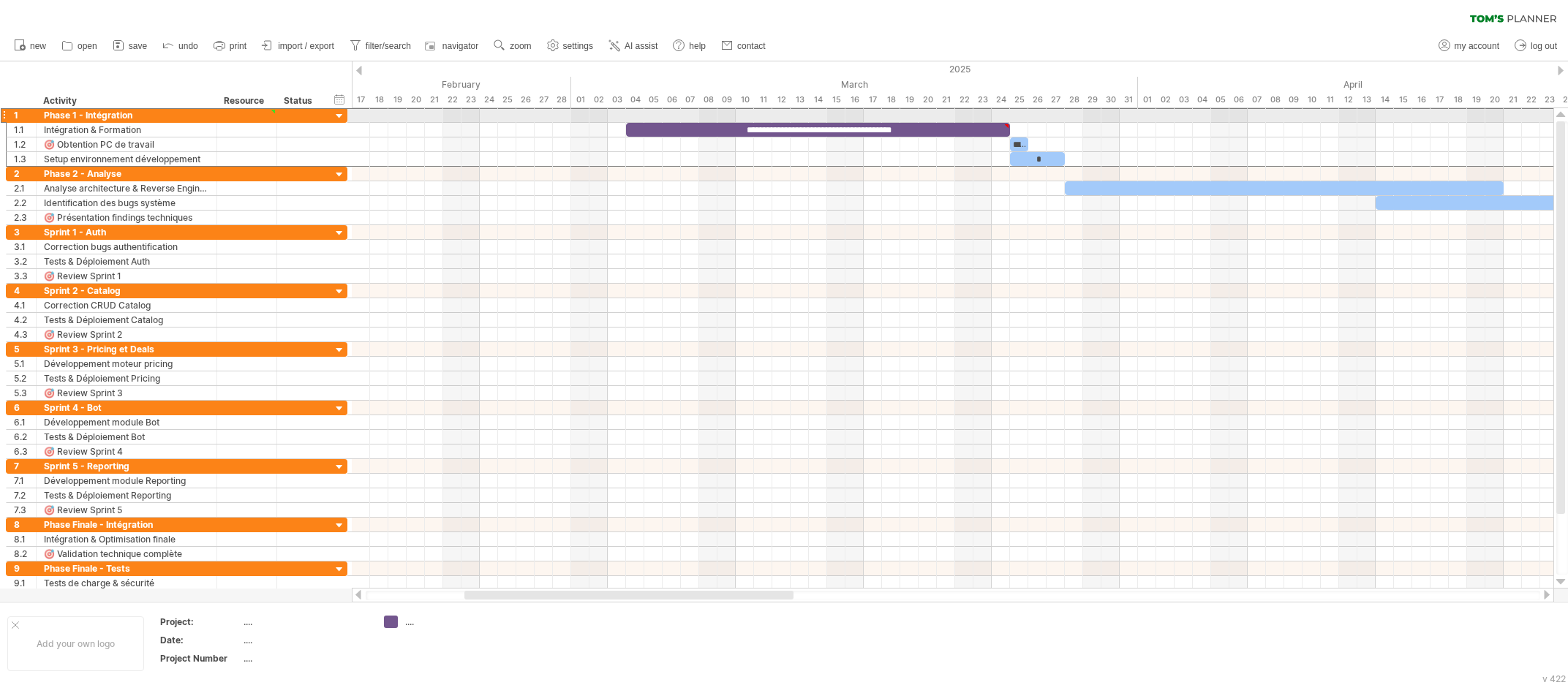 click at bounding box center [4, 115] 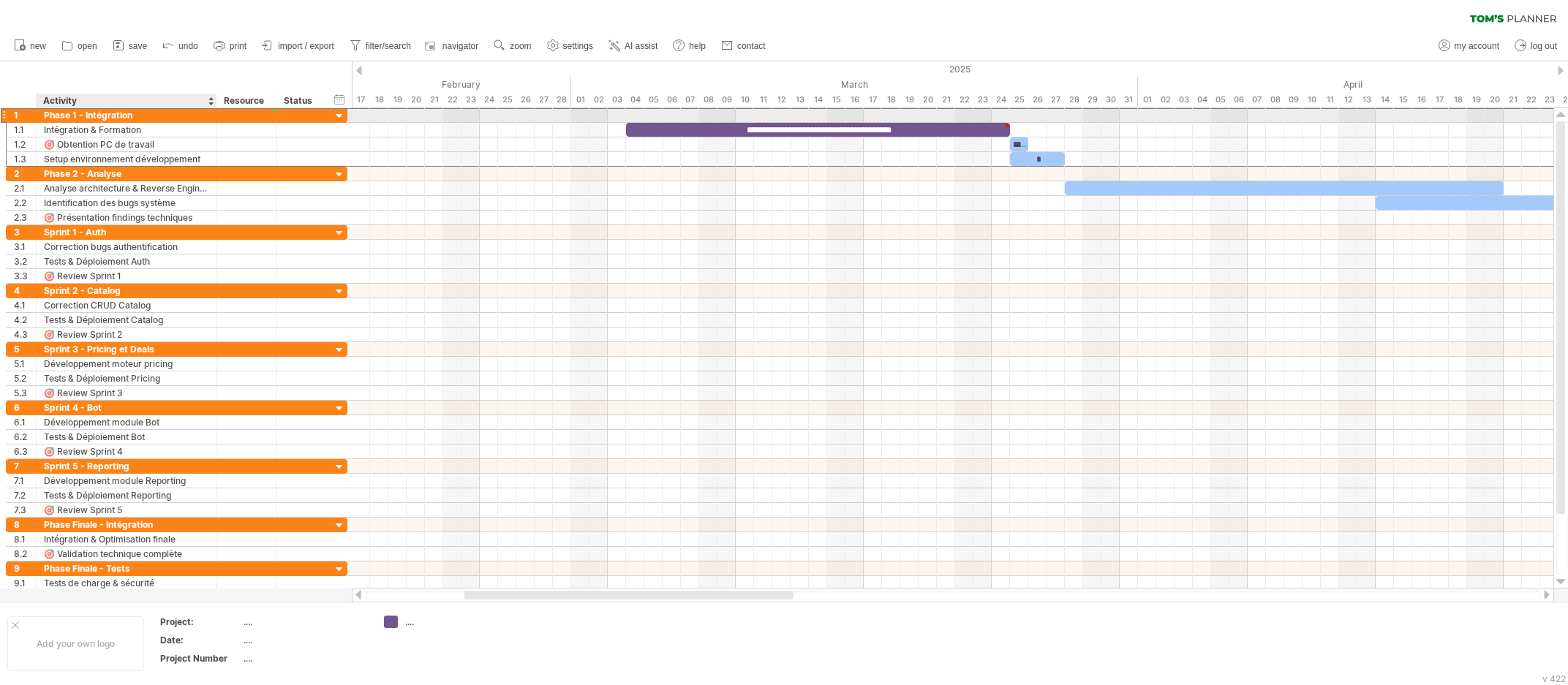 click on "Phase 1 - Intégration" at bounding box center (127, 115) 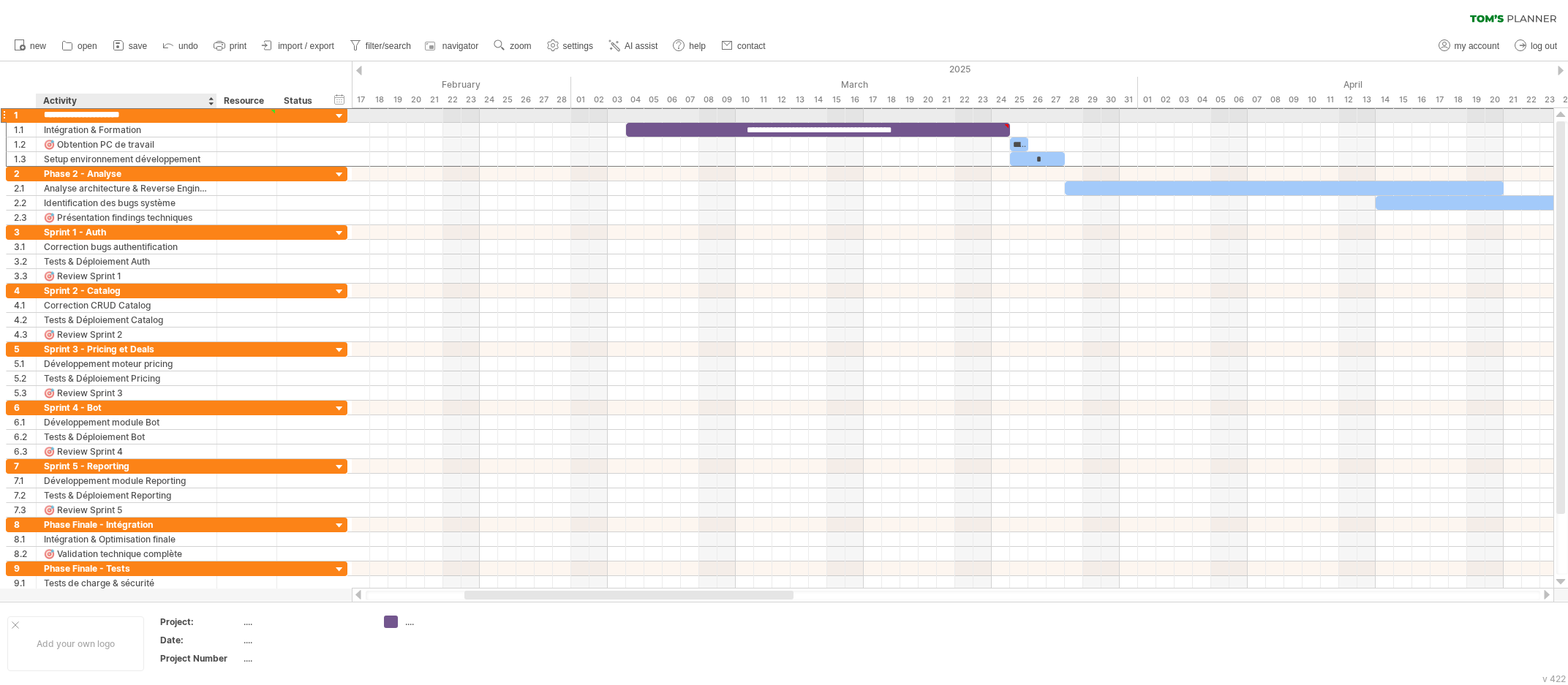 click on "**********" at bounding box center [127, 115] 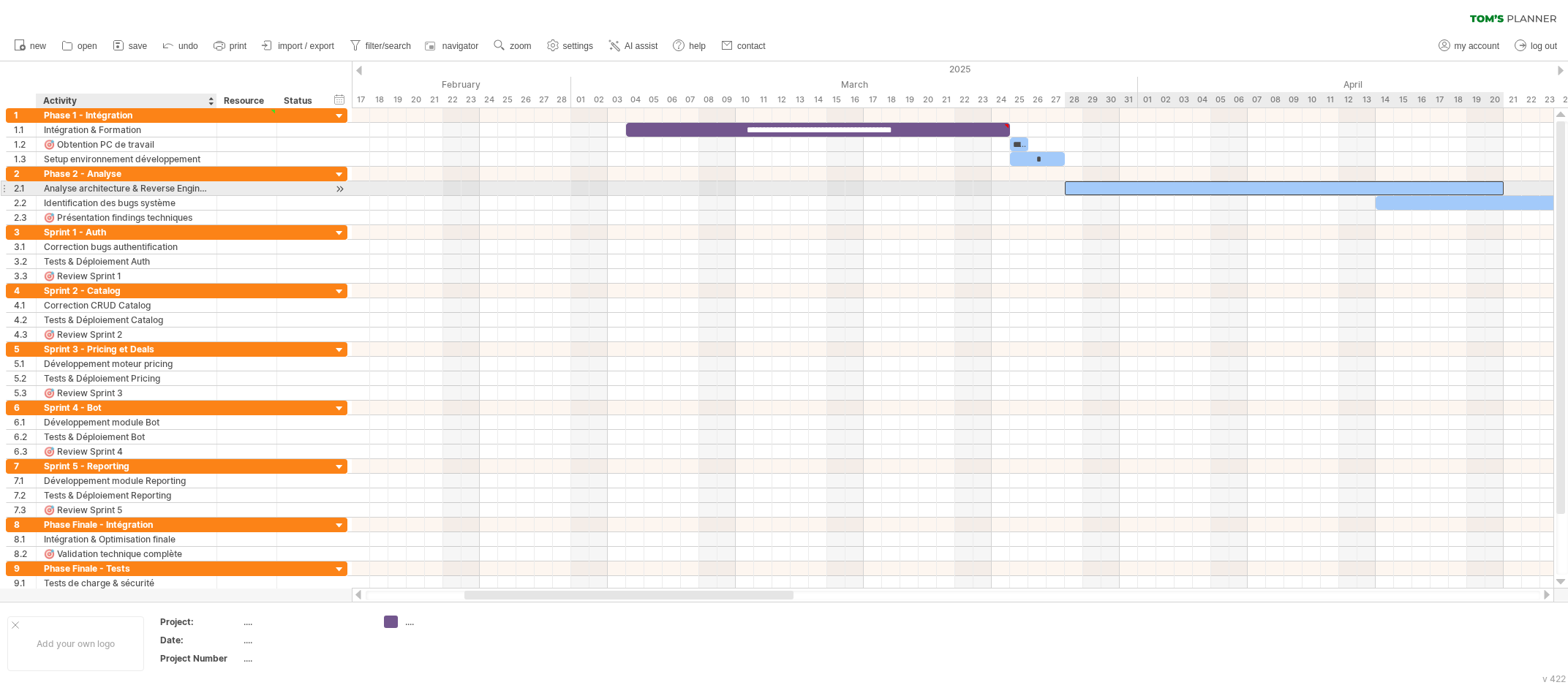 click on "​" at bounding box center (1284, 188) 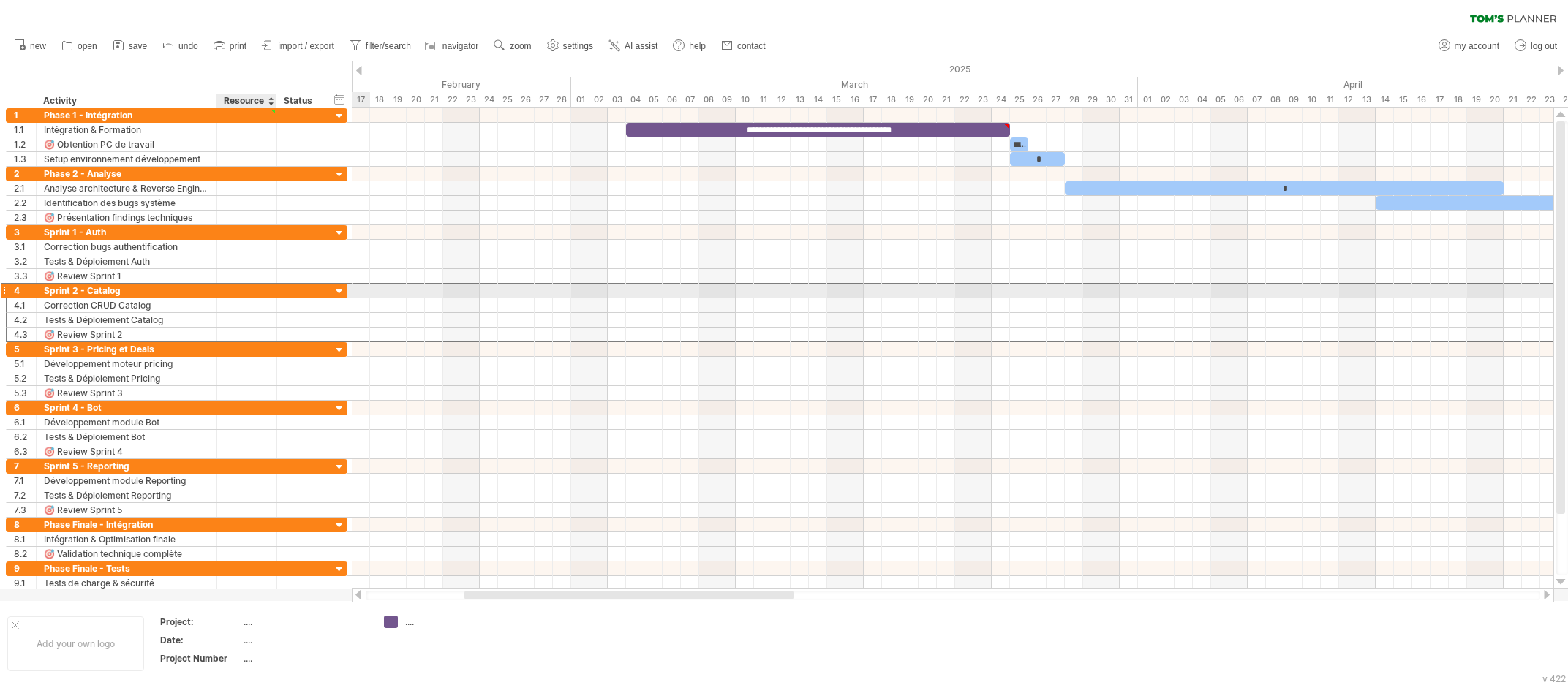 click at bounding box center (246, 290) 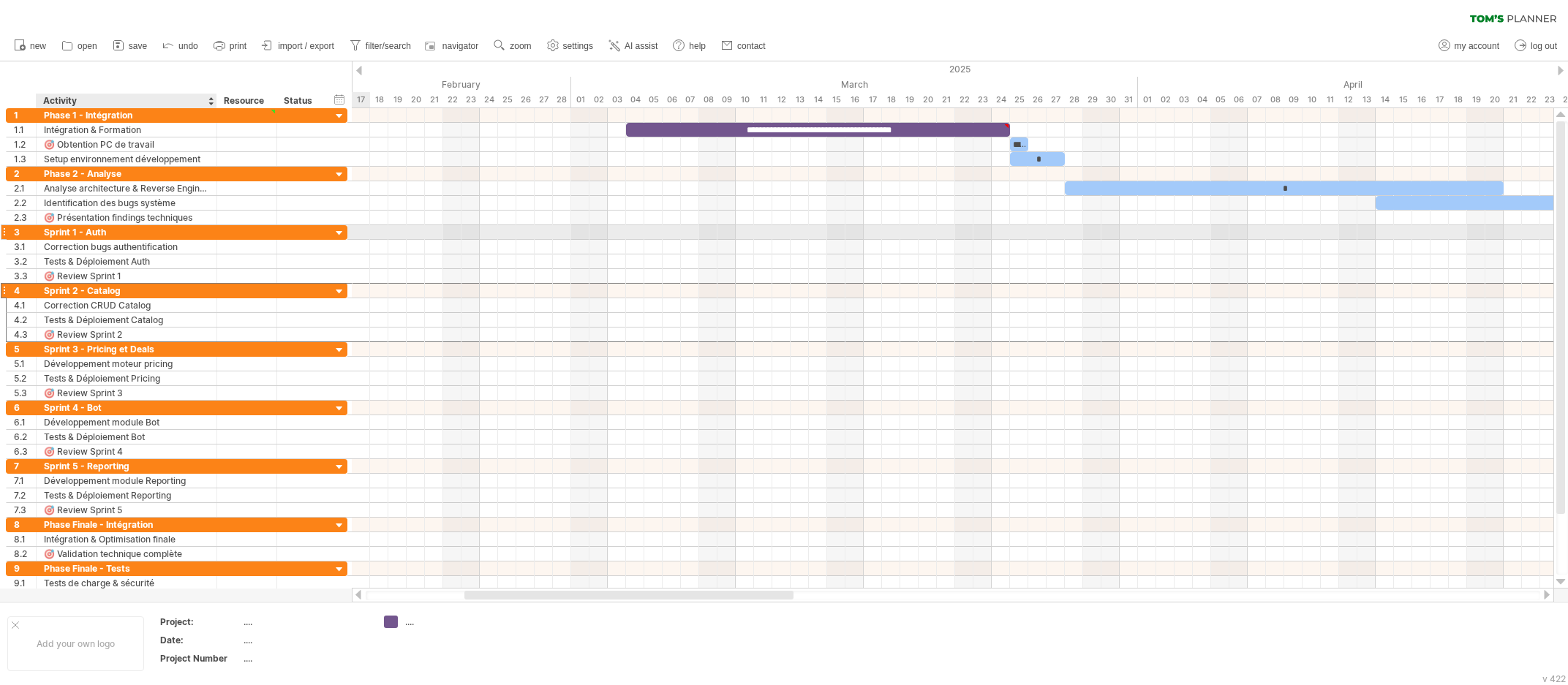 click on "[GROUP]" at bounding box center [127, 232] 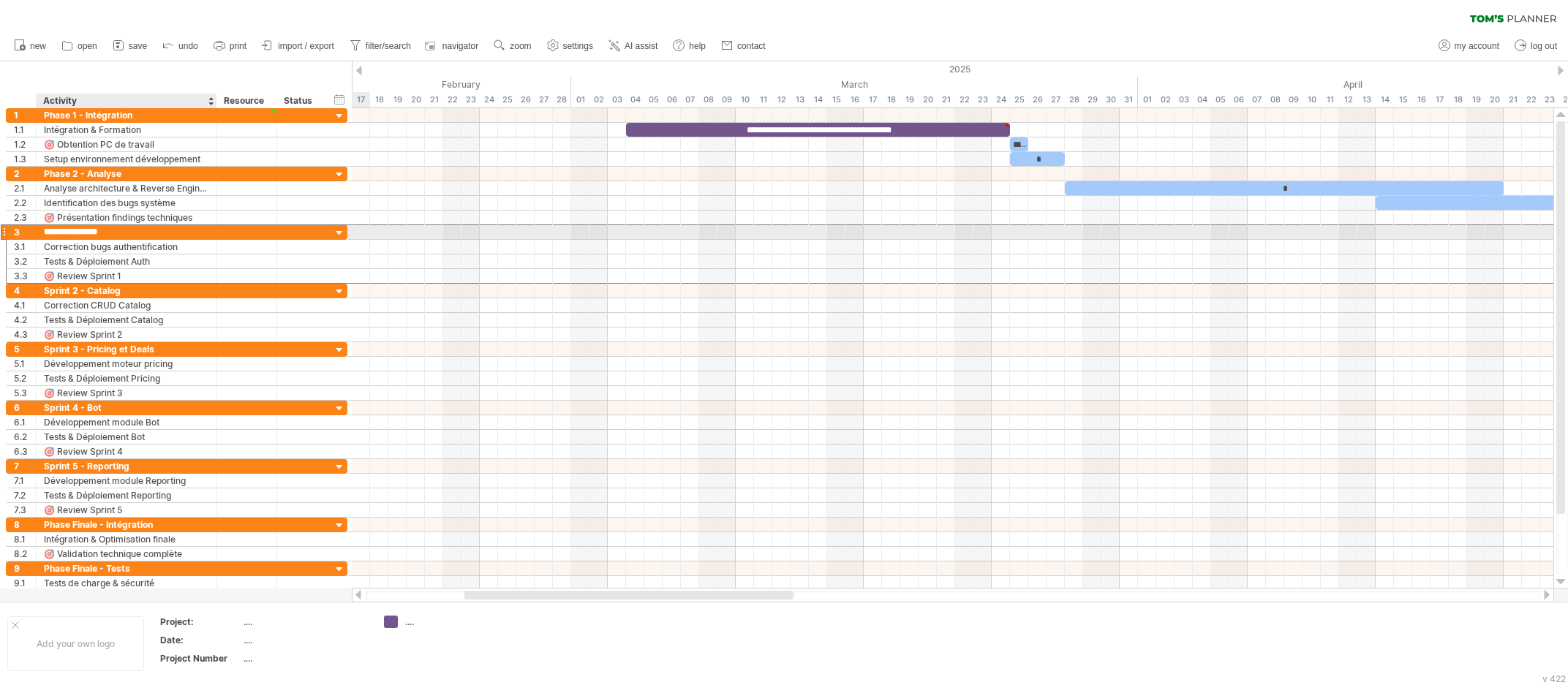 click on "**********" at bounding box center (127, 232) 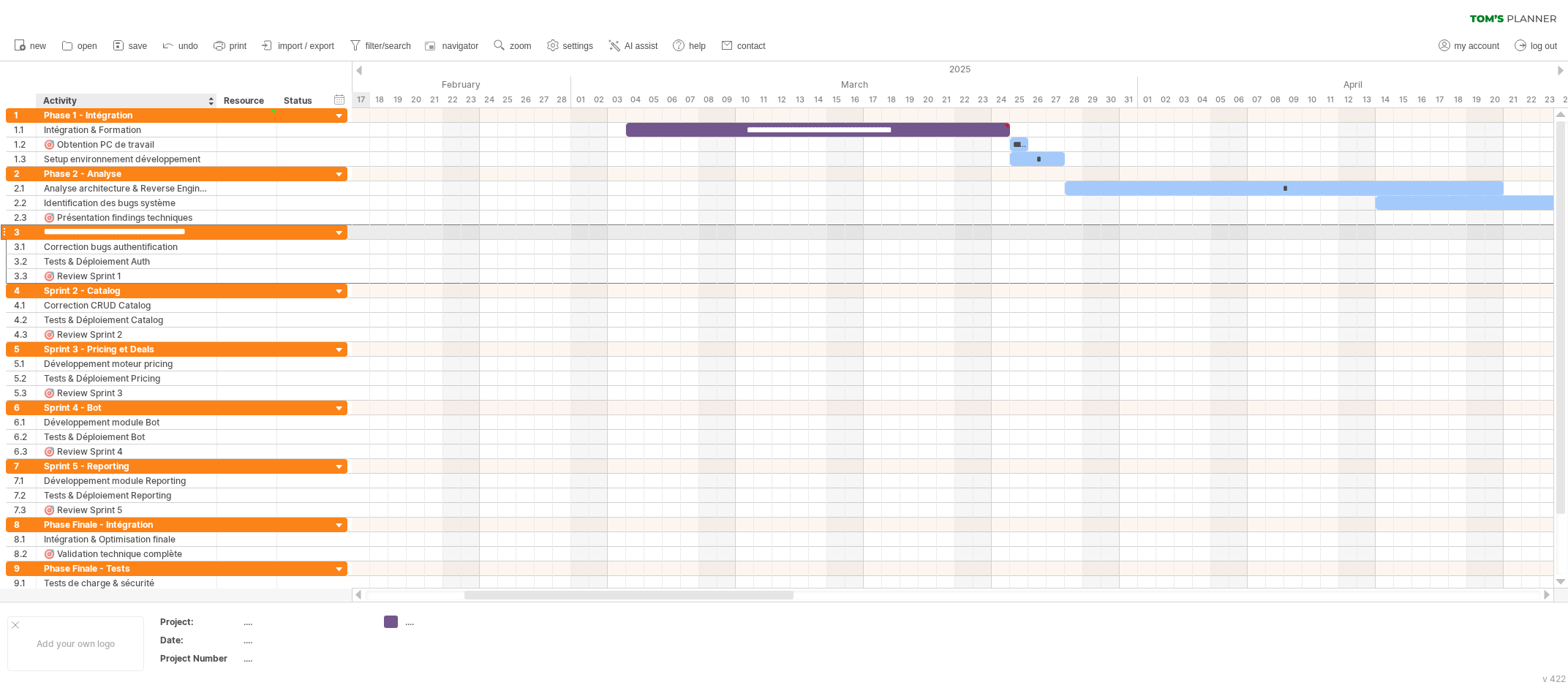 type on "**********" 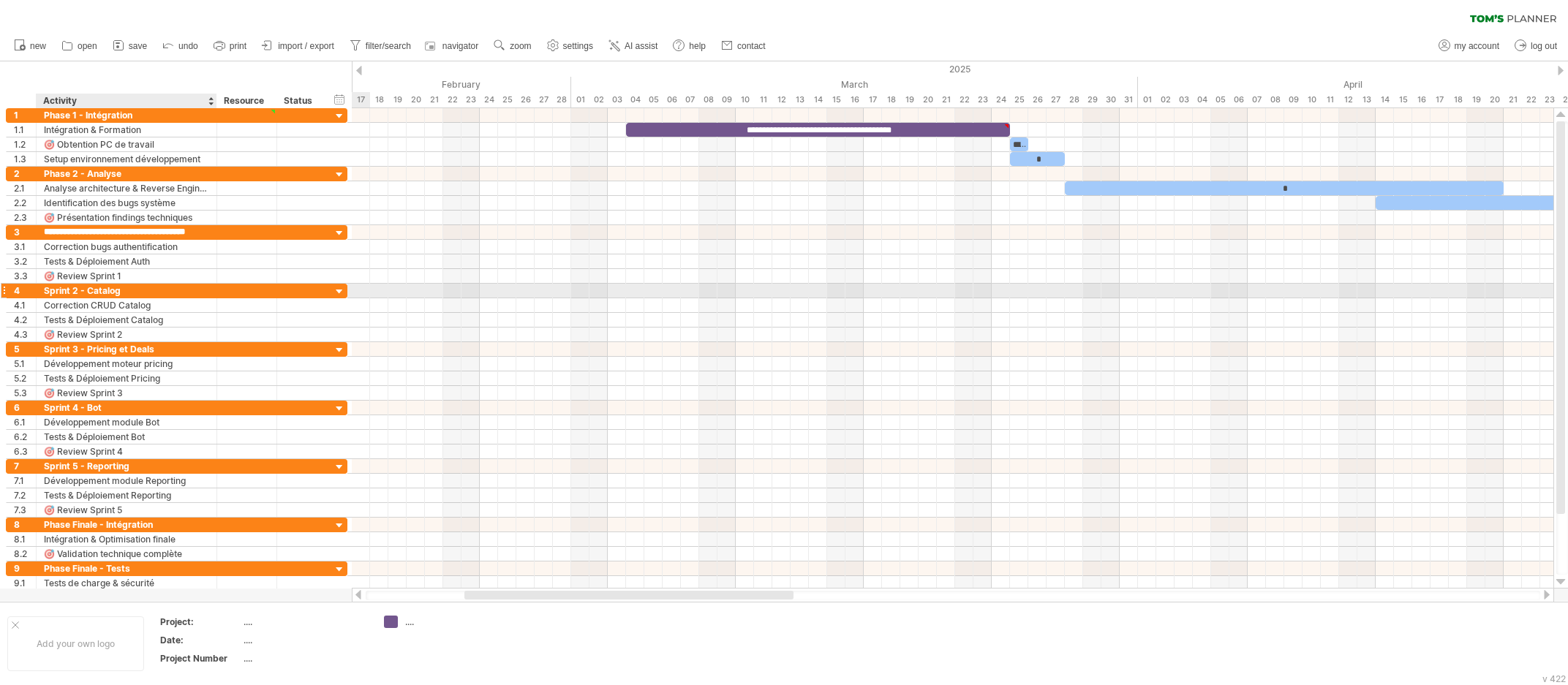 click on "[GROUP]" at bounding box center (127, 290) 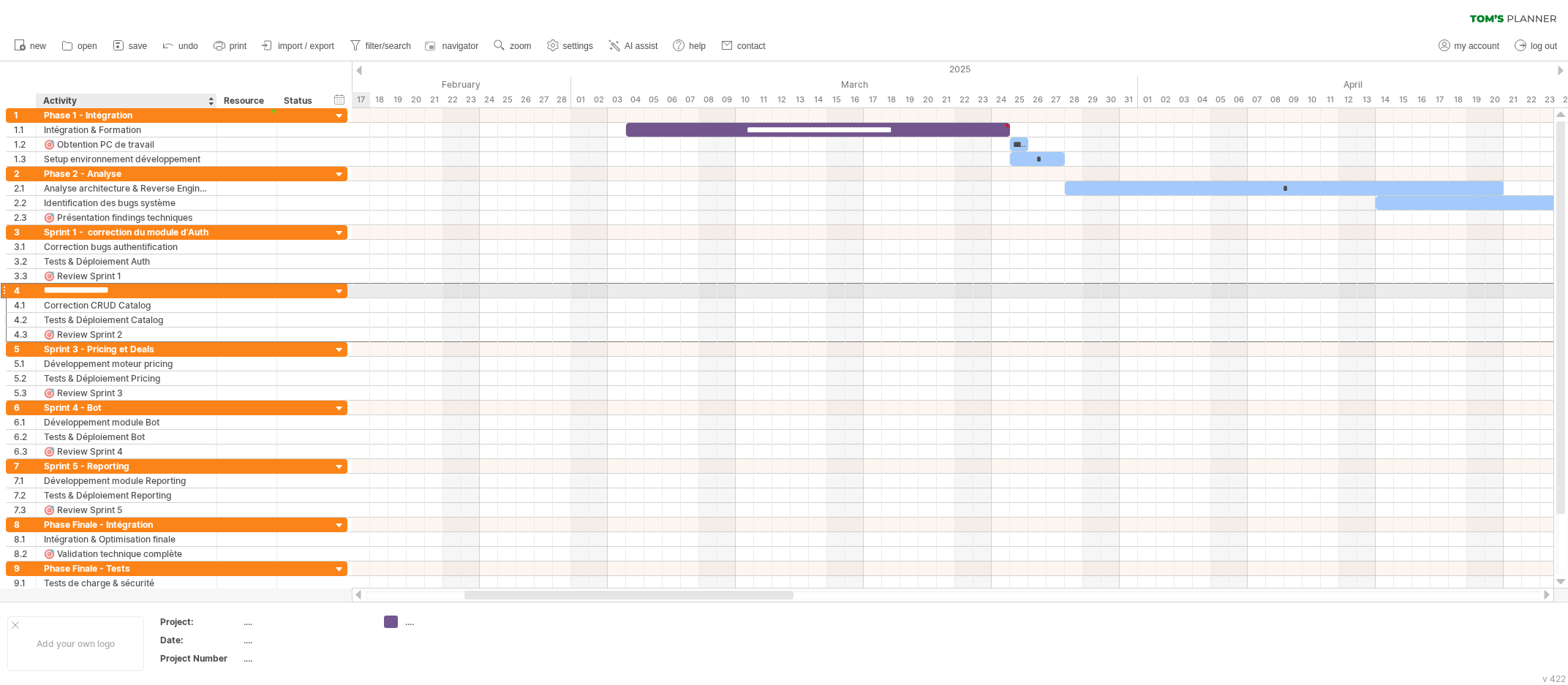 click on "**********" at bounding box center (127, 290) 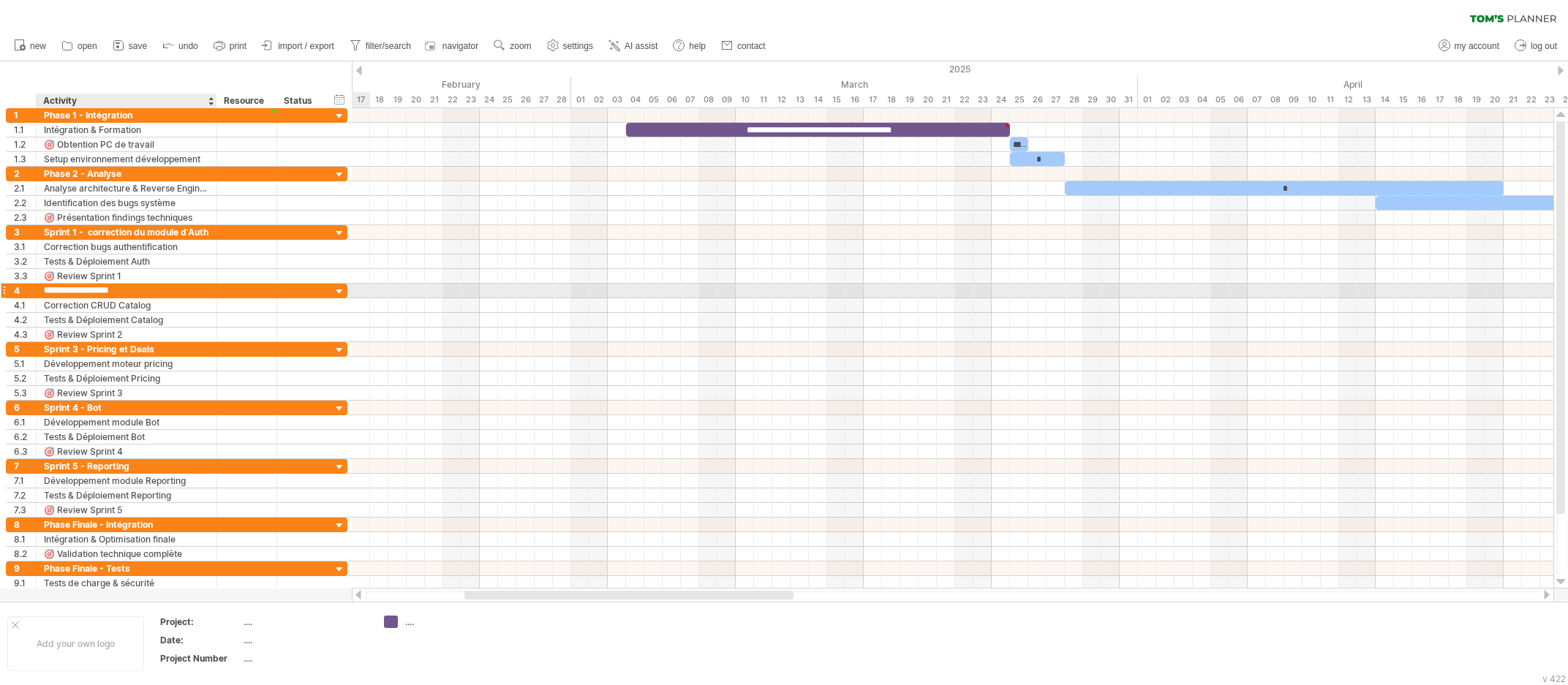click on "**********" at bounding box center (127, 290) 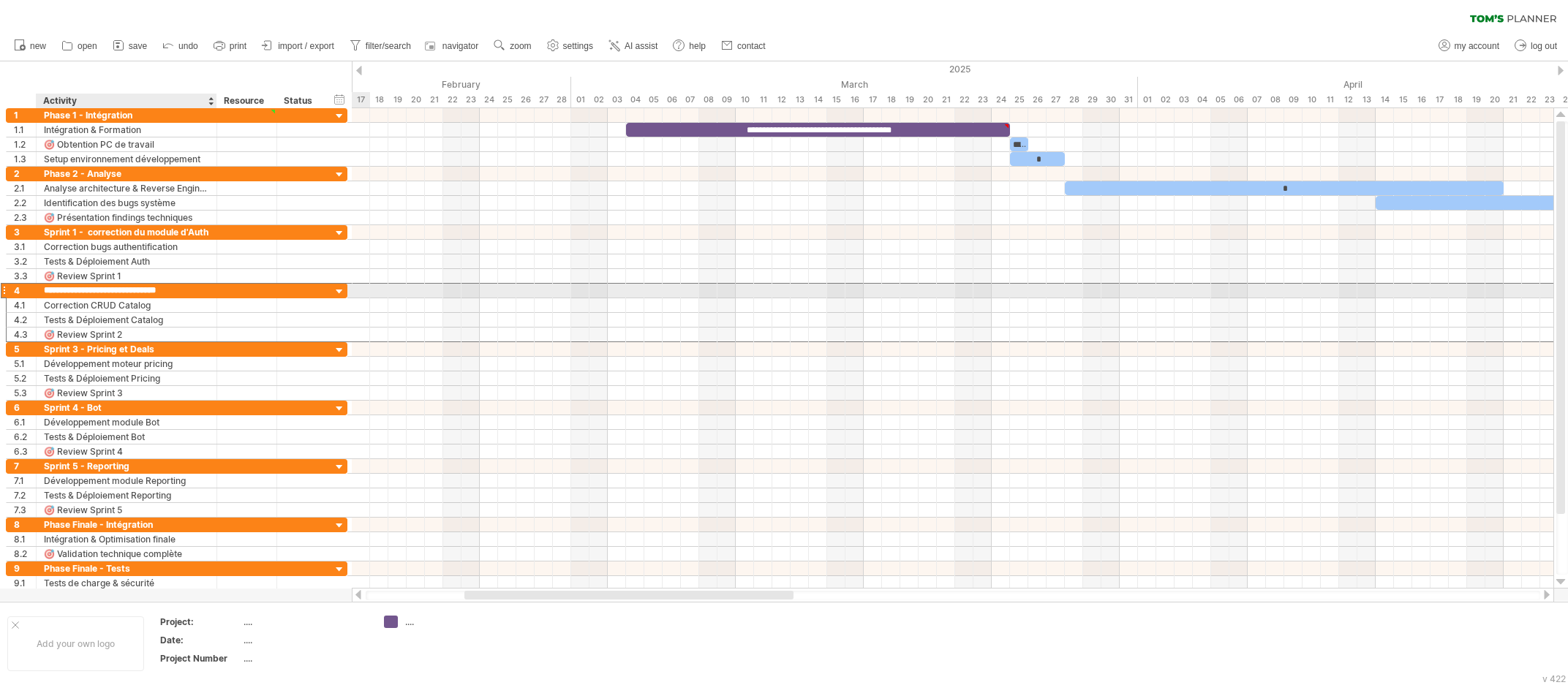 type on "**********" 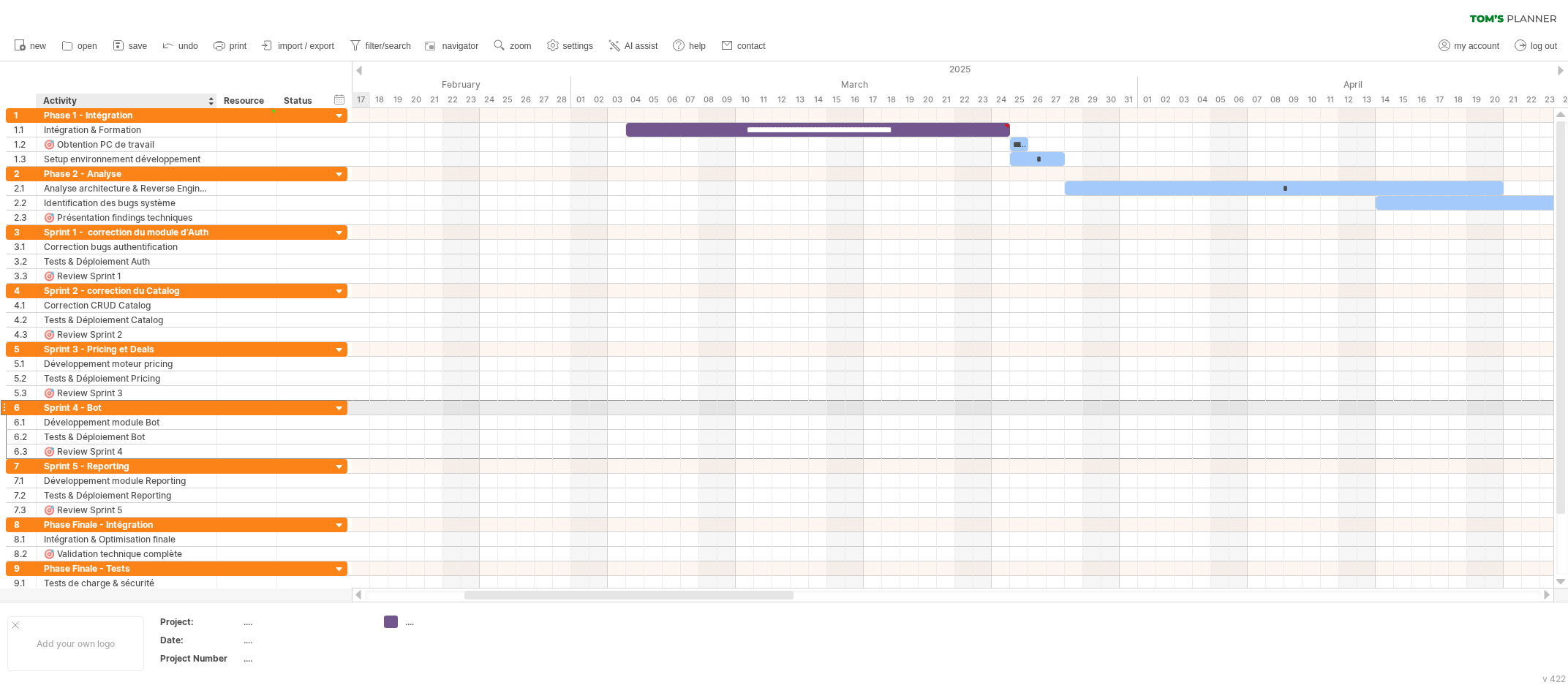 click on "Sprint 4 - Bot" at bounding box center [127, 407] 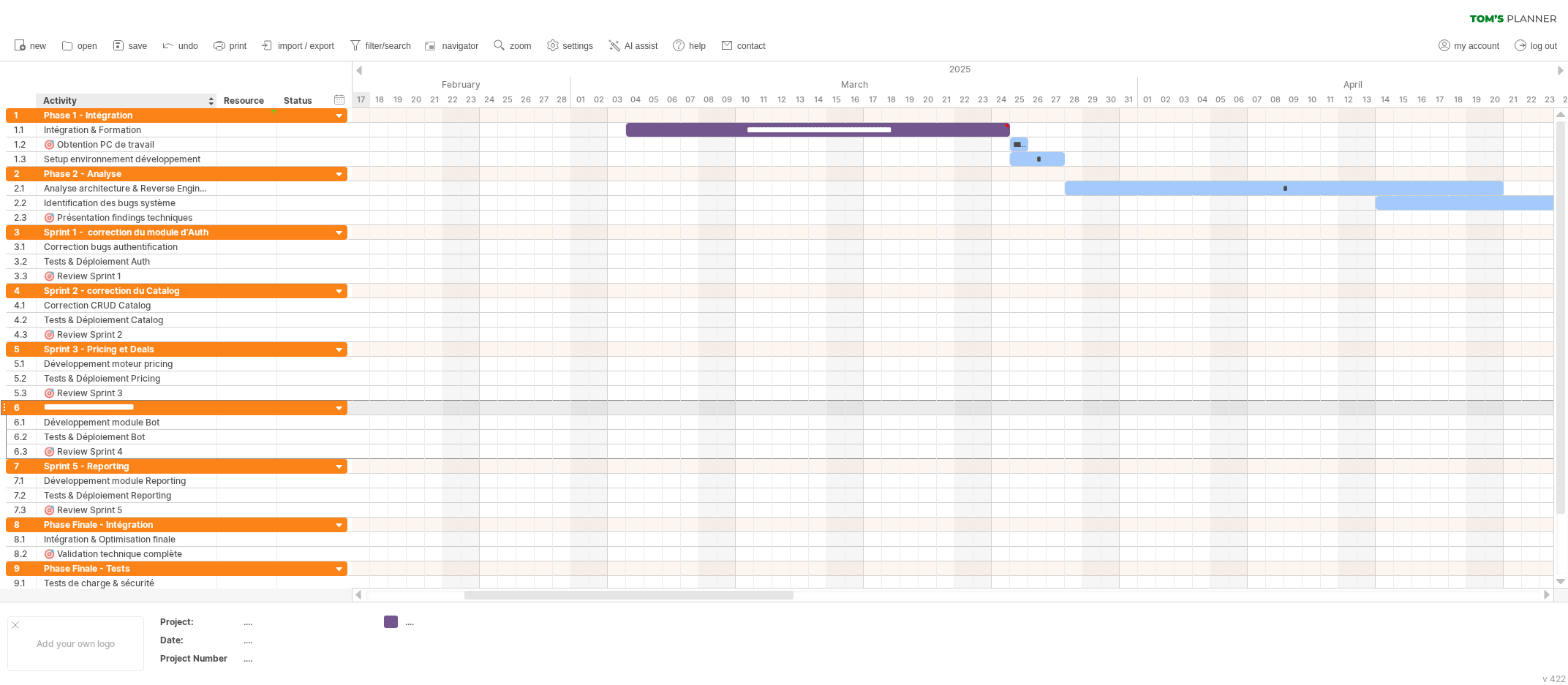 type on "**********" 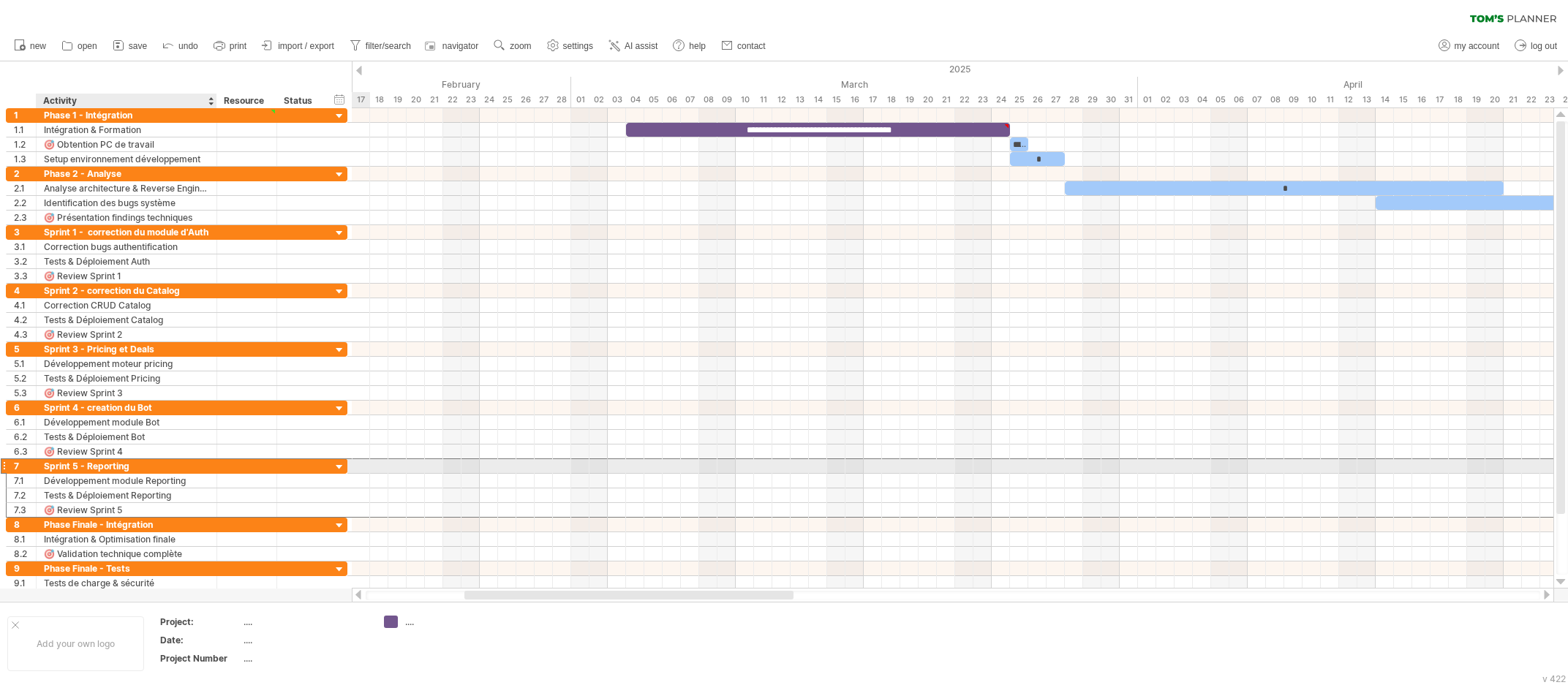 click on "Sprint 5 - Reporting" at bounding box center (127, 466) 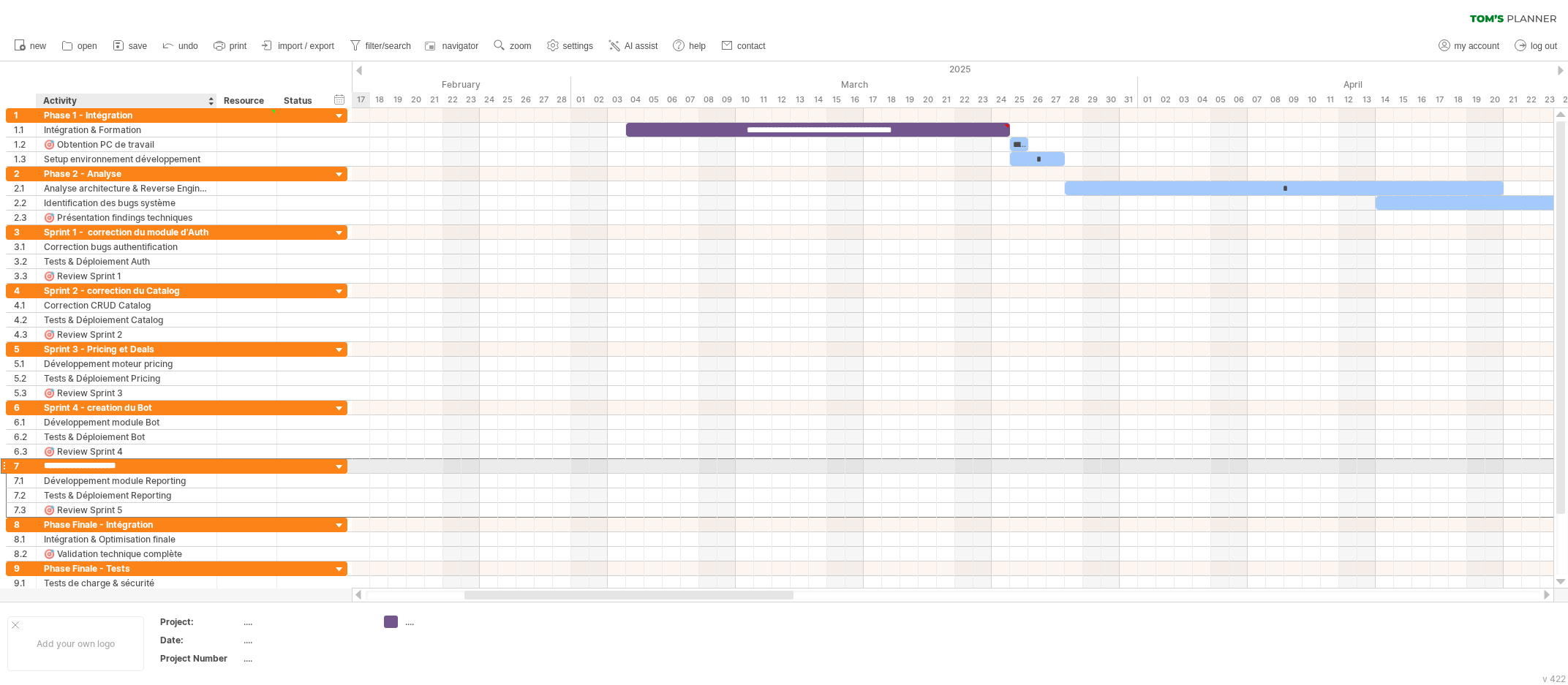 click on "**********" at bounding box center [127, 466] 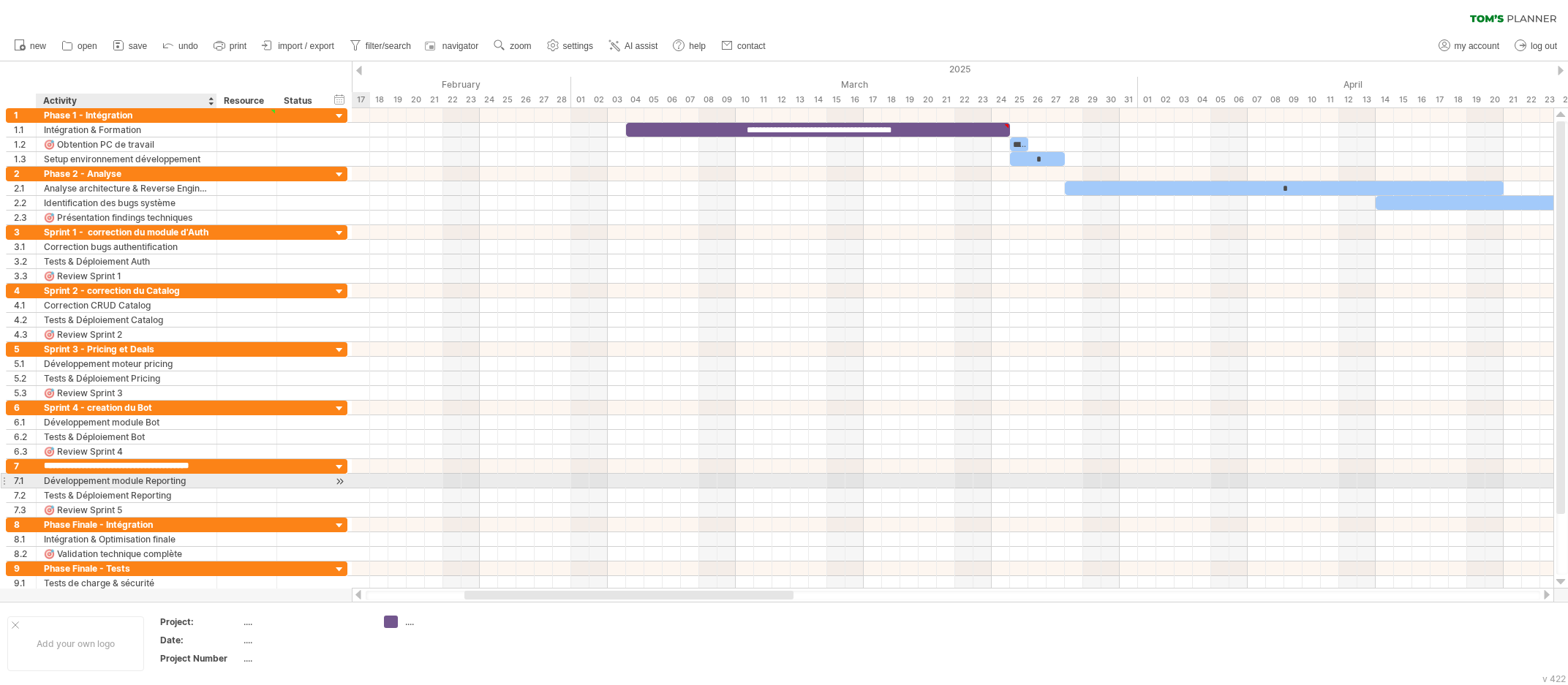 type on "**********" 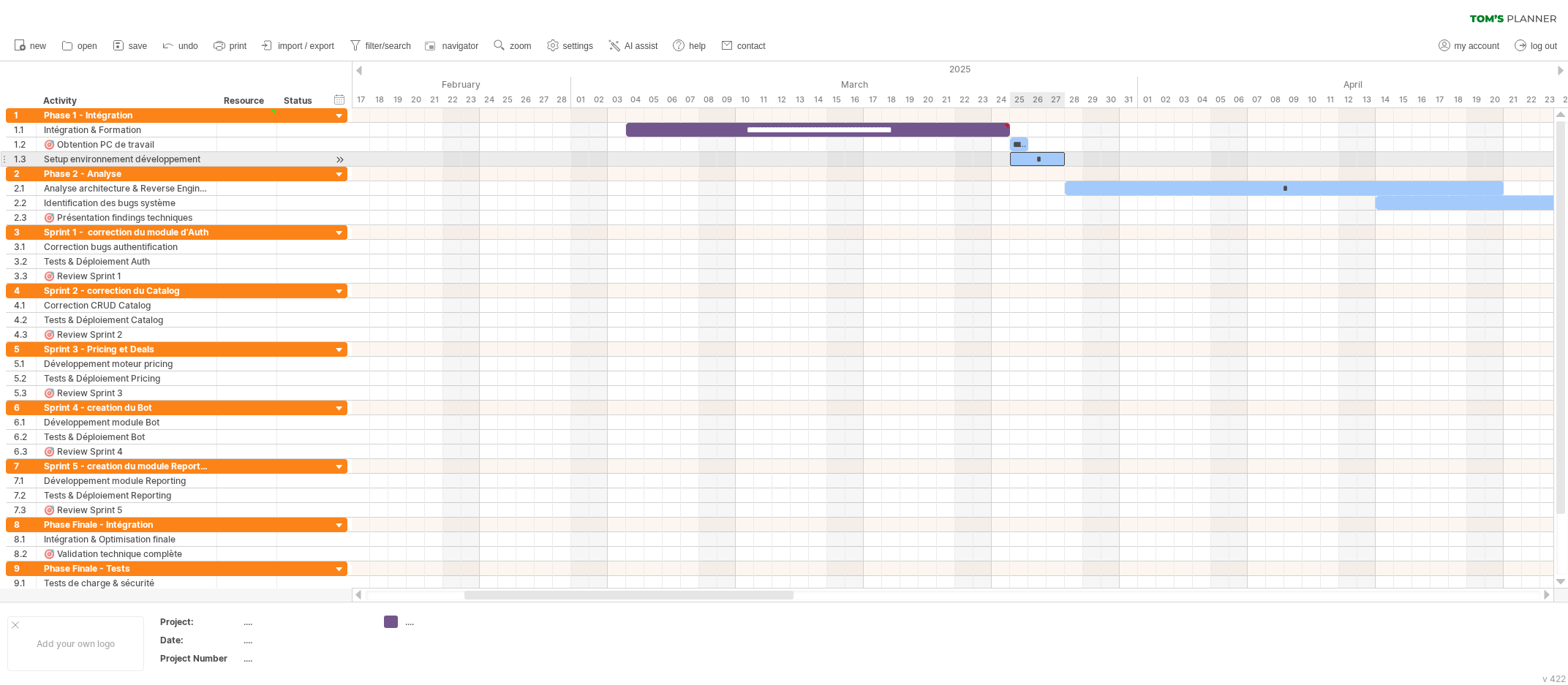 click on "*" at bounding box center (1037, 159) 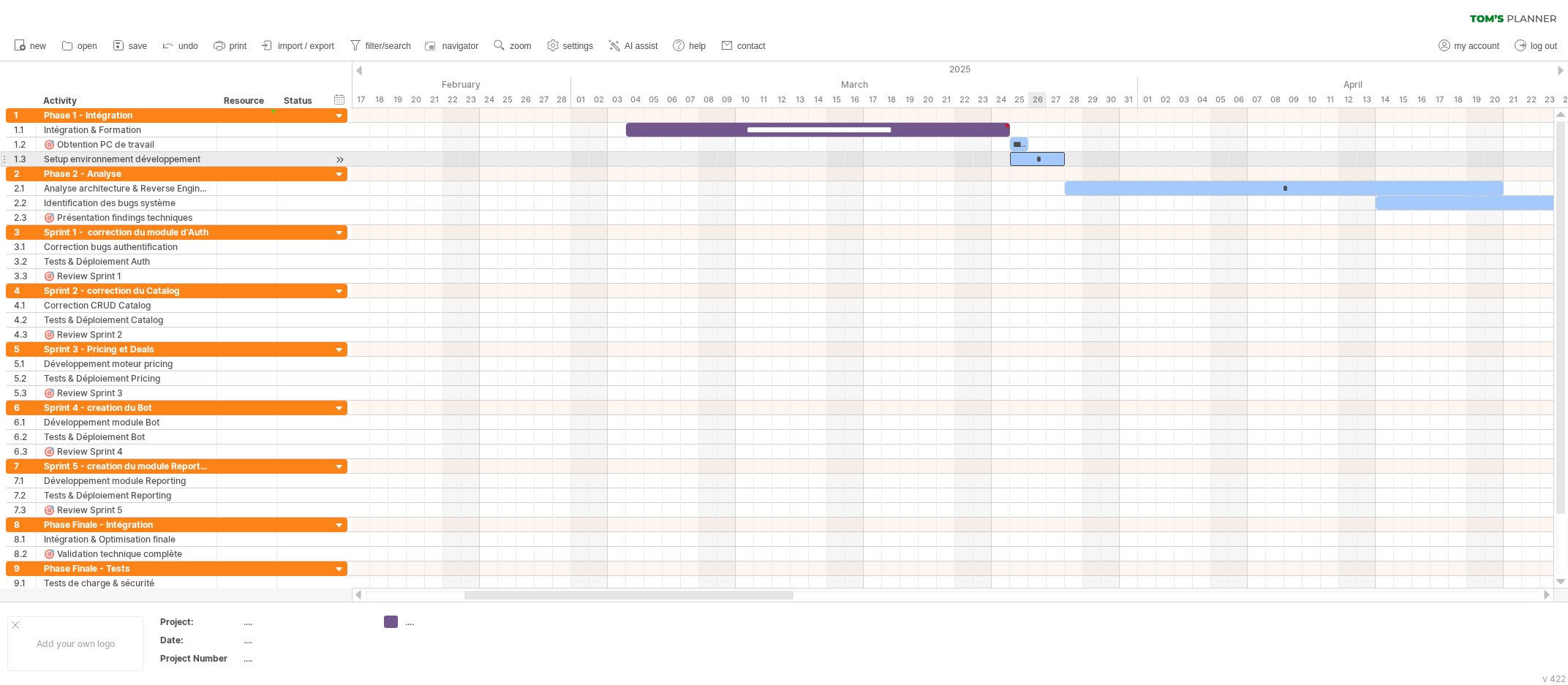 type 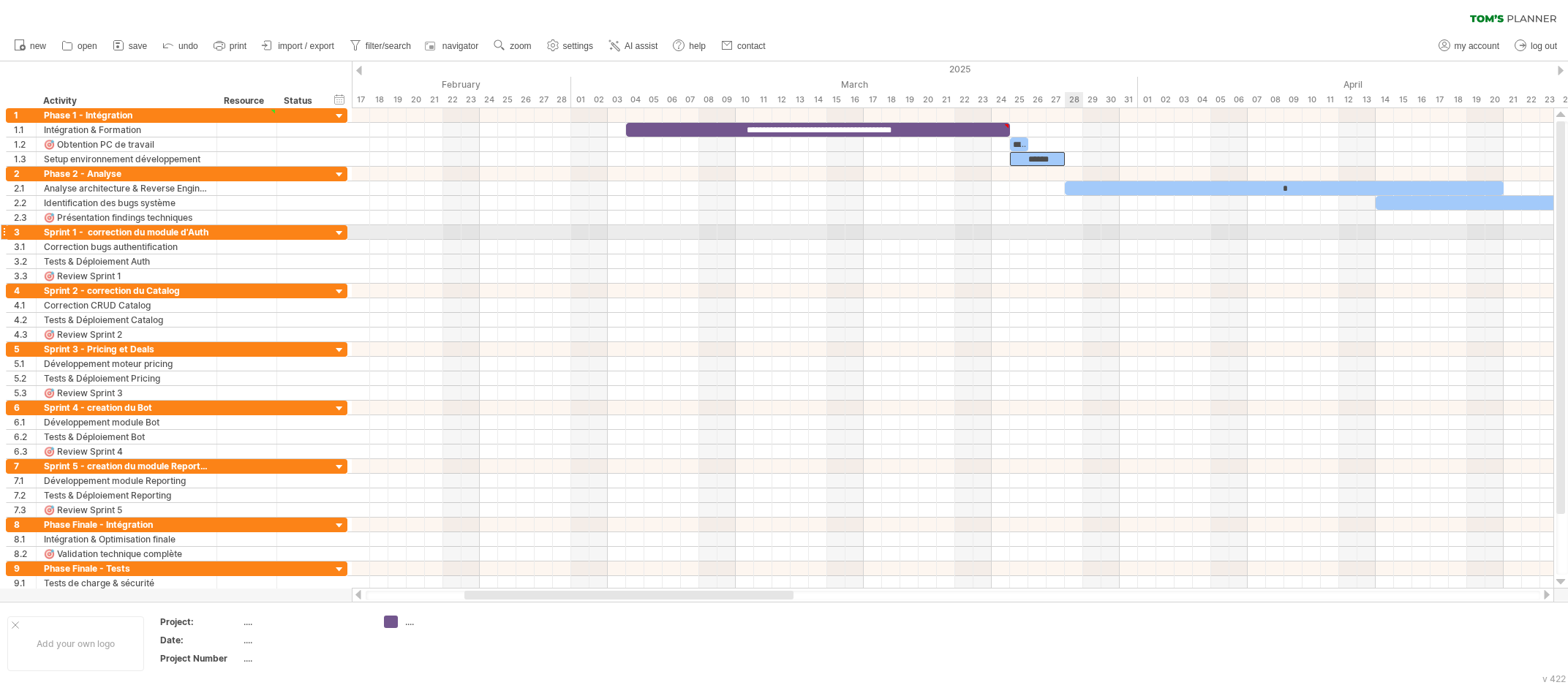 click at bounding box center (952, 232) 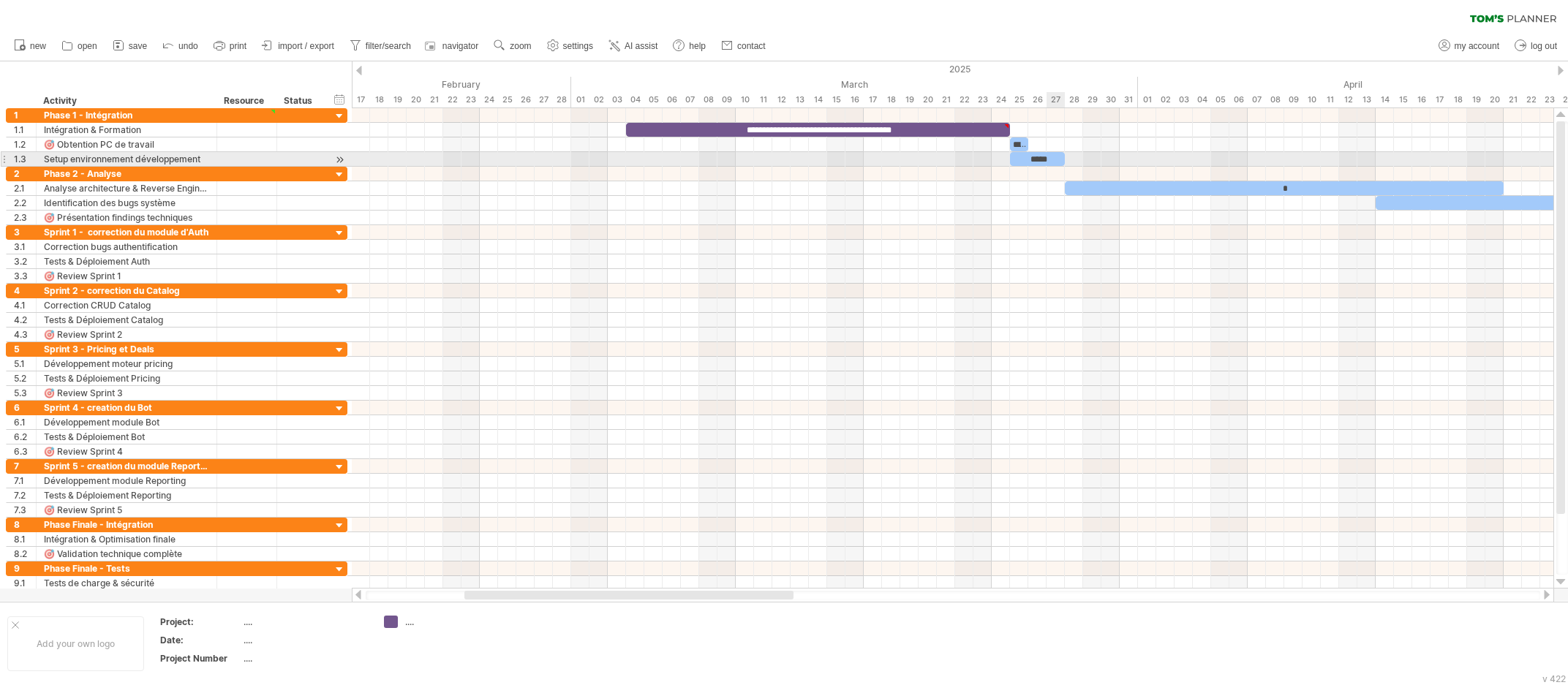 click on "*****" at bounding box center [1037, 159] 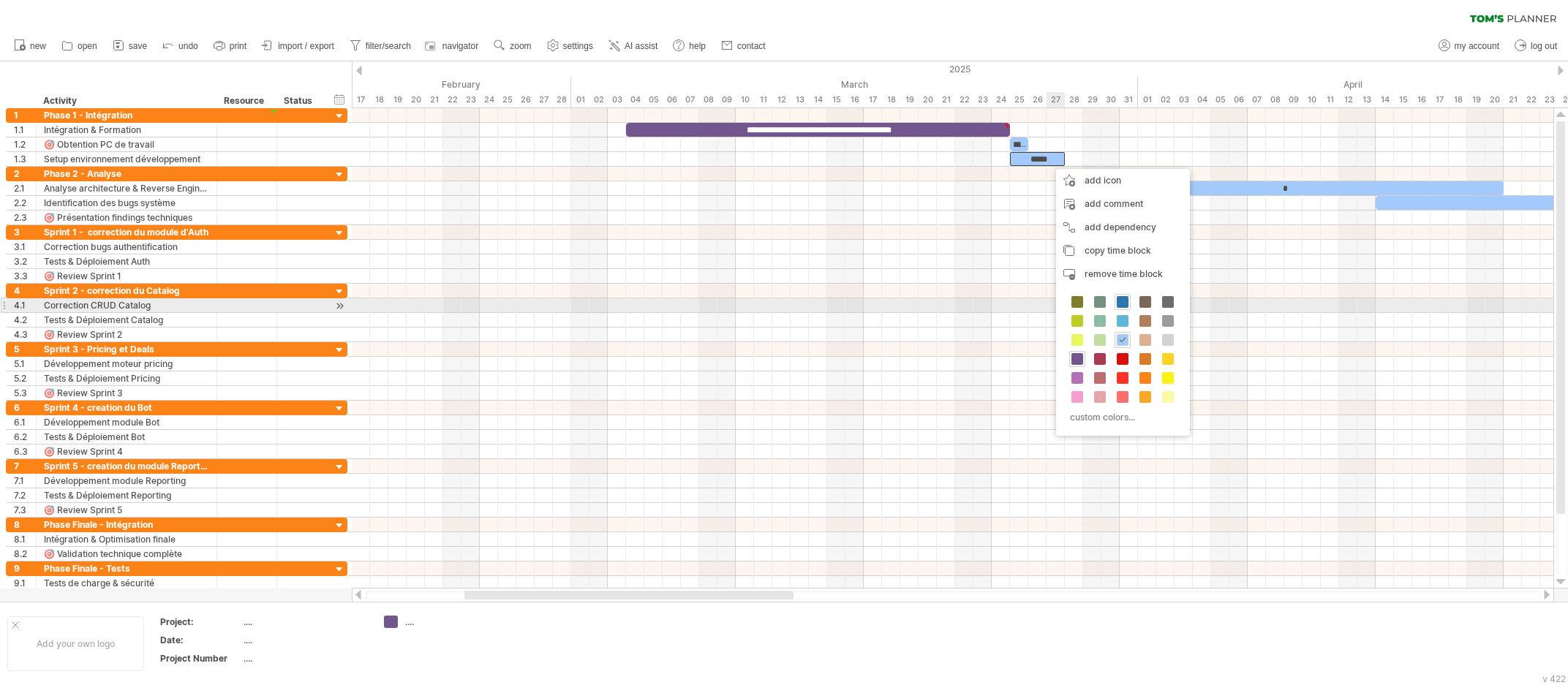 click at bounding box center (1123, 302) 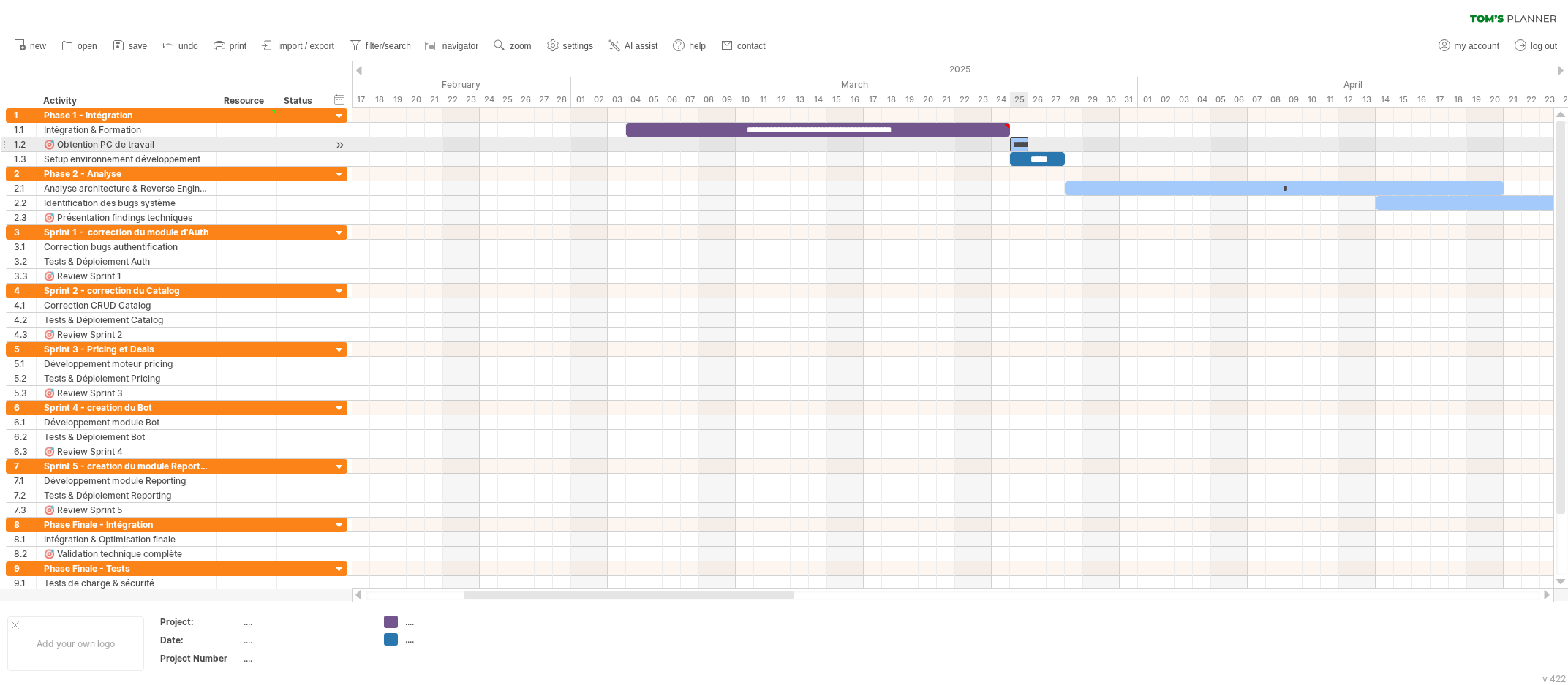 click on "**********" at bounding box center [1019, 144] 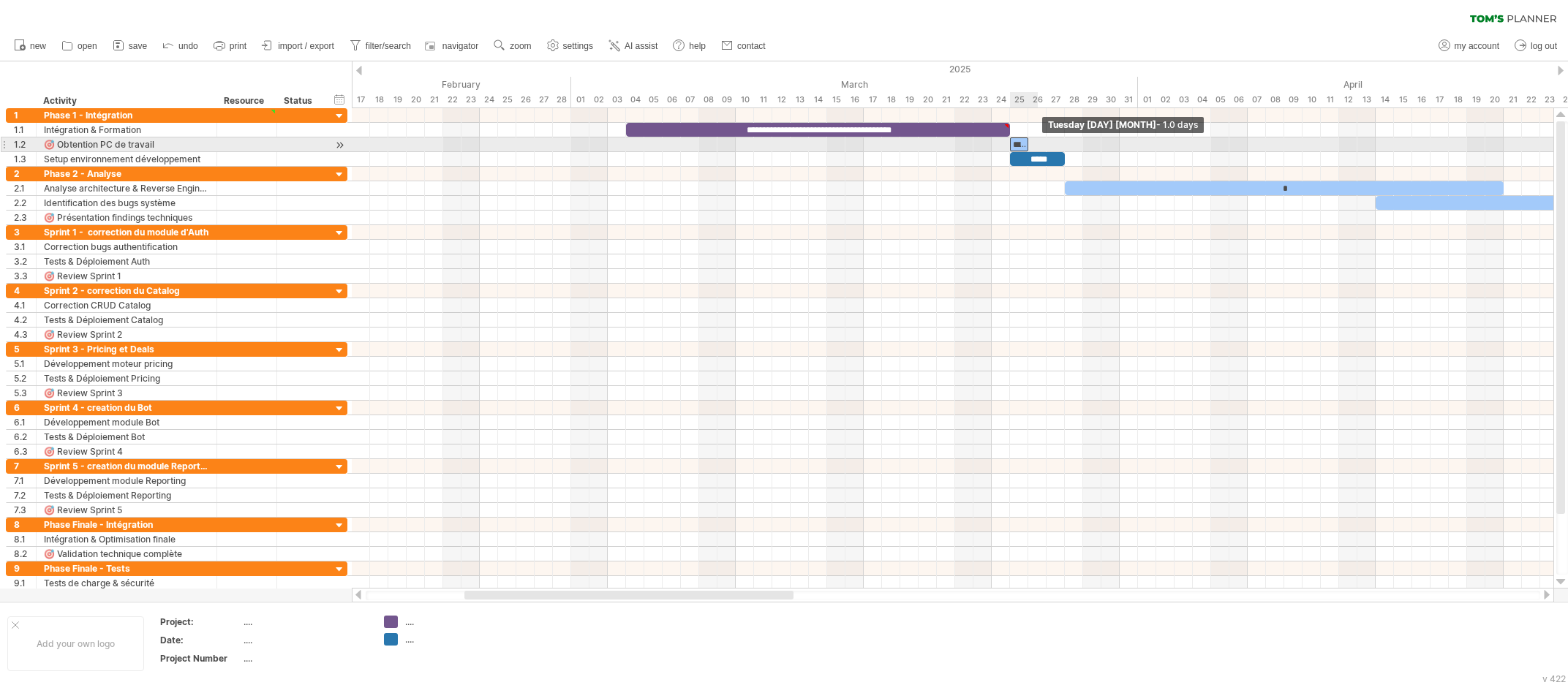 click on "**********" at bounding box center [952, 348] 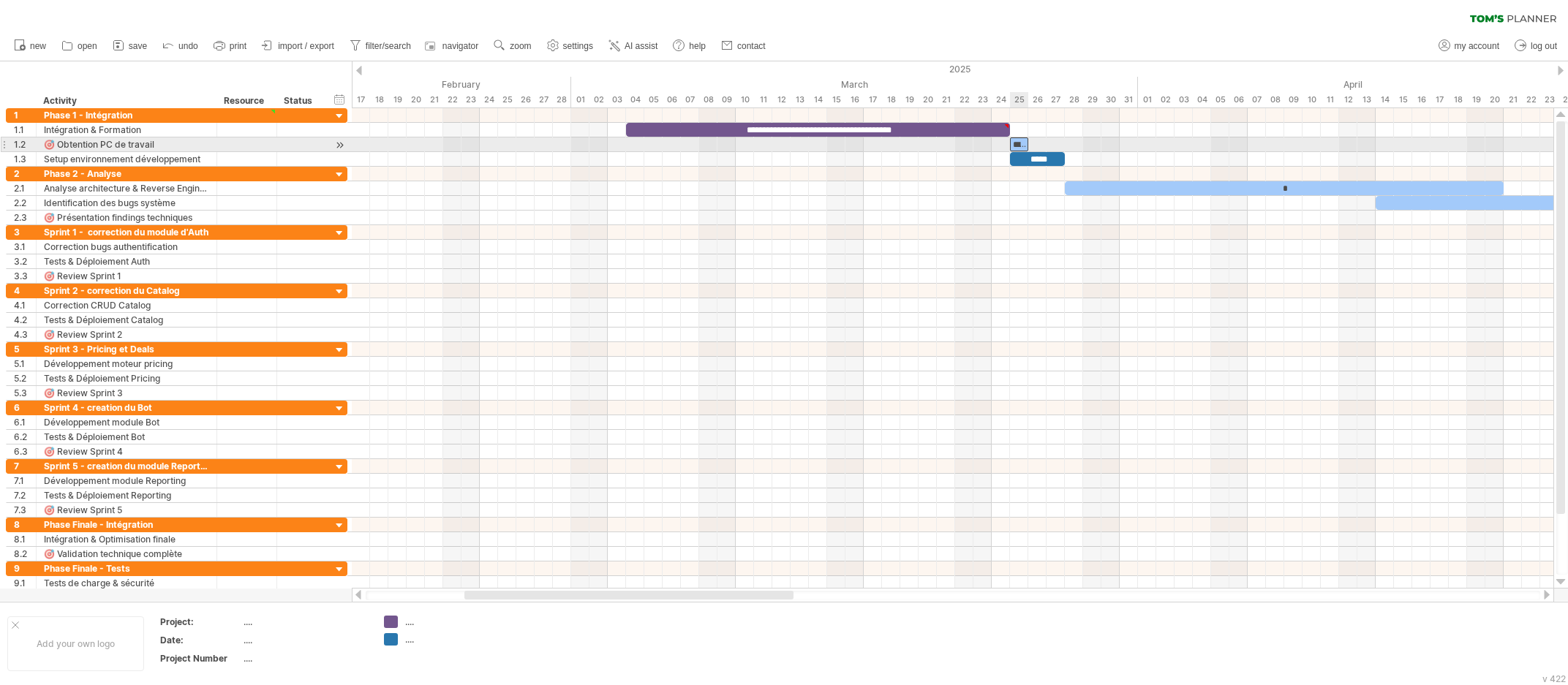 click at bounding box center [1010, 144] 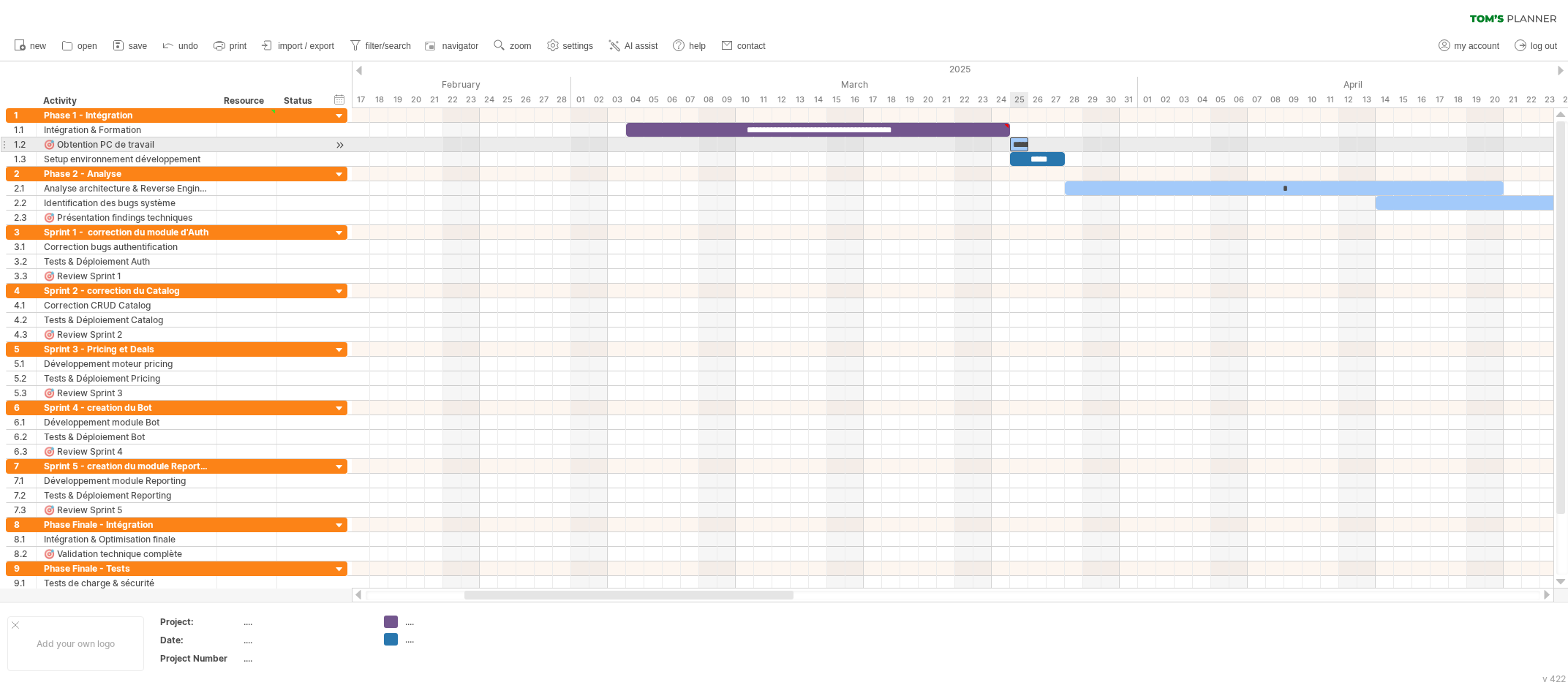 click on "**********" at bounding box center [1019, 144] 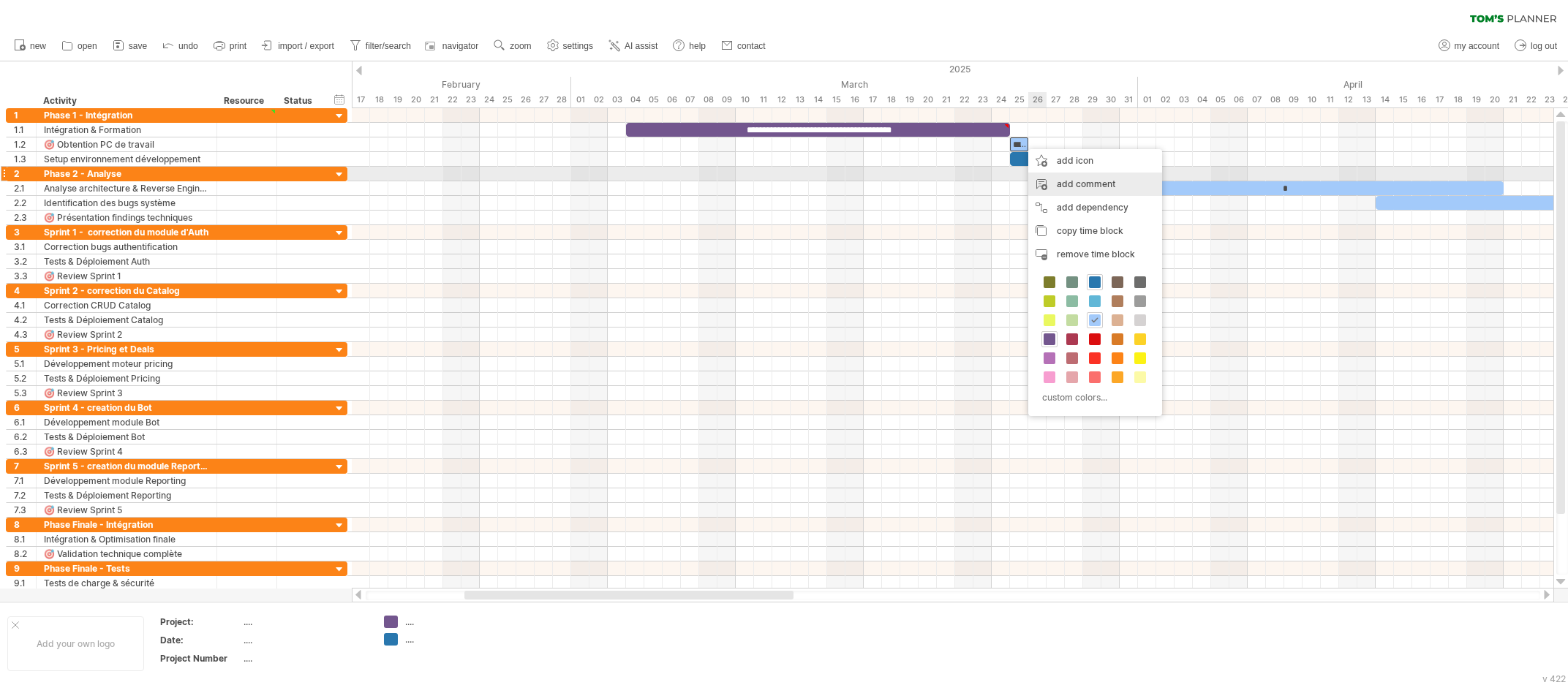 click on "add comment" at bounding box center [1095, 184] 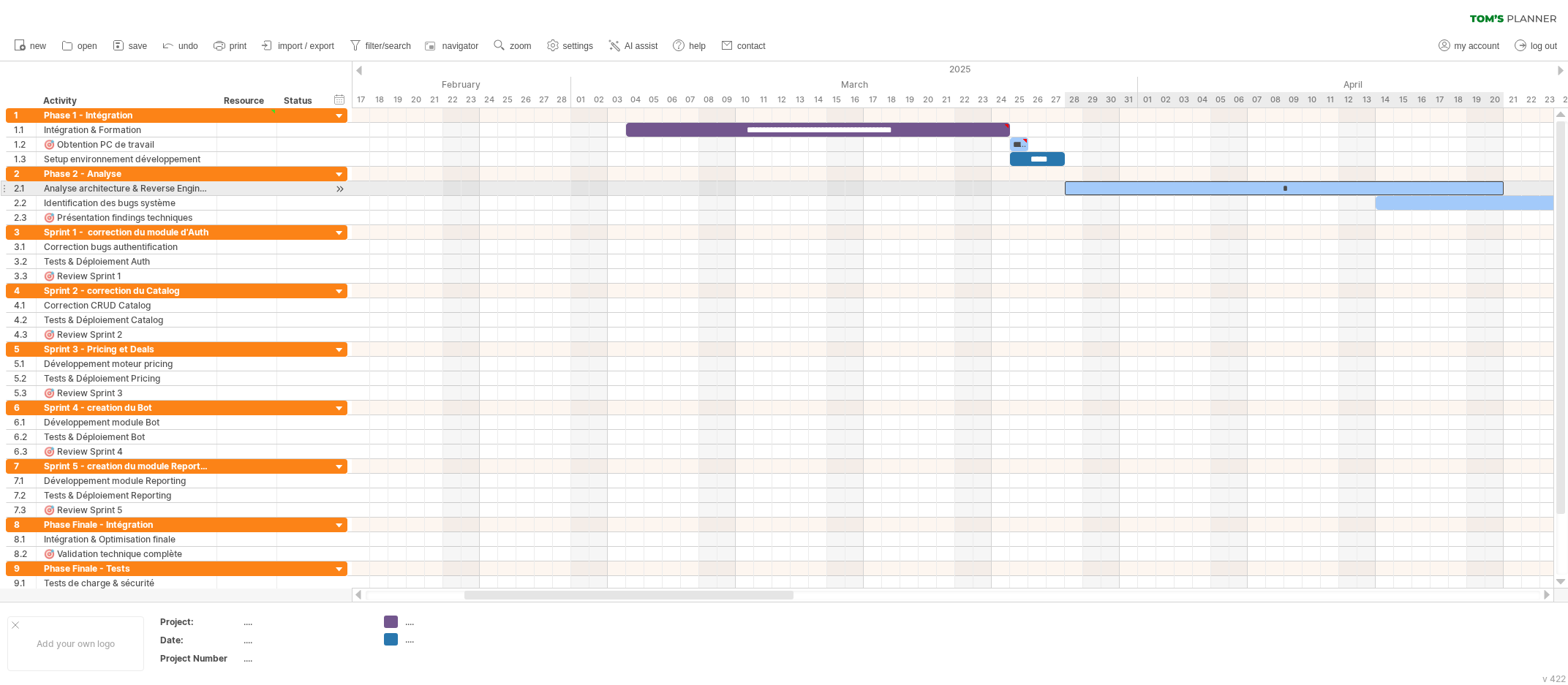 click on "*" at bounding box center (1284, 188) 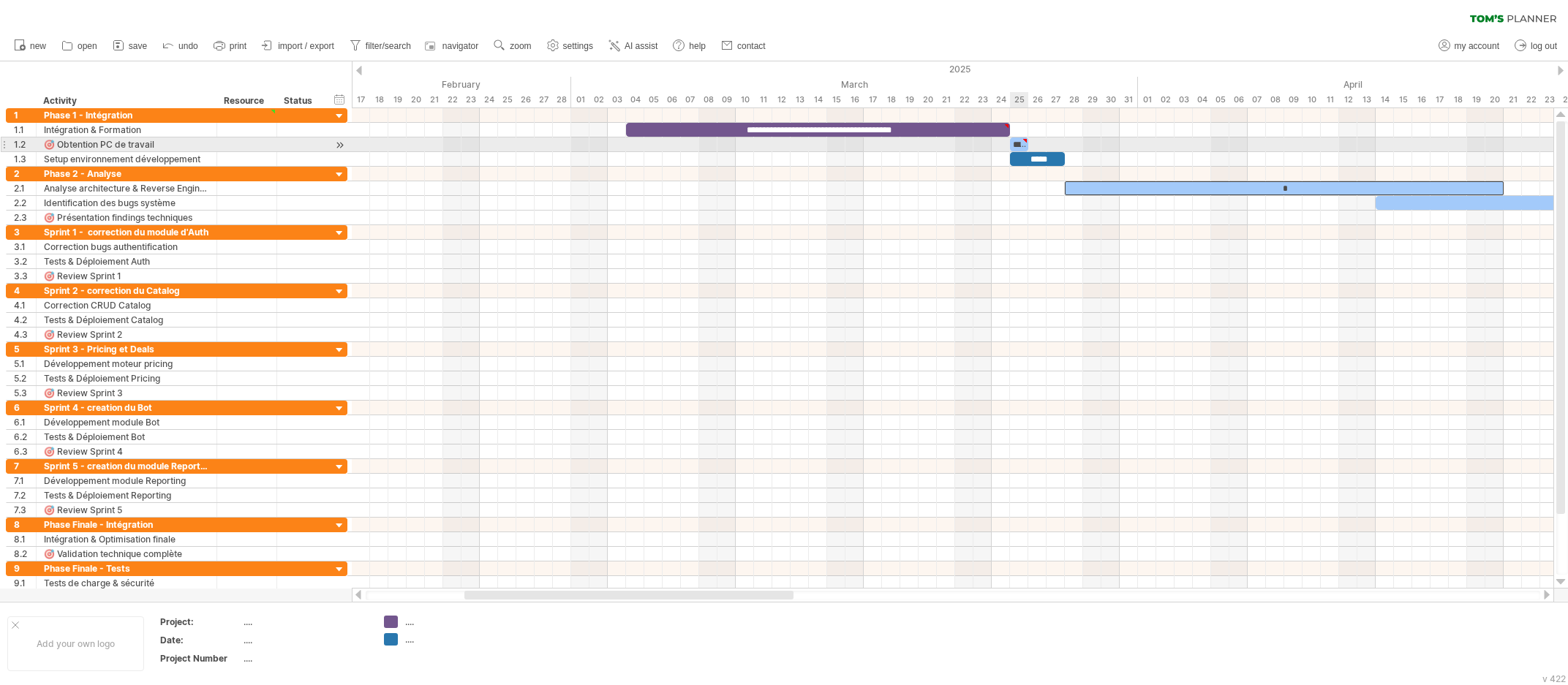 click at bounding box center (1025, 140) 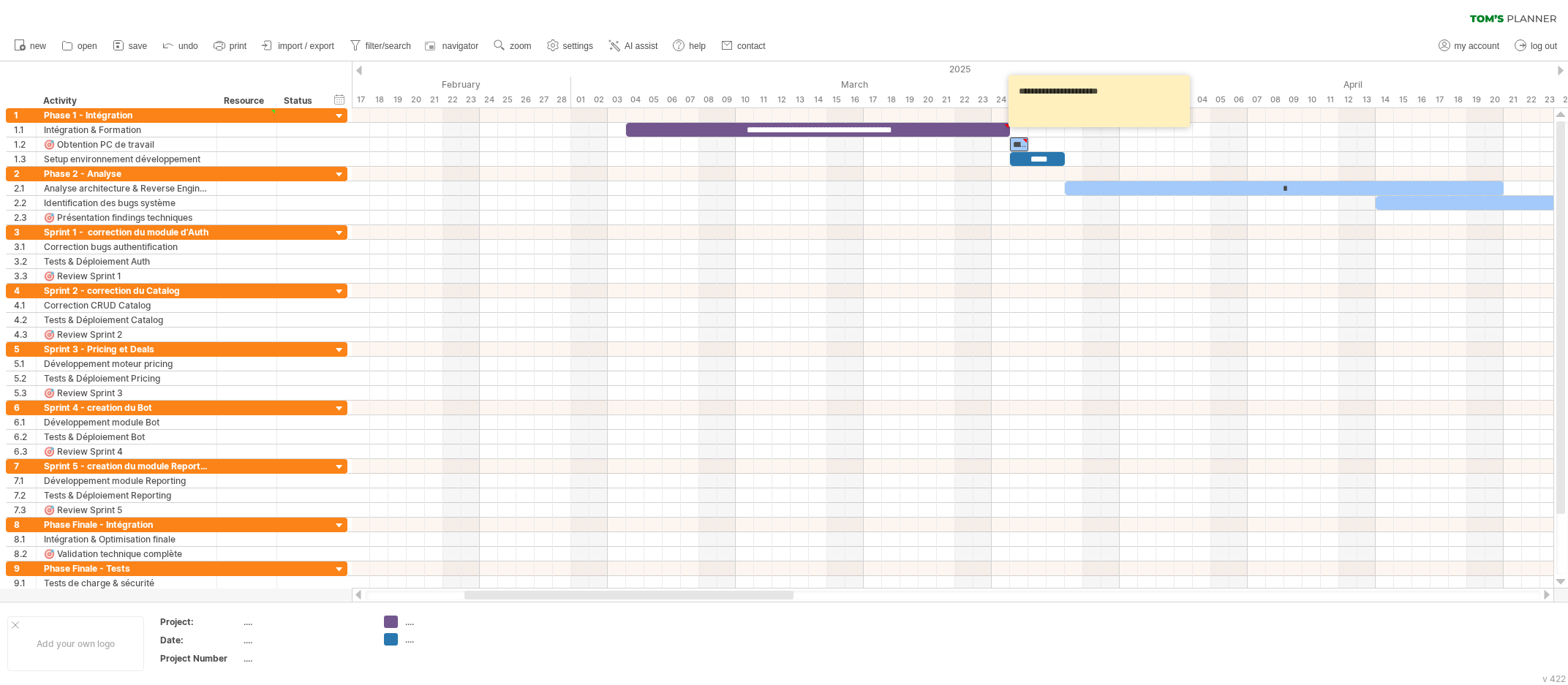 drag, startPoint x: 1018, startPoint y: 104, endPoint x: 1030, endPoint y: 101, distance: 12.369317 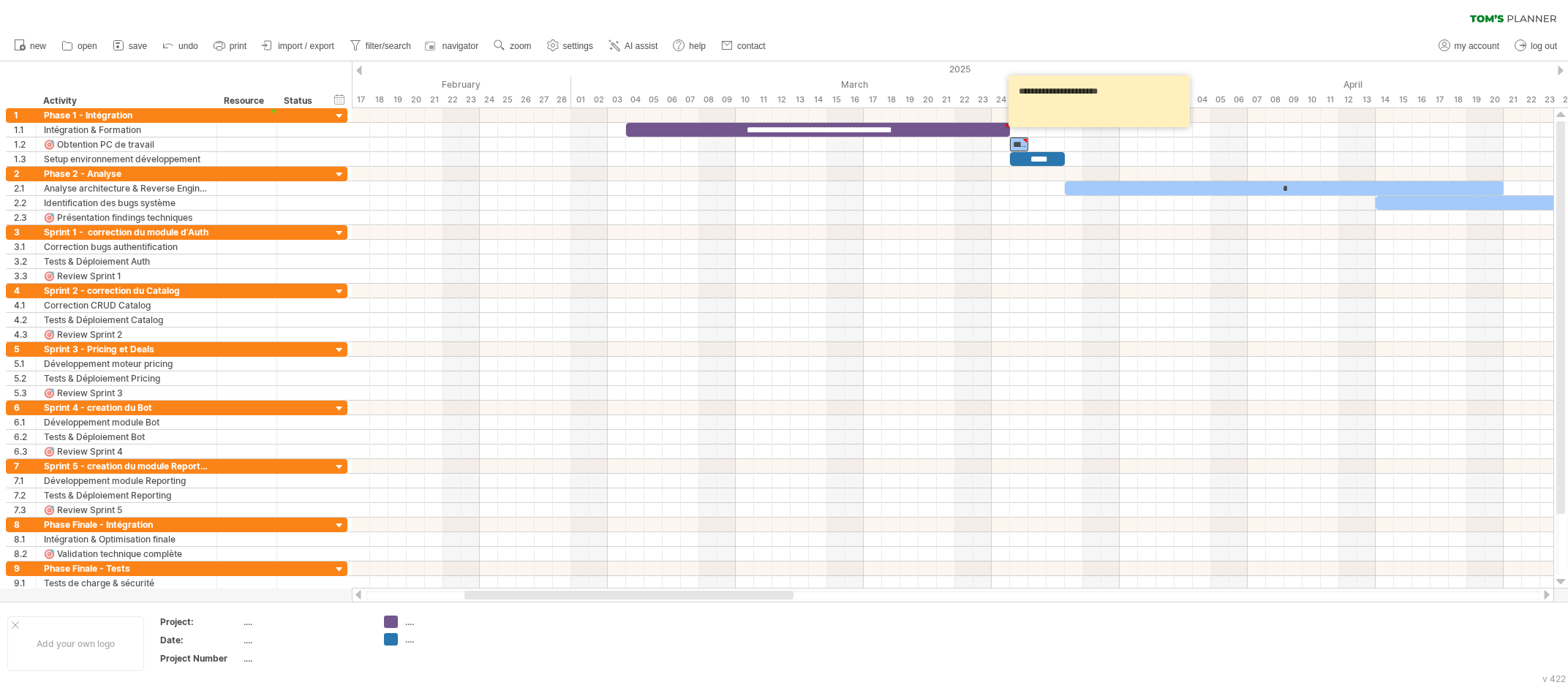 click on "**********" at bounding box center (1101, 101) 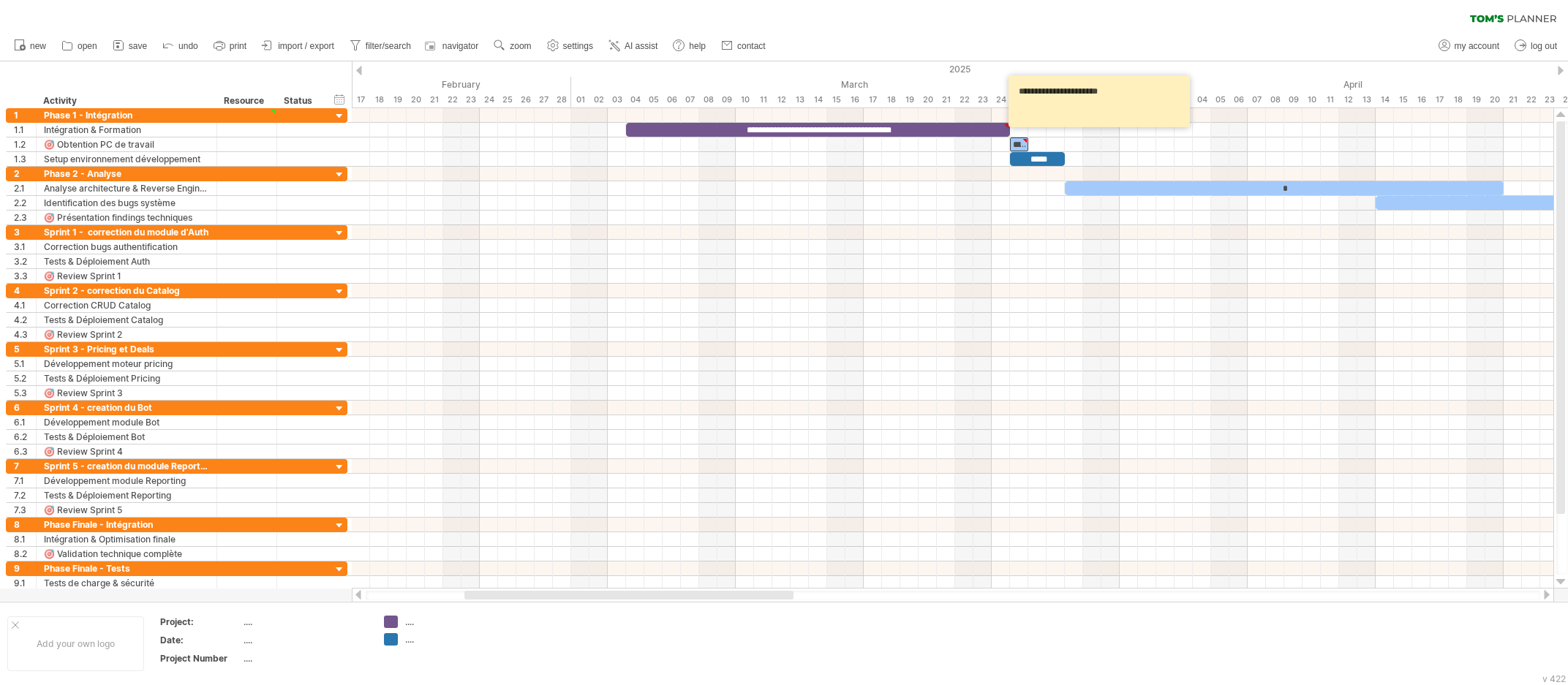 click on "new" at bounding box center (784, 46) 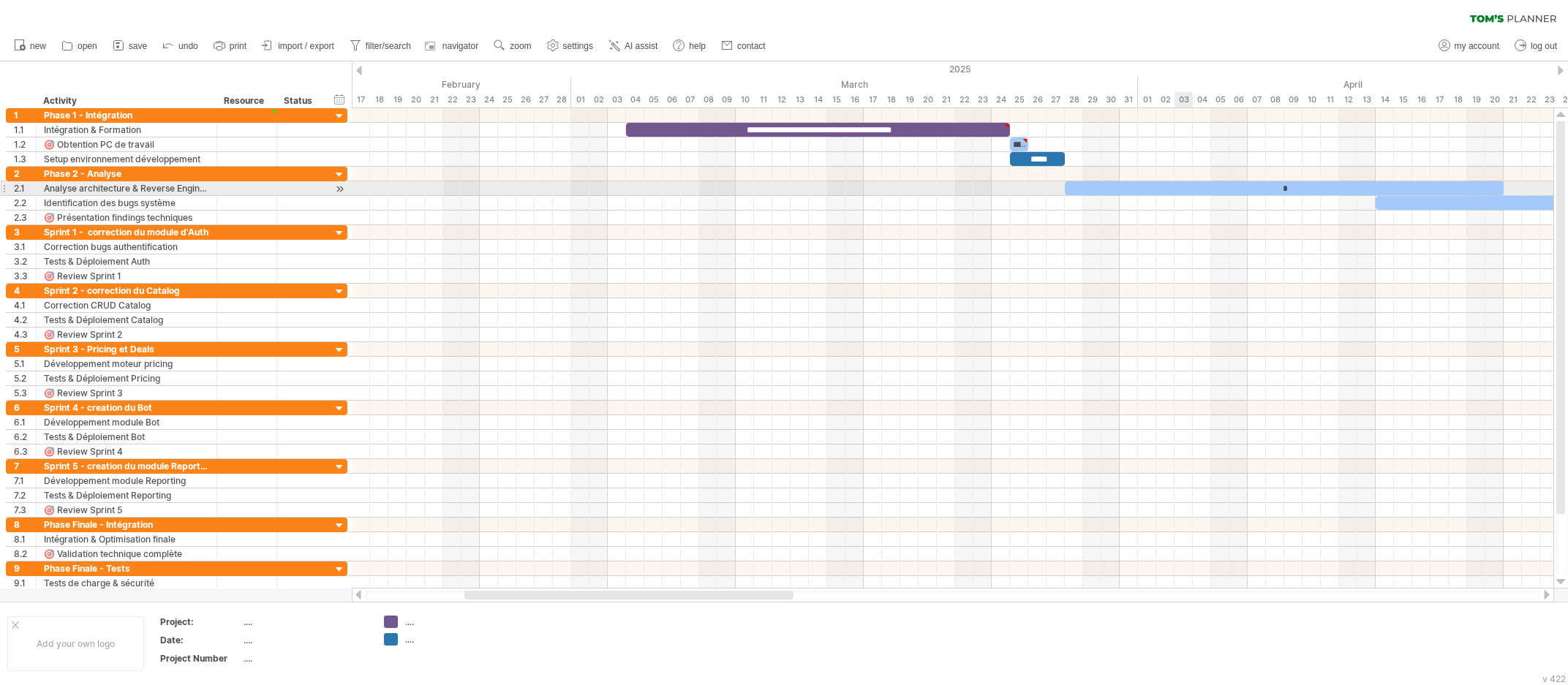 click on "*" at bounding box center (1284, 188) 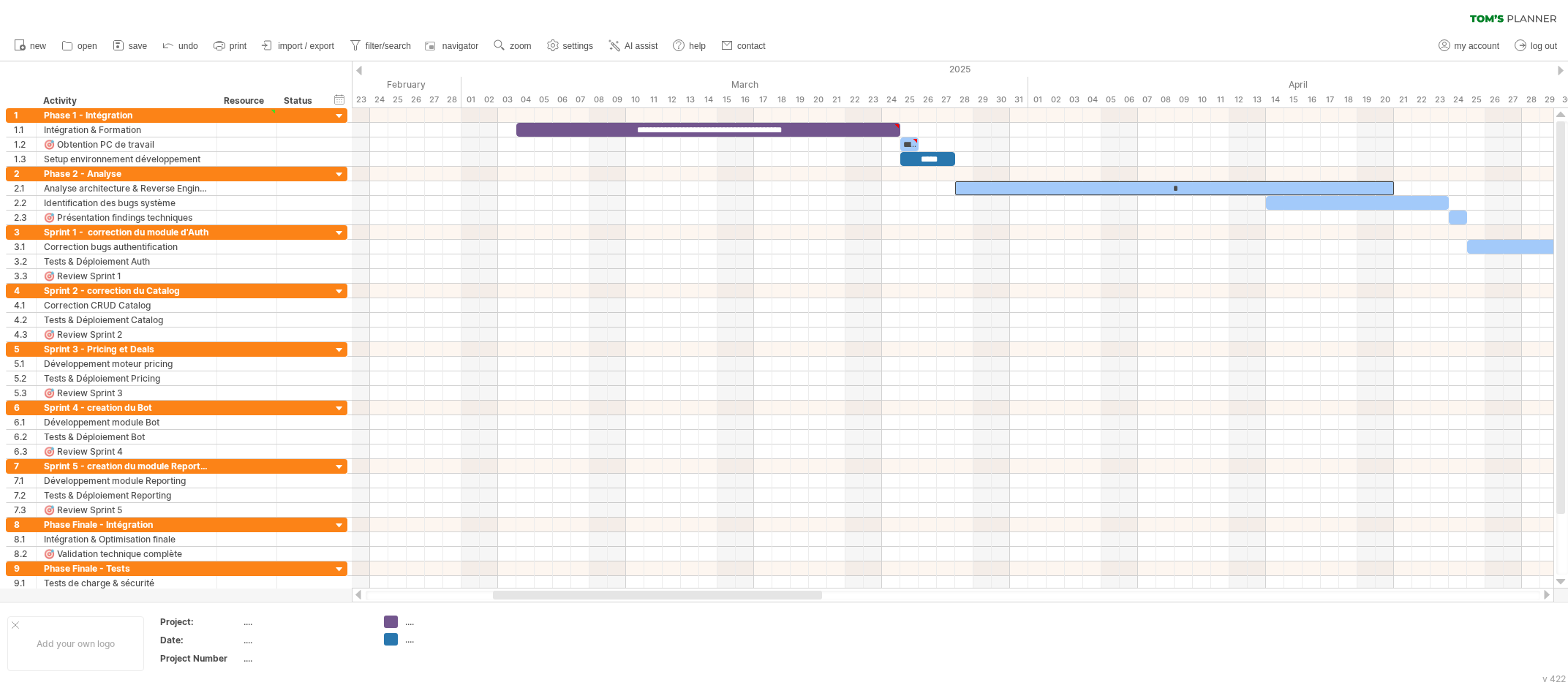 drag, startPoint x: 750, startPoint y: 591, endPoint x: 779, endPoint y: 594, distance: 29.154759 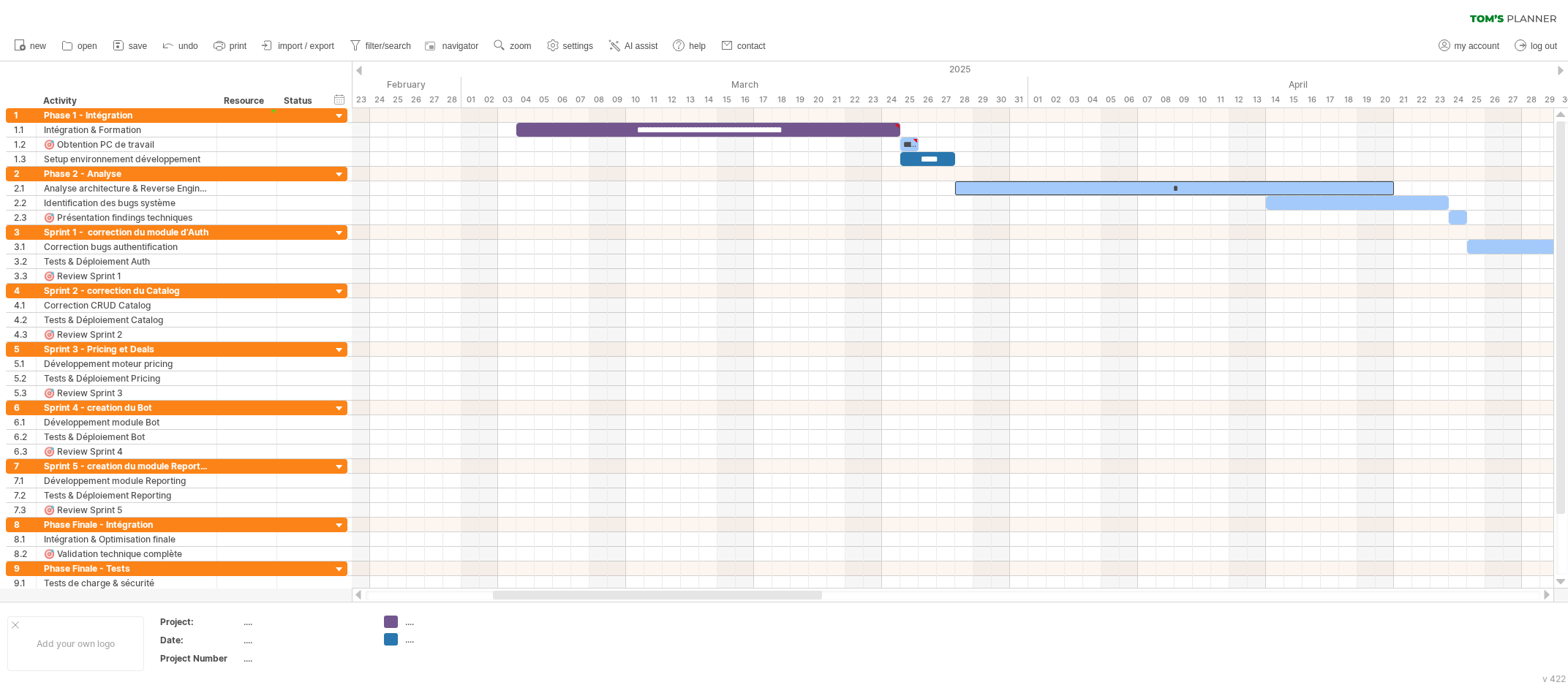 click at bounding box center [657, 595] 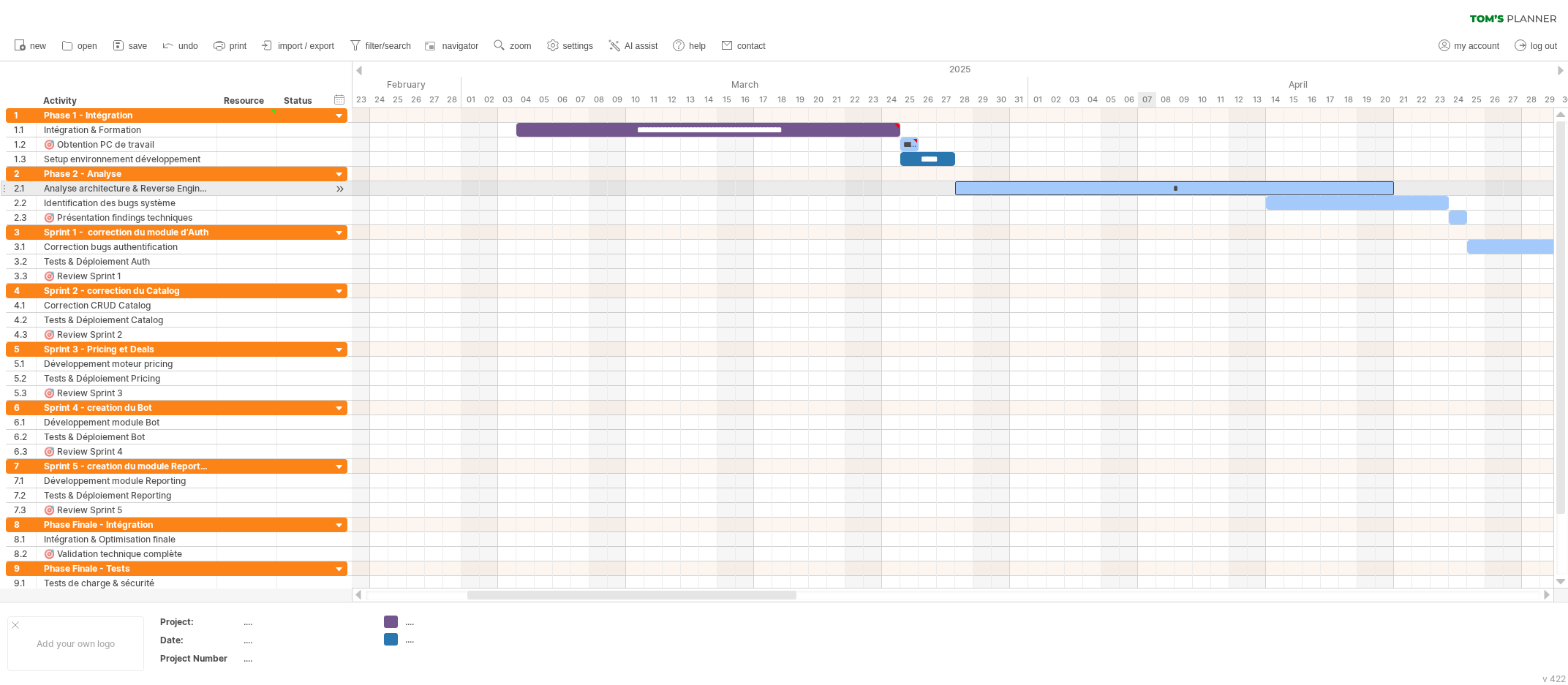 click on "*" at bounding box center (1175, 188) 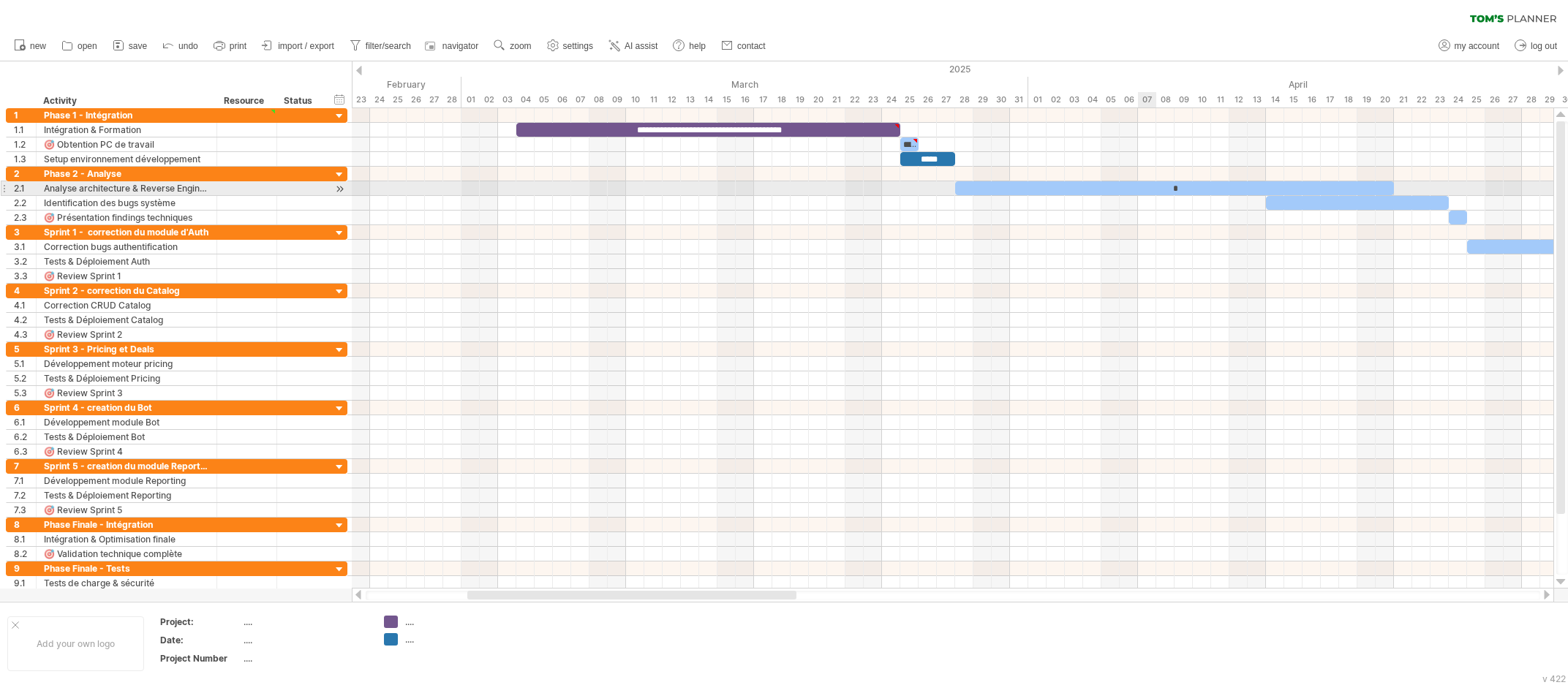 type 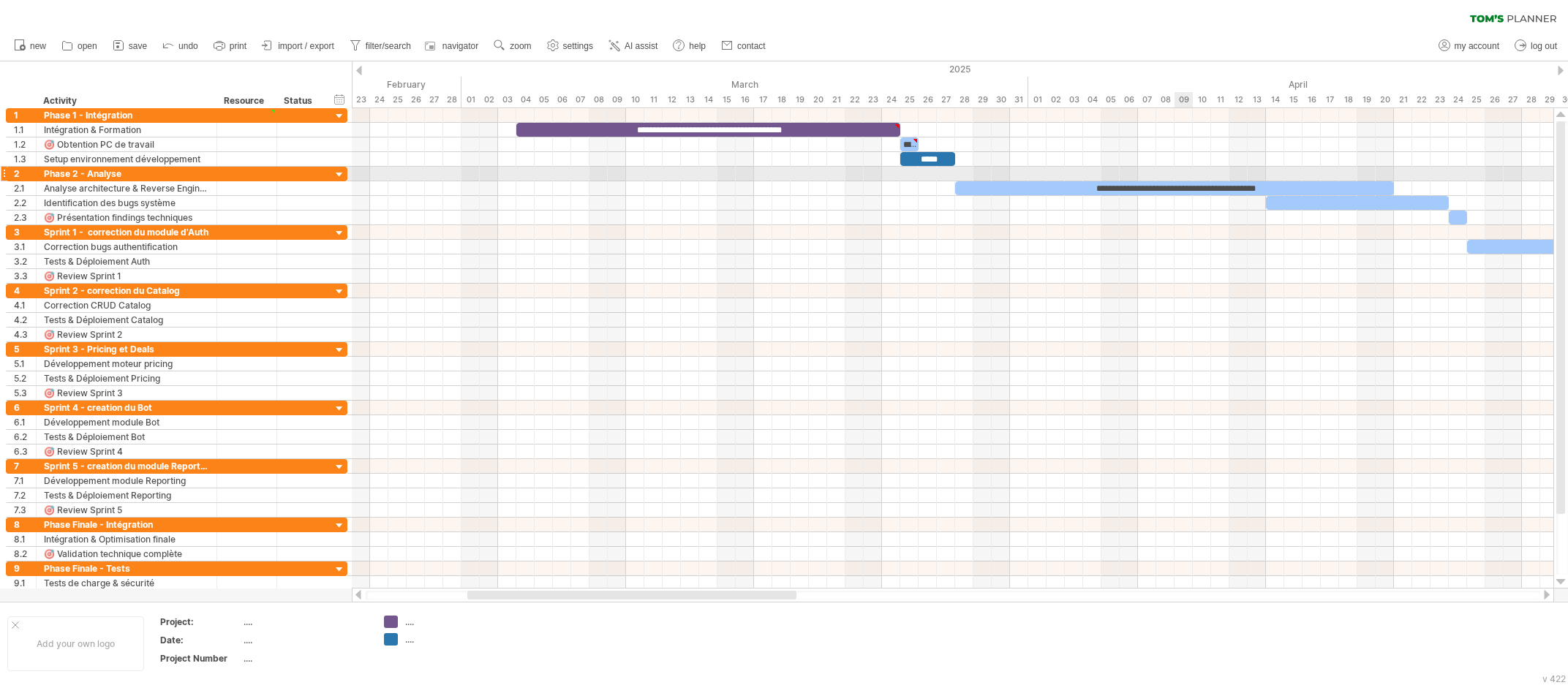 click at bounding box center [952, 174] 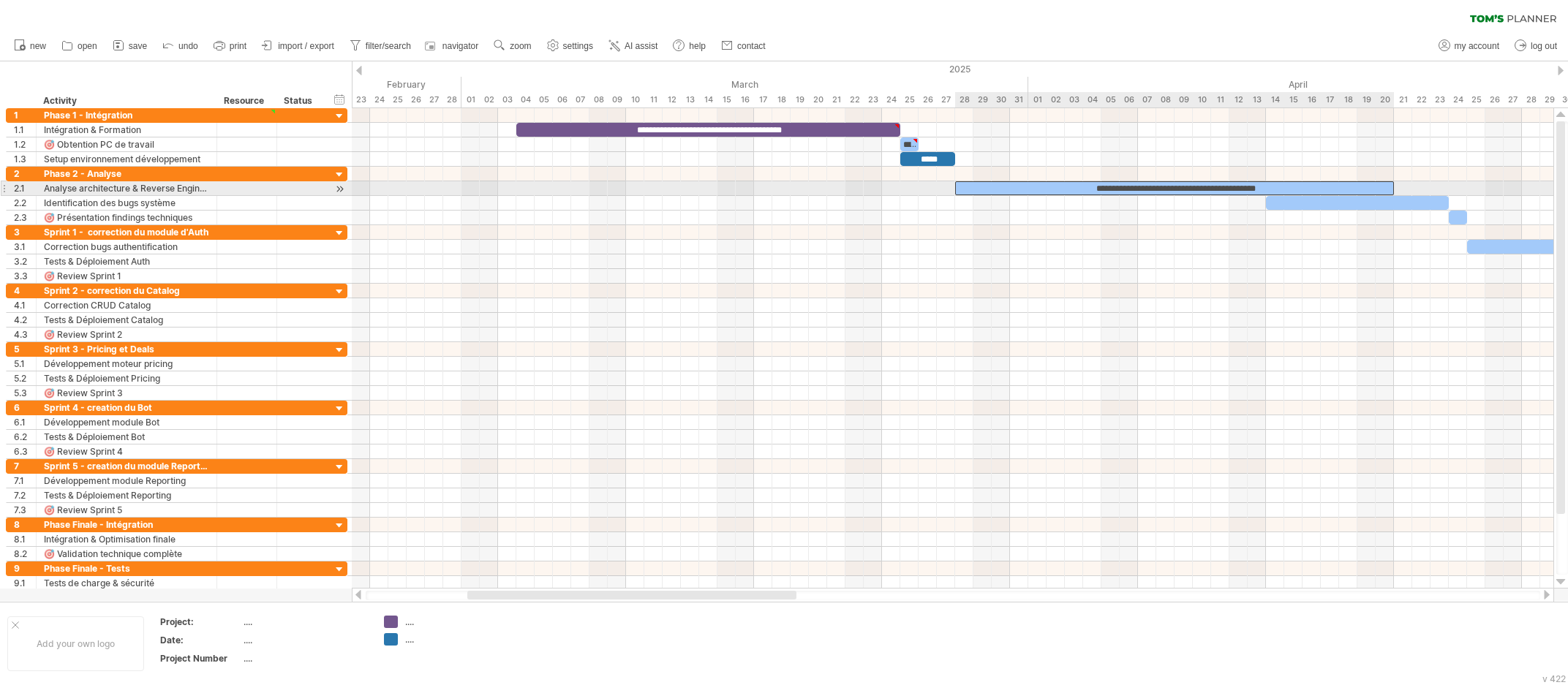 click on "**********" at bounding box center [1175, 188] 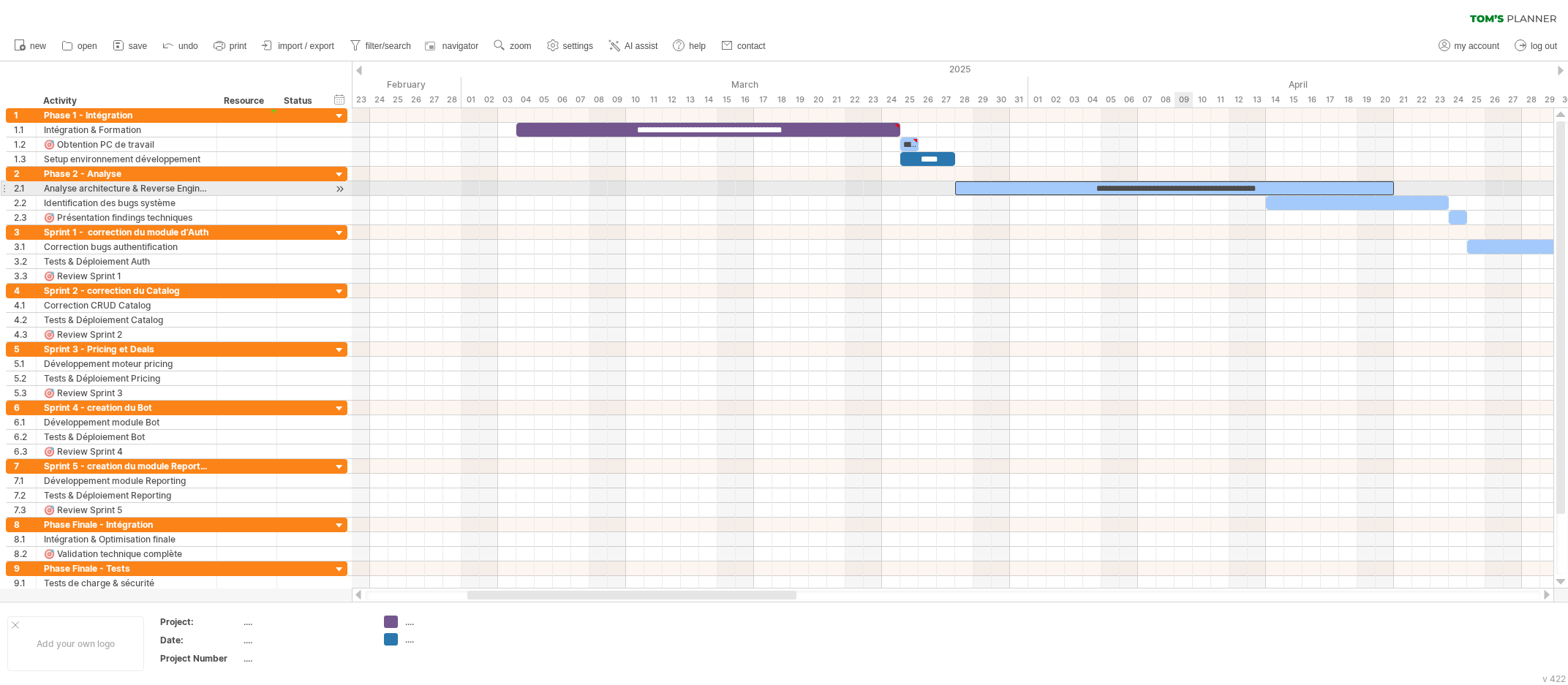 click on "**********" at bounding box center [1175, 188] 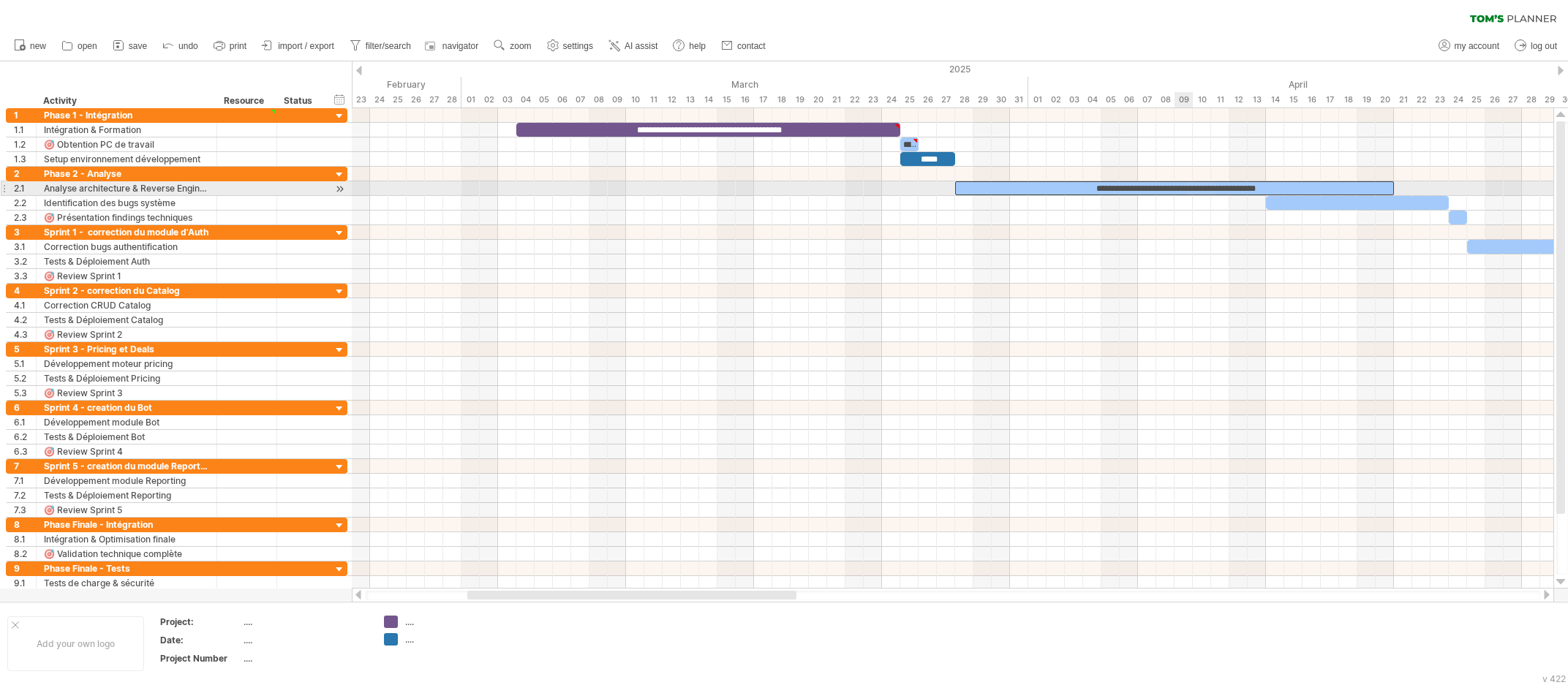 click on "**********" at bounding box center (1175, 188) 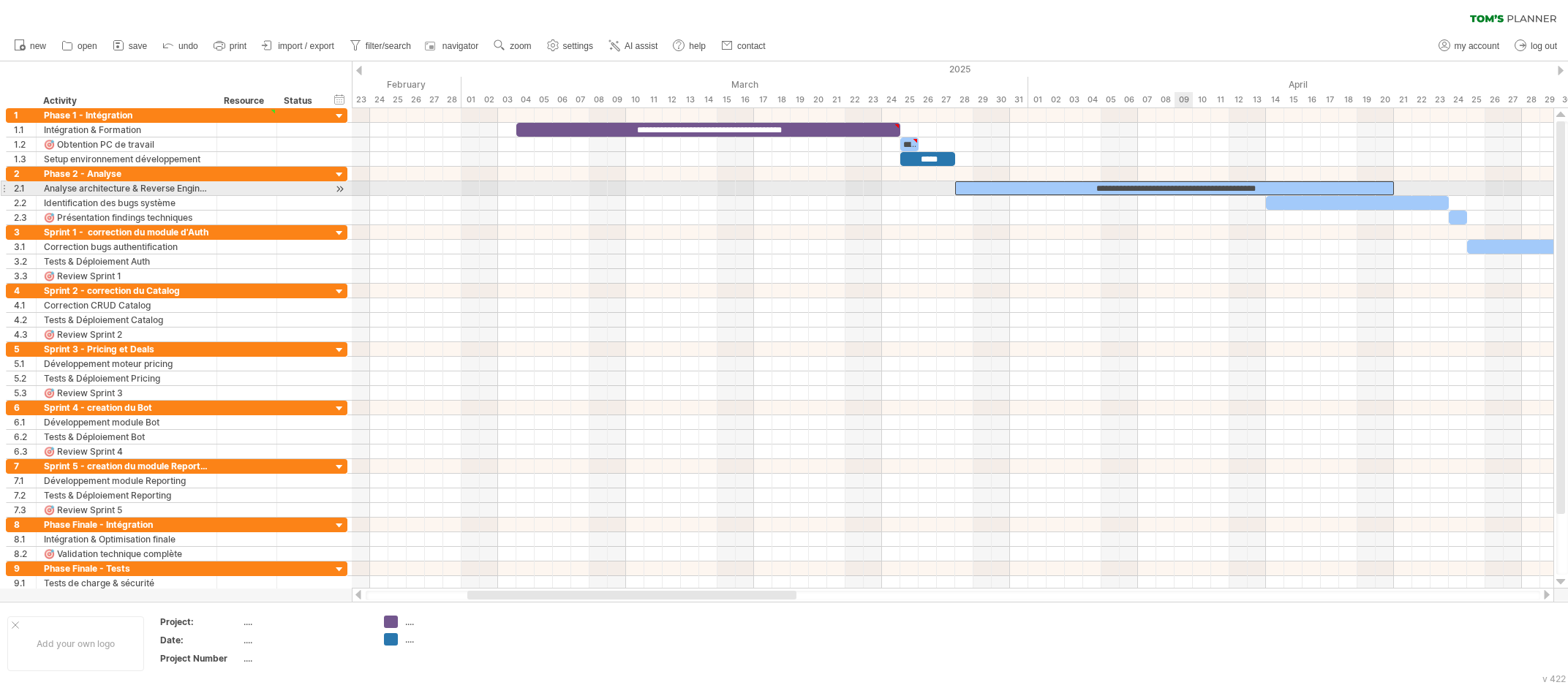 click on "**********" at bounding box center [1175, 188] 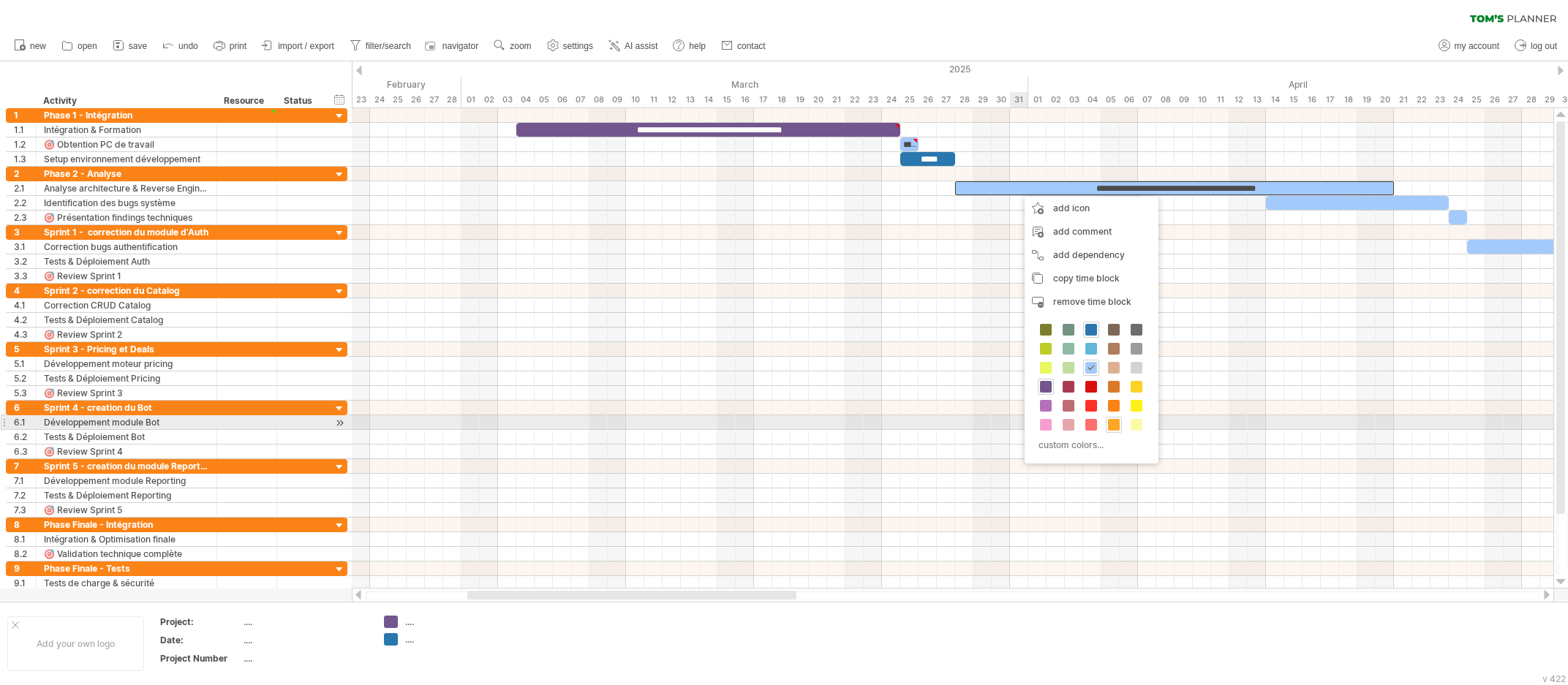 click at bounding box center [1114, 425] 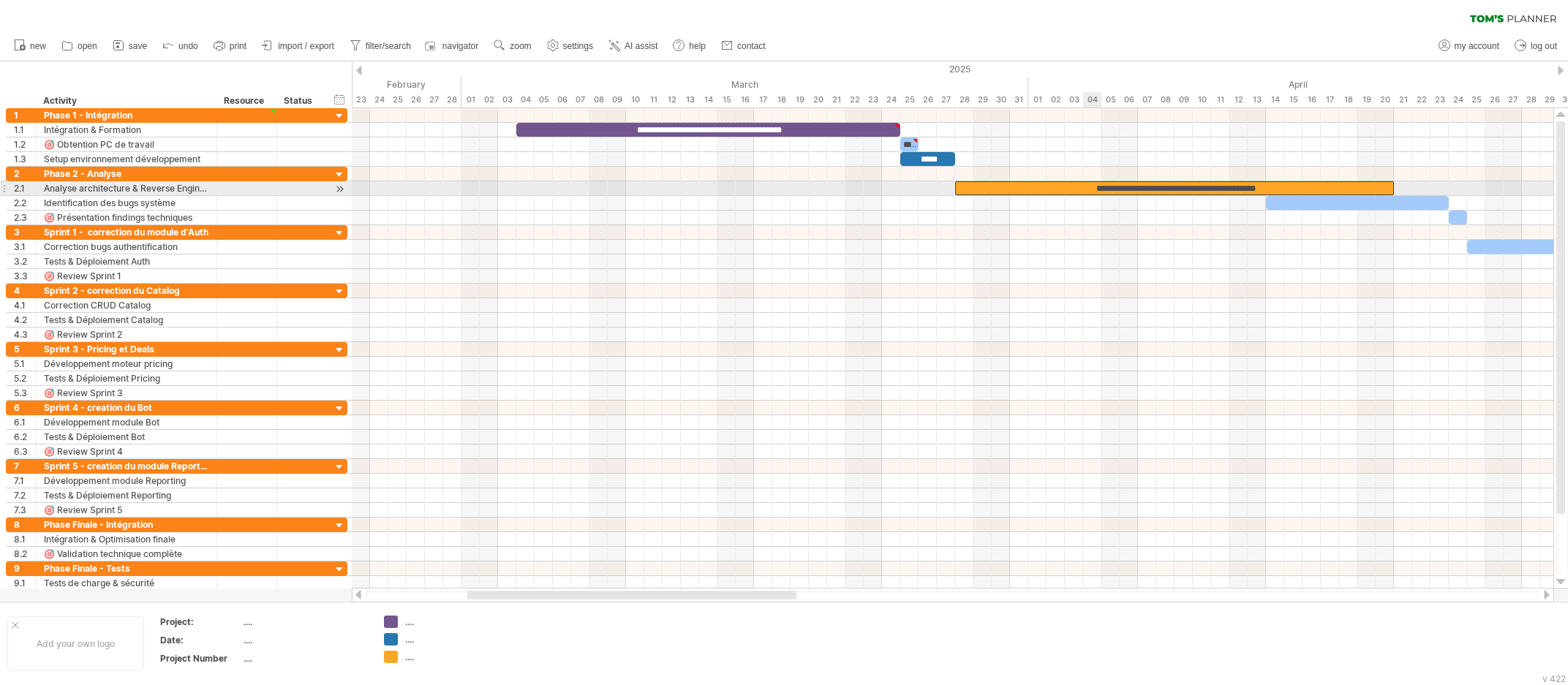 click on "**********" at bounding box center [1175, 188] 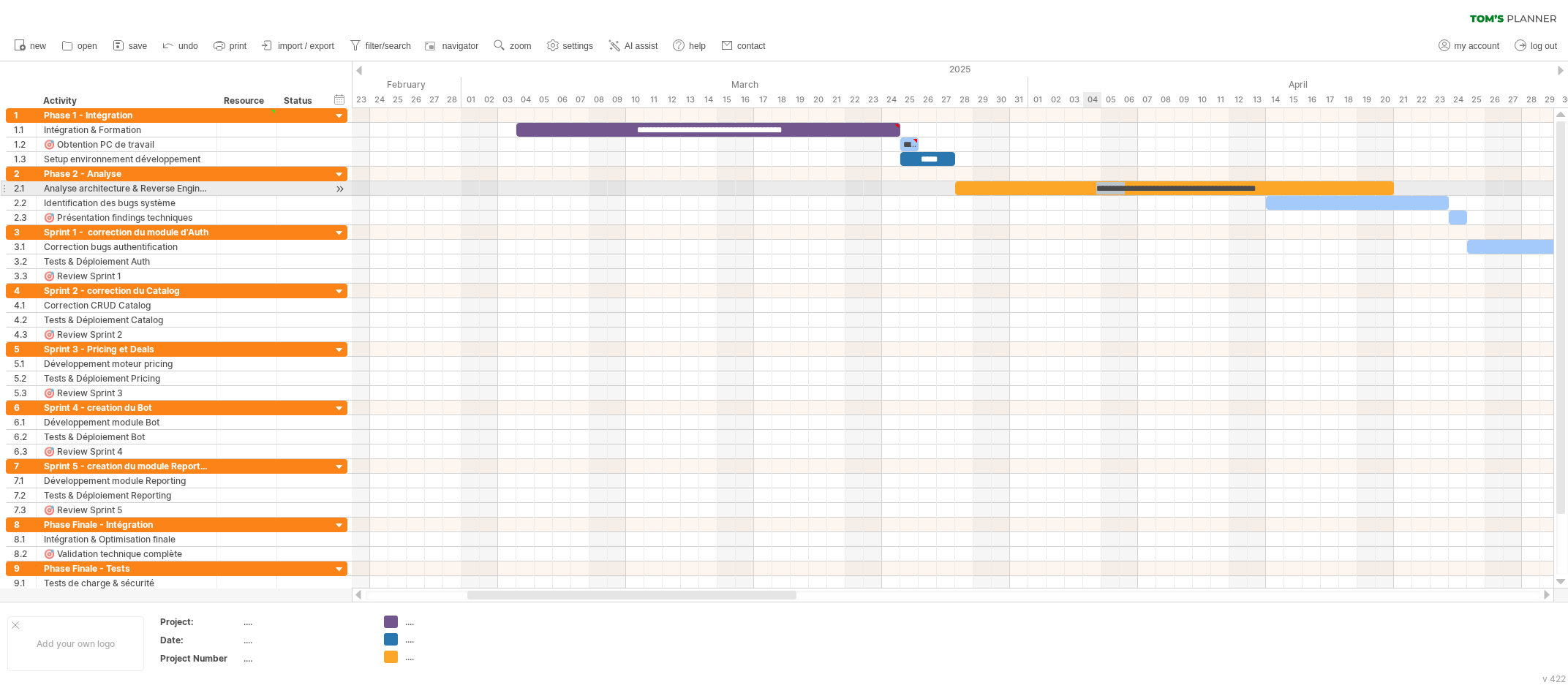 click on "**********" at bounding box center (1175, 188) 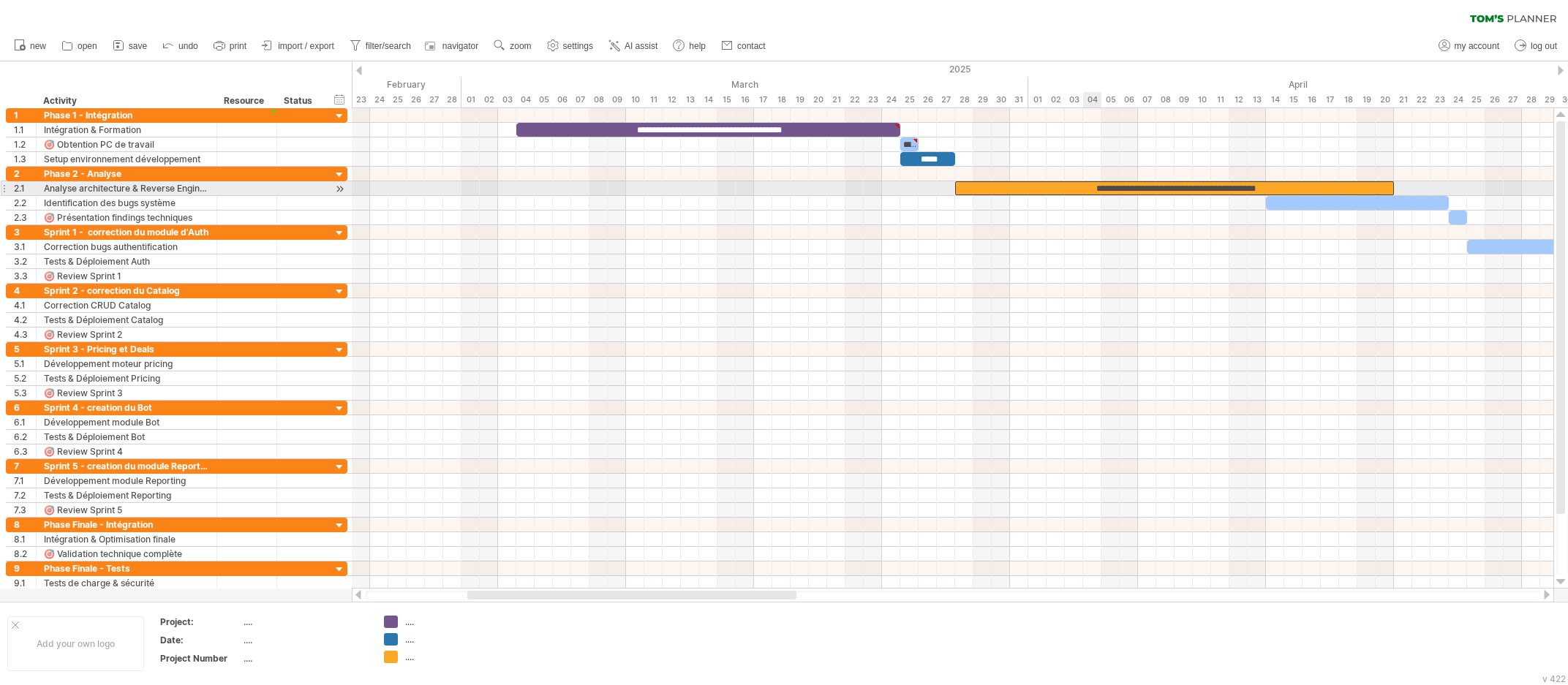 click on "**********" at bounding box center (1175, 188) 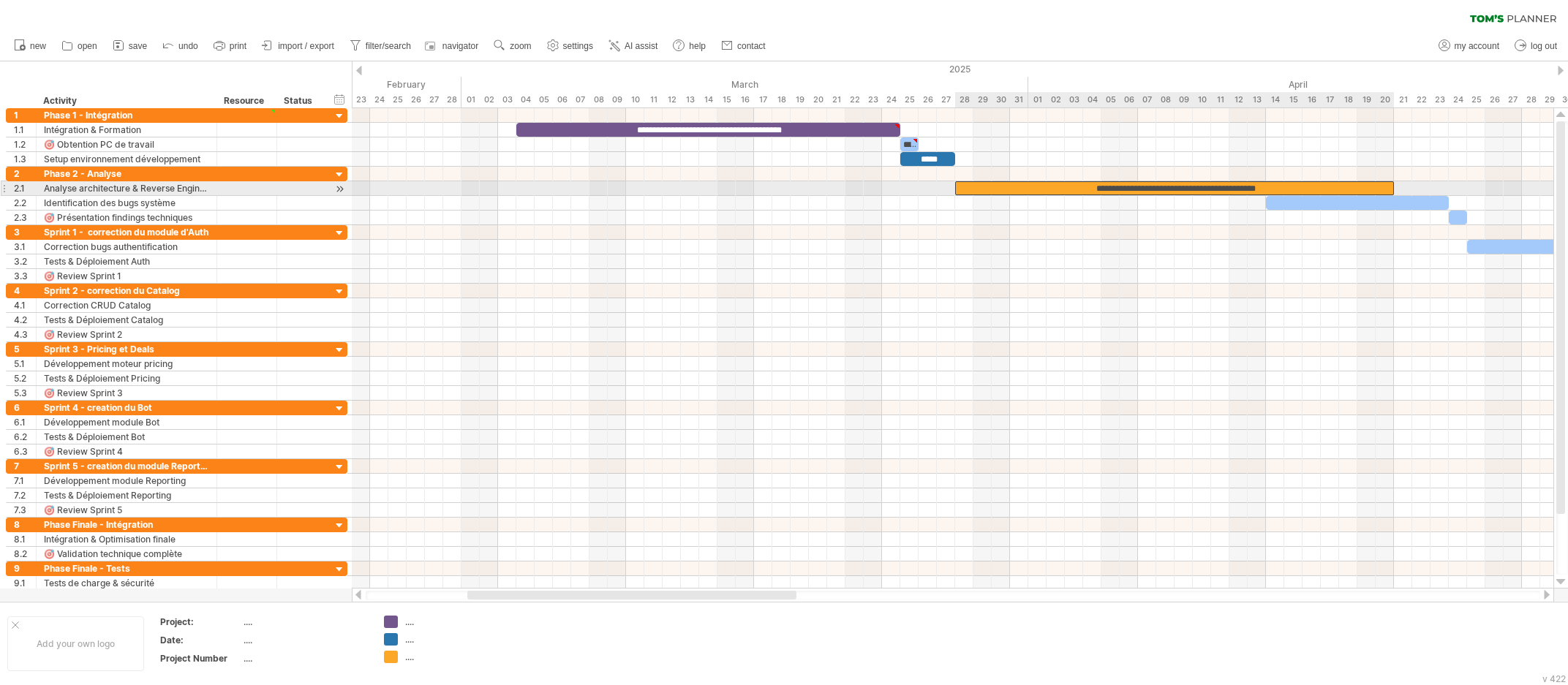 click on "**********" at bounding box center [1175, 188] 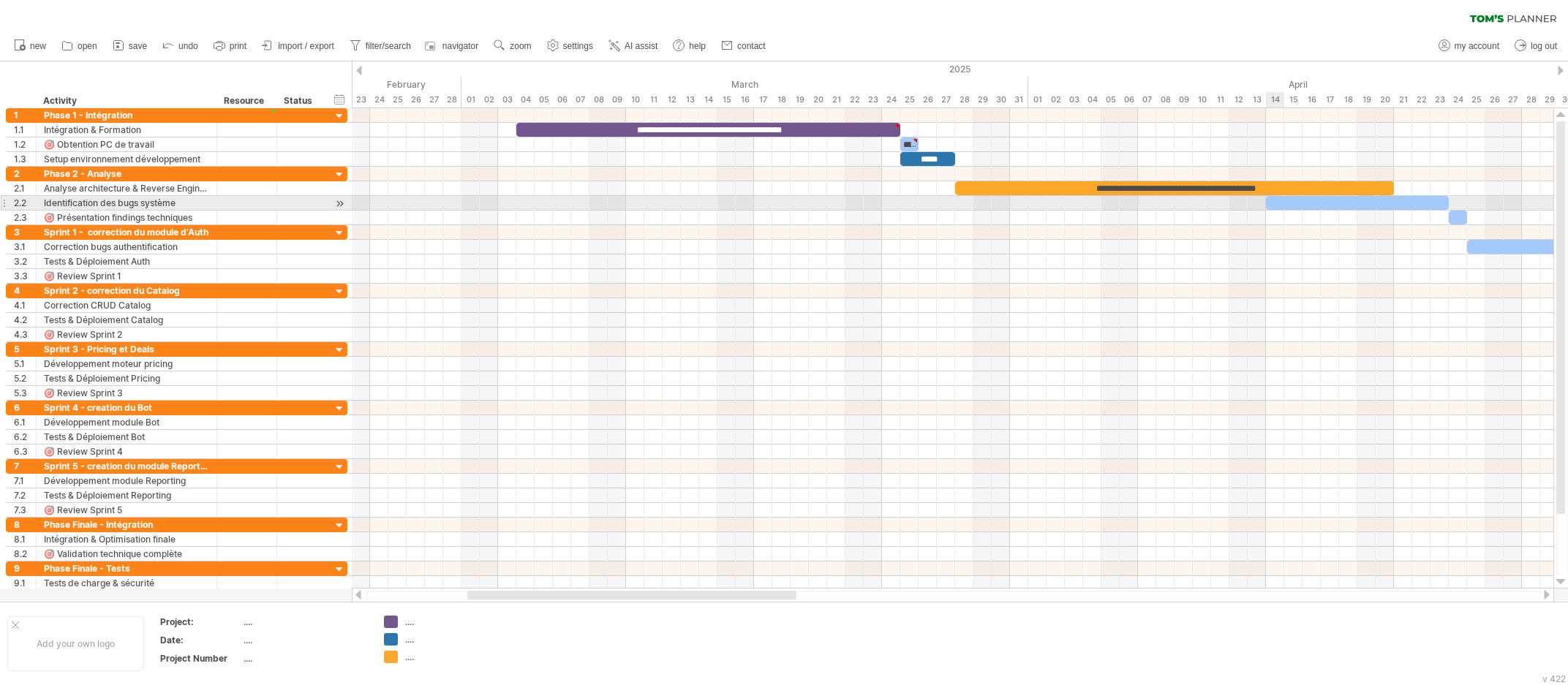 click on "​" at bounding box center (1357, 203) 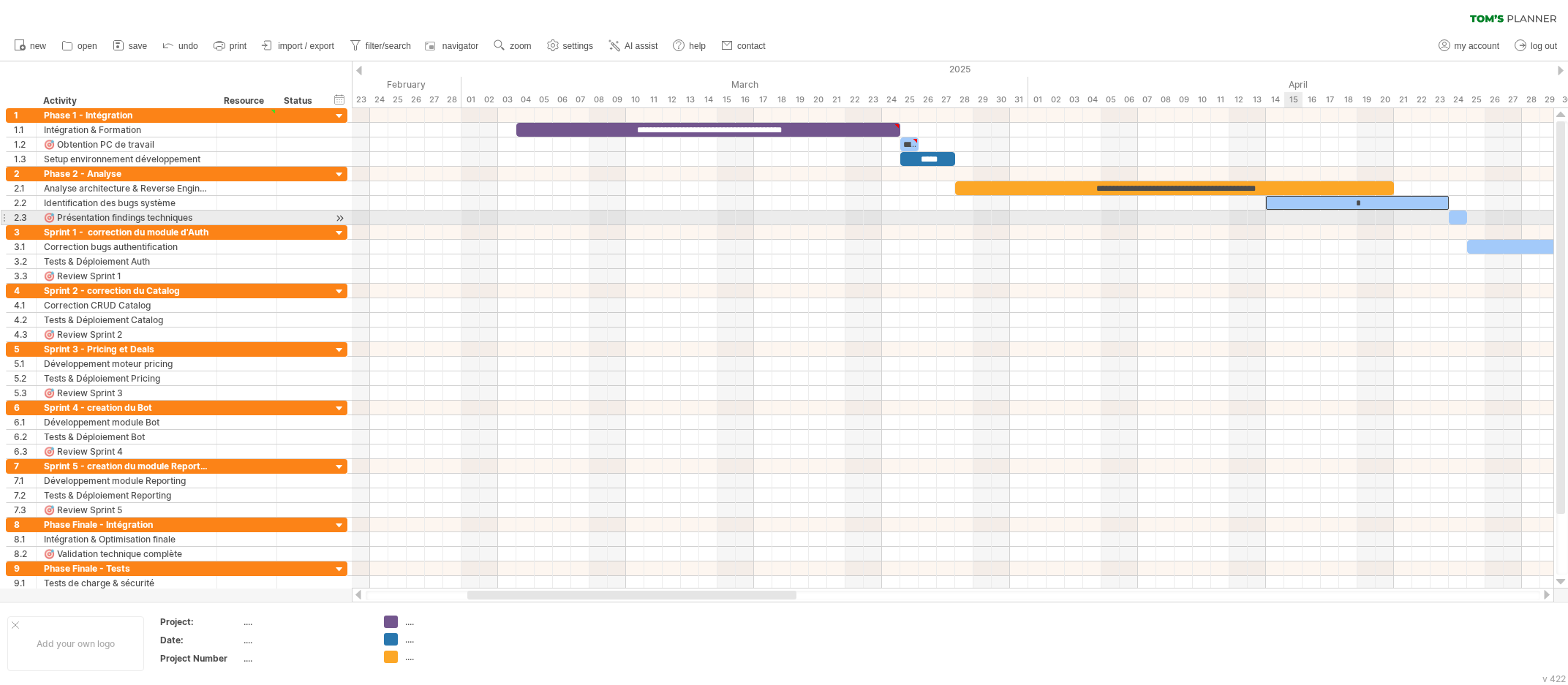 type 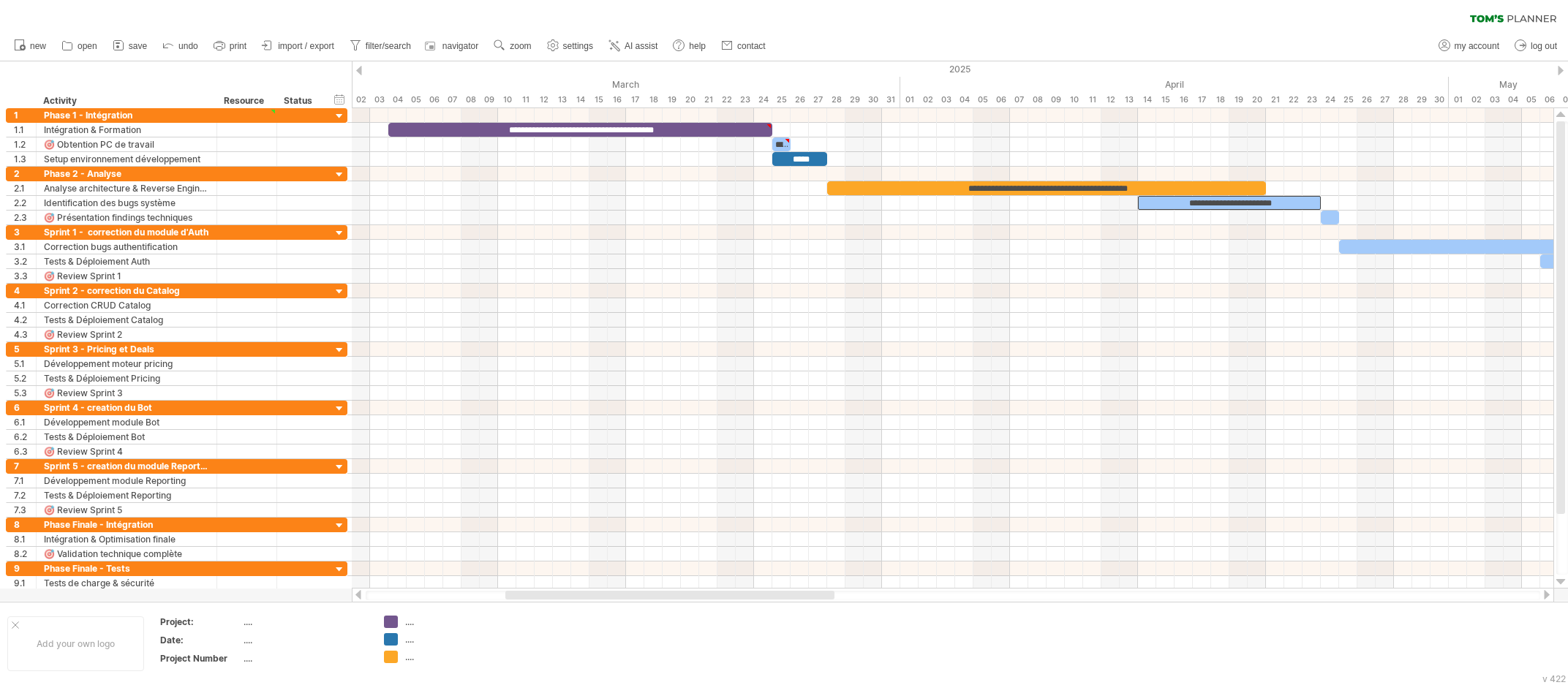 drag, startPoint x: 604, startPoint y: 594, endPoint x: 642, endPoint y: 591, distance: 38.11824 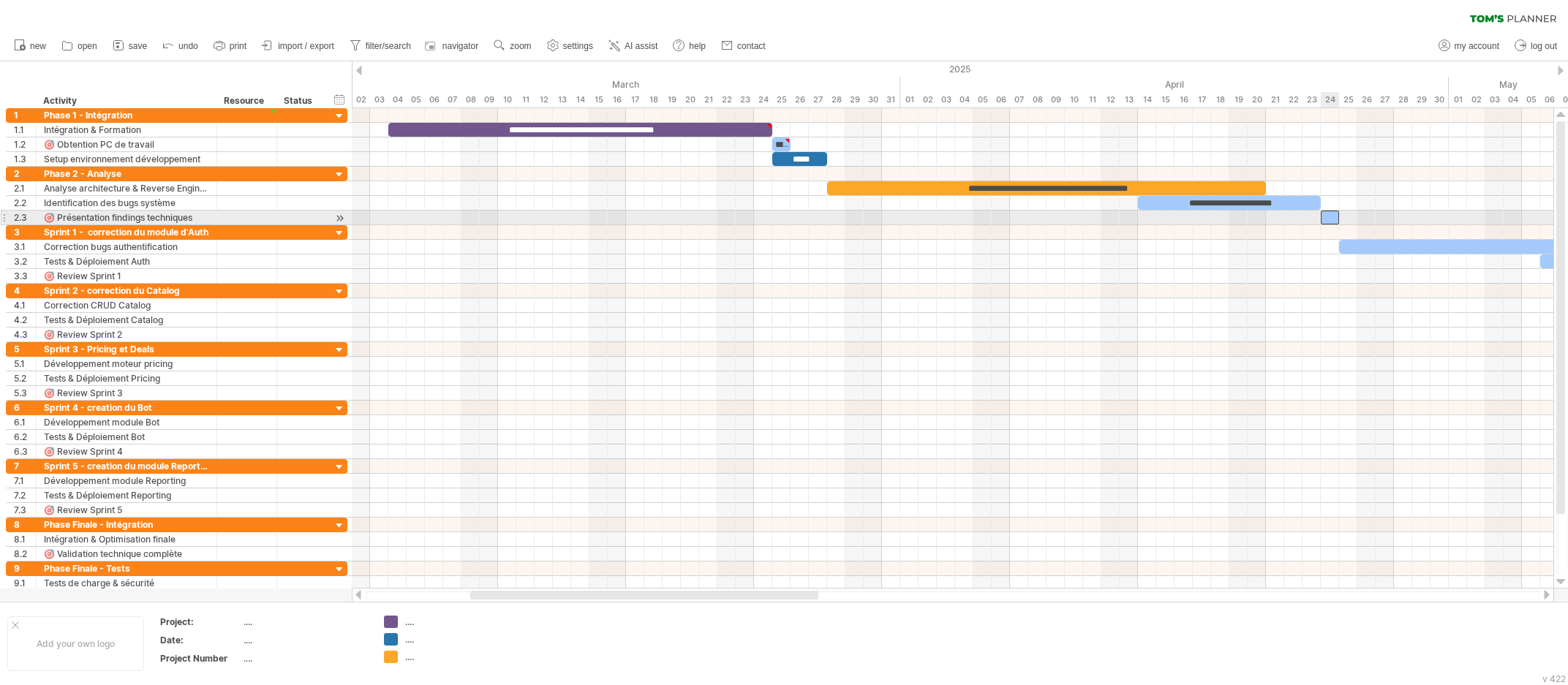 click on "​" at bounding box center [1330, 217] 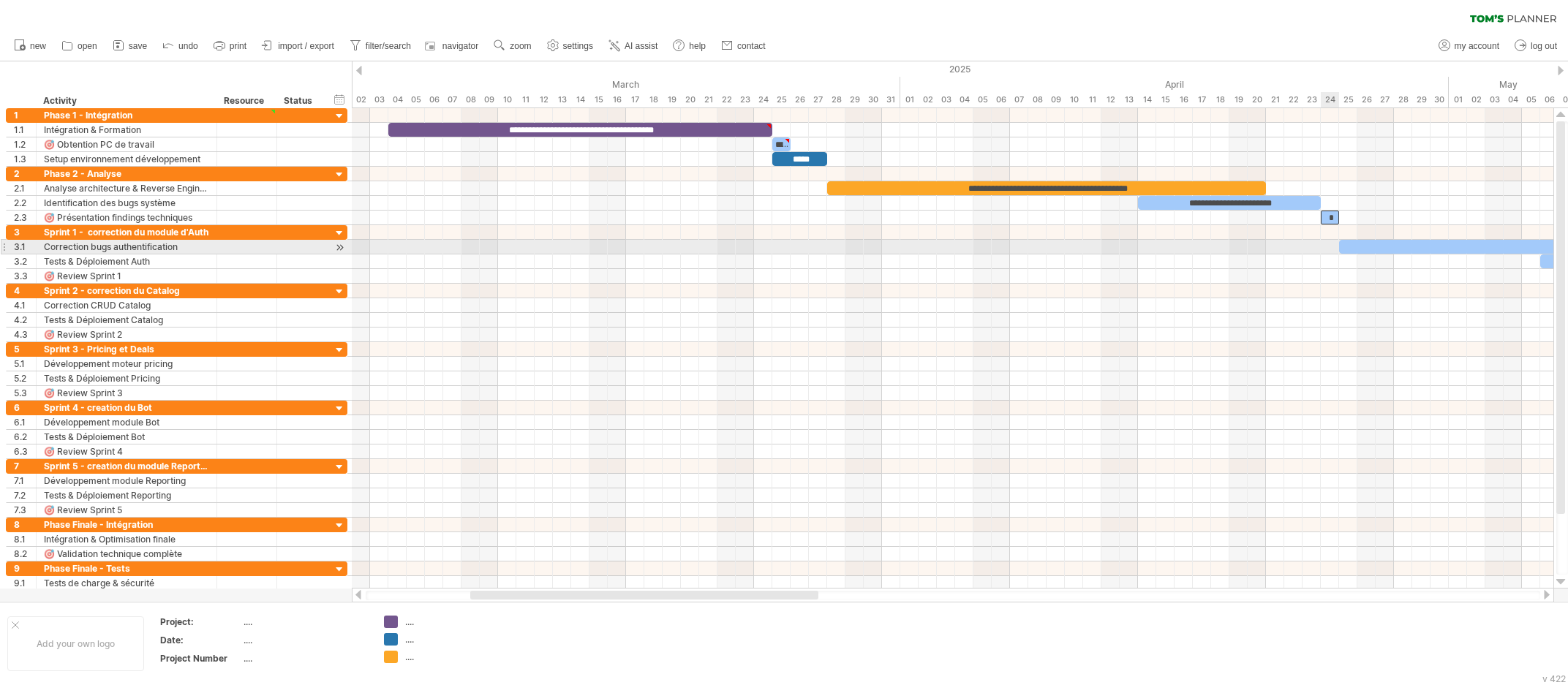 type 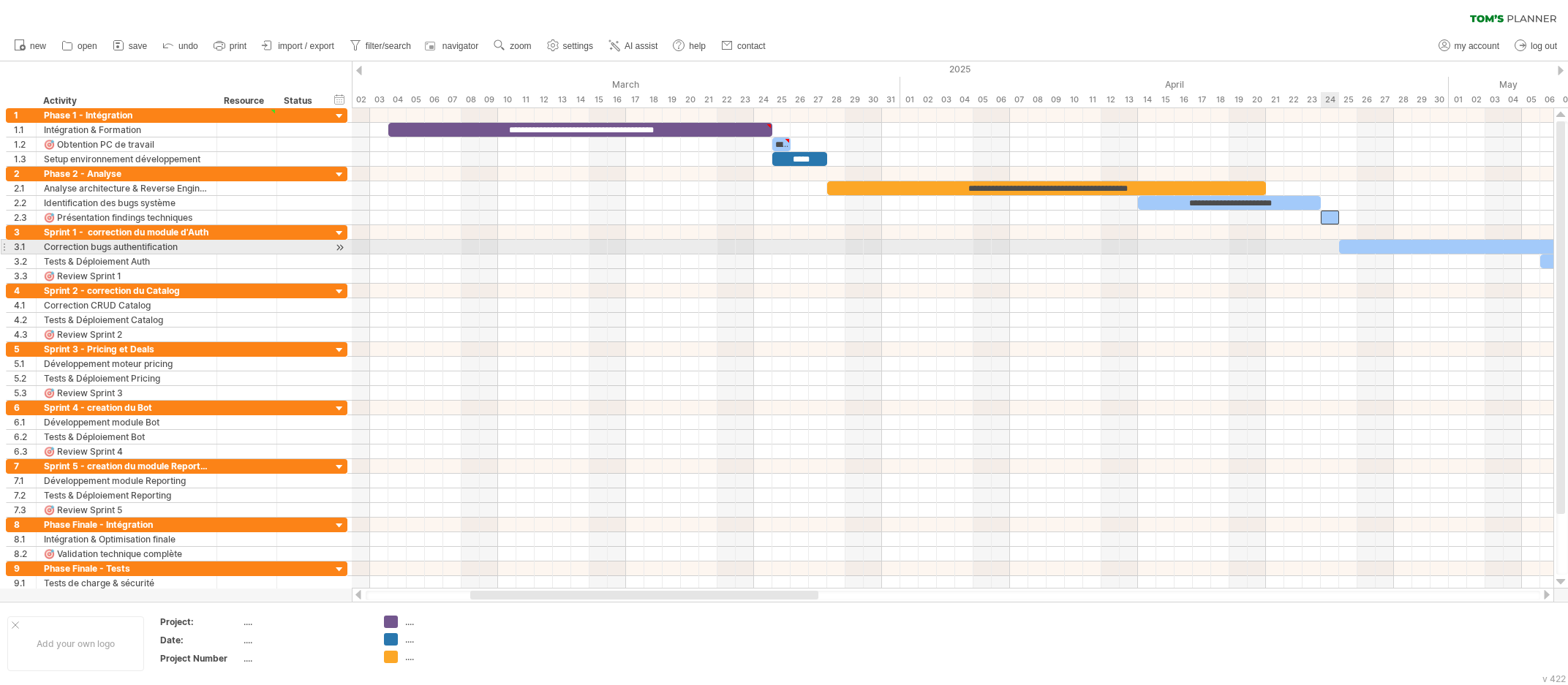 scroll, scrollTop: 0, scrollLeft: 60, axis: horizontal 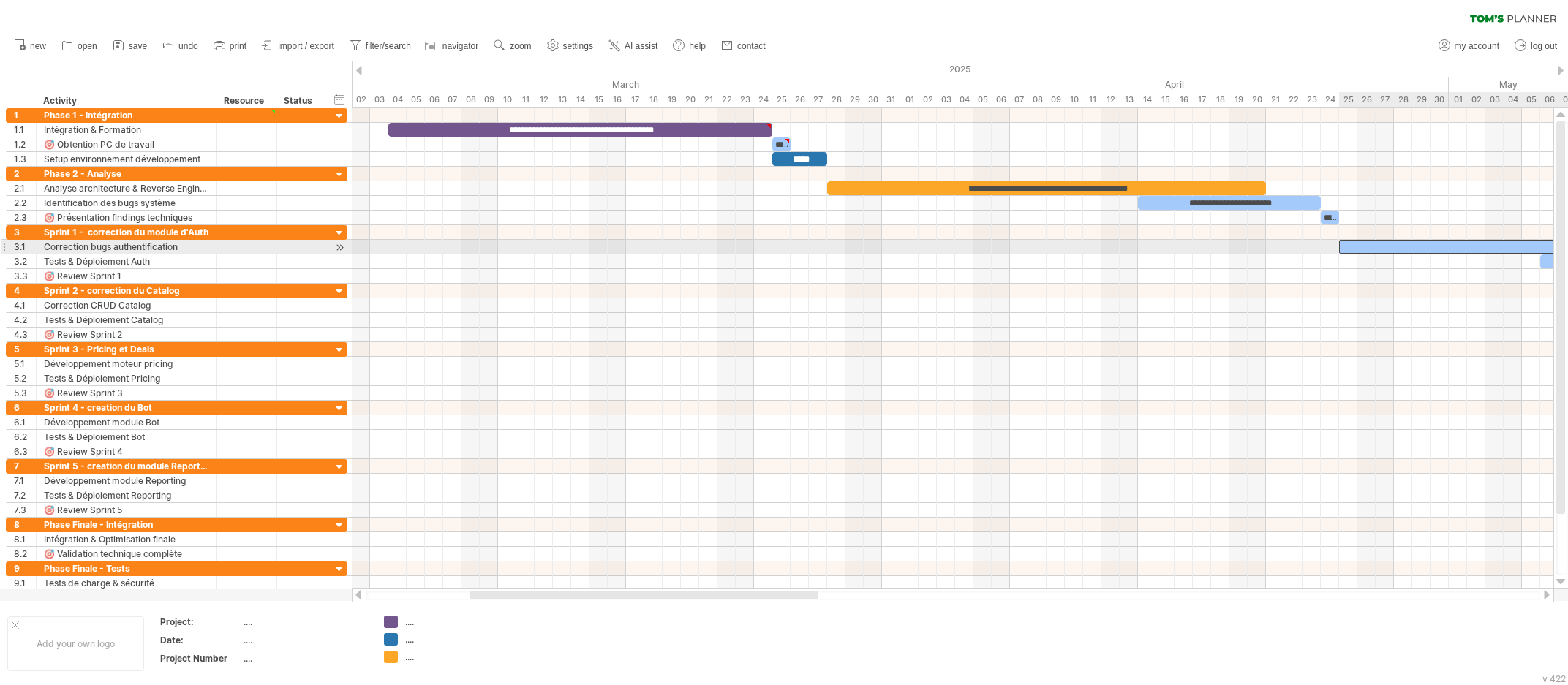 click on "​" at bounding box center (1485, 246) 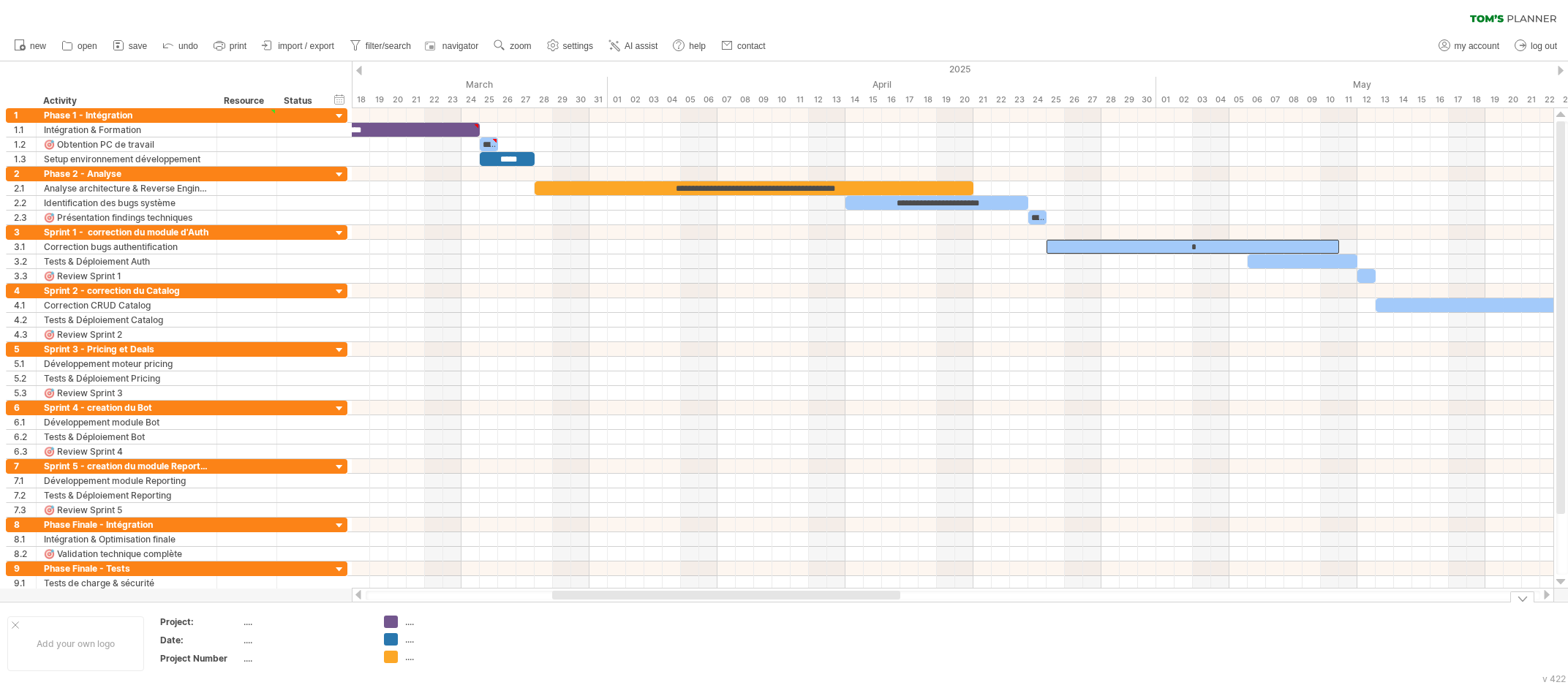 drag, startPoint x: 779, startPoint y: 597, endPoint x: 856, endPoint y: 604, distance: 77.317527 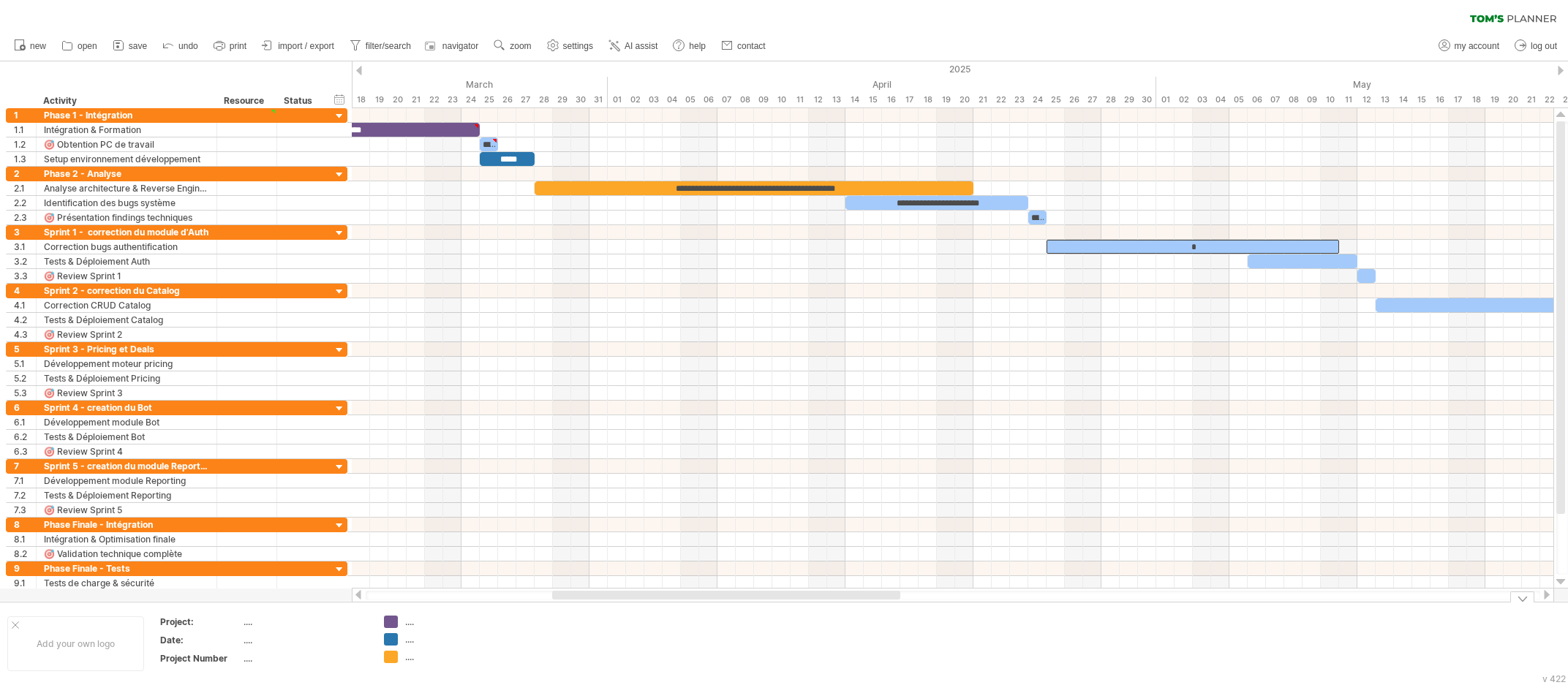 click on "Trying to reach plan.tomsplanner.com
Connected again...
0%
clear filter
new 1" at bounding box center [784, 342] 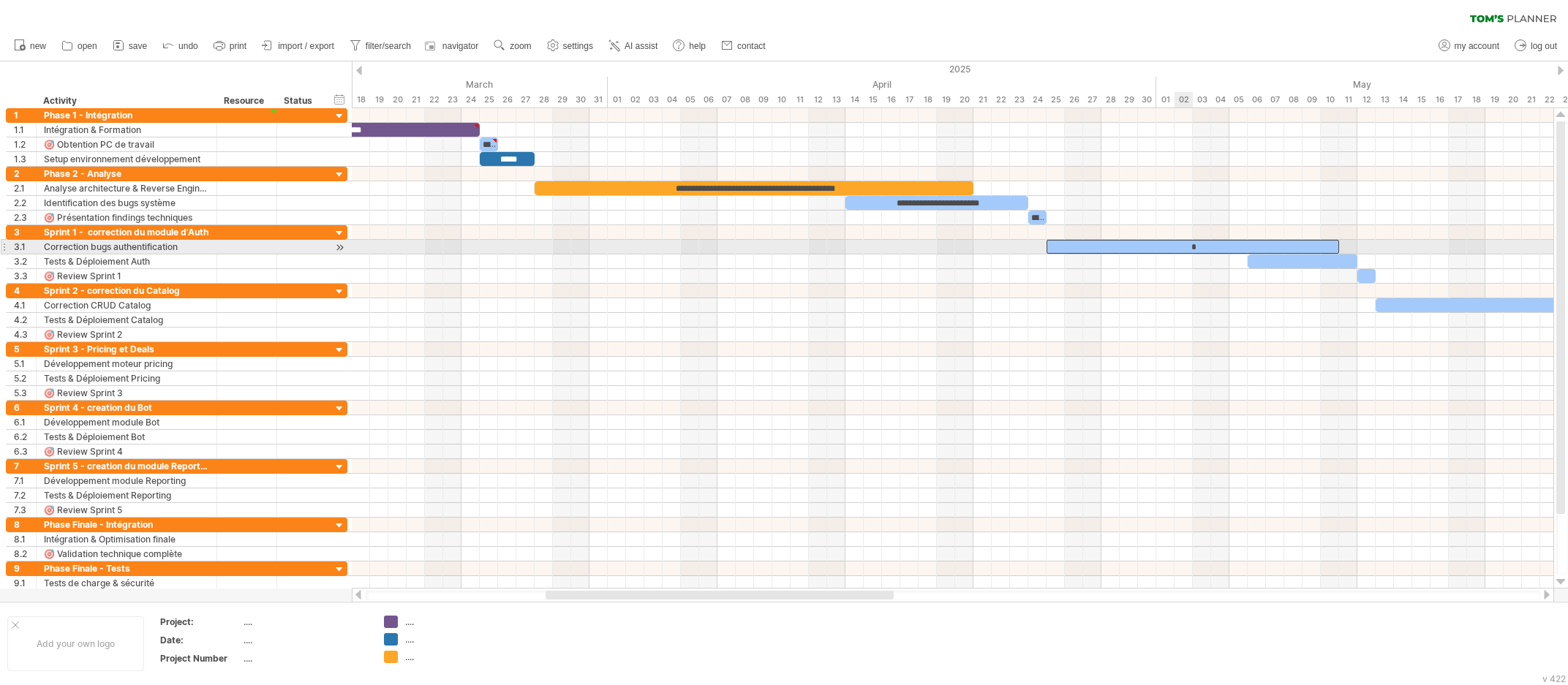 click on "*" at bounding box center (1193, 246) 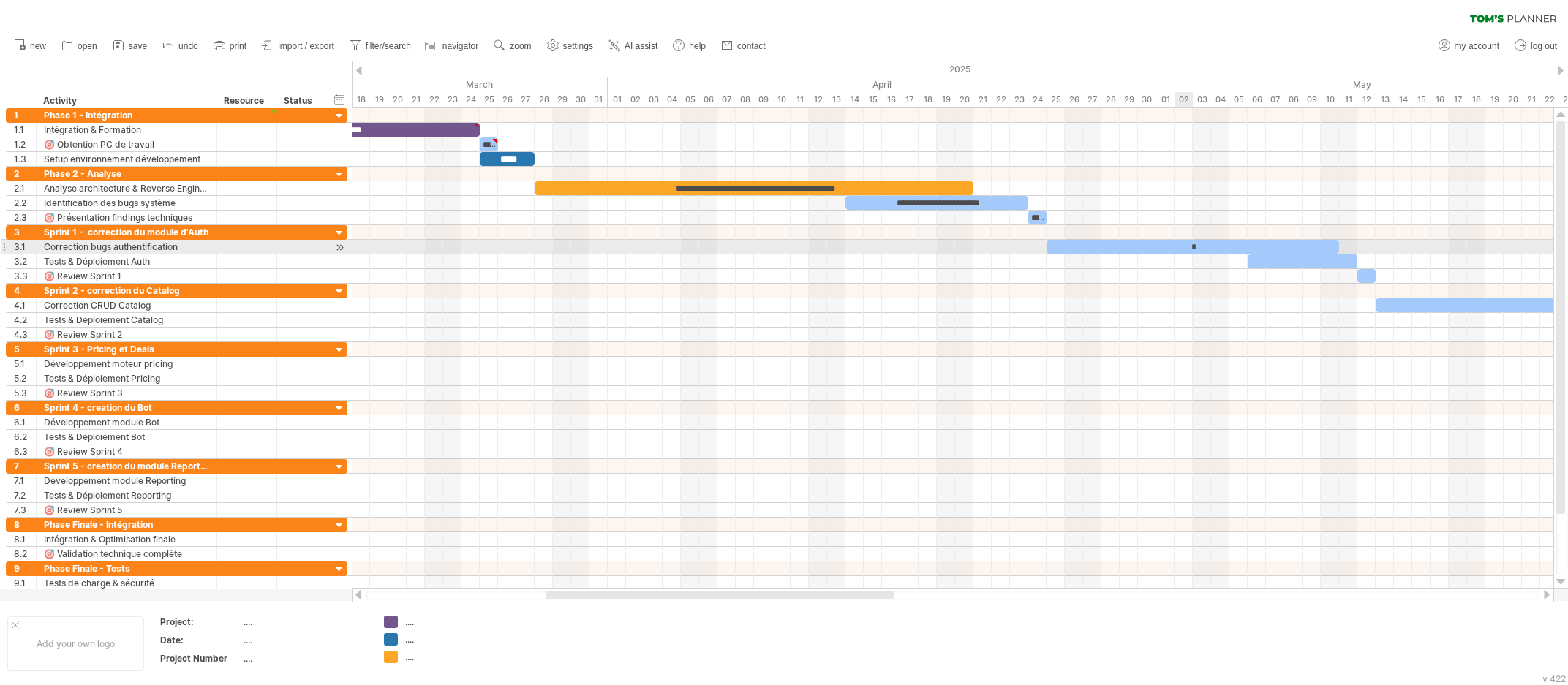 type 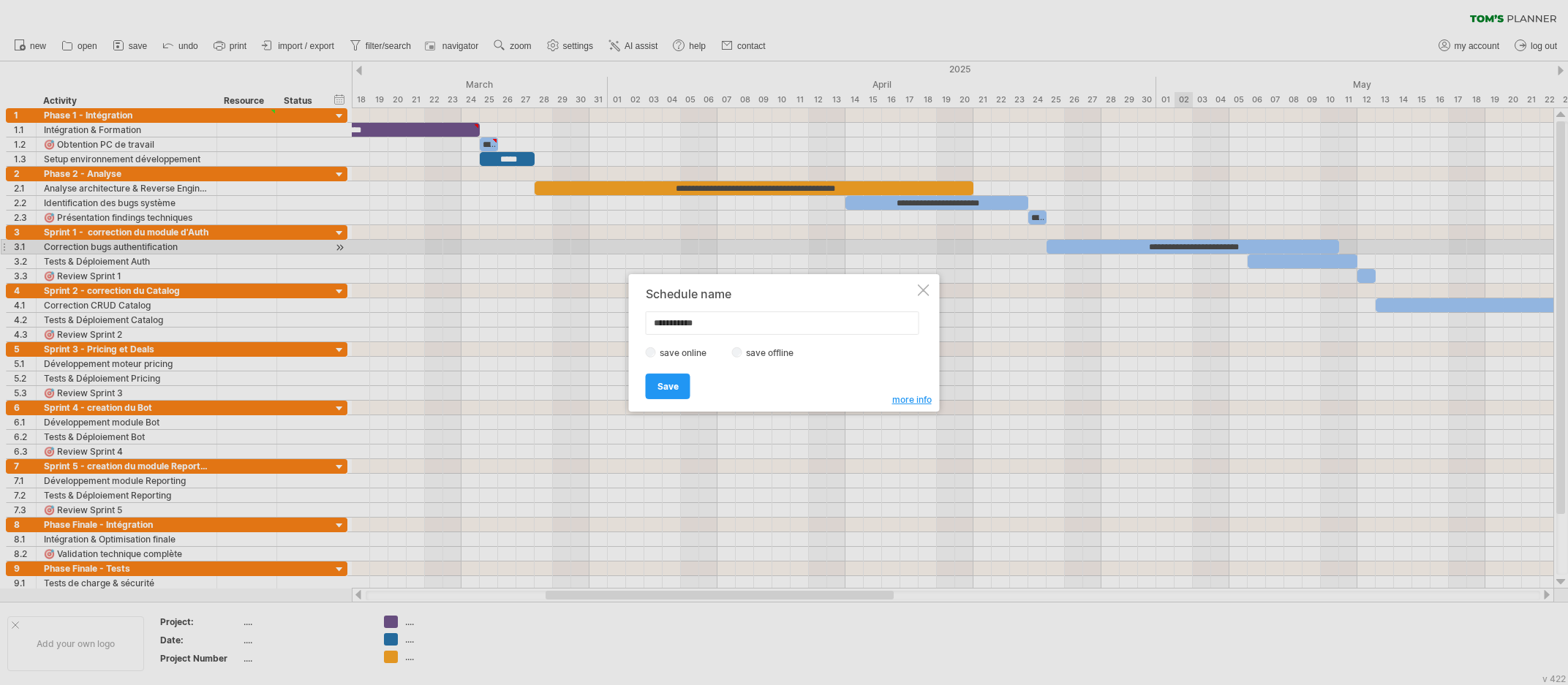 click on "**********" at bounding box center (784, 342) 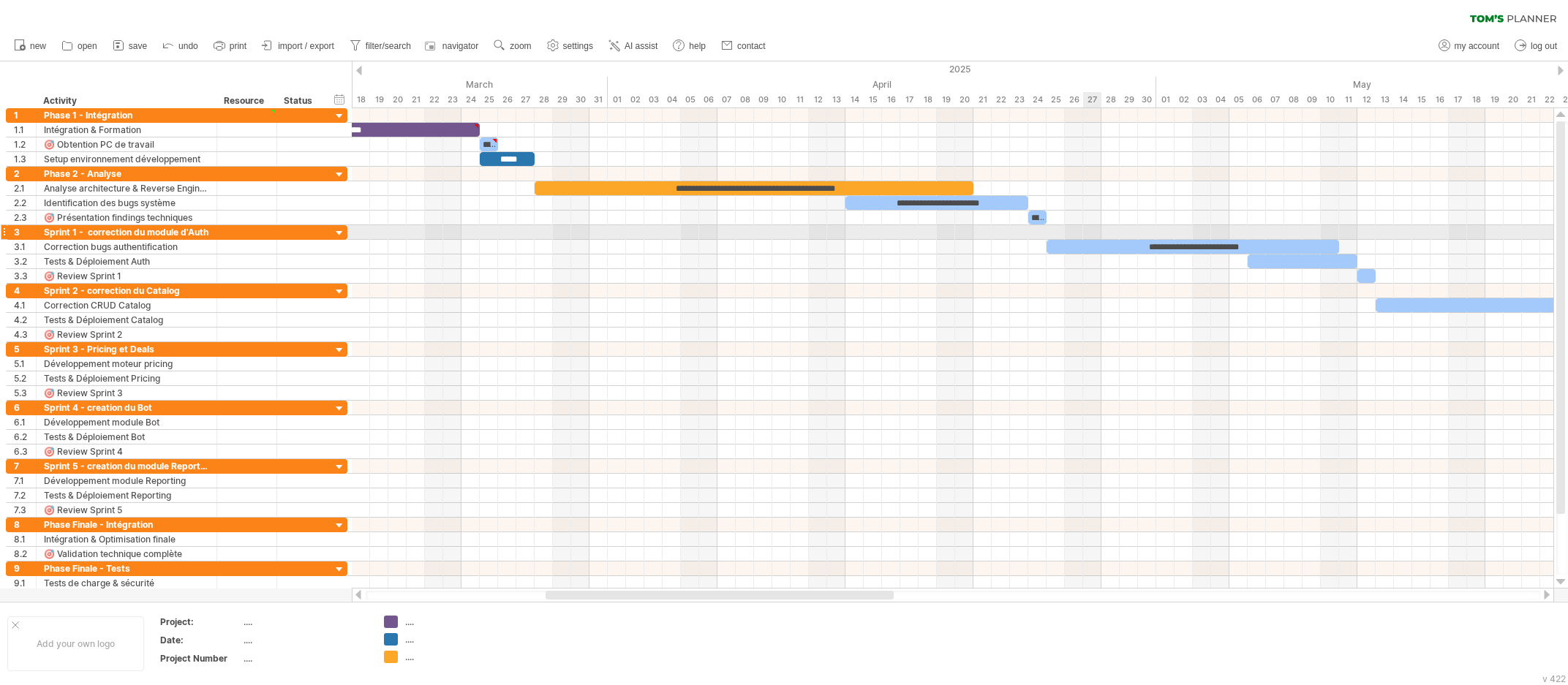 click on "**********" at bounding box center (952, 348) 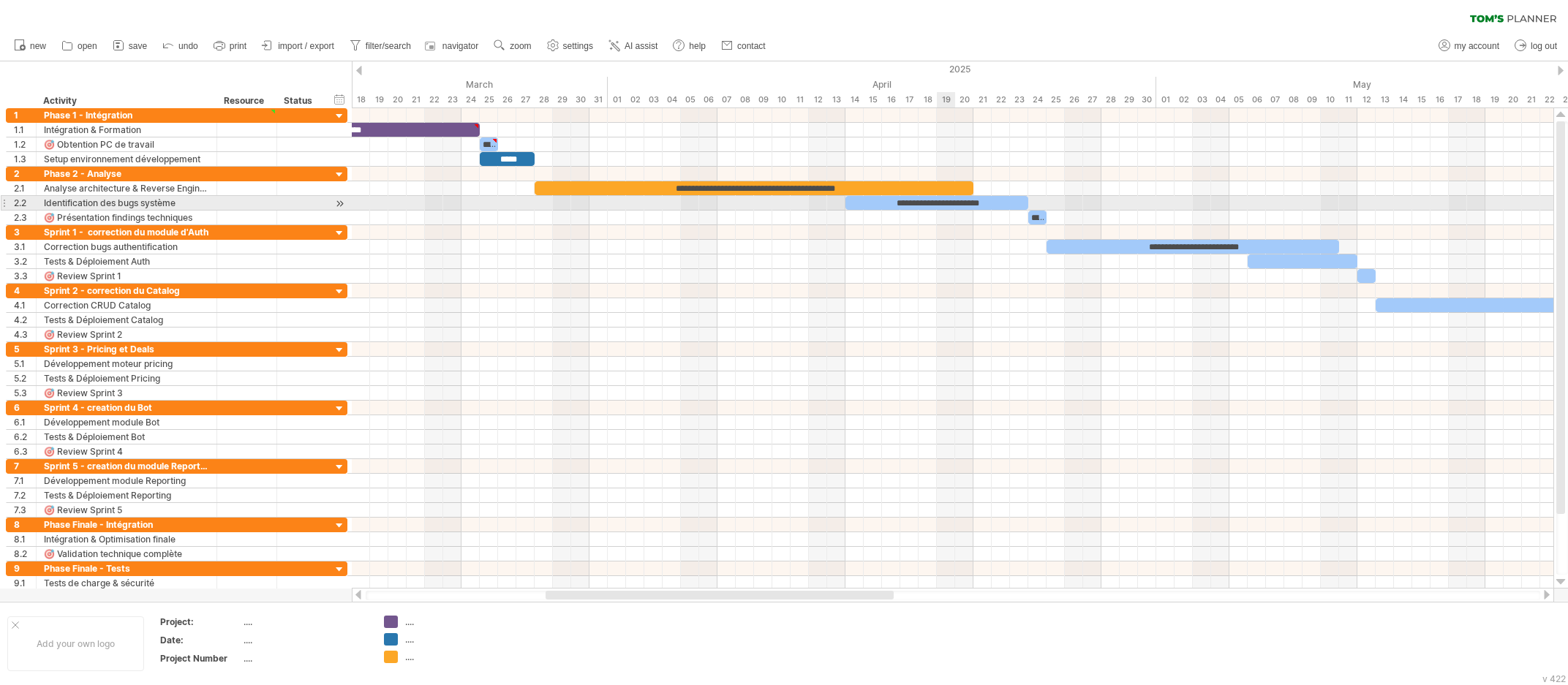 click on "**********" at bounding box center (937, 203) 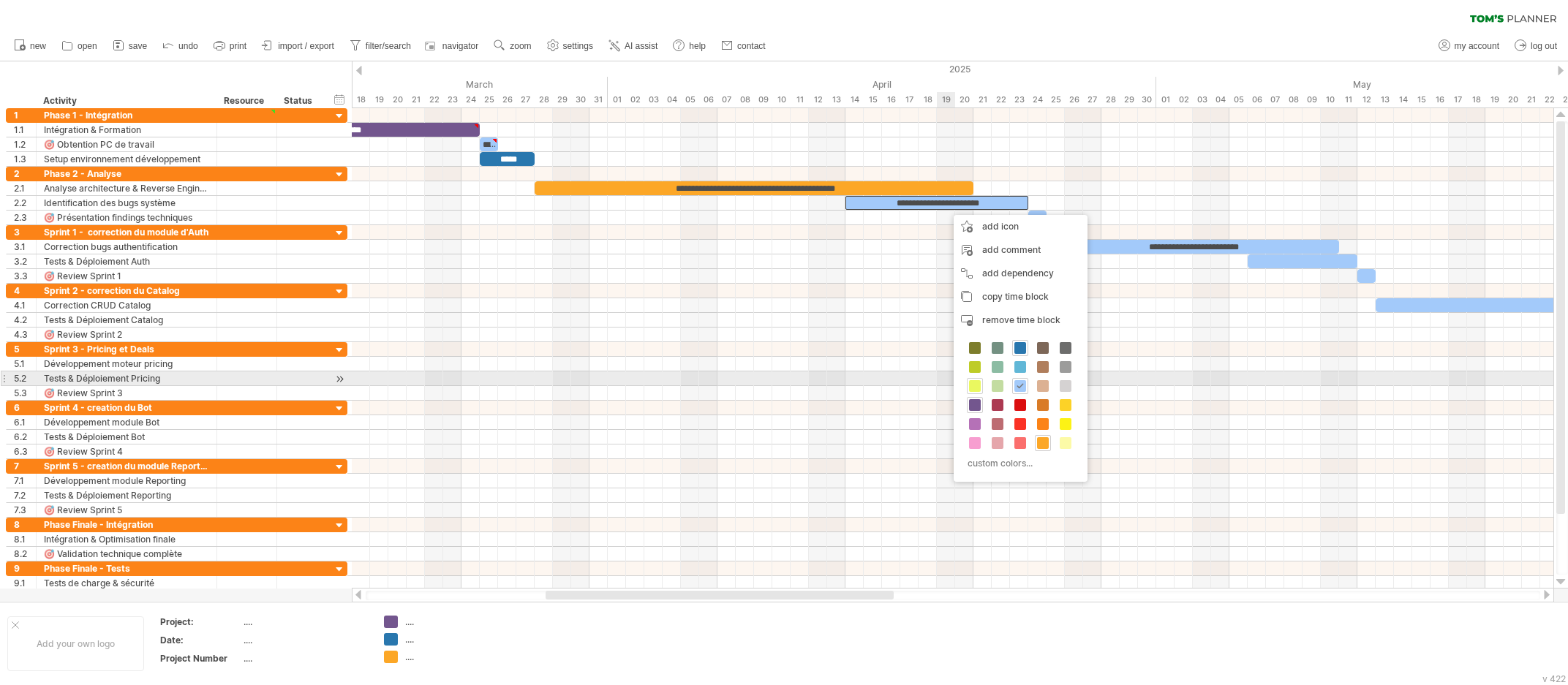 click at bounding box center (975, 386) 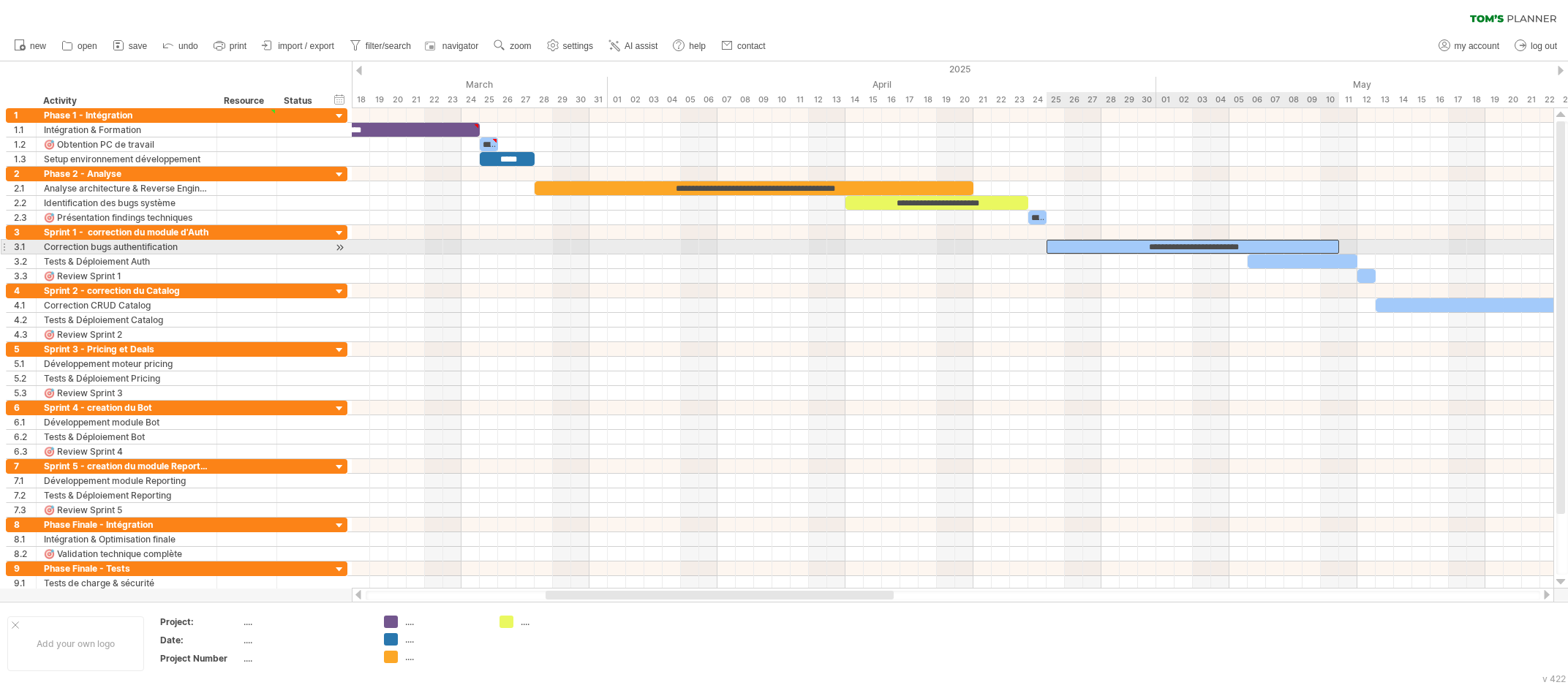 click on "**********" at bounding box center (1193, 246) 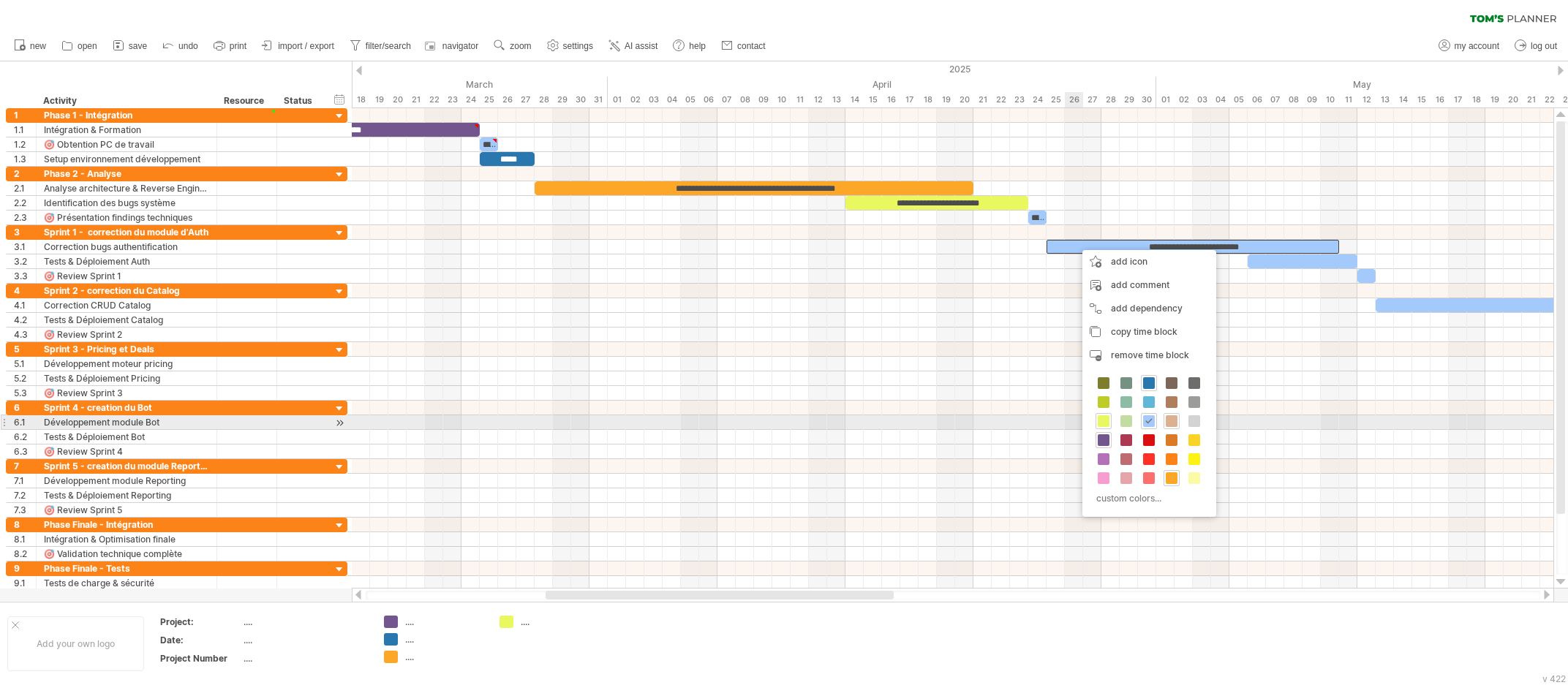 click at bounding box center [1172, 421] 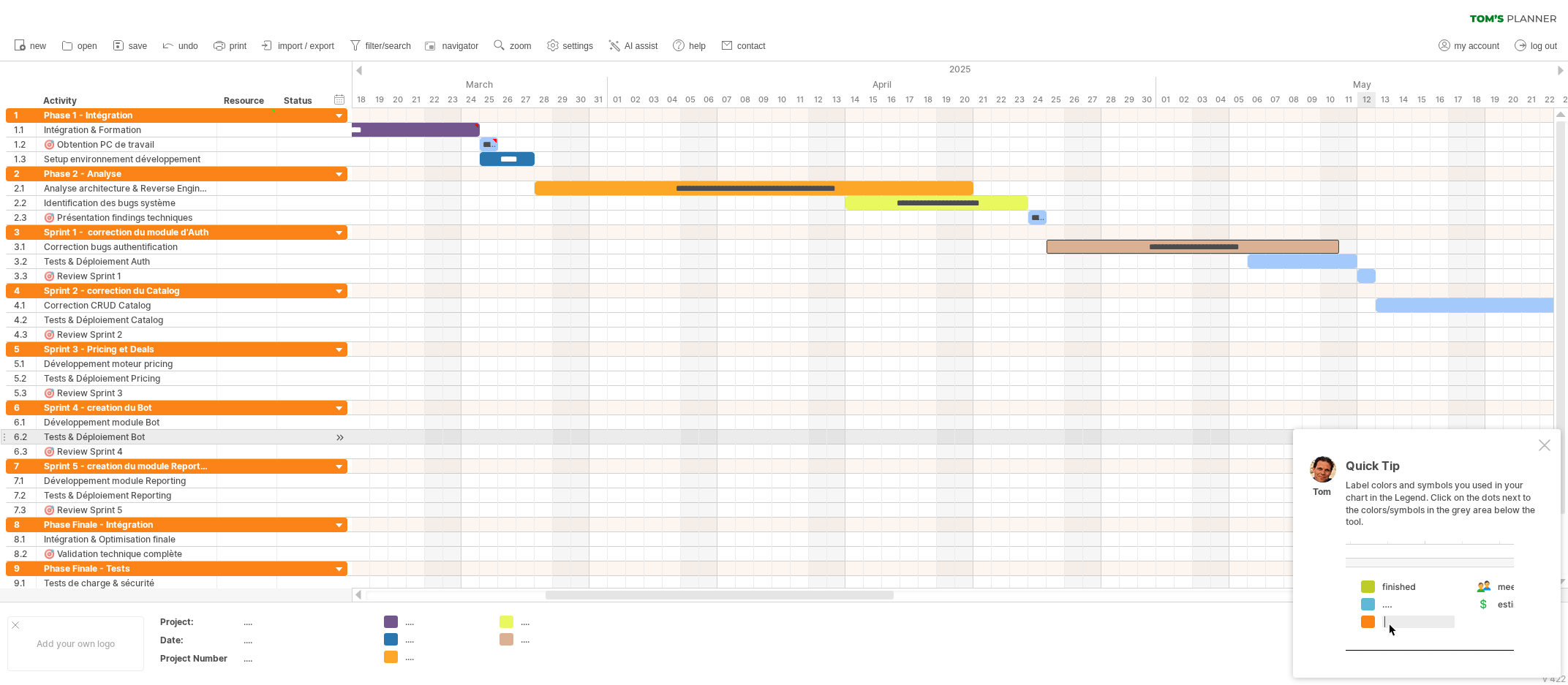 click on "Quick Tip Label colors and symbols you used in your chart in the Legend. Click on the dots next to the colors/symbols in the grey area below the tool.   Tom" at bounding box center (1427, 553) 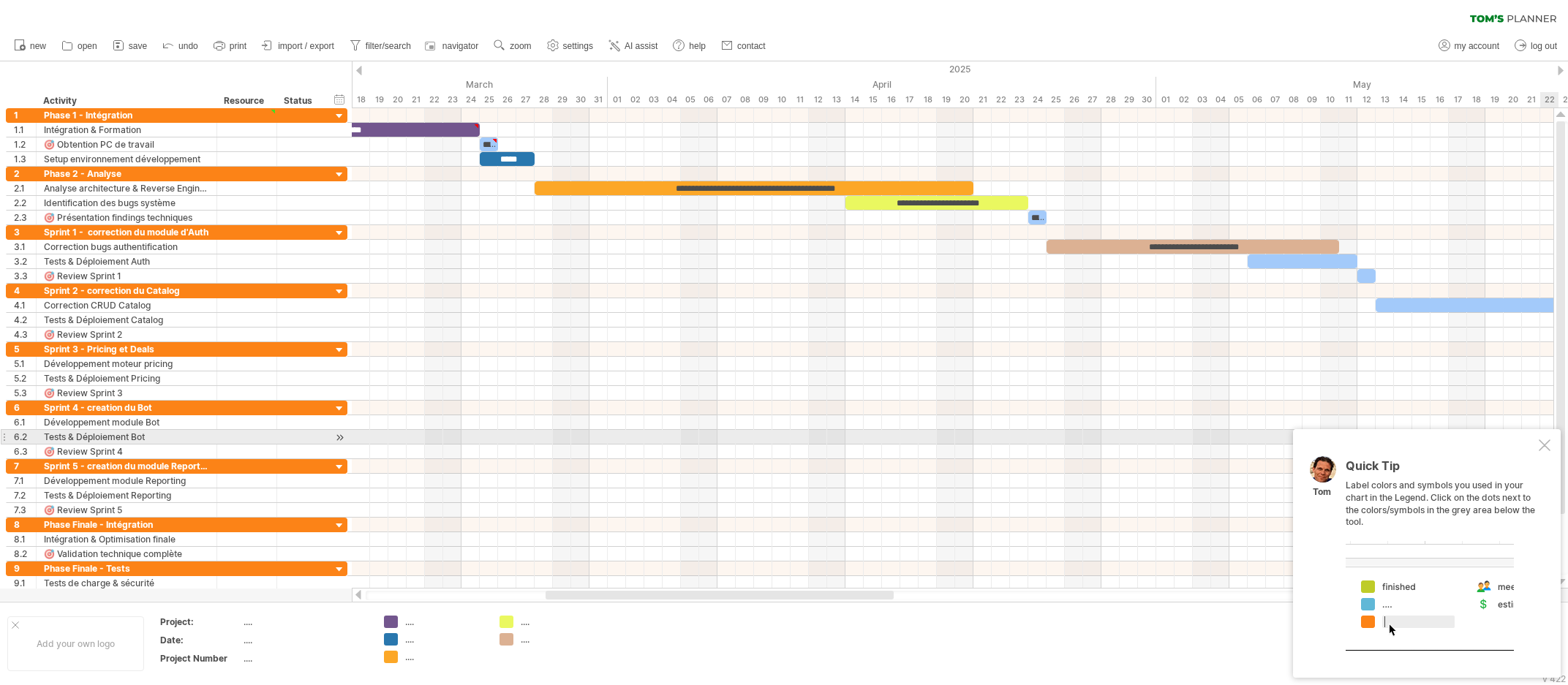 click on "Quick Tip Label colors and symbols you used in your chart in the Legend. Click on the dots next to the colors/symbols in the grey area below the tool.   Tom" at bounding box center [1427, 553] 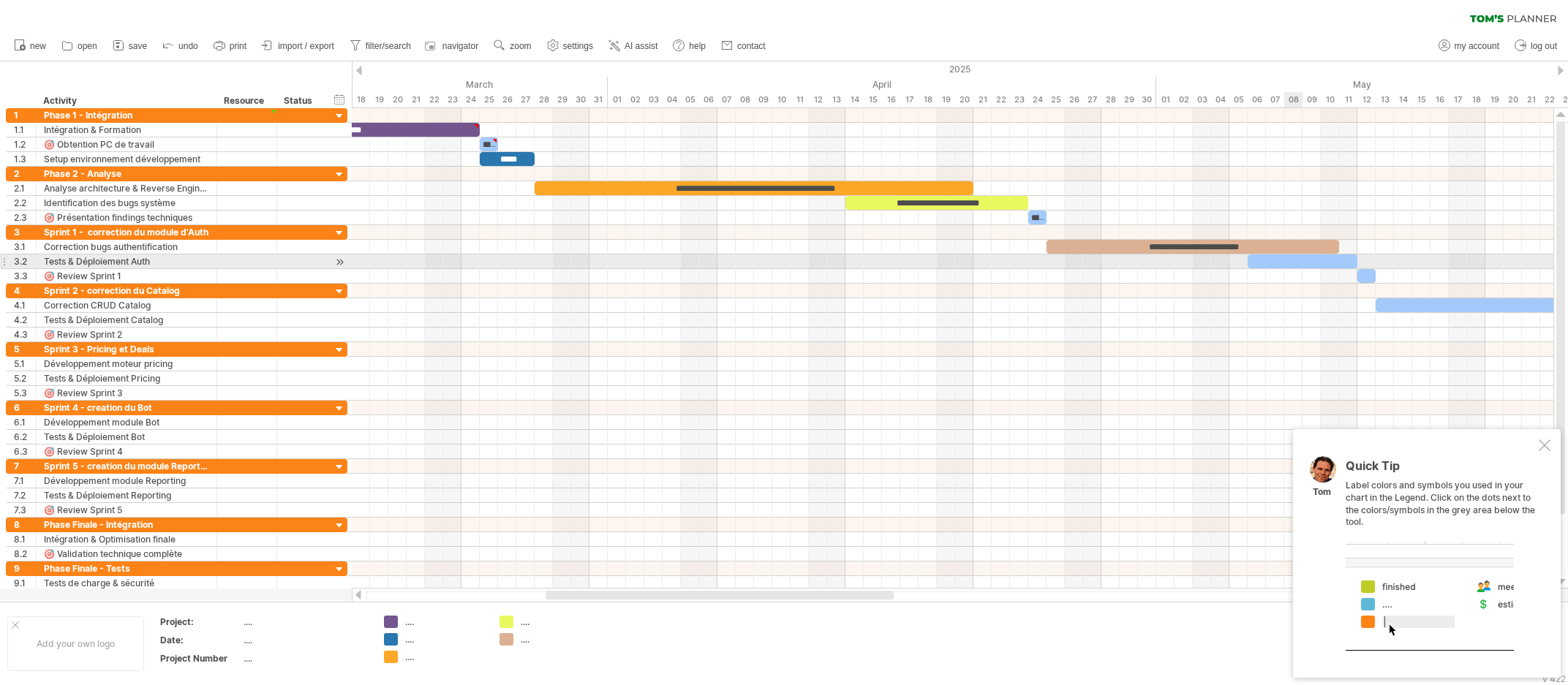 click on "​" at bounding box center (1303, 261) 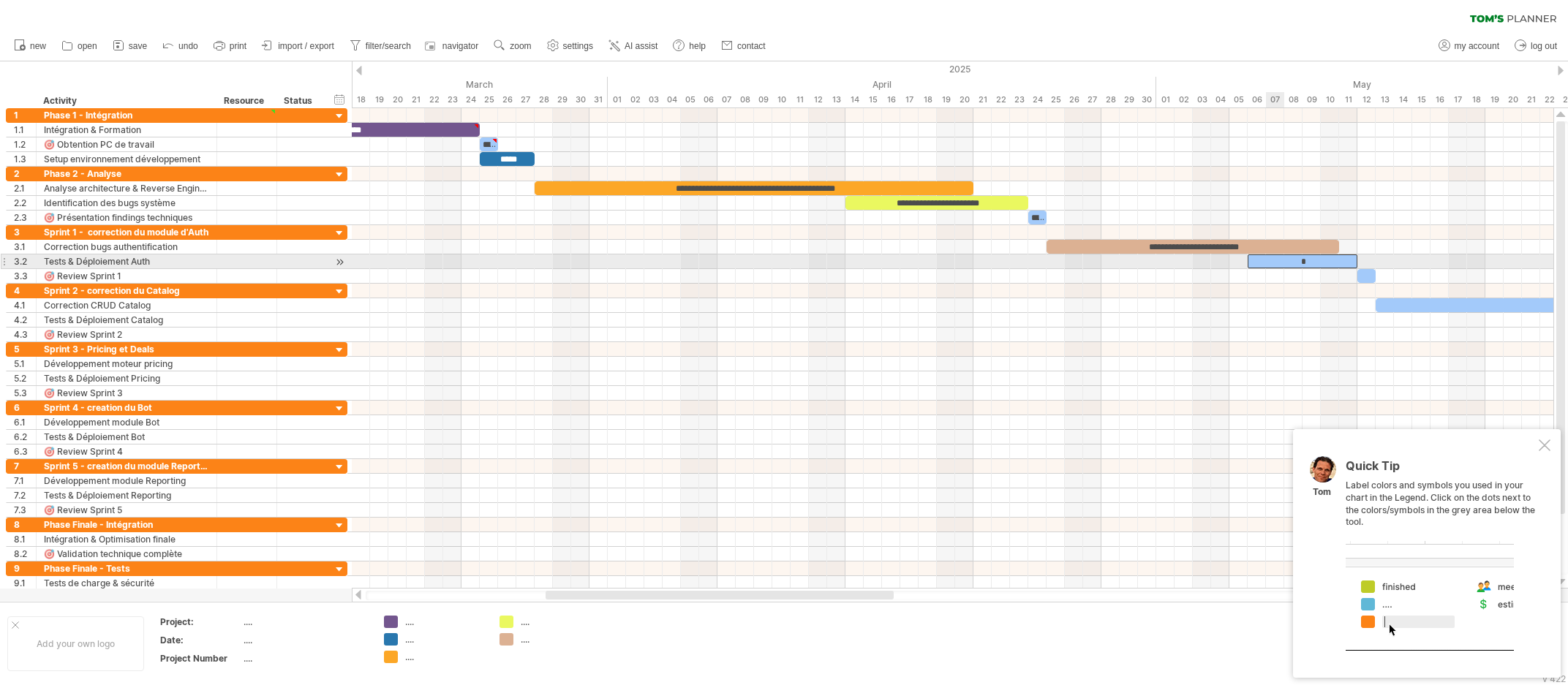 type 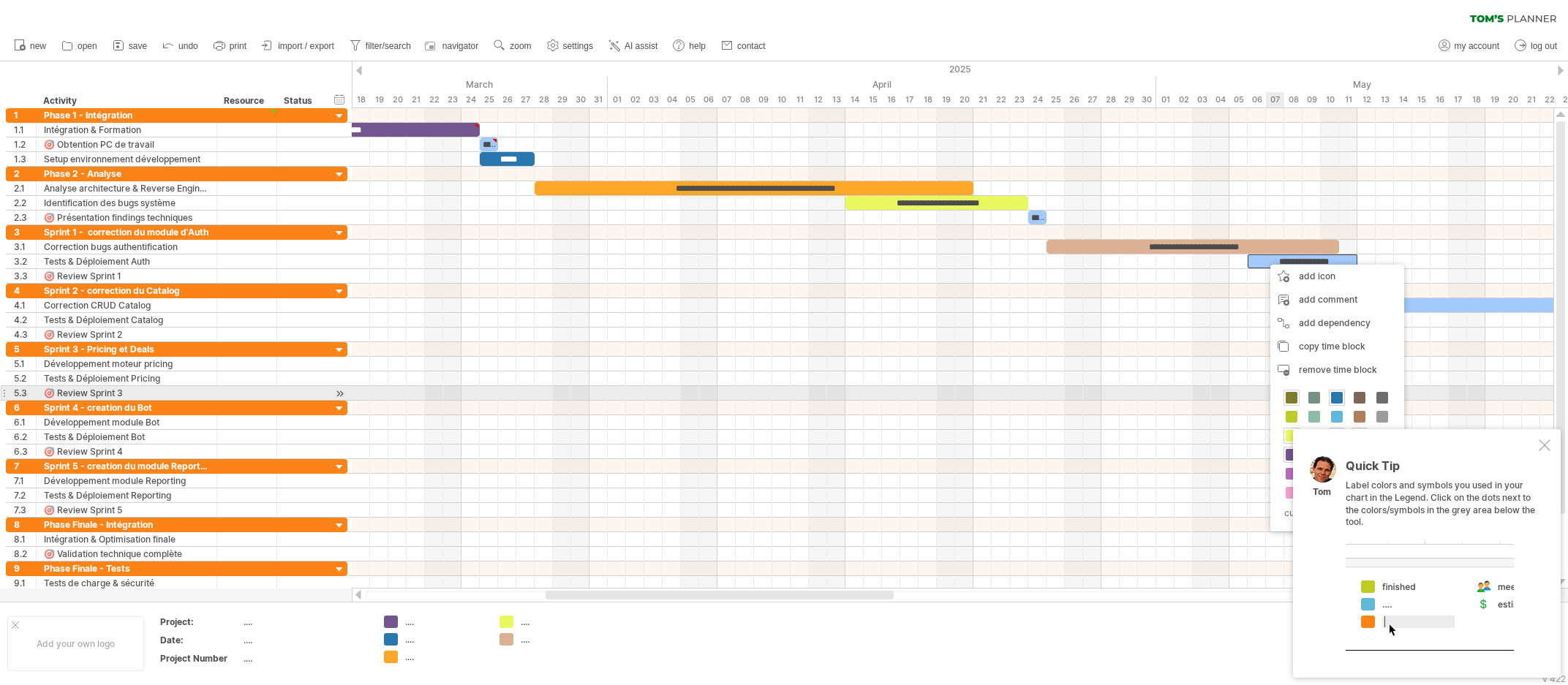 click at bounding box center (1292, 398) 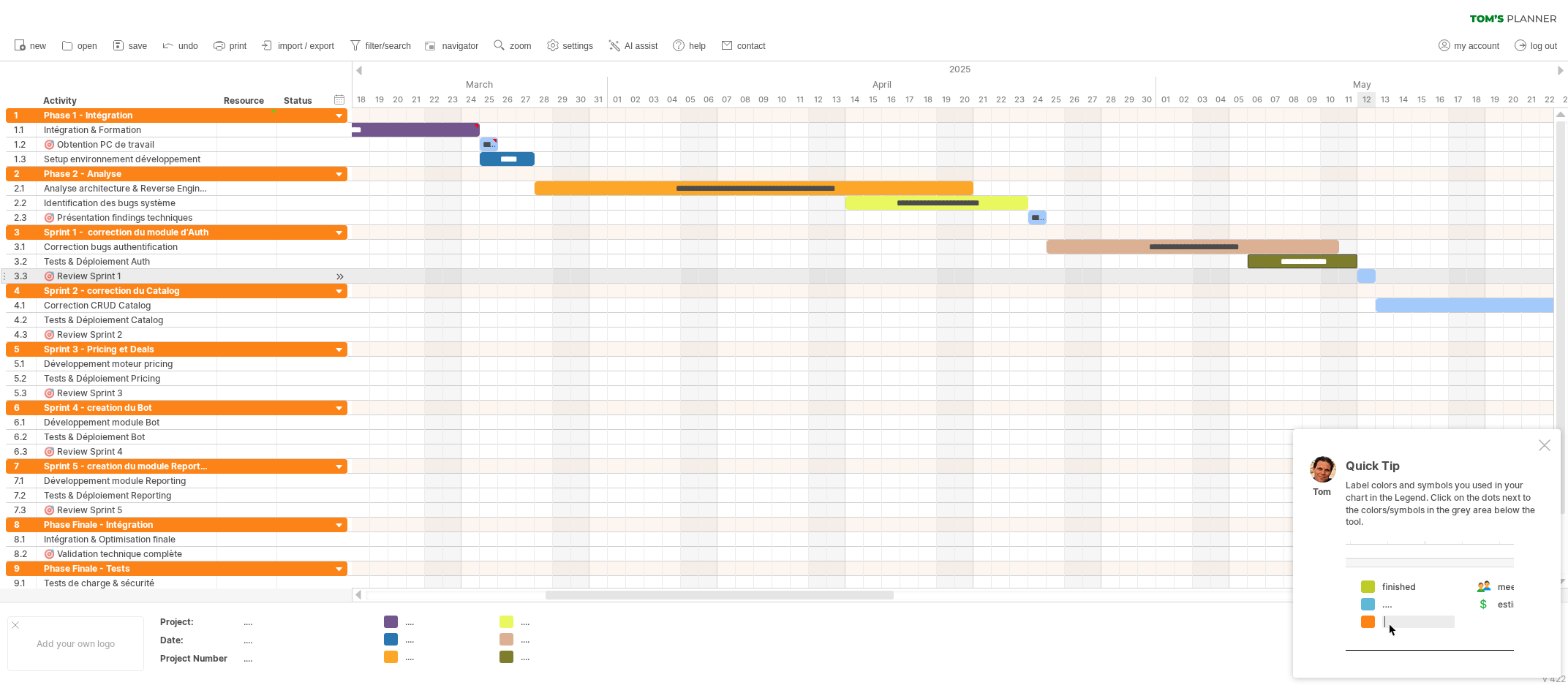 click on "​" at bounding box center [1366, 276] 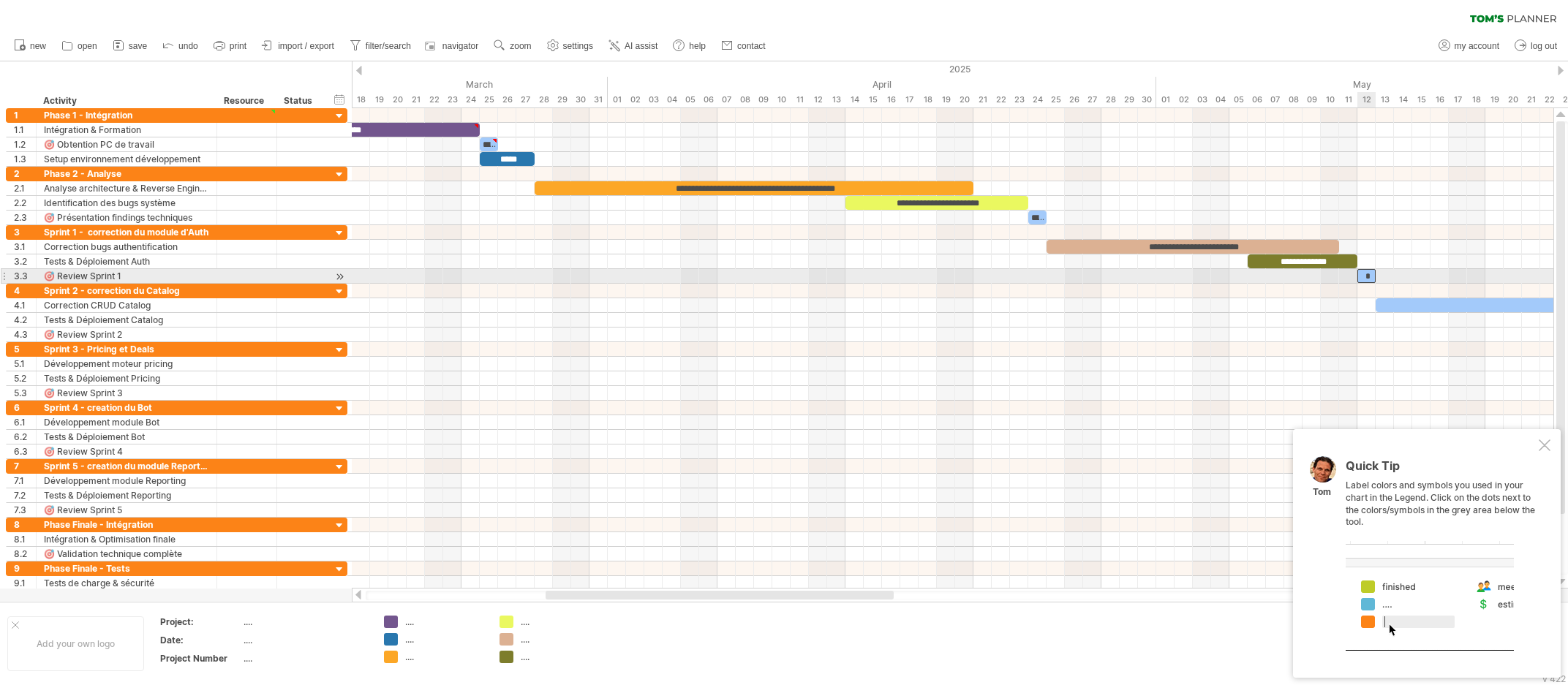 type 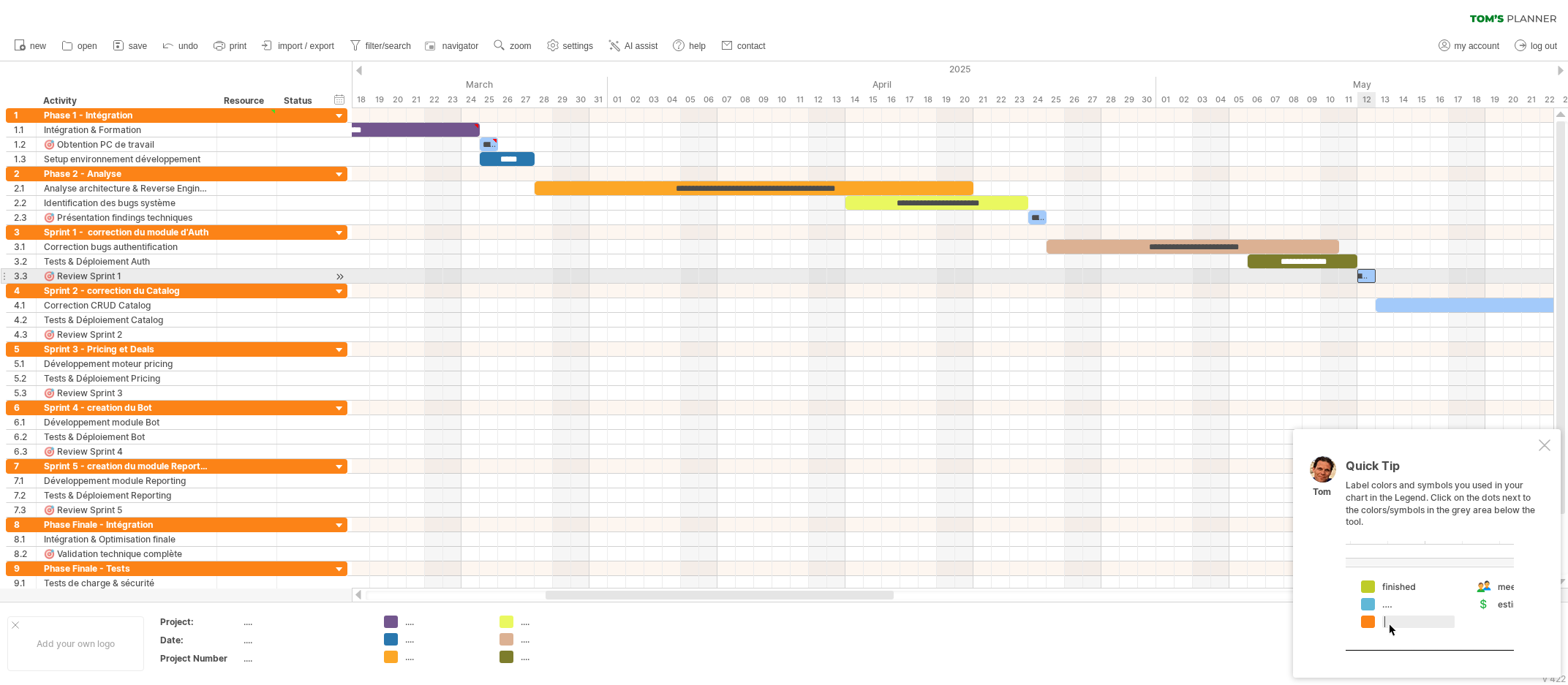 scroll, scrollTop: 0, scrollLeft: 14, axis: horizontal 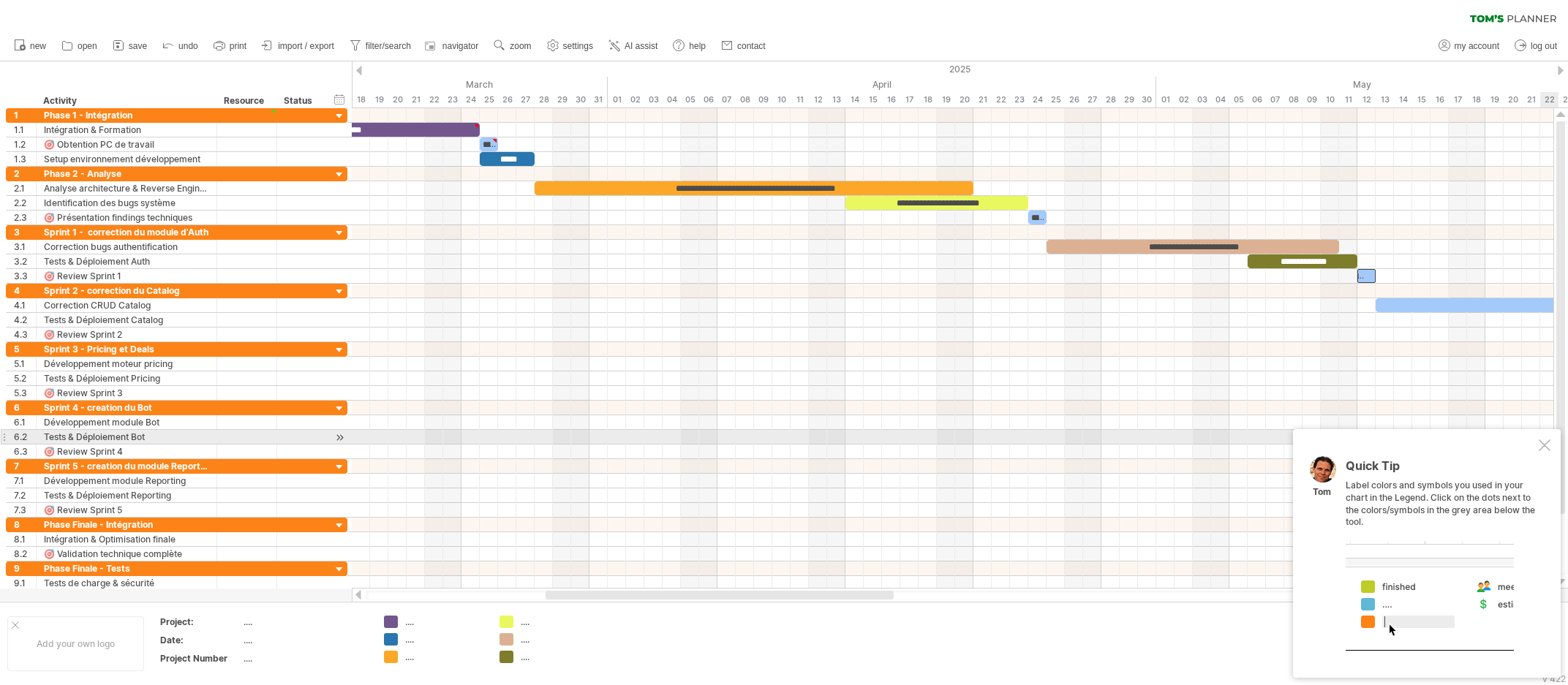 click on "Quick Tip Label colors and symbols you used in your chart in the Legend. Click on the dots next to the colors/symbols in the grey area below the tool.   Tom" at bounding box center (1427, 553) 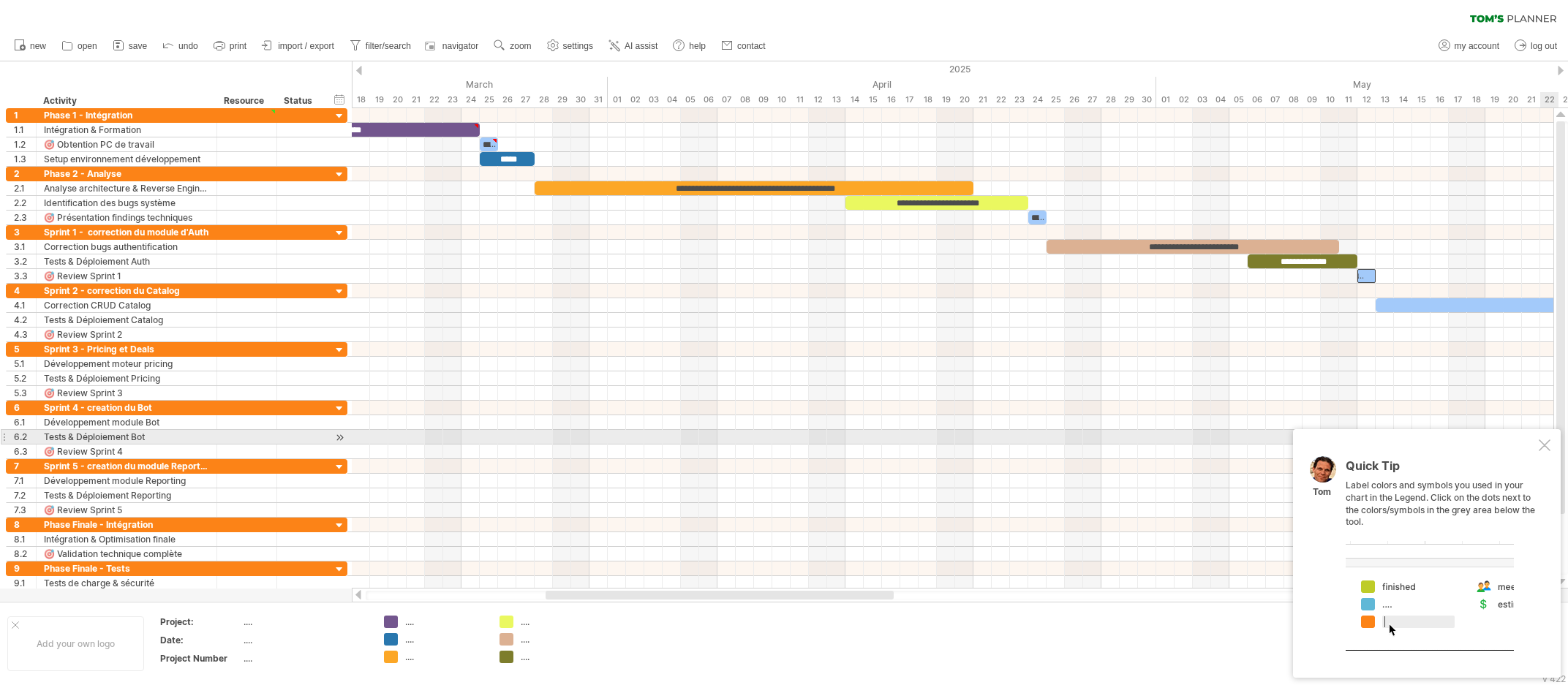 scroll, scrollTop: 0, scrollLeft: 0, axis: both 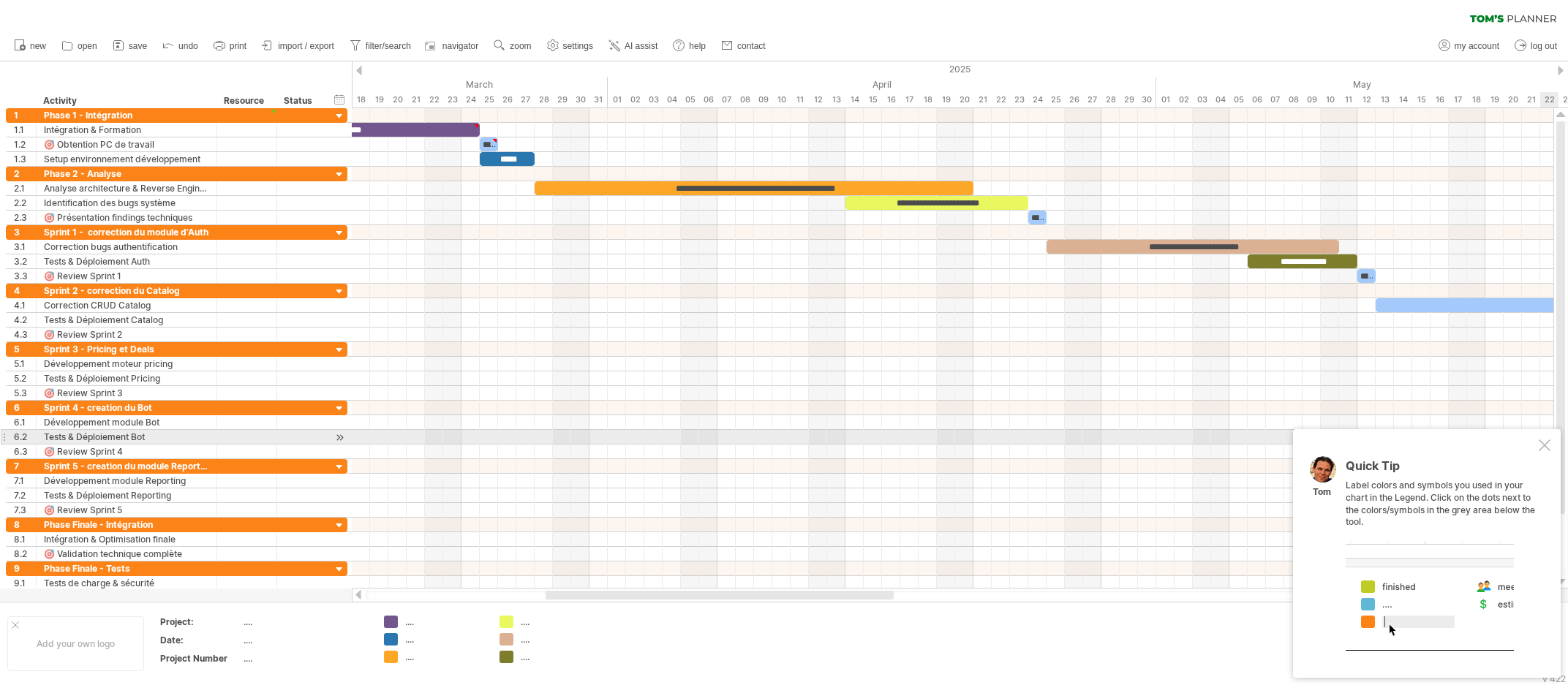 click on "Quick Tip Label colors and symbols you used in your chart in the Legend. Click on the dots next to the colors/symbols in the grey area below the tool.   Tom" at bounding box center (1427, 553) 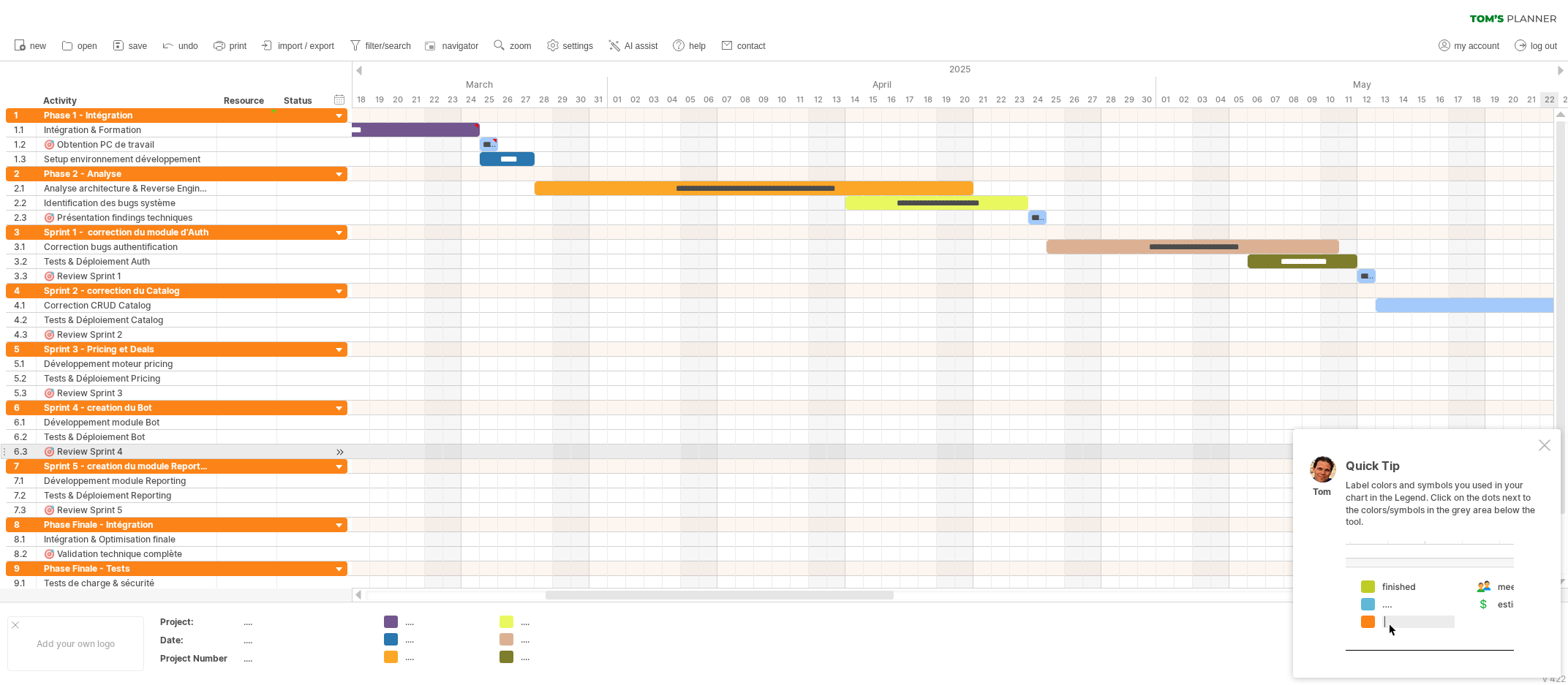 click at bounding box center [1545, 445] 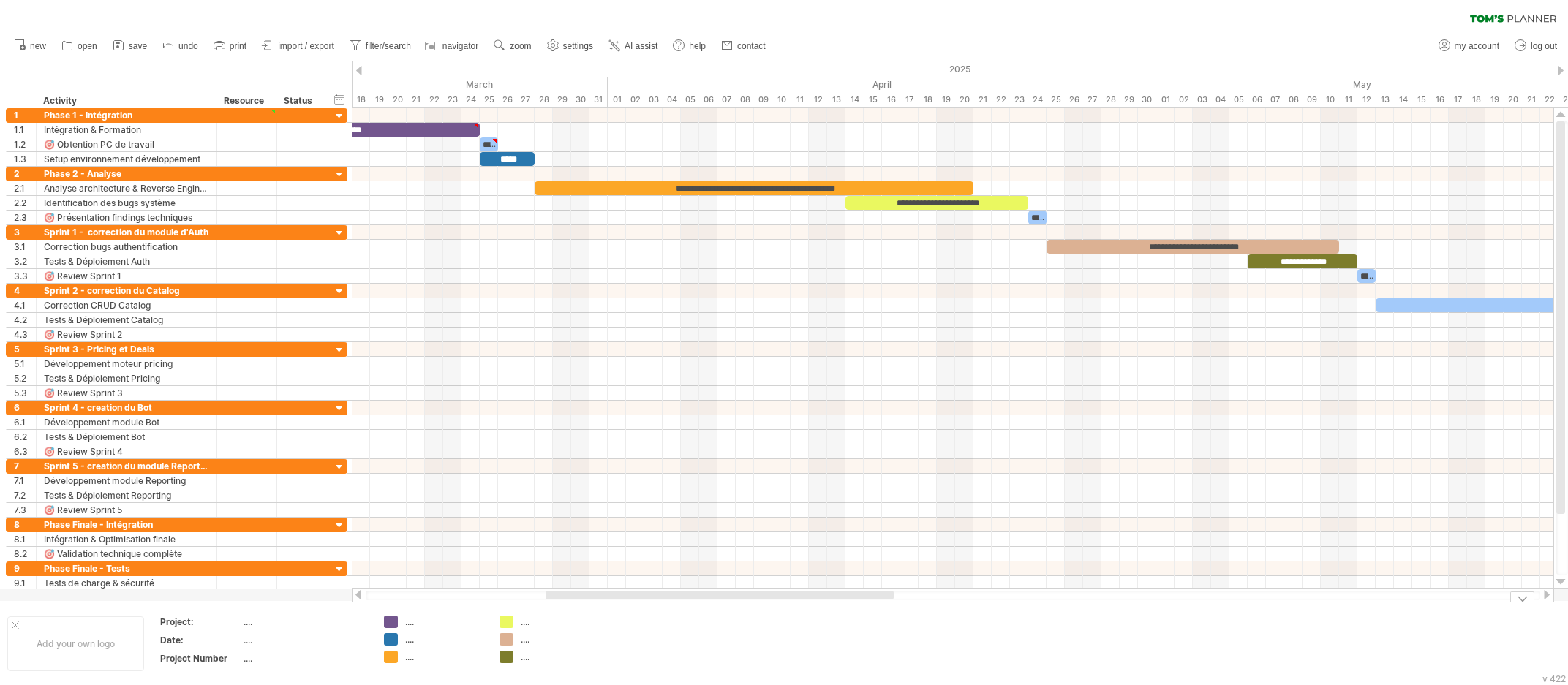 click on "...." at bounding box center (434, 621) 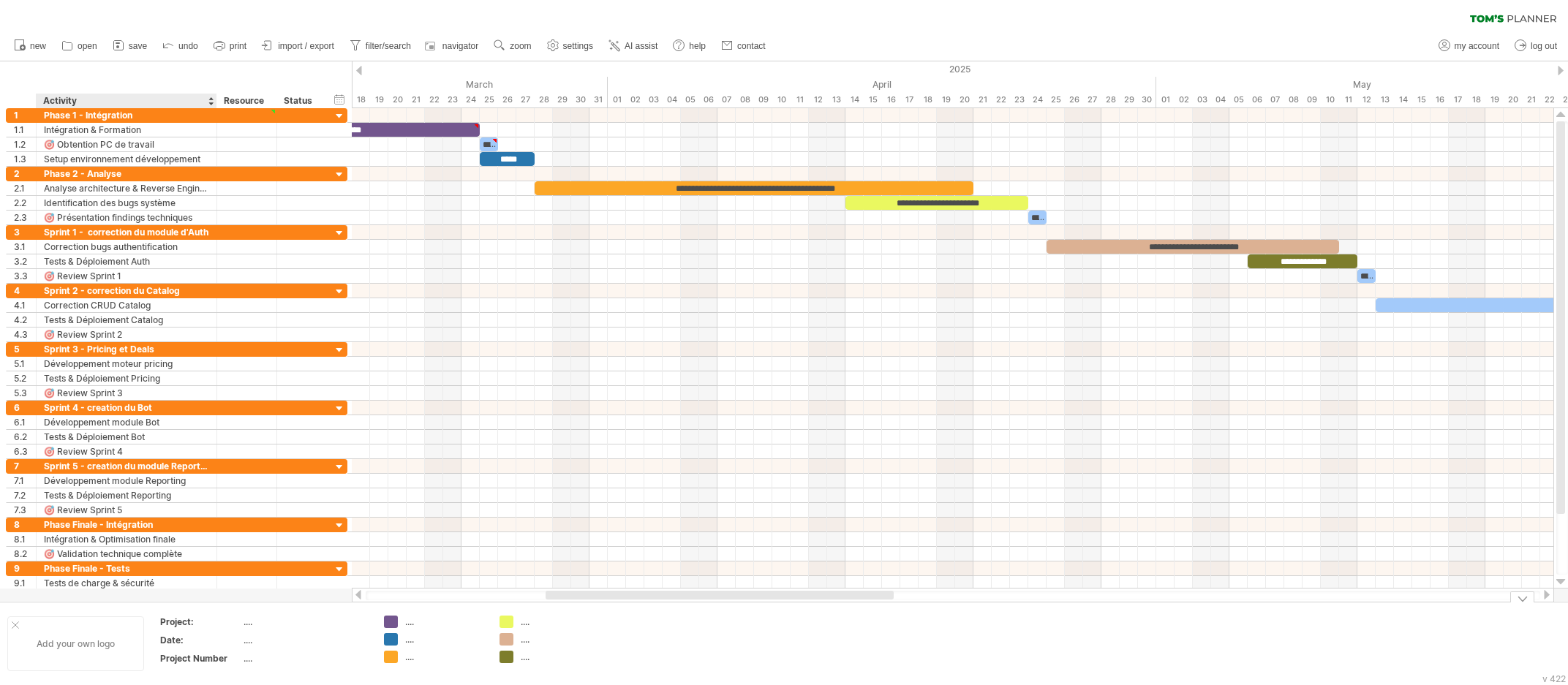 click on "Add your own logo" at bounding box center (75, 643) 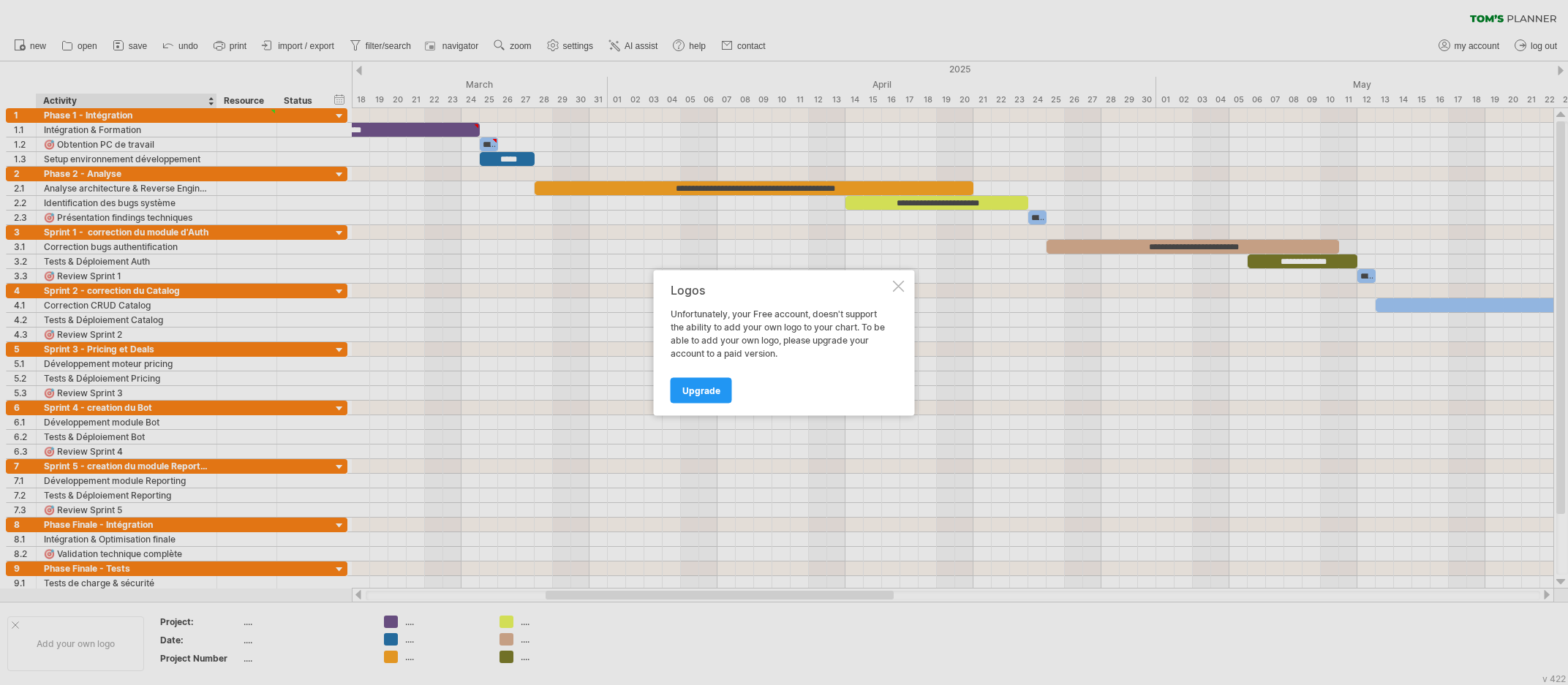 click at bounding box center [899, 286] 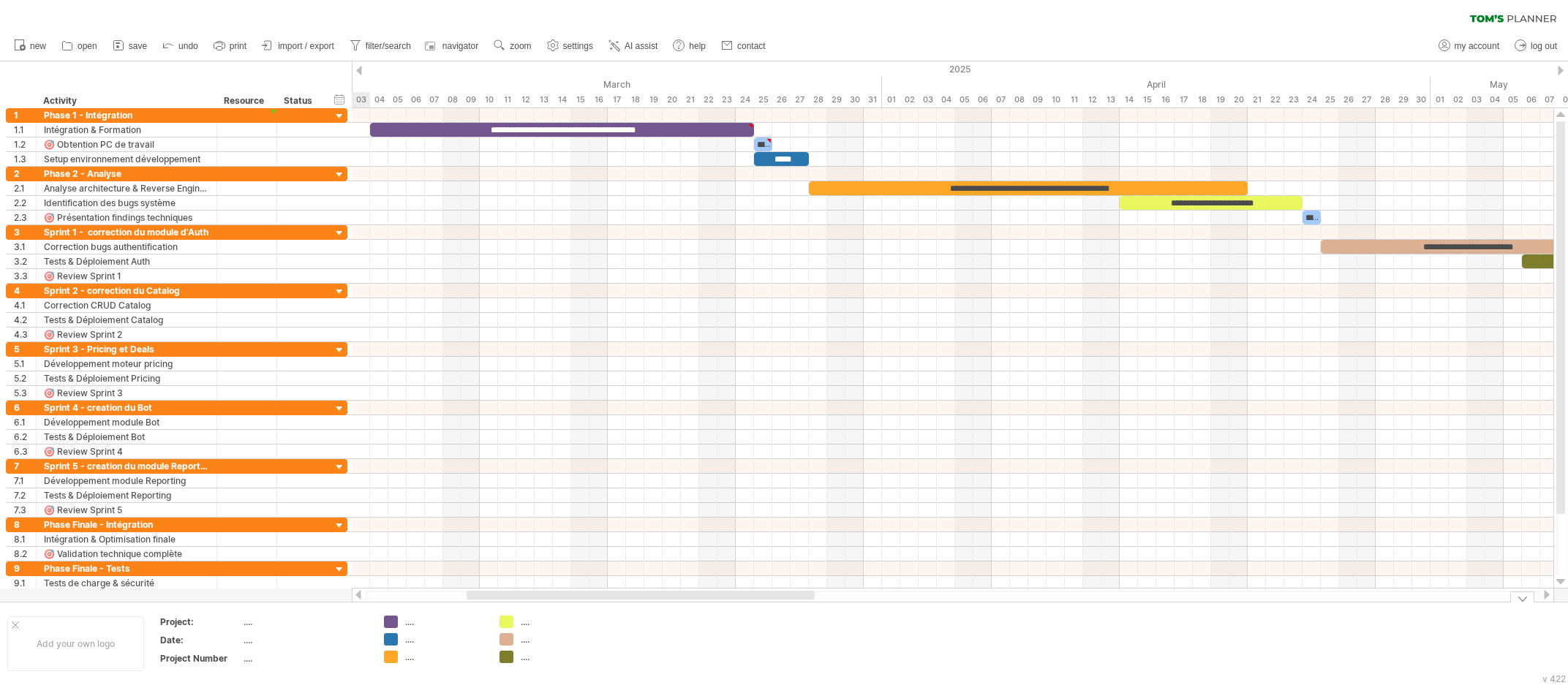 drag, startPoint x: 731, startPoint y: 599, endPoint x: 652, endPoint y: 602, distance: 79.05694 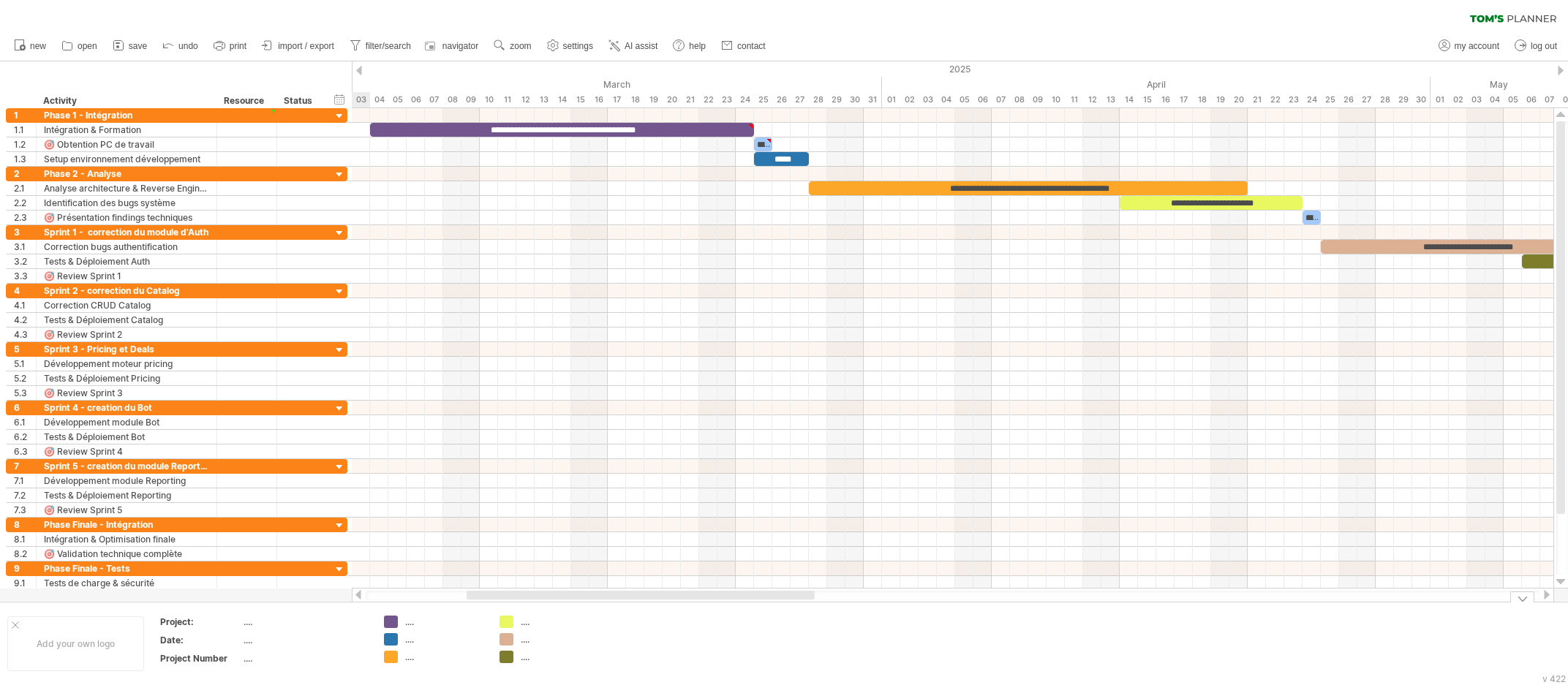 click on "Trying to reach plan.tomsplanner.com
Connected again...
0%
clear filter
new 1" at bounding box center (784, 342) 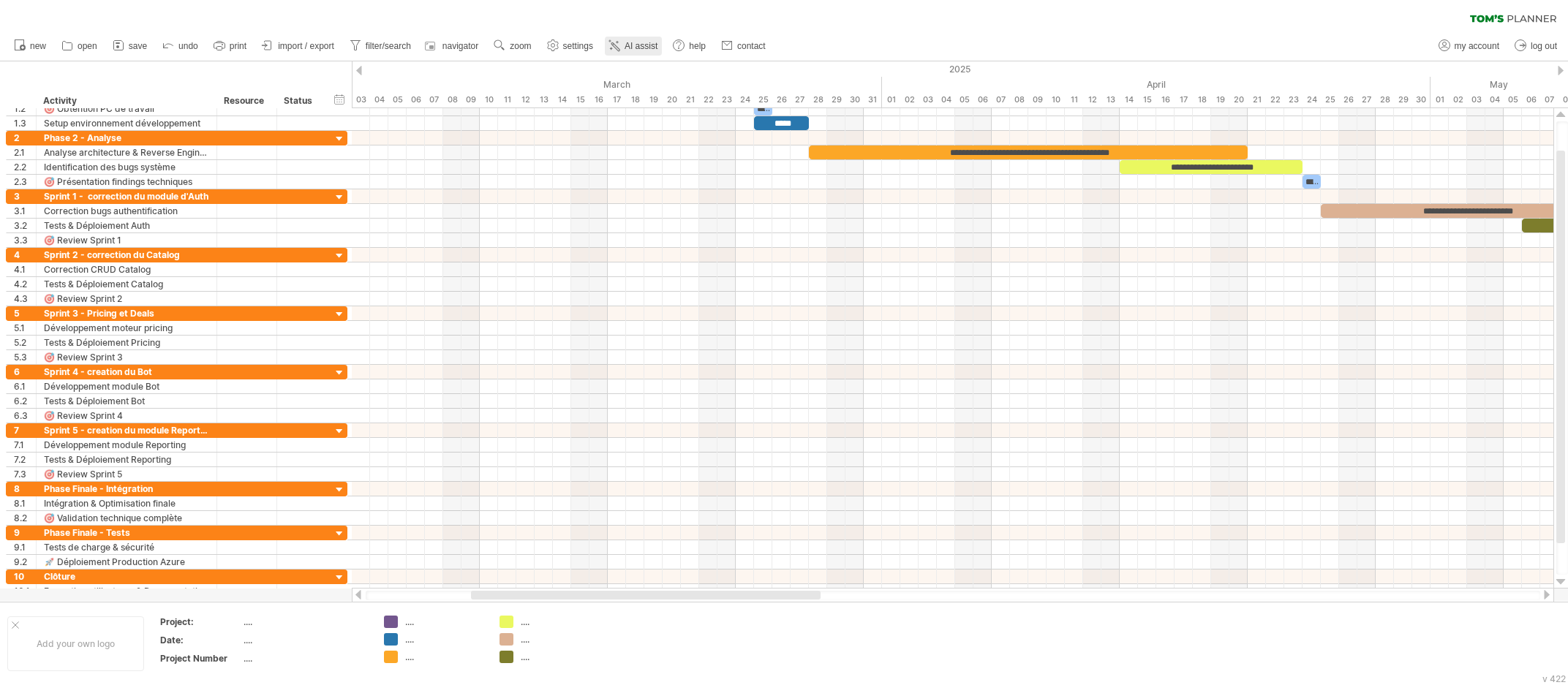 click on "AI assist" at bounding box center [641, 46] 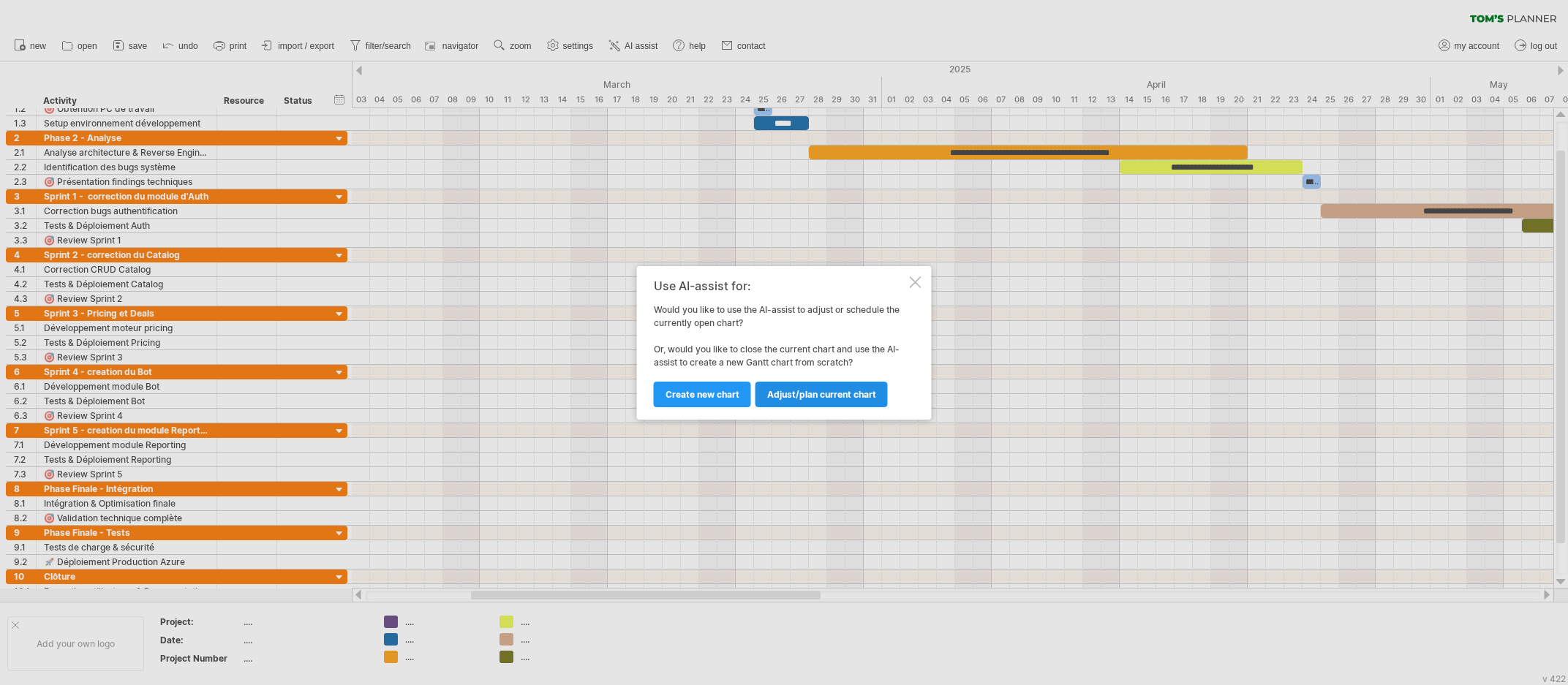 click on "Adjust/plan current chart" at bounding box center [821, 394] 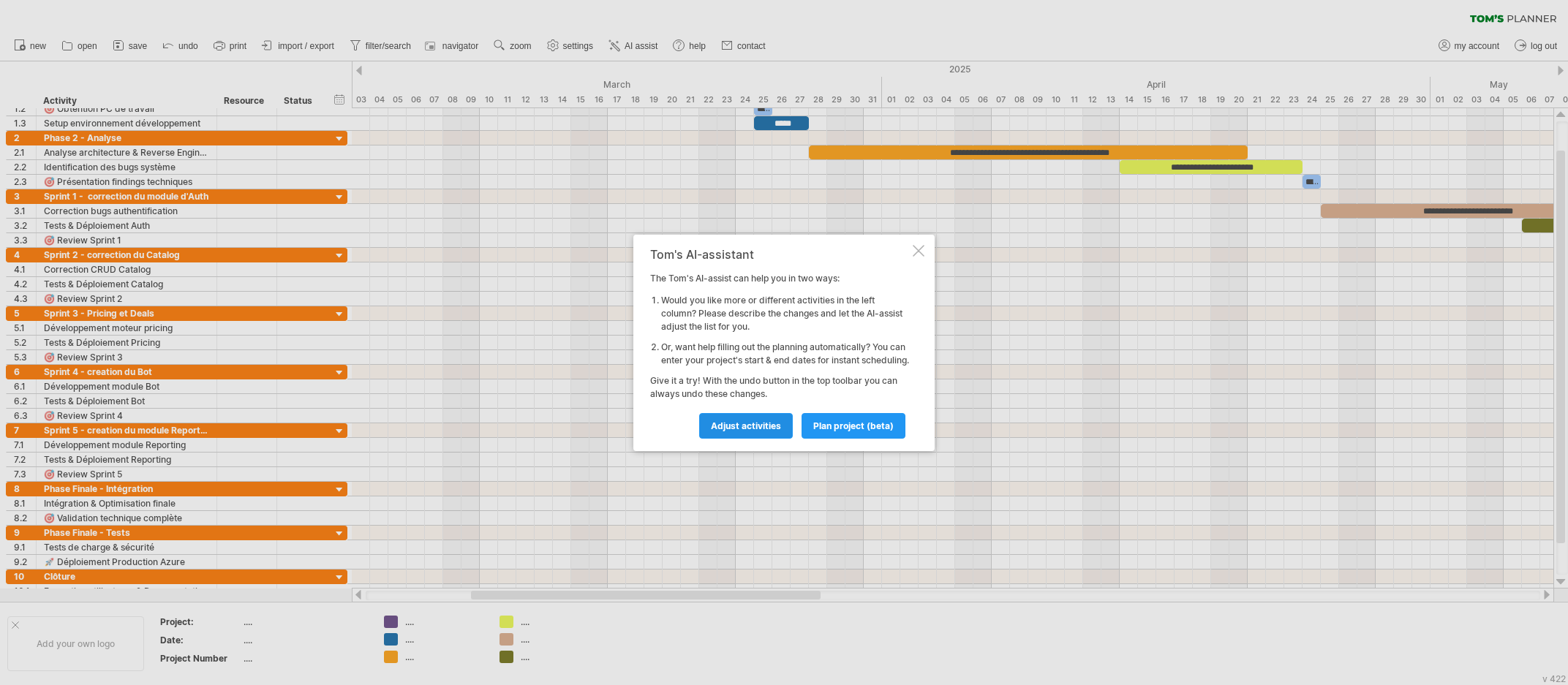click on "Adjust activities" at bounding box center [746, 425] 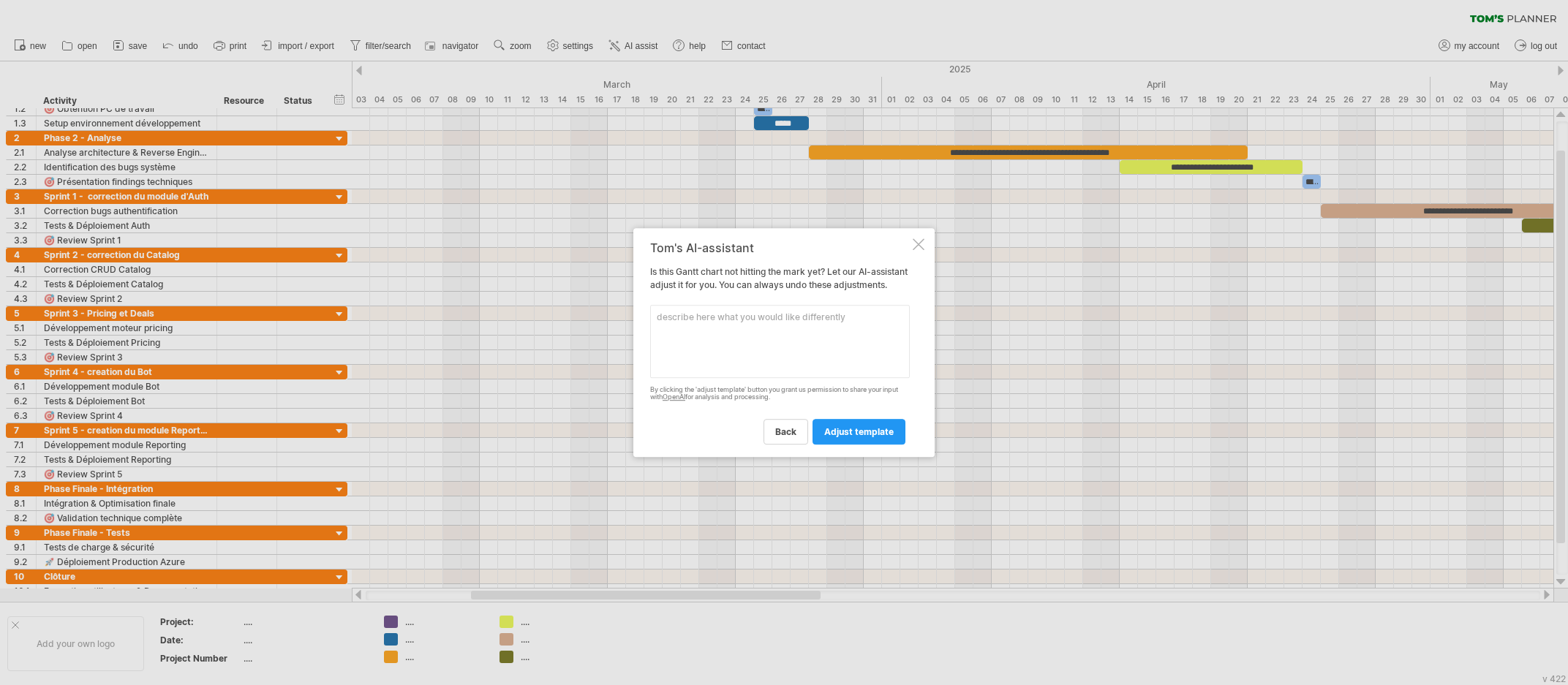 click at bounding box center (780, 341) 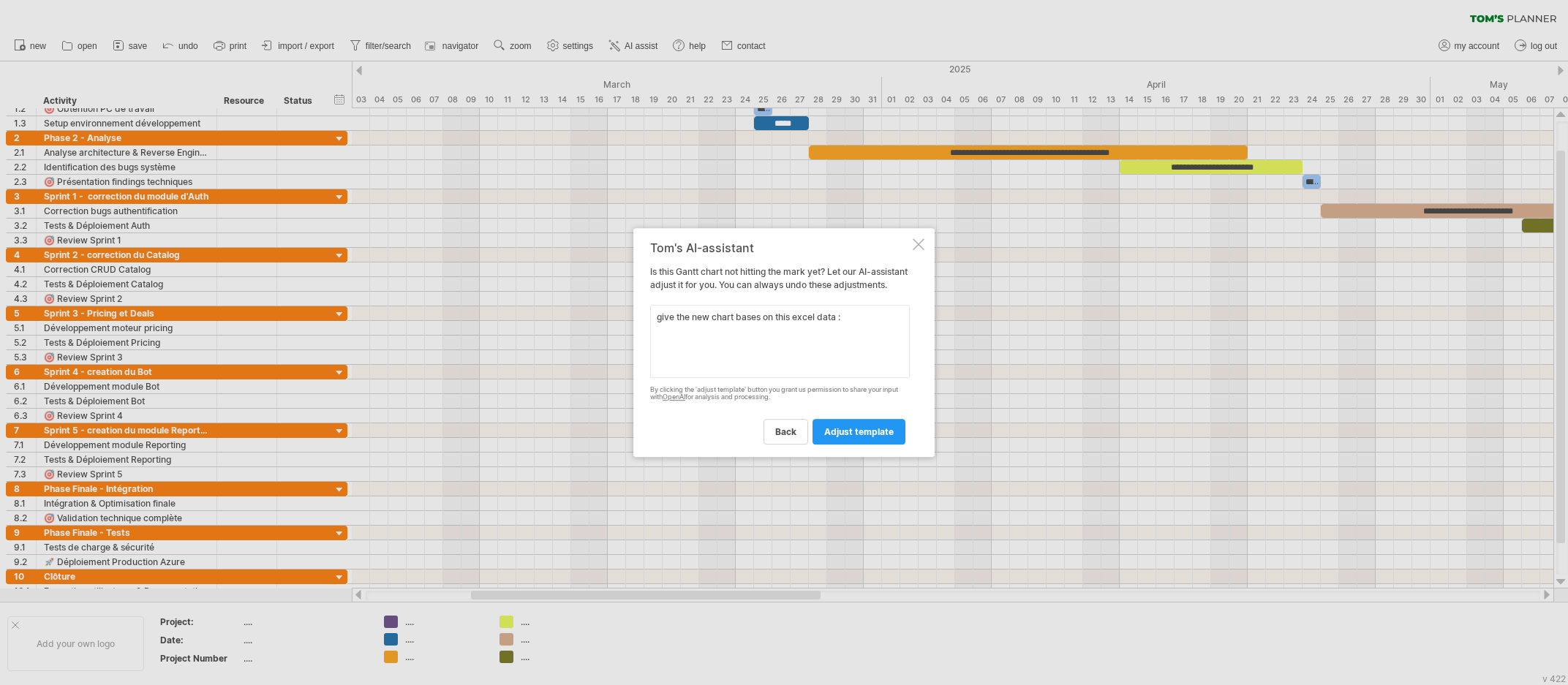 paste on "Name,Start,End,Group,Resource,Color
Intégration & Formation,2025-03-04,2025-03-24,Phase 1 - Intégration,Stagiaire,#3498db
🎯 Obtention PC de travail,2025-03-25,2025-03-25,Phase 1 - Intégration,IT Support,#f39c12
Setup environnement développement,2025-03-25,2025-03-27,Phase 1 - Intégration,Stagiaire,#3498db
Analyse architecture & Reverse Engineering,2025-03-28,2025-04-20,Phase 2 - Analyse,Stagiaire,#e67e22
Identification des bugs système,2025-04-14,2025-04-23,Phase 2 - Analyse,Stagiaire,#e67e22
🎯 Présentation findings techniques,2025-04-24,2025-04-24,Phase 2 - Analyse,Stagiaire + Encadrant,#f39c12
Corrections bugs générales,2025-04-25,2025-05-22,Sprint 1 - Corrections,Stagiaire,#27ae60
Tests & Déploiement corrections,2025-05-23,2025-05-25,Sprint 1 - Corrections,Stagiaire,#27ae60
🎯 Review Sprint 1,2025-05-26,2025-05-26,Sprint 1 - Corrections,Équipe,#f39c12
Développement moteur pricing,2025-05-27,2025-06-18,Sprint 2 - Pricing,Stagiaire,#16a085
Tests & Déploiement Pricing,2025-06-19,2025-06-21,Sprint 2 - Pricin..." 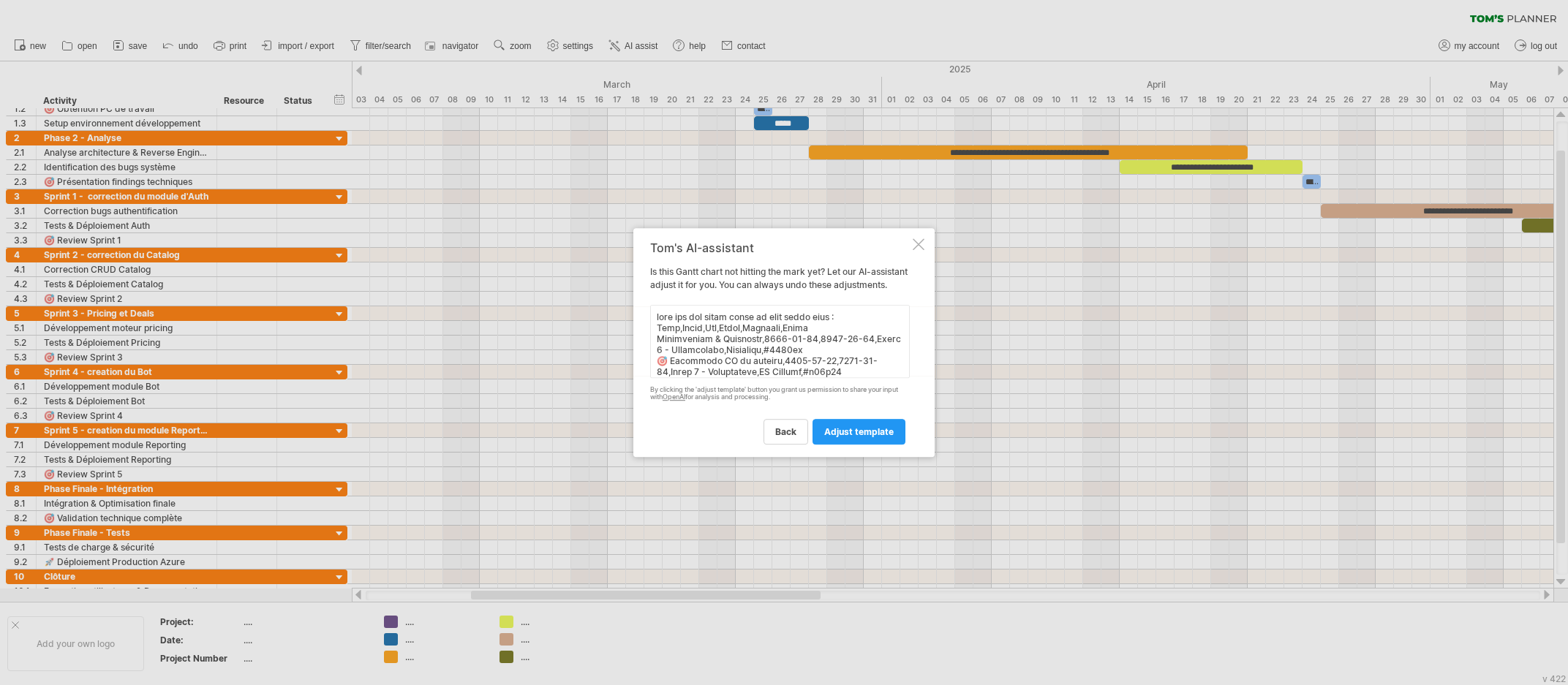 scroll, scrollTop: 648, scrollLeft: 0, axis: vertical 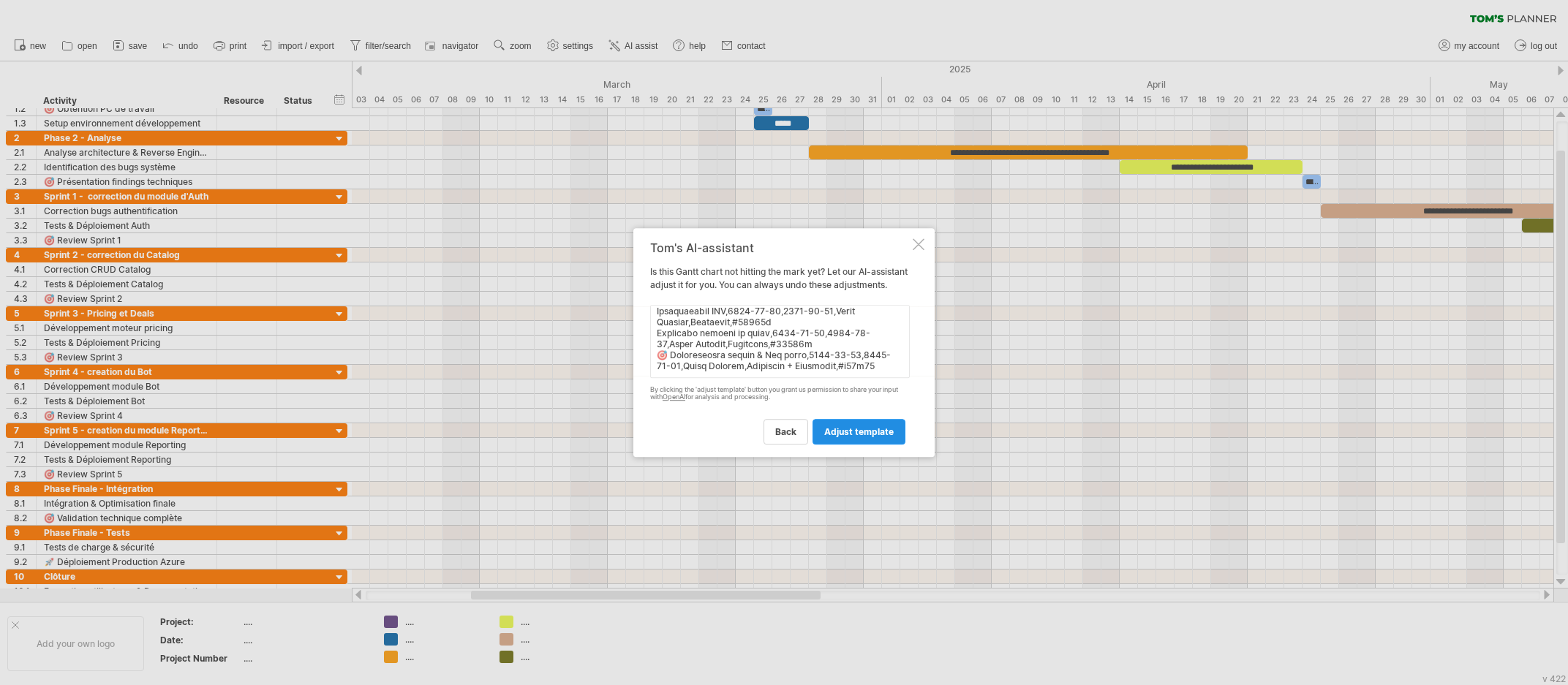 type on "give the new chart bases on this excel data : Name,Start,End,Group,Resource,Color
Intégration & Formation,2025-03-04,2025-03-24,Phase 1 - Intégration,Stagiaire,#3498db
🎯 Obtention PC de travail,2025-03-25,2025-03-25,Phase 1 - Intégration,IT Support,#f39c12
Setup environnement développement,2025-03-25,2025-03-27,Phase 1 - Intégration,Stagiaire,#3498db
Analyse architecture & Reverse Engineering,2025-03-28,2025-04-20,Phase 2 - Analyse,Stagiaire,#e67e22
Identification des bugs système,2025-04-14,2025-04-23,Phase 2 - Analyse,Stagiaire,#e67e22
🎯 Présentation findings techniques,2025-04-24,2025-04-24,Phase 2 - Analyse,Stagiaire + Encadrant,#f39c12
Corrections bugs générales,2025-04-25,2025-05-22,Sprint 1 - Corrections,Stagiaire,#27ae60
Tests & Déploiement corrections,2025-05-23,2025-05-25,Sprint 1 - Corrections,Stagiaire,#27ae60
🎯 Review Sprint 1,2025-05-26,2025-05-26,Sprint 1 - Corrections,Équipe,#f39c12
Développement moteur pricing,2025-05-27,2025-06-18,Sprint 2 - Pricing,Stagiaire,#16a085
Tests & Déploiement P..." 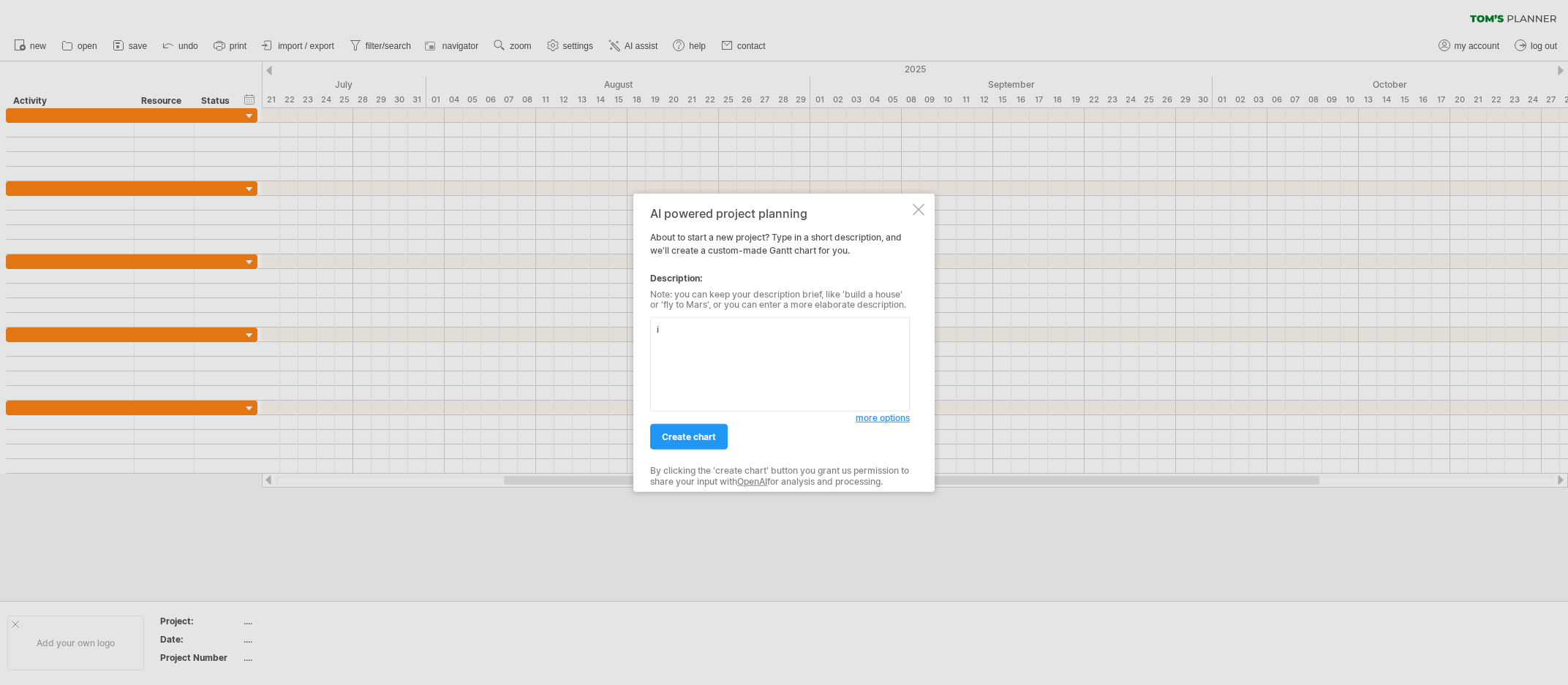 scroll, scrollTop: 0, scrollLeft: 0, axis: both 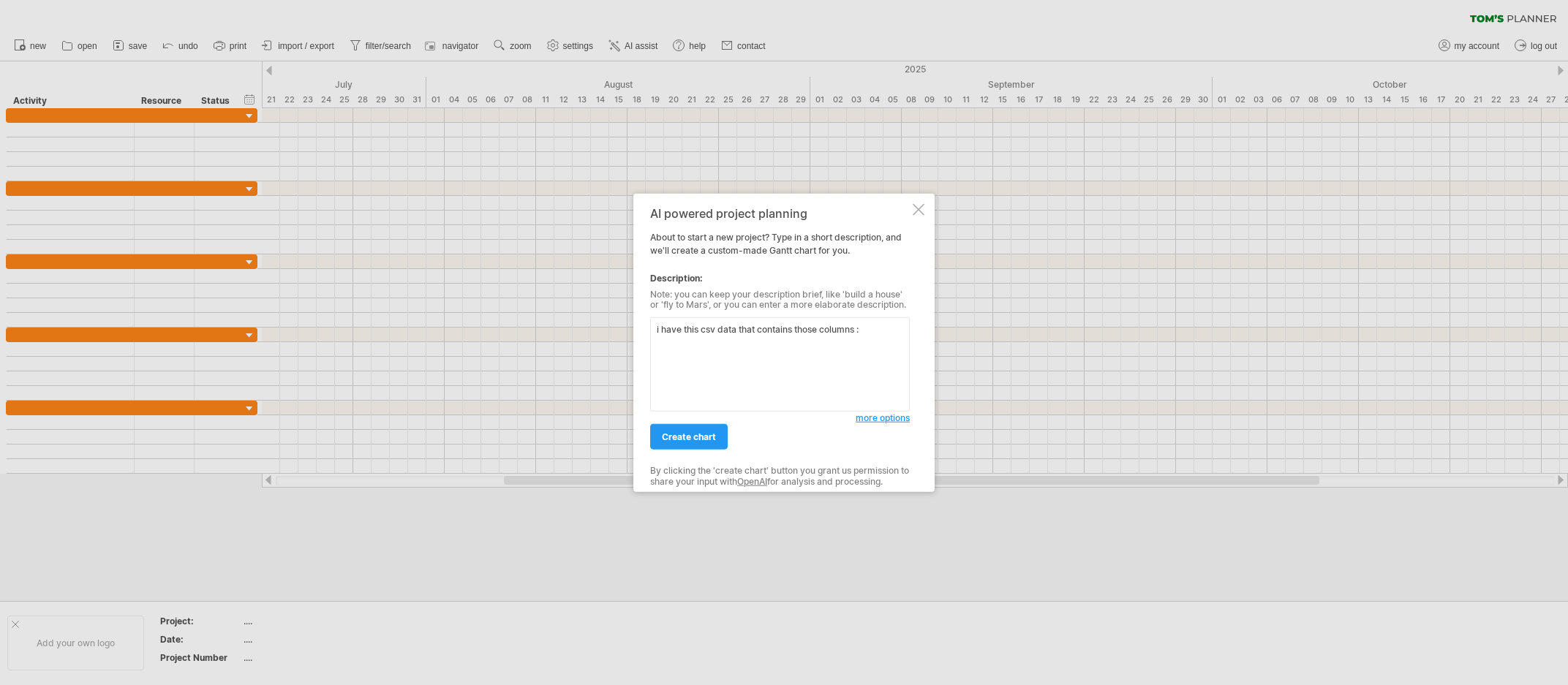 paste on "Task Name,Start Date,End Date,Duration,Phase,Dependencies,Resource,Progress" 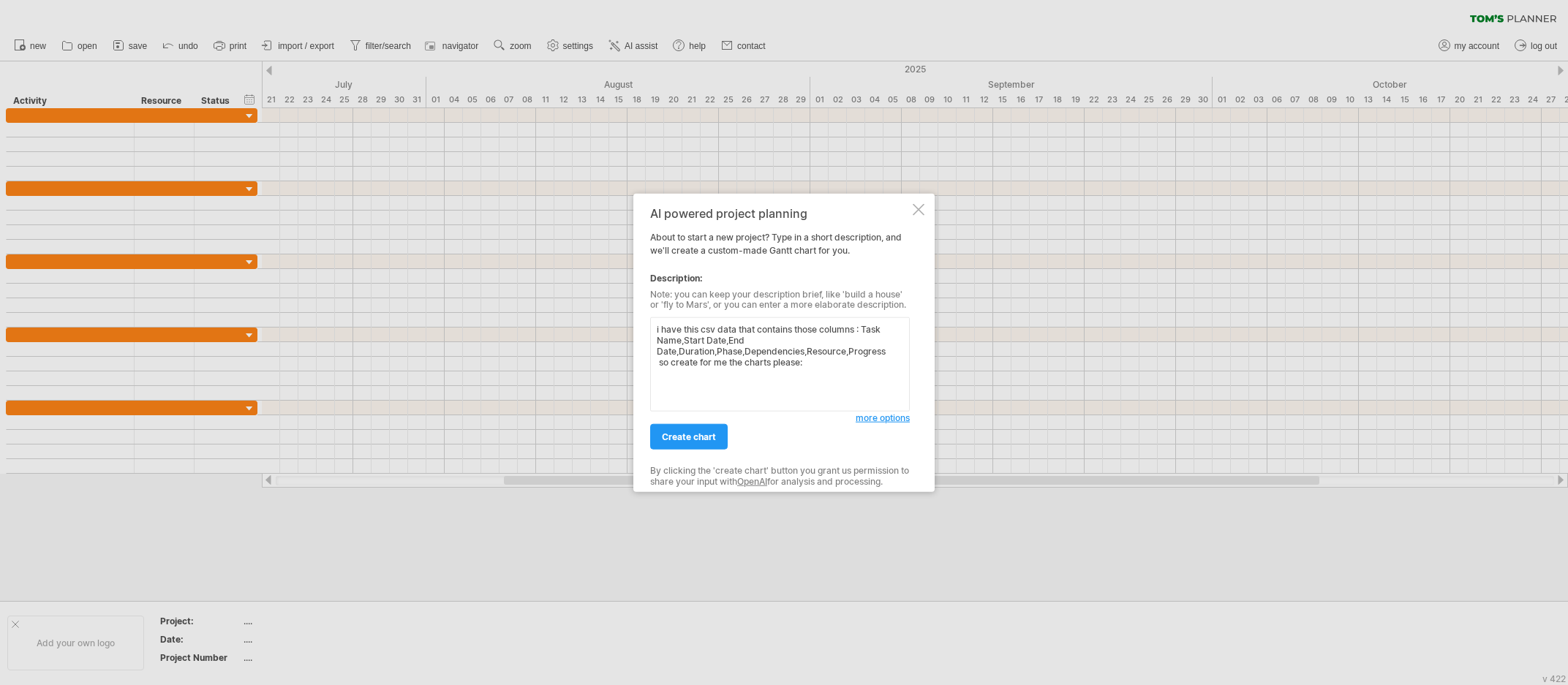 paste on "Lore,Ipsum,Dol,Sitam,Consecte,Adipi
Elitseddoei & Temporinc,3621-28-98,5231-93-15,Utlab 8 - Etdoloremag,Aliquaeni,#0952ad
🎯 Minimveni QU no exercit,1653-69-88,9316-55-04,Ullam 4 - Laborisnisi,AL Exeacom,#c52d61
Autei inreprehender voluptateveli,0065-34-99,6526-87-52,Essec 2 - Fugiatnulla,Pariature,#5949si
Occaeca cupidatatnon & Proiden Suntculpaqu,4747-68-15,3369-22-15,Offic 4 - Deserun,Mollitani,#i84e10
Laborumperspic und omni istenat,7105-36-20,5443-70-12,Error 0 - Volupta,Accusanti,#d08l50
🎯 Totamremaper eaqueips quaeabillo,4389-95-50,0631-74-83,Inven 3 - Veritat,Quasiarch + Beataevit,#d34e84
Nemoenimip quia voluptasaspernat,0823-99-67,9641-69-15,Autodi 4 - Fugi,Consequun,#41ma22
Dolor & Eosrationes Nesc,7508-69-57,7718-49-97,Nequep 6 - Quis,Doloremad,#72nu89
🎯 Eiusmo Tempor 5,9384-31-13,2594-53-91,Incidu 3 - Magn,Quaera,#e94m51
Solutanobi ELIG Optiocu,2532-78-65,9349-63-04,Nihili 2 - Quoplac,Facerepos,#4ass02
Repel & Temporibusa Quibusd,2679-95-34,9060-08-03,Offici 8 - Debitis,Rerumnece,#4sae15
🎯 Eveni..." 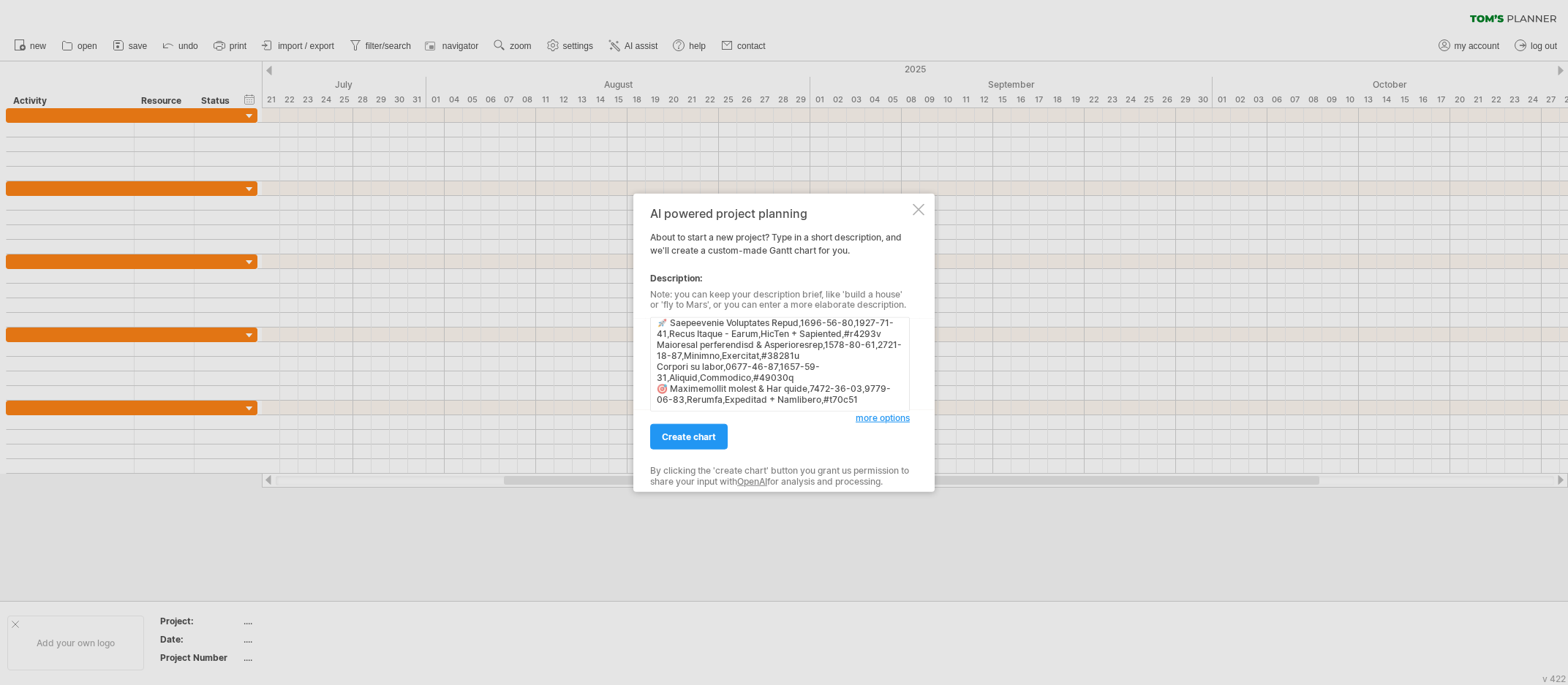 scroll, scrollTop: 779, scrollLeft: 0, axis: vertical 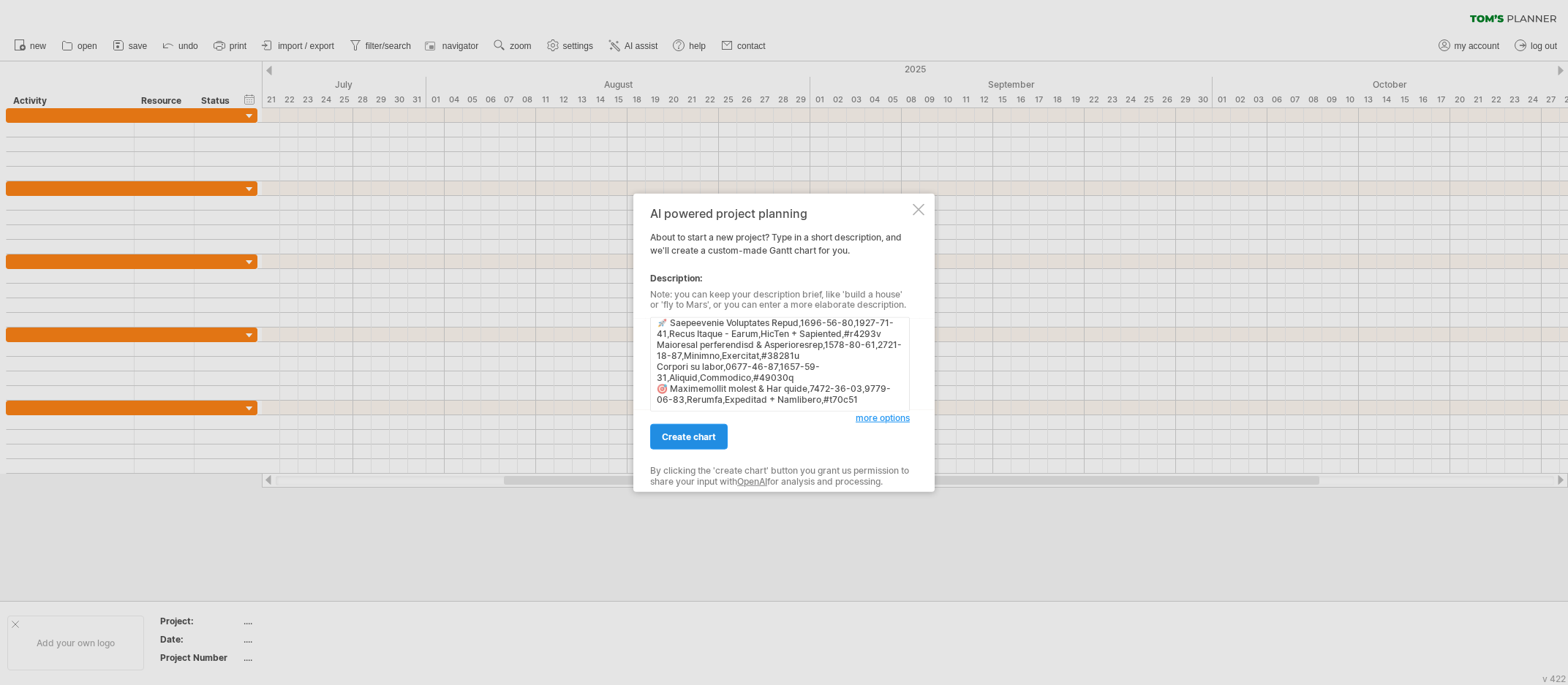 type on "i have this csv data that contains those columns : Task Name,Start Date,End Date,Duration,Phase,Dependencies,Resource,Progress
so create for me the charts please:  Name,Start,End,Group,Resource,Color
Intégration & Formation,2025-03-04,2025-03-24,Phase 1 - Intégration,Stagiaire,#3498db
🎯 Obtention PC de travail,2025-03-25,2025-03-25,Phase 1 - Intégration,IT Support,#f39c12
Setup environnement développement,2025-03-25,2025-03-27,Phase 1 - Intégration,Stagiaire,#3498db
Analyse architecture & Reverse Engineering,2025-03-28,2025-04-20,Phase 2 - Analyse,Stagiaire,#e67e22
Identification des bugs système,2025-04-14,2025-04-23,Phase 2 - Analyse,Stagiaire,#e67e22
🎯 Présentation findings techniques,2025-04-24,2025-04-24,Phase 2 - Analyse,Stagiaire + Encadrant,#f39c12
Correction bugs authentification,2025-04-25,2025-05-10,Sprint 1 - Auth,Stagiaire,#27ae60
Tests & Déploiement Auth,2025-05-06,2025-05-11,Sprint 1 - Auth,Stagiaire,#27ae60
🎯 Review Sprint 1,2025-05-12,2025-05-12,Sprint 1 - Auth,Équipe,#f39c12
Correction C..." 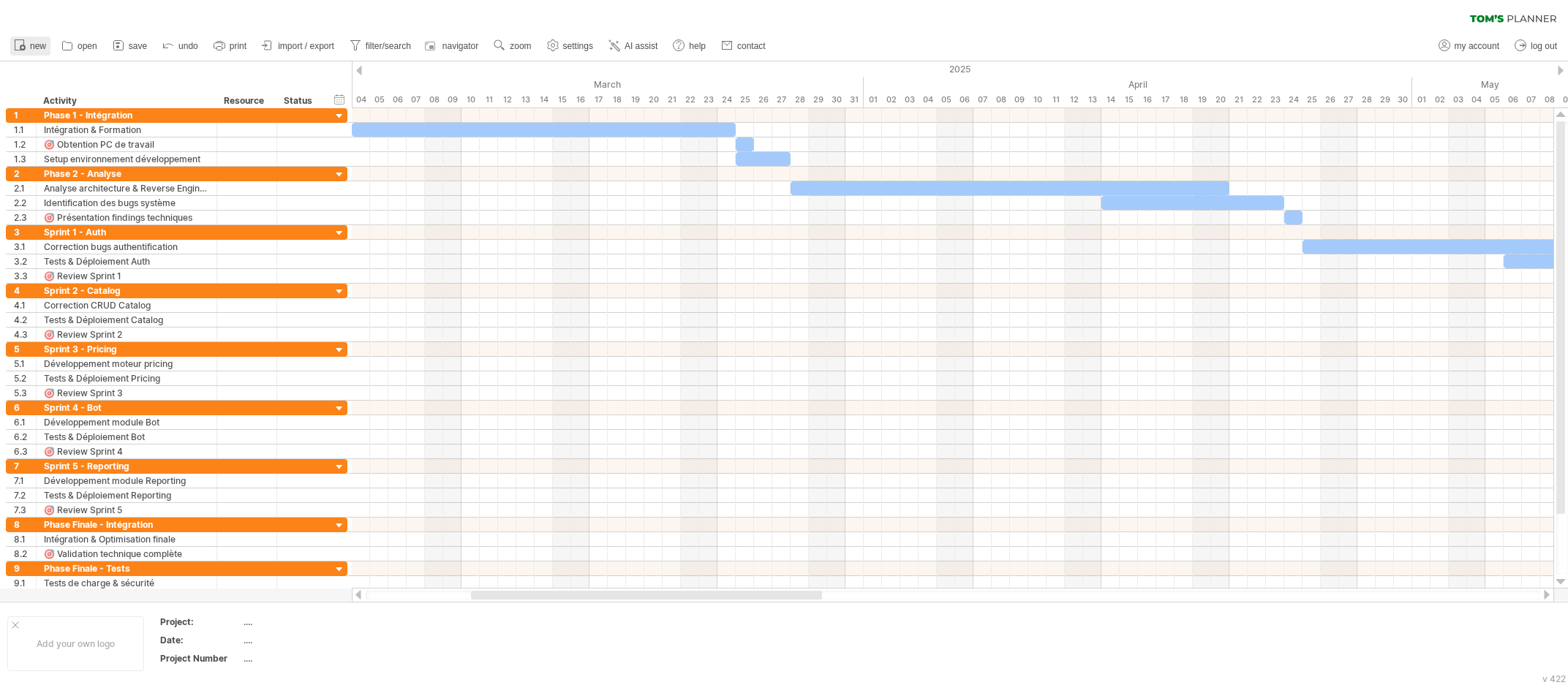 click on "new" at bounding box center [30, 46] 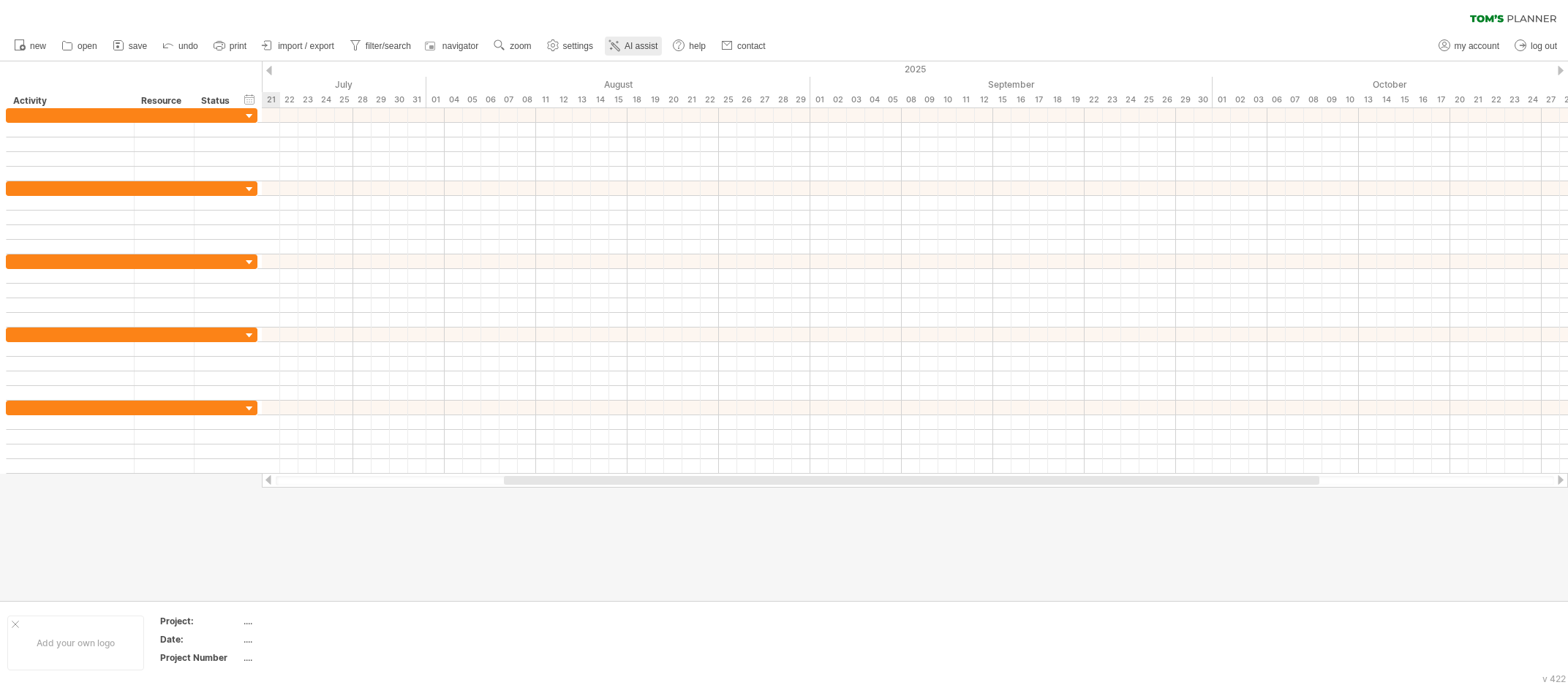 click on "AI assist" at bounding box center [641, 46] 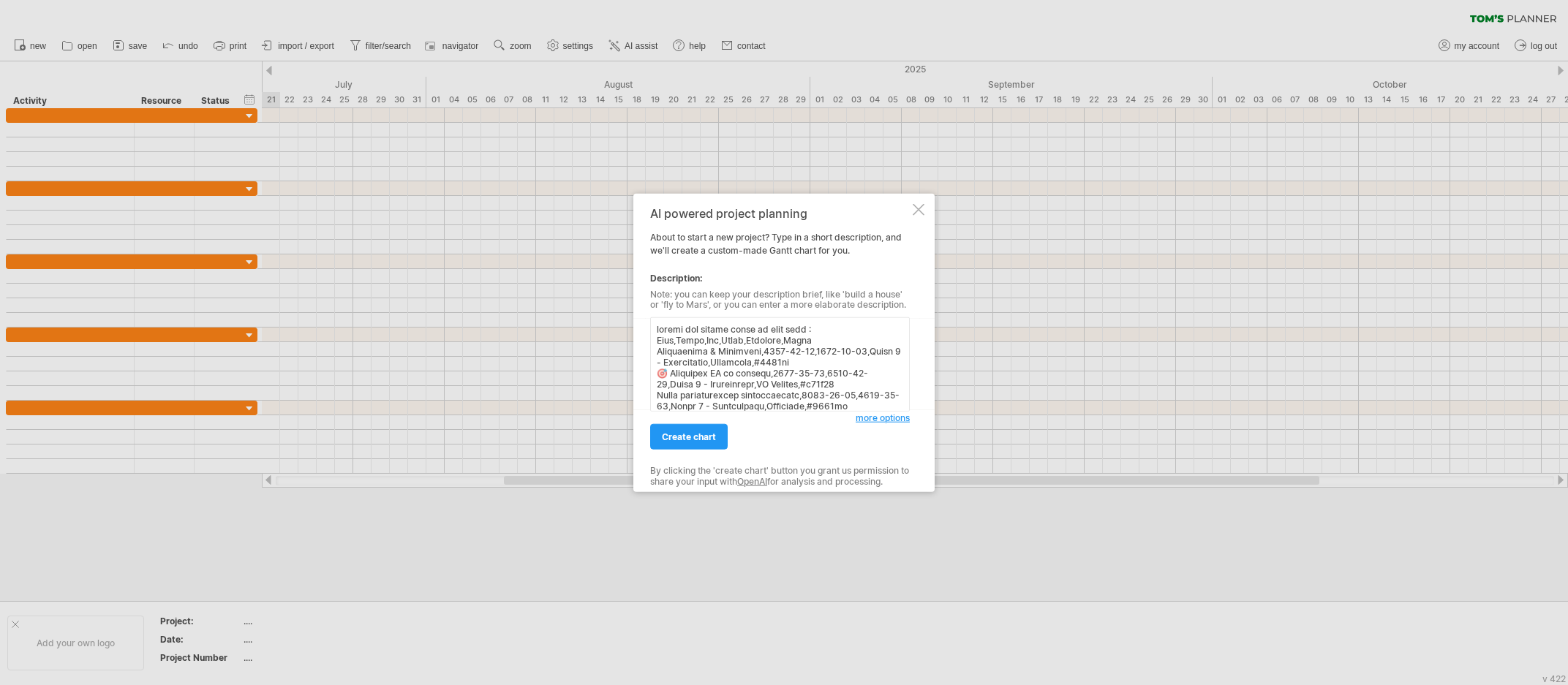 scroll, scrollTop: 627, scrollLeft: 0, axis: vertical 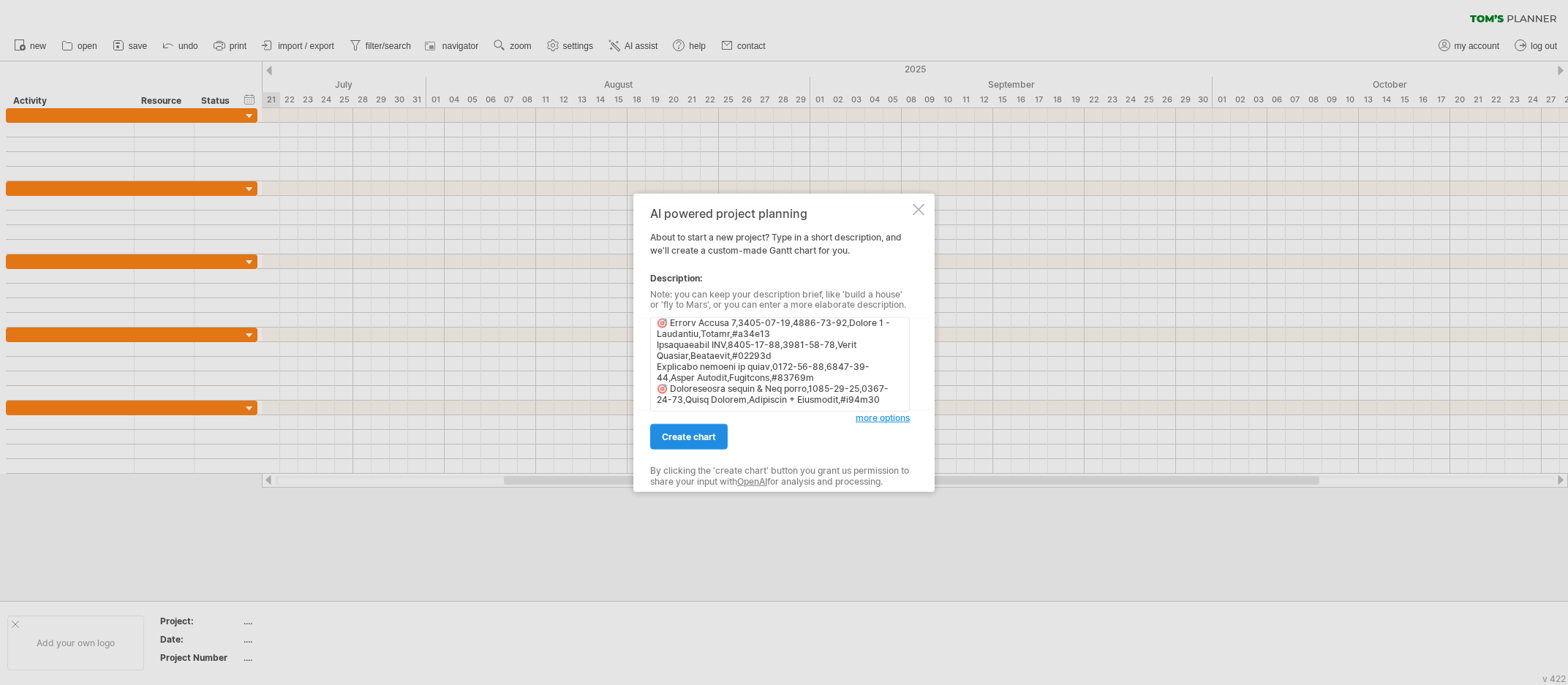 type on "create the charts based on this data : Name,Start,End,Group,Resource,Color
Intégration & Formation,2025-03-04,2025-03-24,Phase 1 - Intégration,Stagiaire,#3498db
🎯 Obtention PC de travail,2025-03-25,2025-03-25,Phase 1 - Intégration,IT Support,#f39c12
Setup environnement développement,2025-03-25,2025-03-27,Phase 1 - Intégration,Stagiaire,#3498db
Analyse architecture & Reverse Engineering,2025-03-28,2025-04-20,Phase 2 - Analyse,Stagiaire,#e67e22
Identification des bugs système,2025-04-14,2025-04-23,Phase 2 - Analyse,Stagiaire,#e67e22
🎯 Présentation findings techniques,2025-04-24,2025-04-24,Phase 2 - Analyse,Stagiaire + Encadrant,#f39c12
Corrections bugs générales,2025-04-25,2025-05-22,Sprint 1 - Corrections,Stagiaire,#27ae60
Tests & Déploiement corrections,2025-05-23,2025-05-25,Sprint 1 - Corrections,Stagiaire,#27ae60
🎯 Review Sprint 1,2025-05-26,2025-05-26,Sprint 1 - Corrections,Équipe,#f39c12
Développement moteur pricing,2025-05-27,2025-06-18,Sprint 2 - Pricing,Stagiaire,#16a085
Tests & Déploiement Pricing,..." 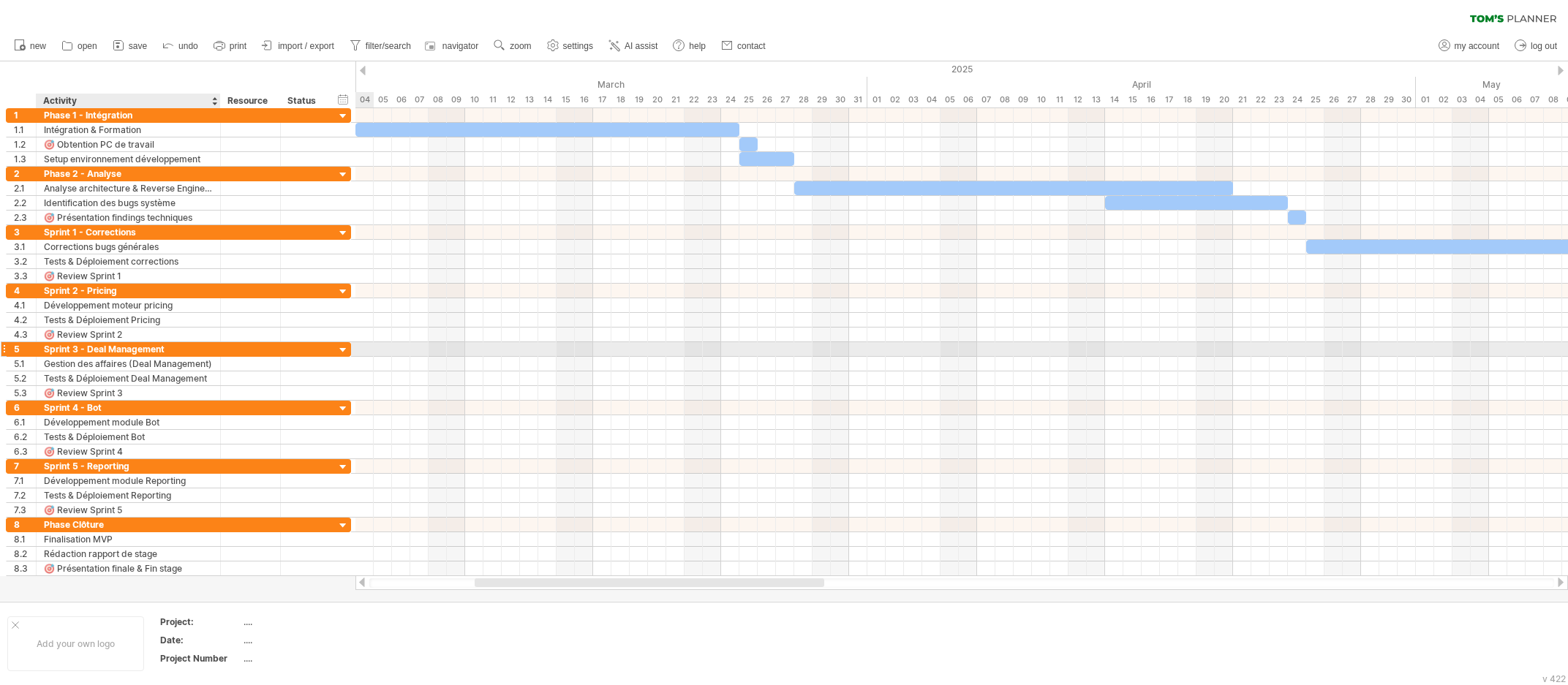click on "Sprint 3 - Deal Management" at bounding box center (128, 349) 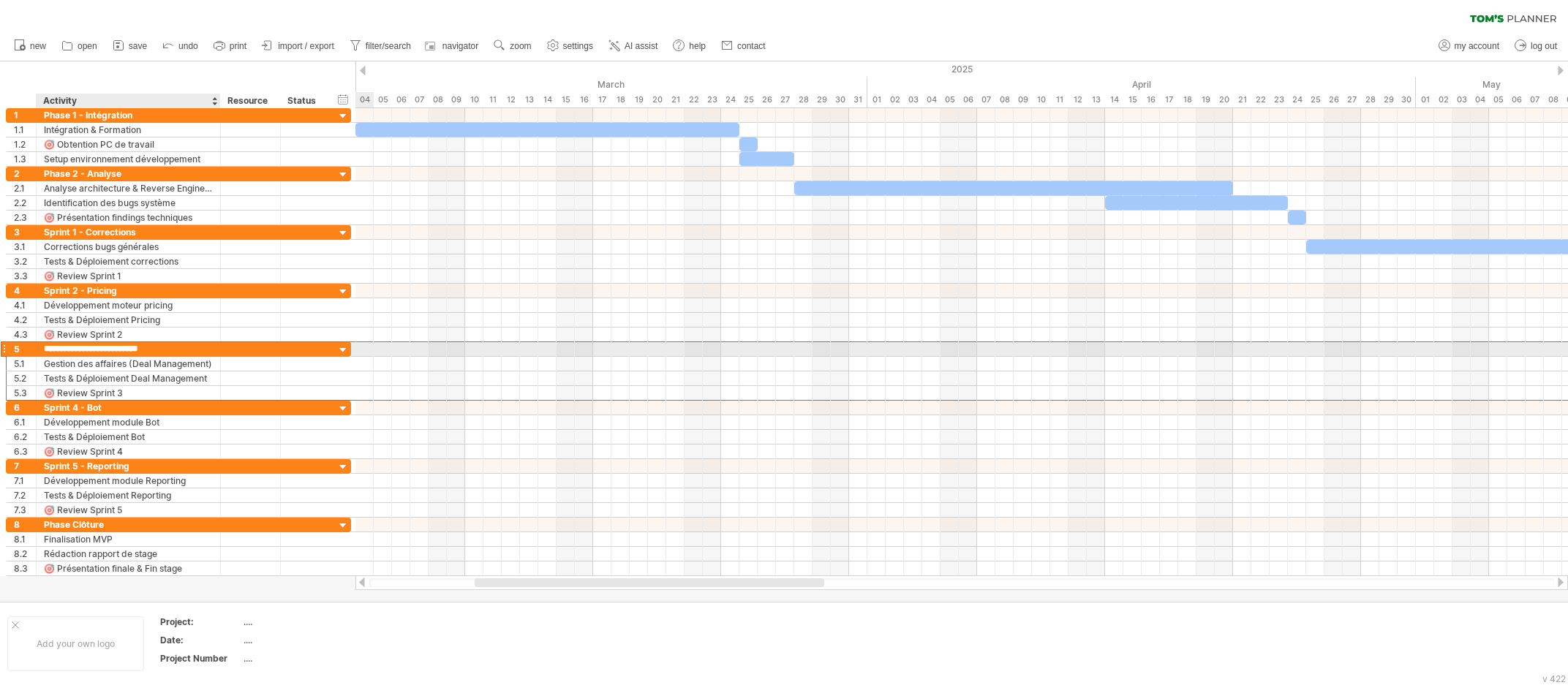 click on "**********" at bounding box center (128, 349) 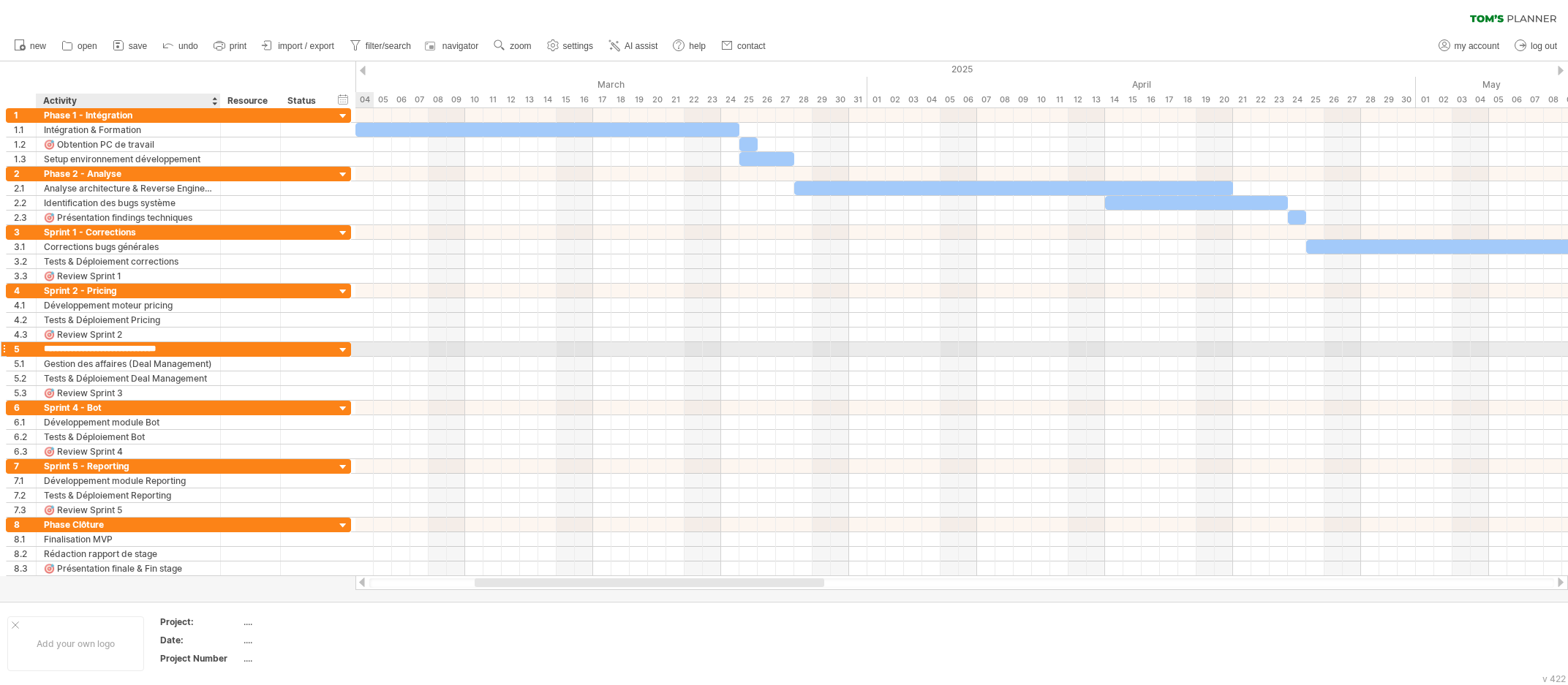 type on "**********" 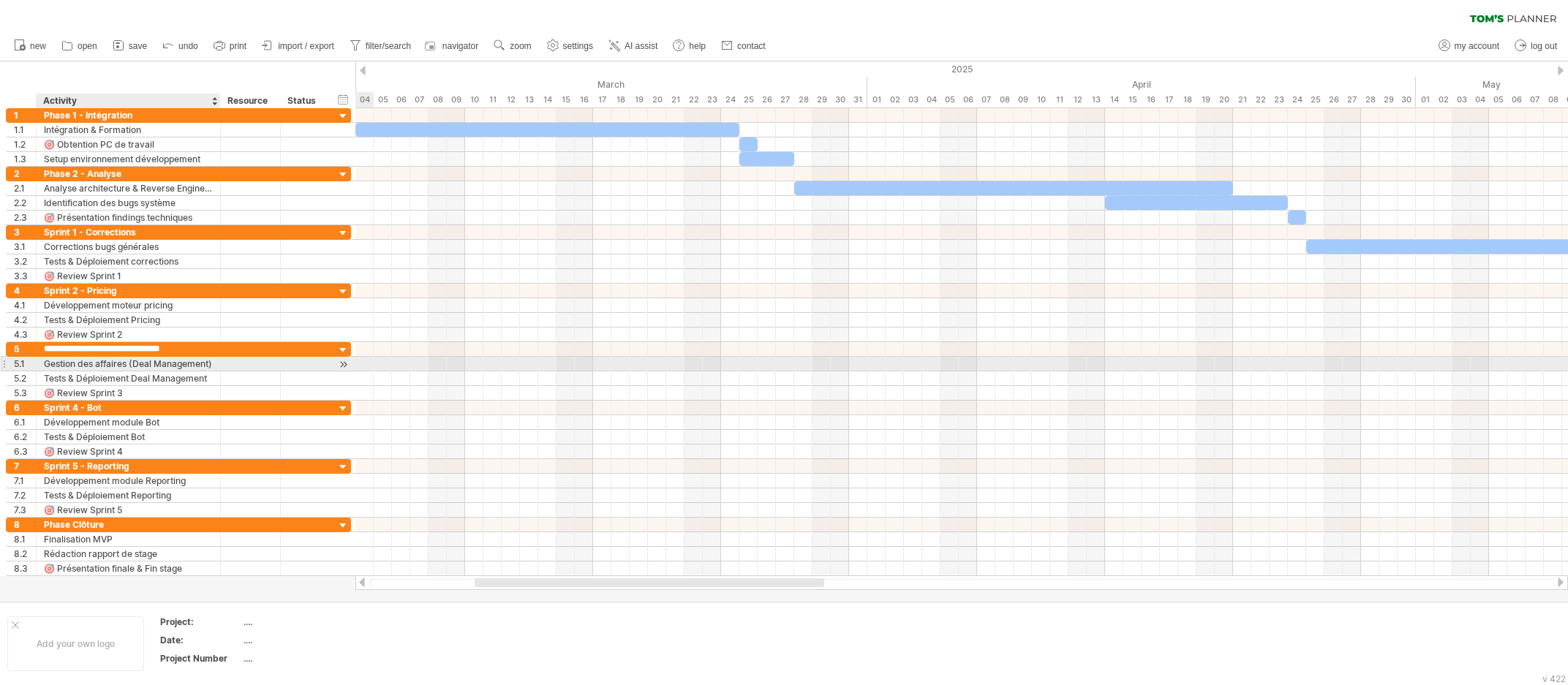 click on "Gestion des affaires (Deal Management)" at bounding box center [128, 363] 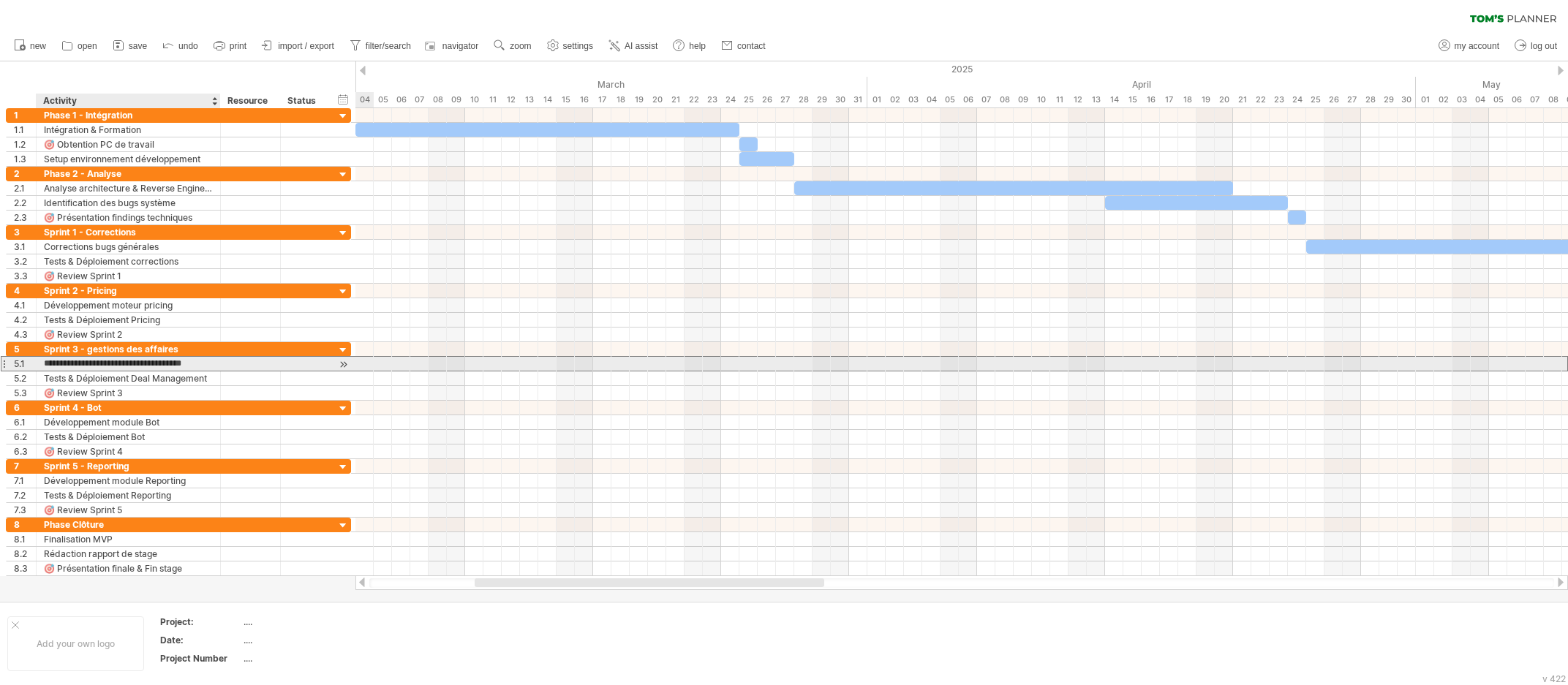 click on "**********" at bounding box center [128, 363] 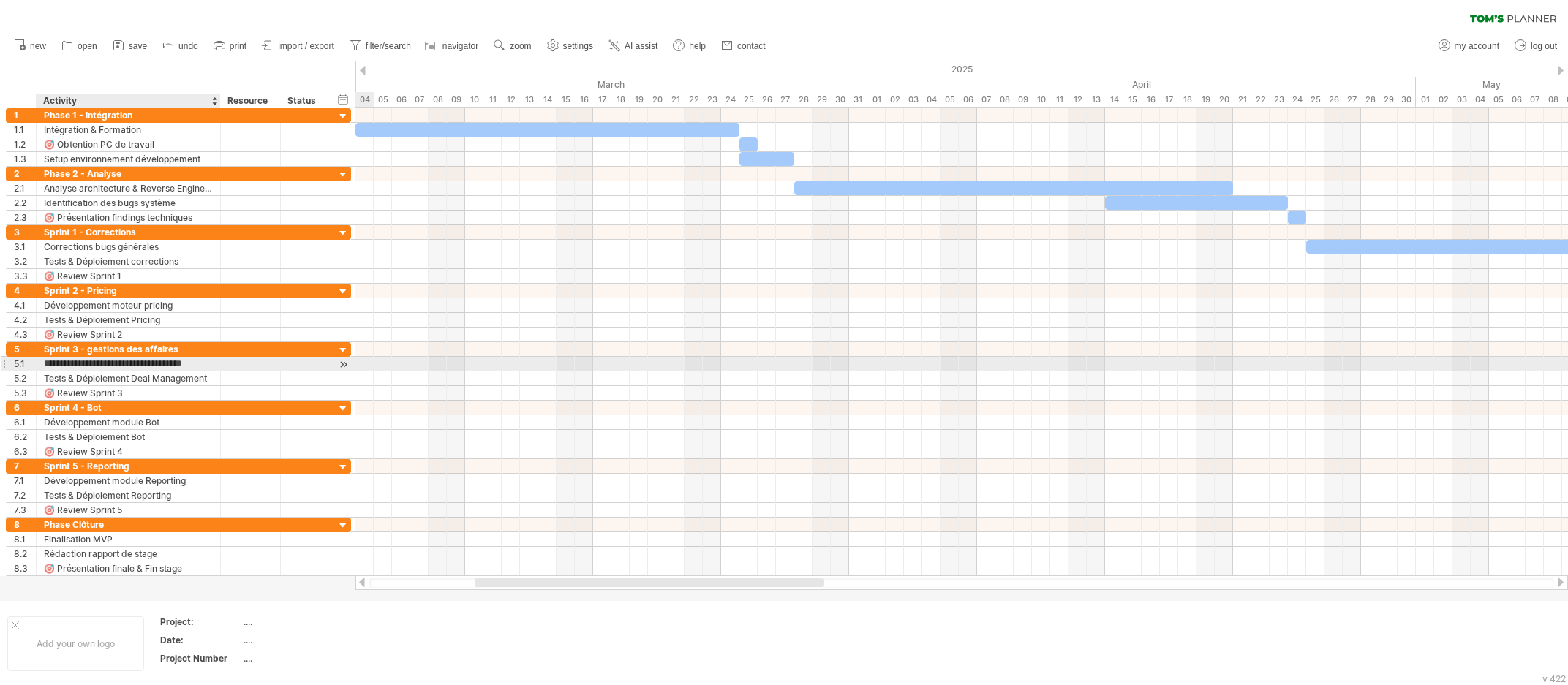 click on "**********" at bounding box center (129, 363) 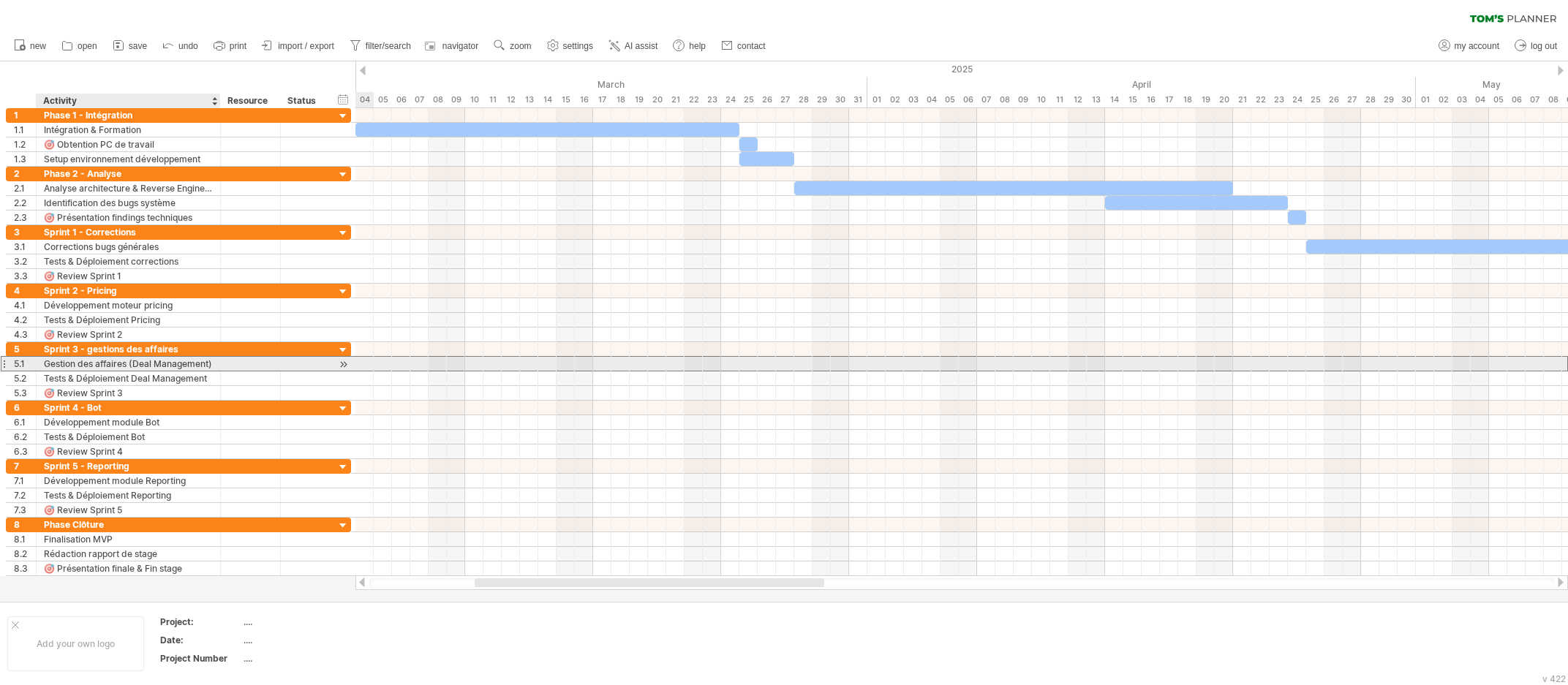 click on "**********" at bounding box center [129, 363] 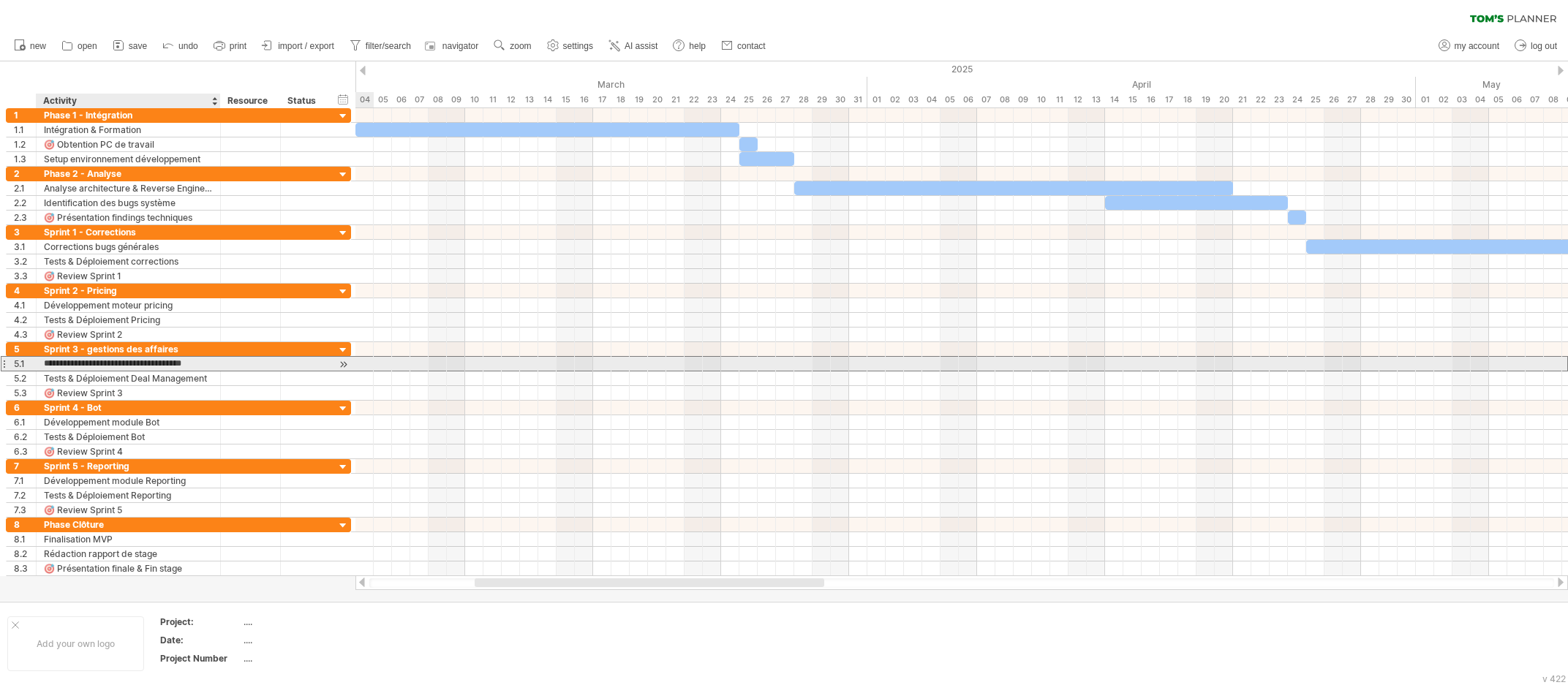click on "**********" at bounding box center (128, 363) 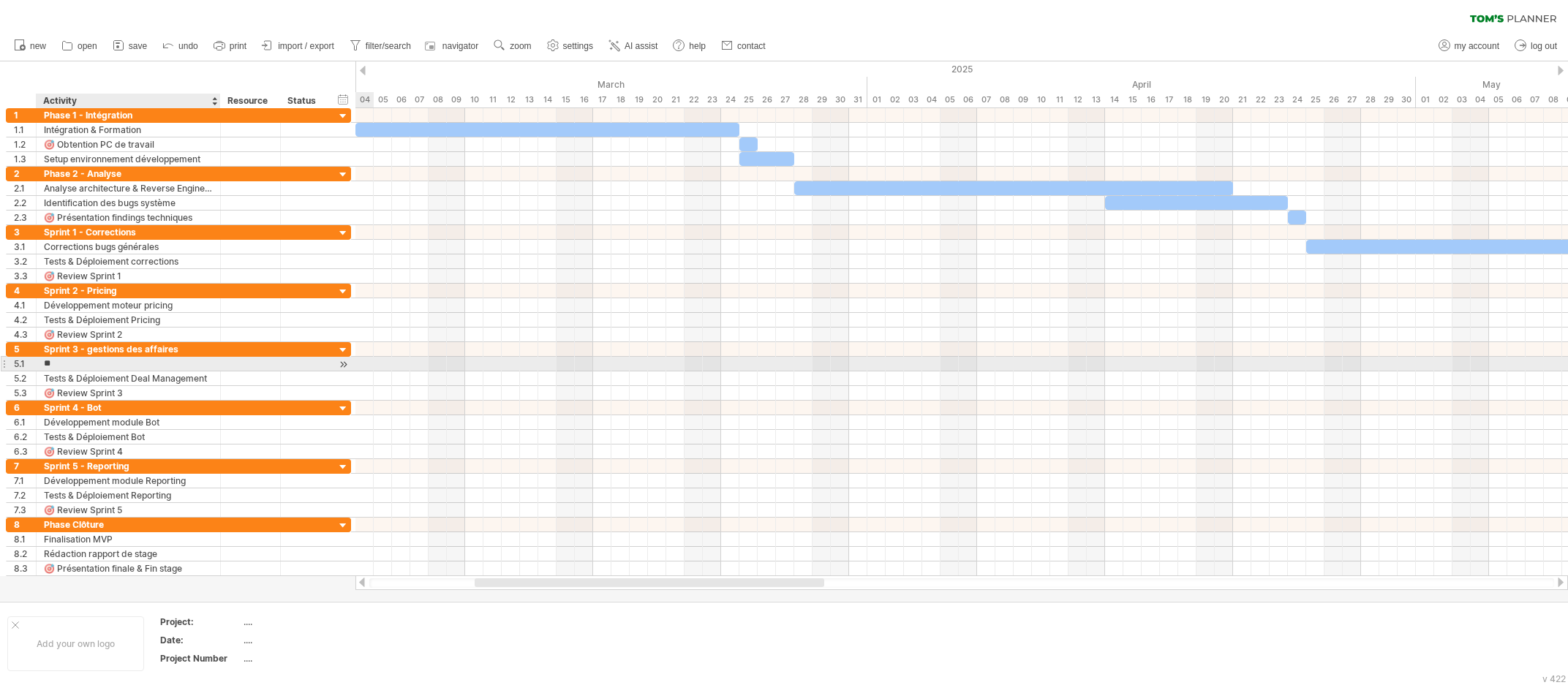 type on "*" 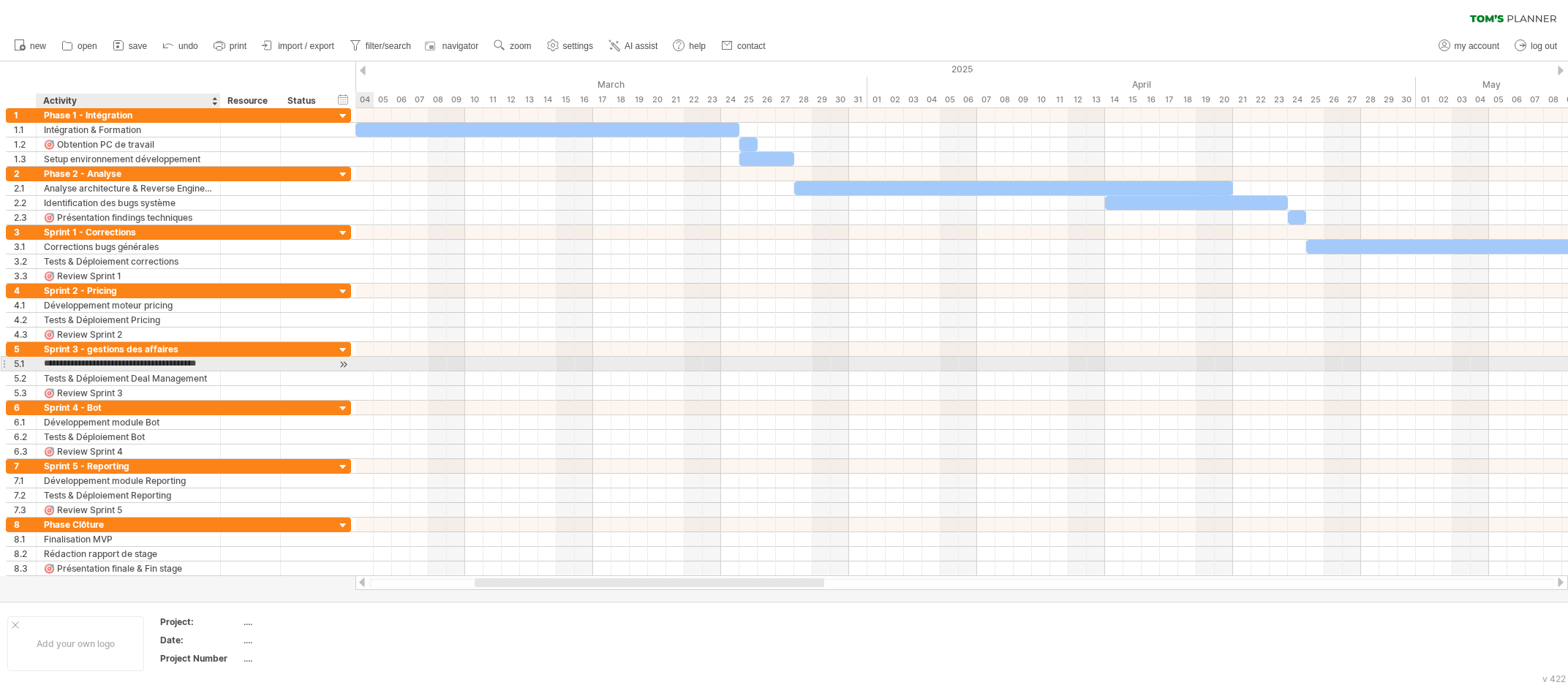 type on "**********" 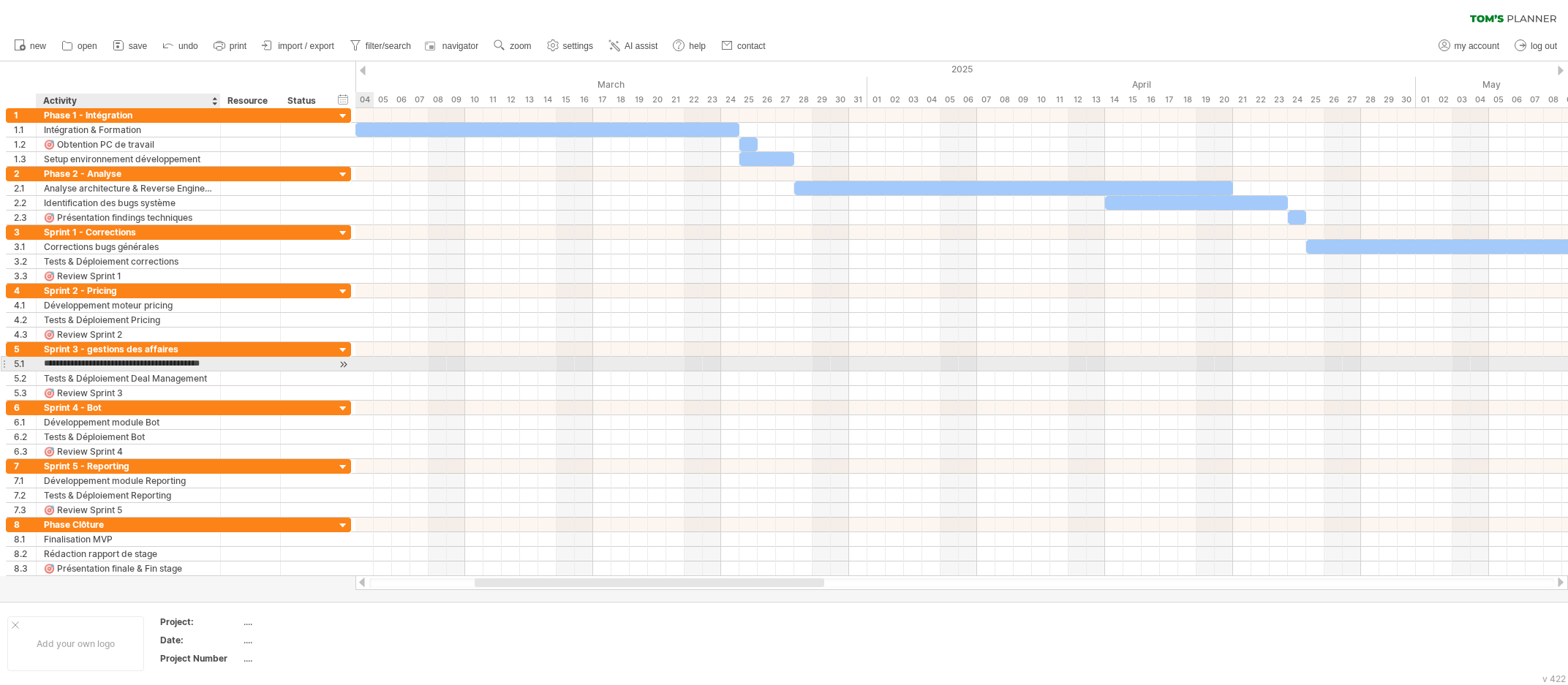 scroll, scrollTop: 0, scrollLeft: 15, axis: horizontal 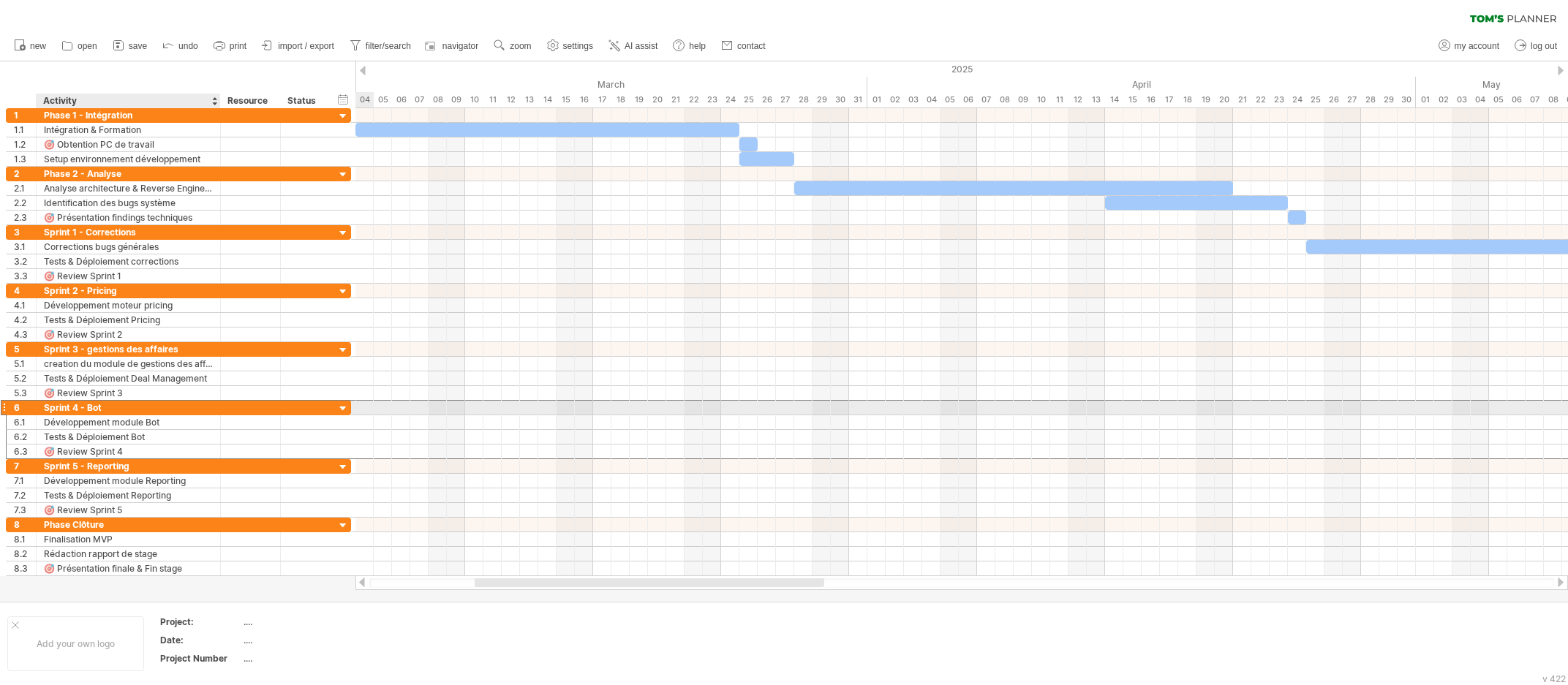 click on "Sprint 4 - Bot" at bounding box center [128, 407] 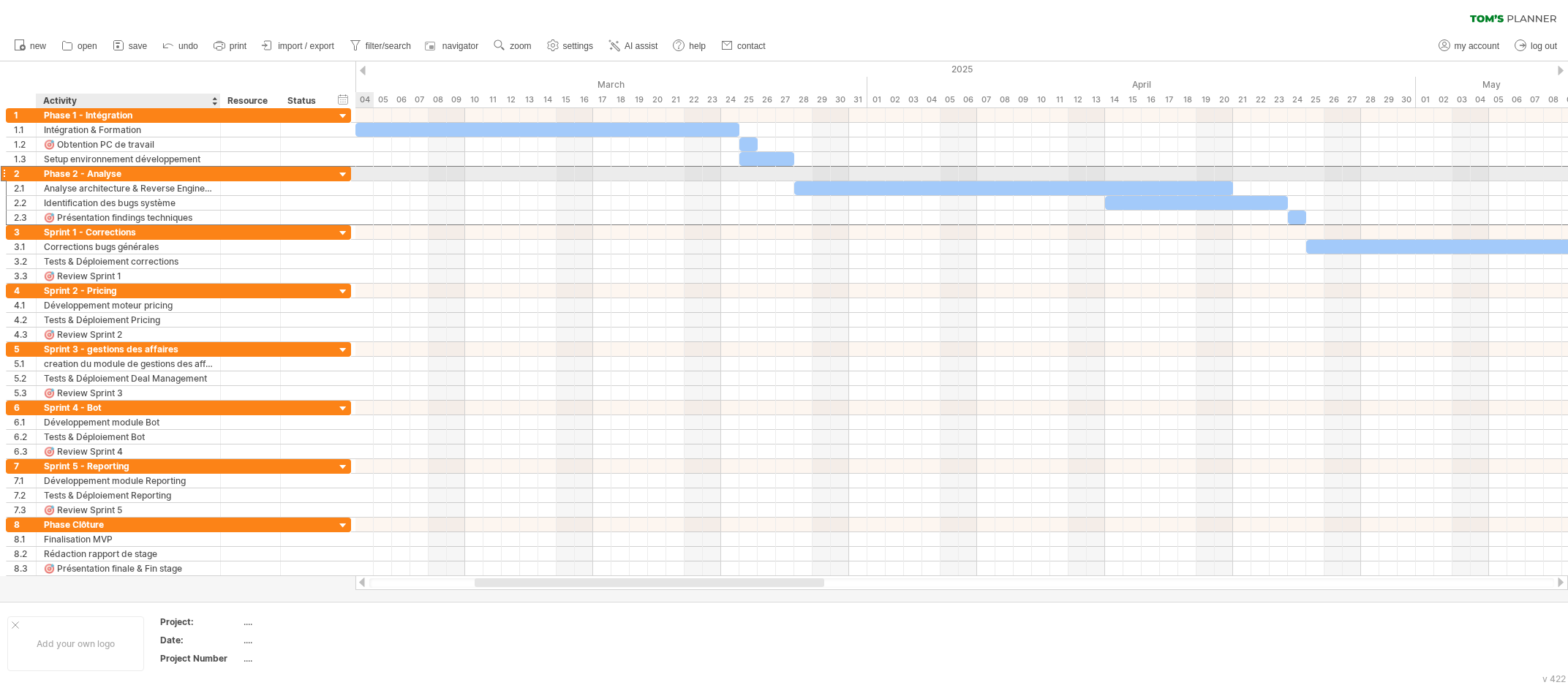 click on "Phase 2 - Analyse" at bounding box center [128, 173] 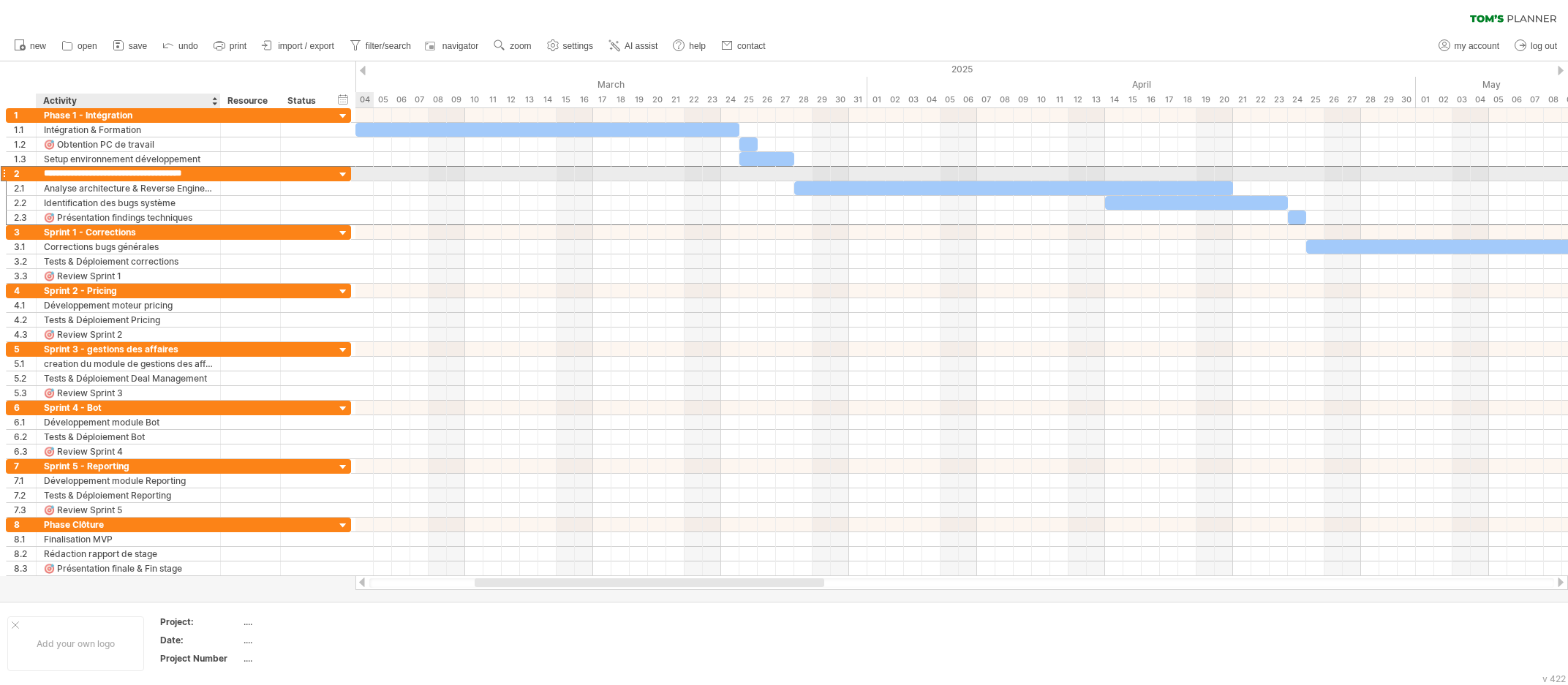 type on "**********" 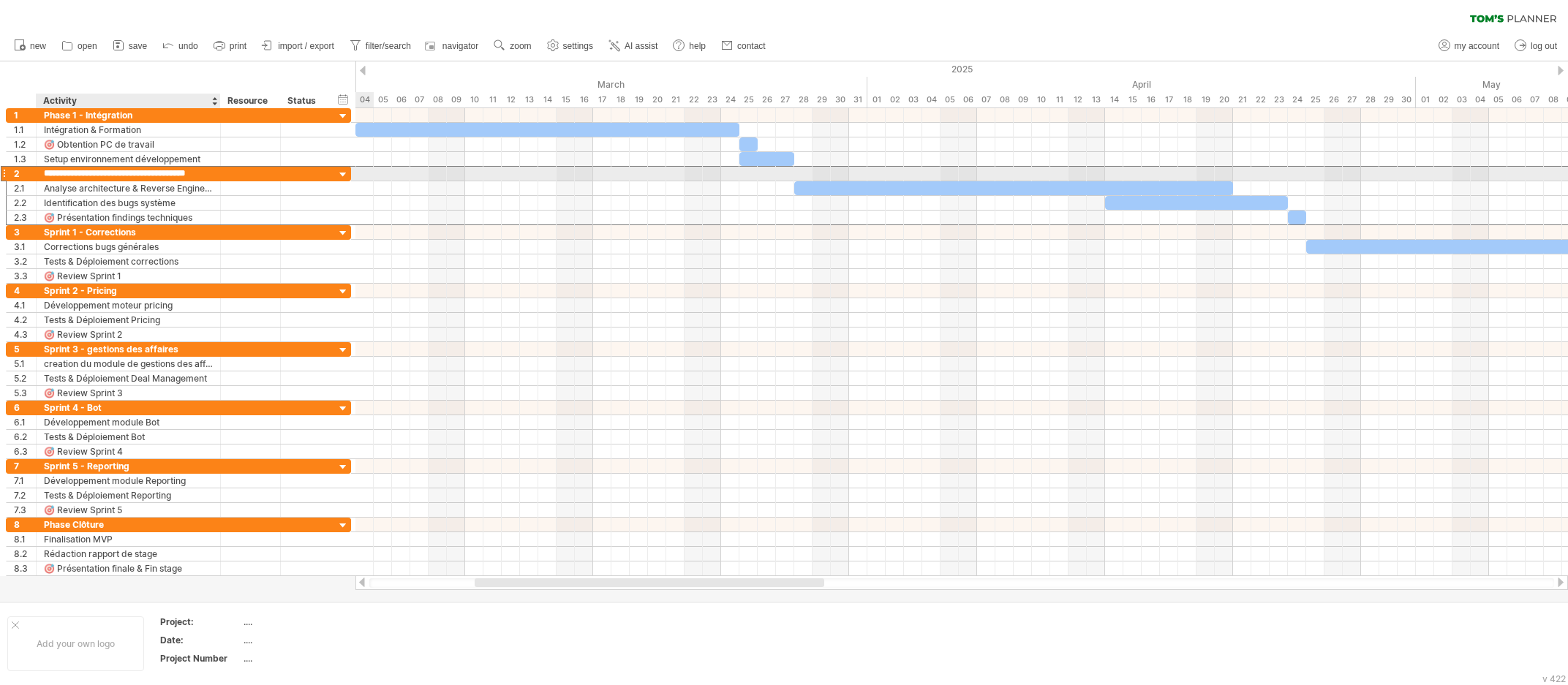 scroll, scrollTop: 0, scrollLeft: 4, axis: horizontal 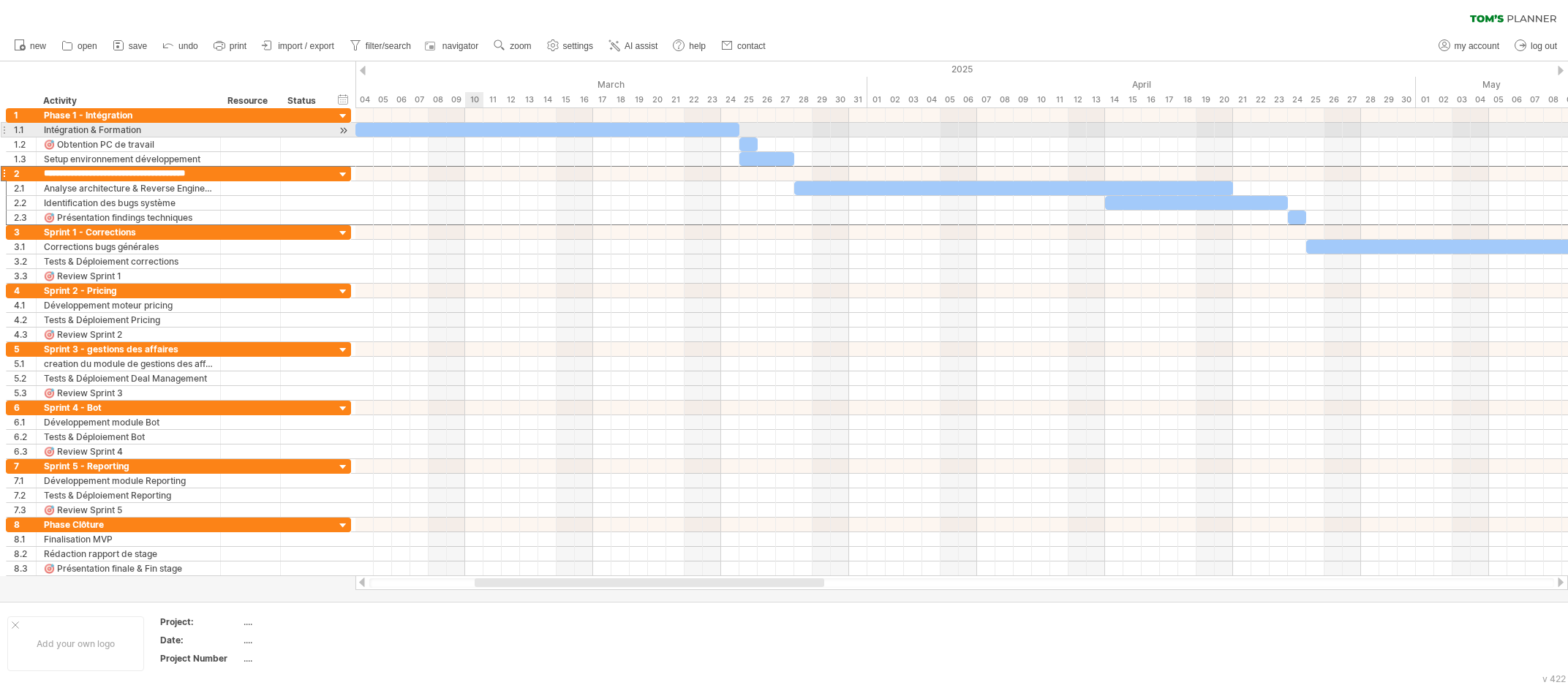 click on "​" at bounding box center (547, 129) 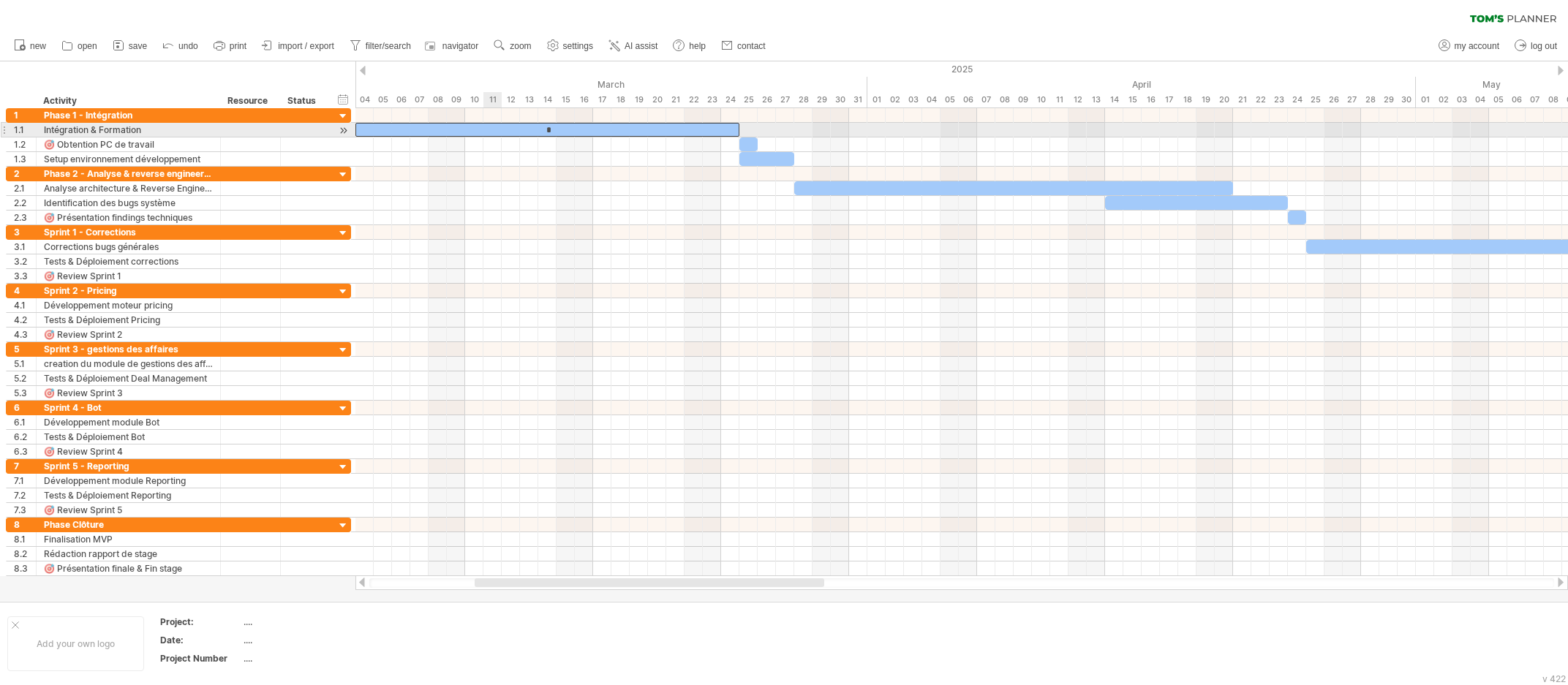 type 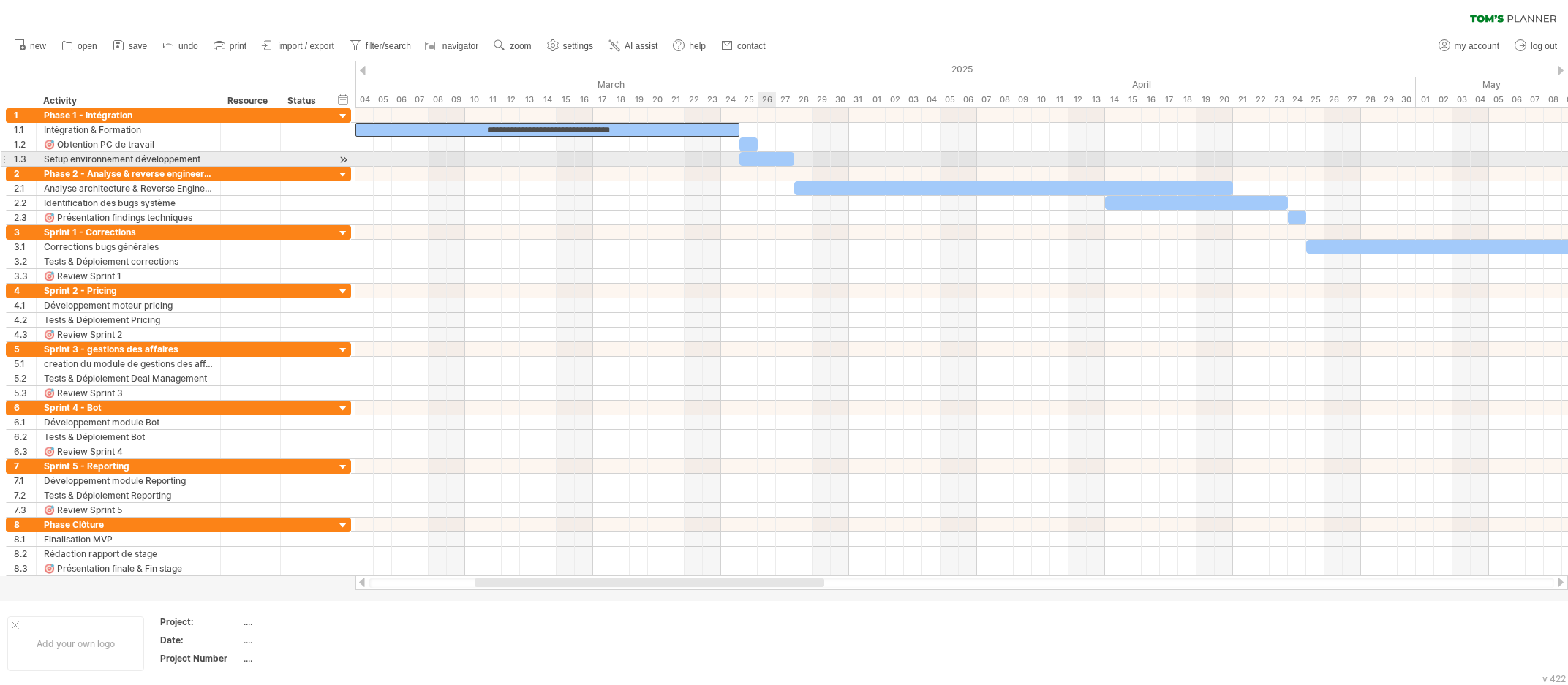 click on "​" at bounding box center [766, 159] 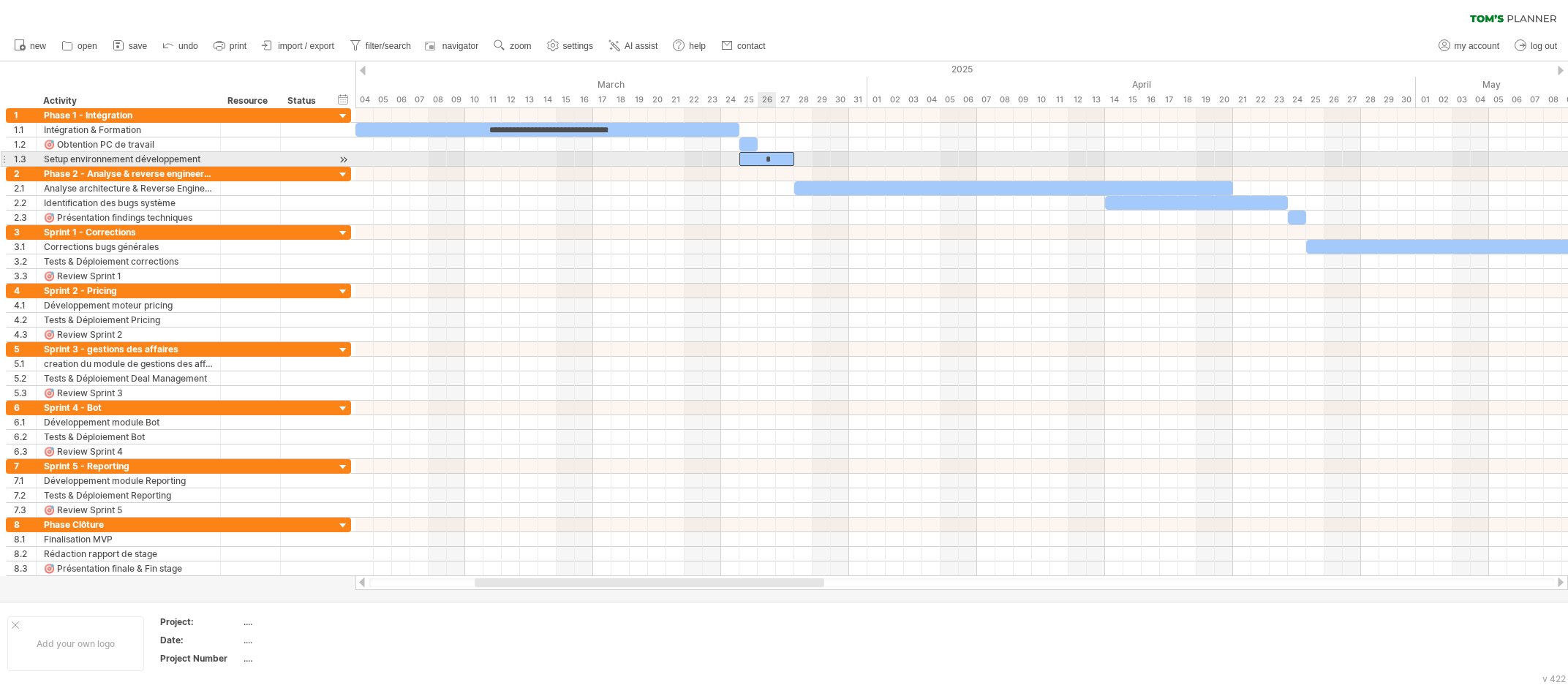 type 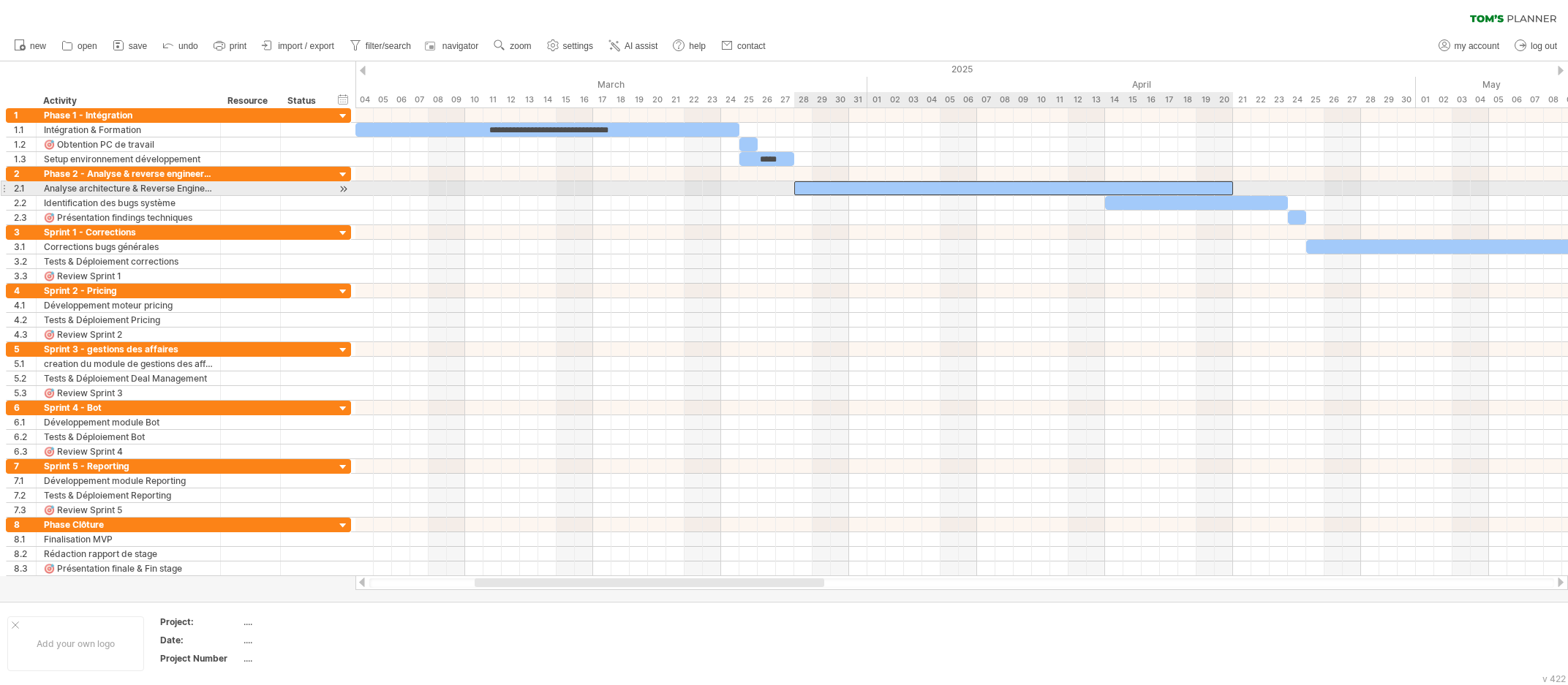 click on "​" at bounding box center (1014, 188) 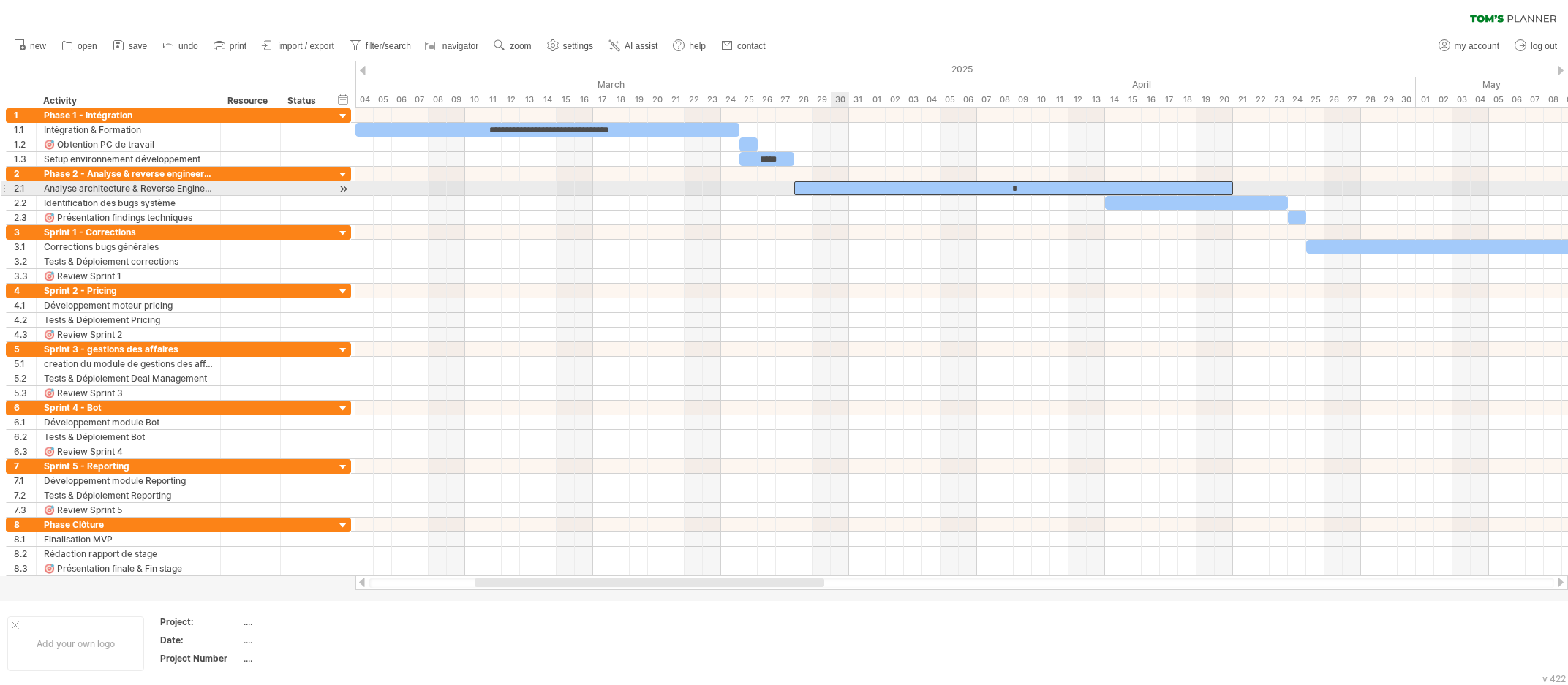 type 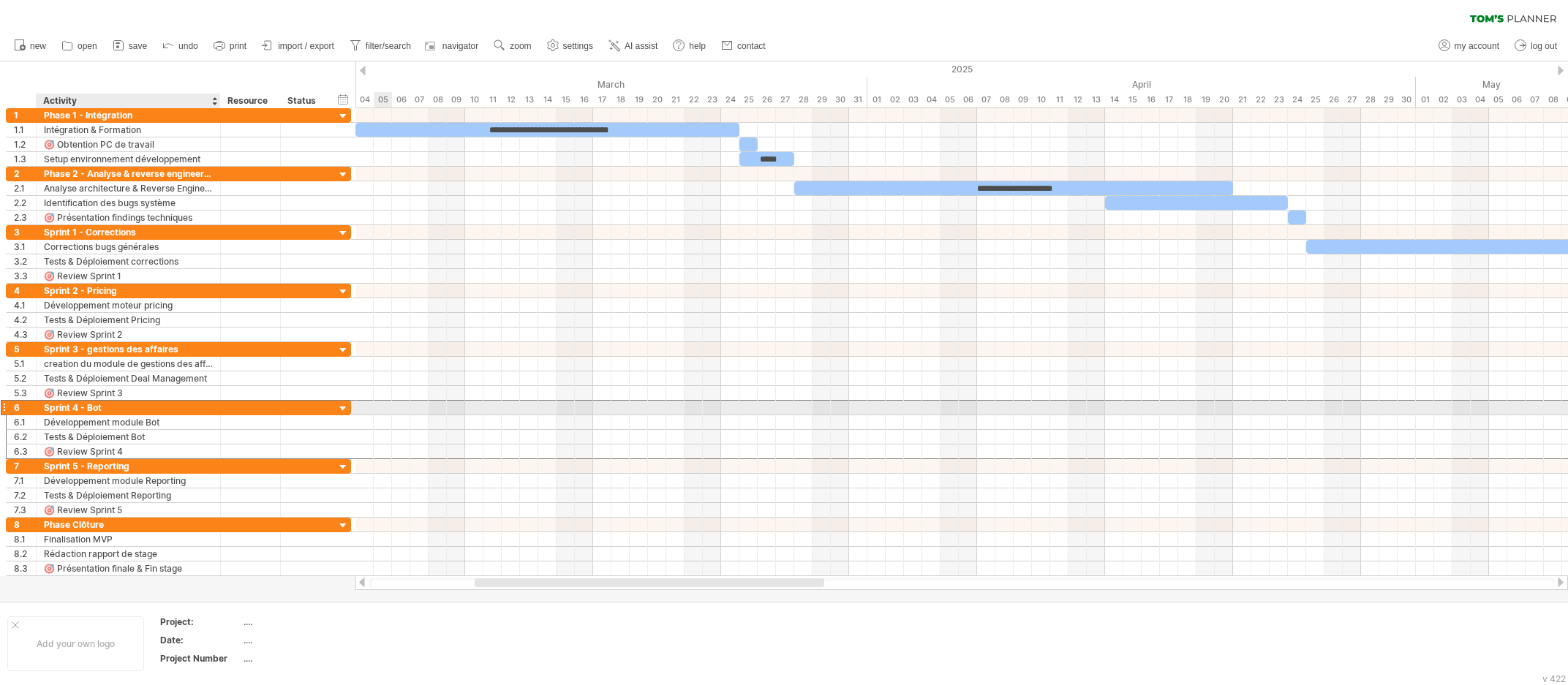 click on "Sprint 4 - Bot" at bounding box center (128, 407) 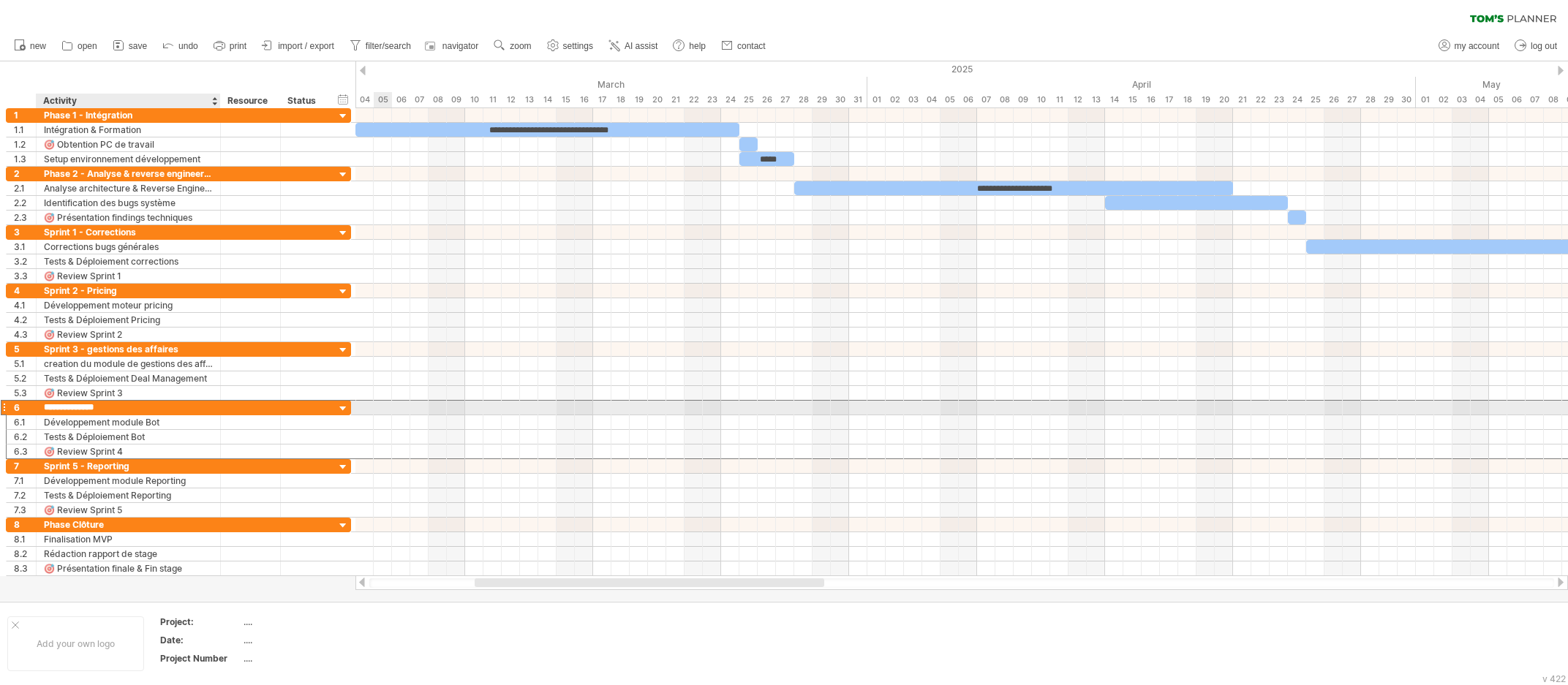 click on "**********" at bounding box center (128, 407) 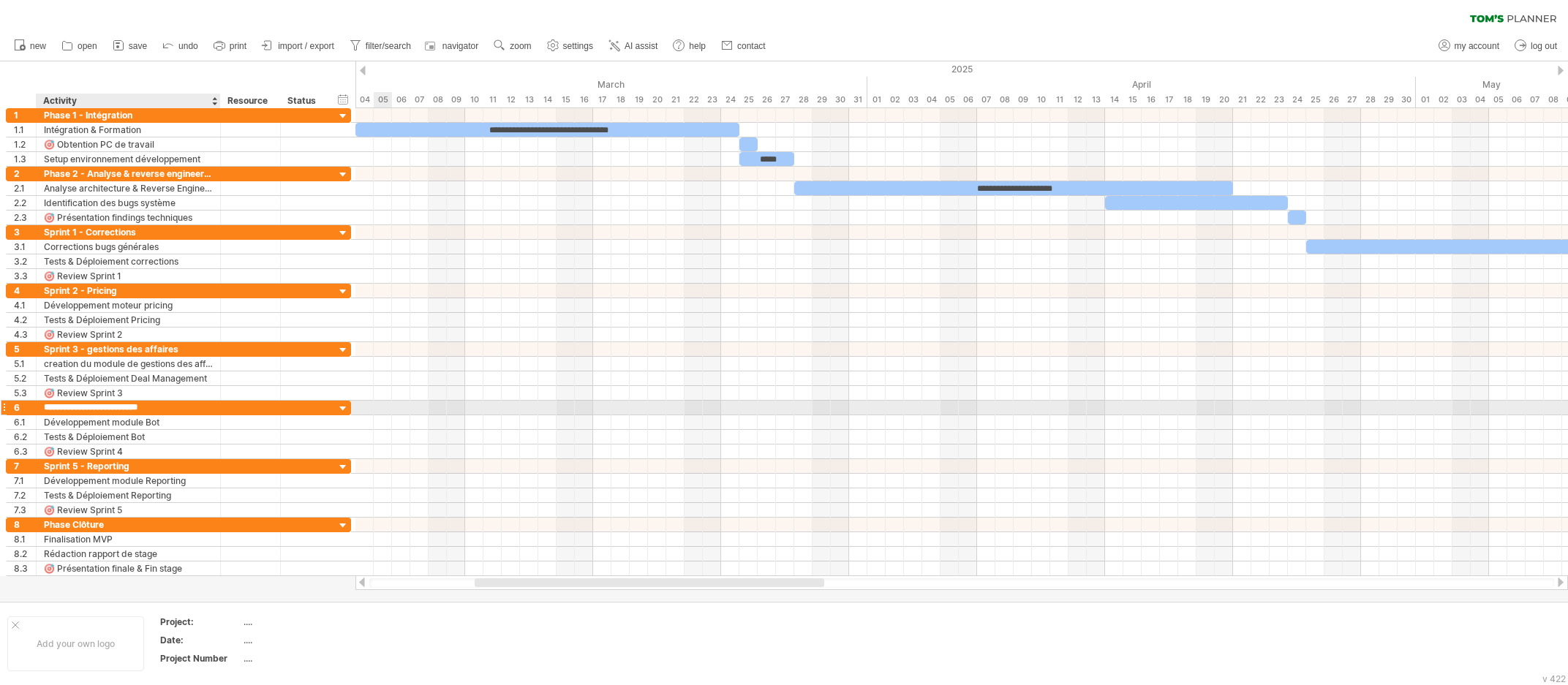 type on "**********" 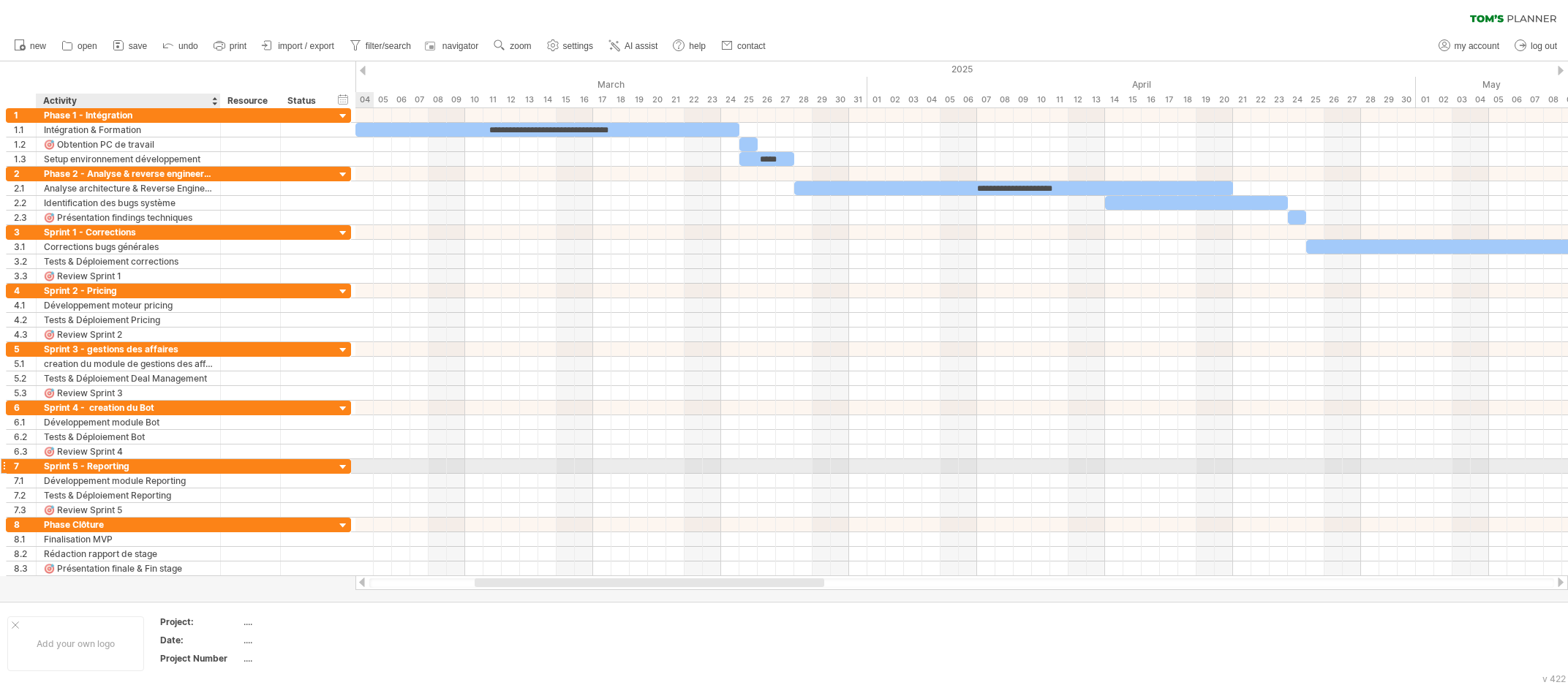 click on "Sprint 5 - Reporting" at bounding box center (128, 466) 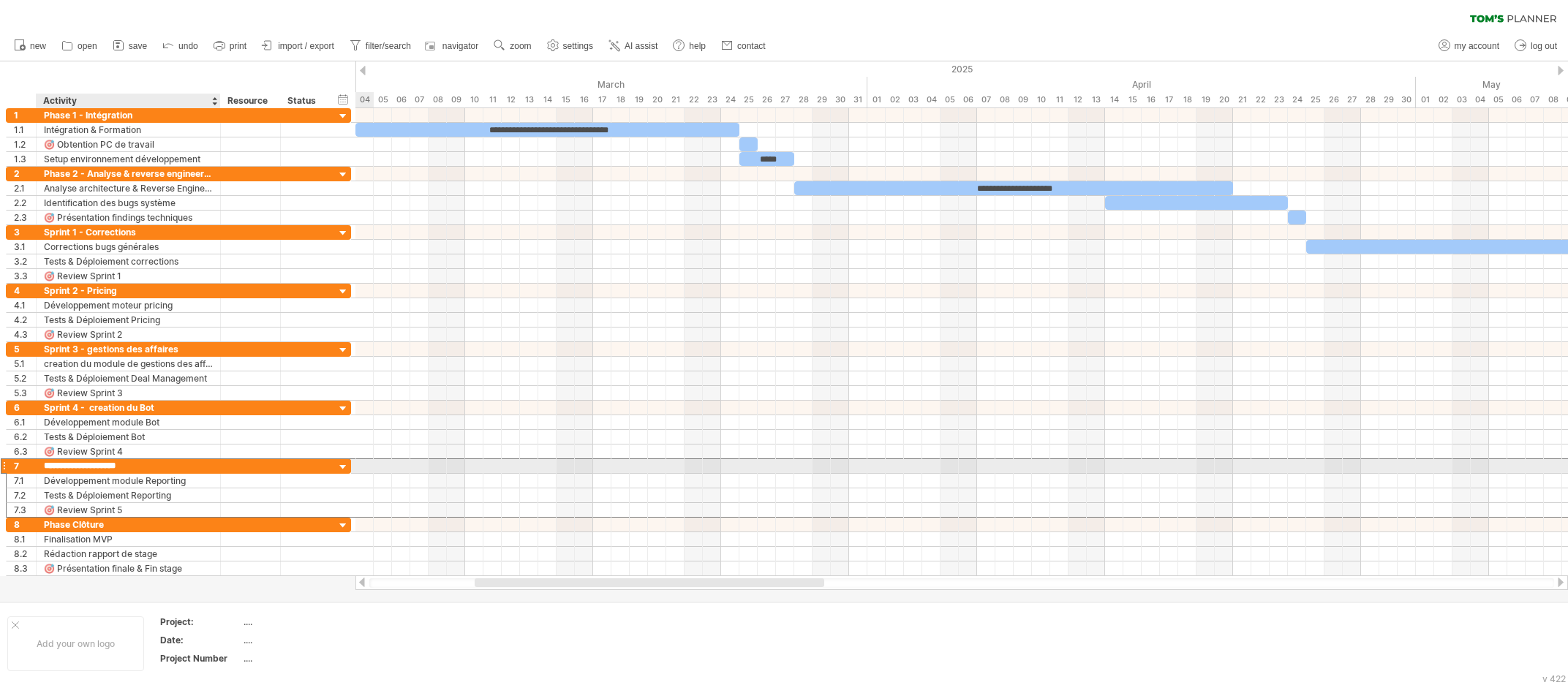 click on "**********" at bounding box center [128, 466] 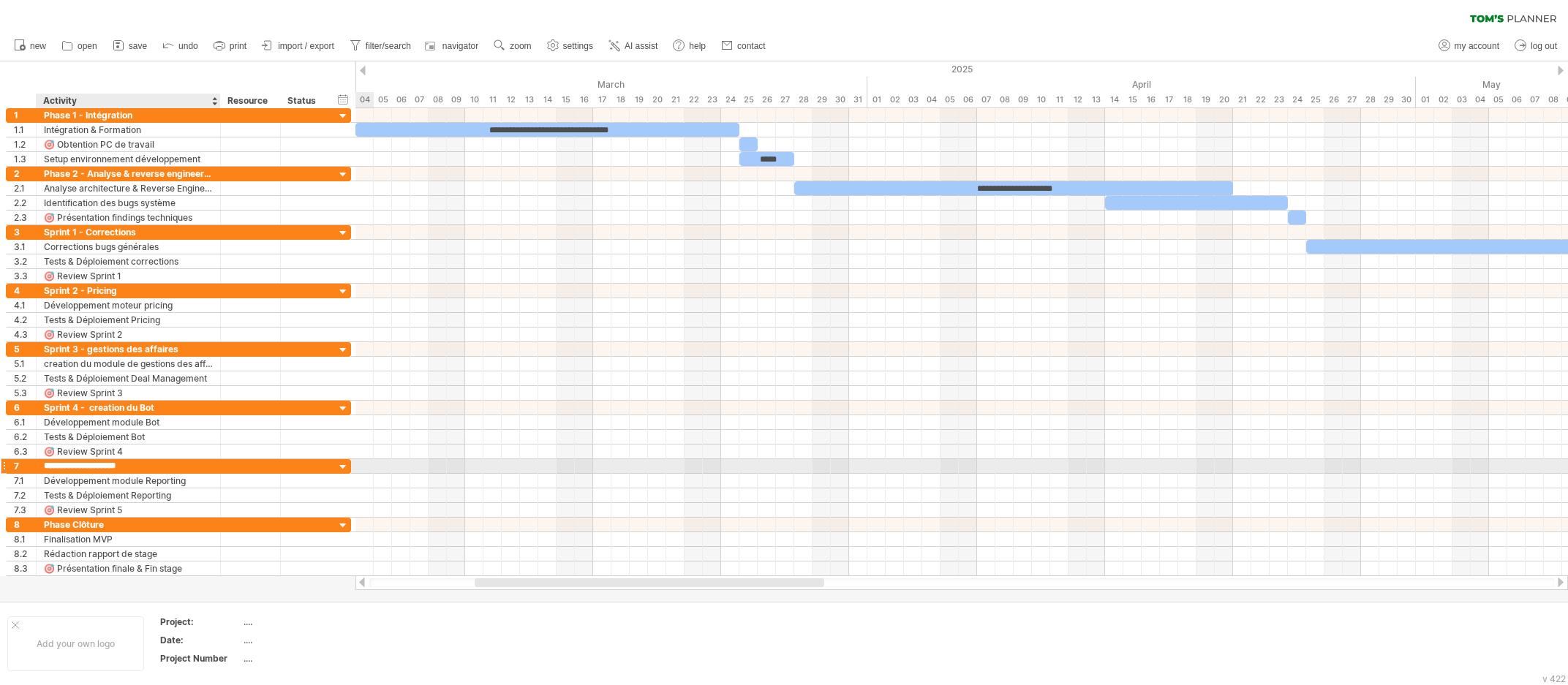 click on "**********" at bounding box center [128, 466] 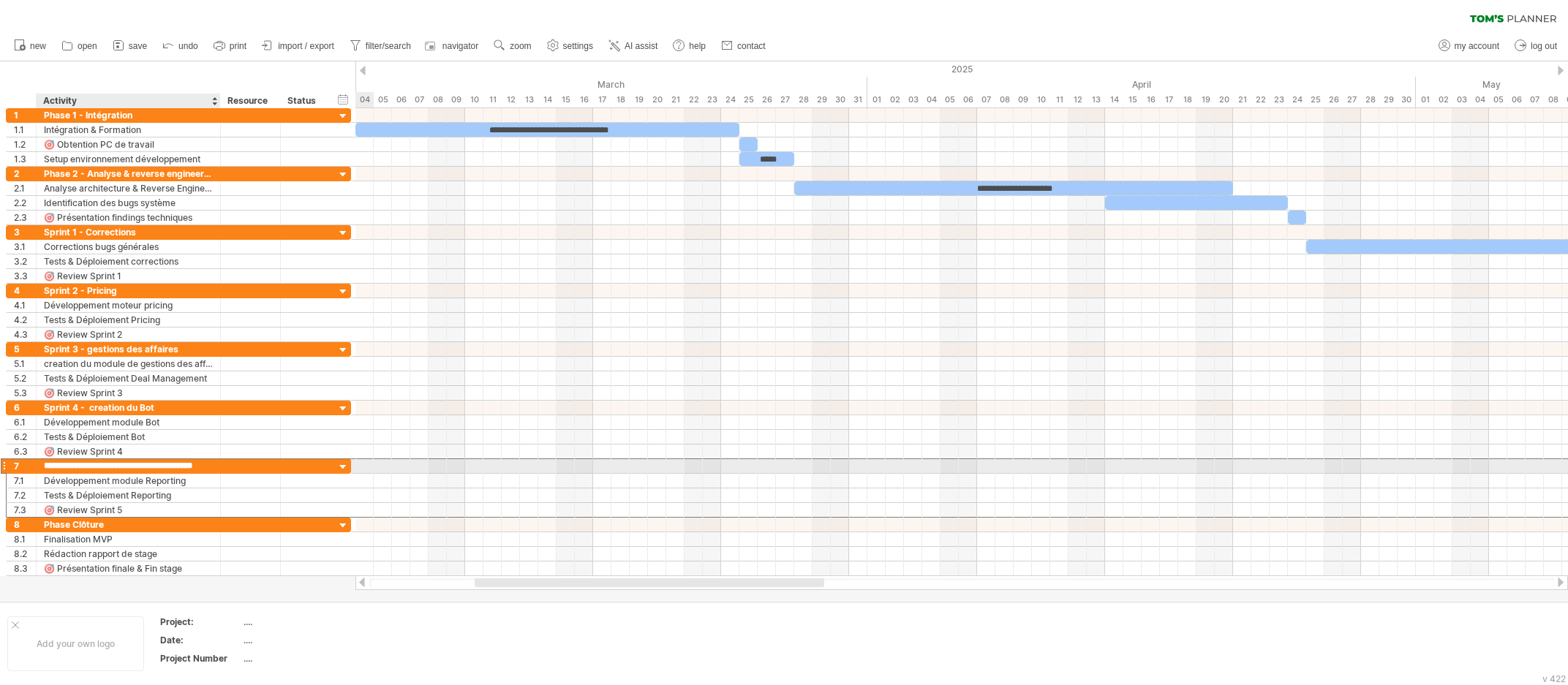type on "**********" 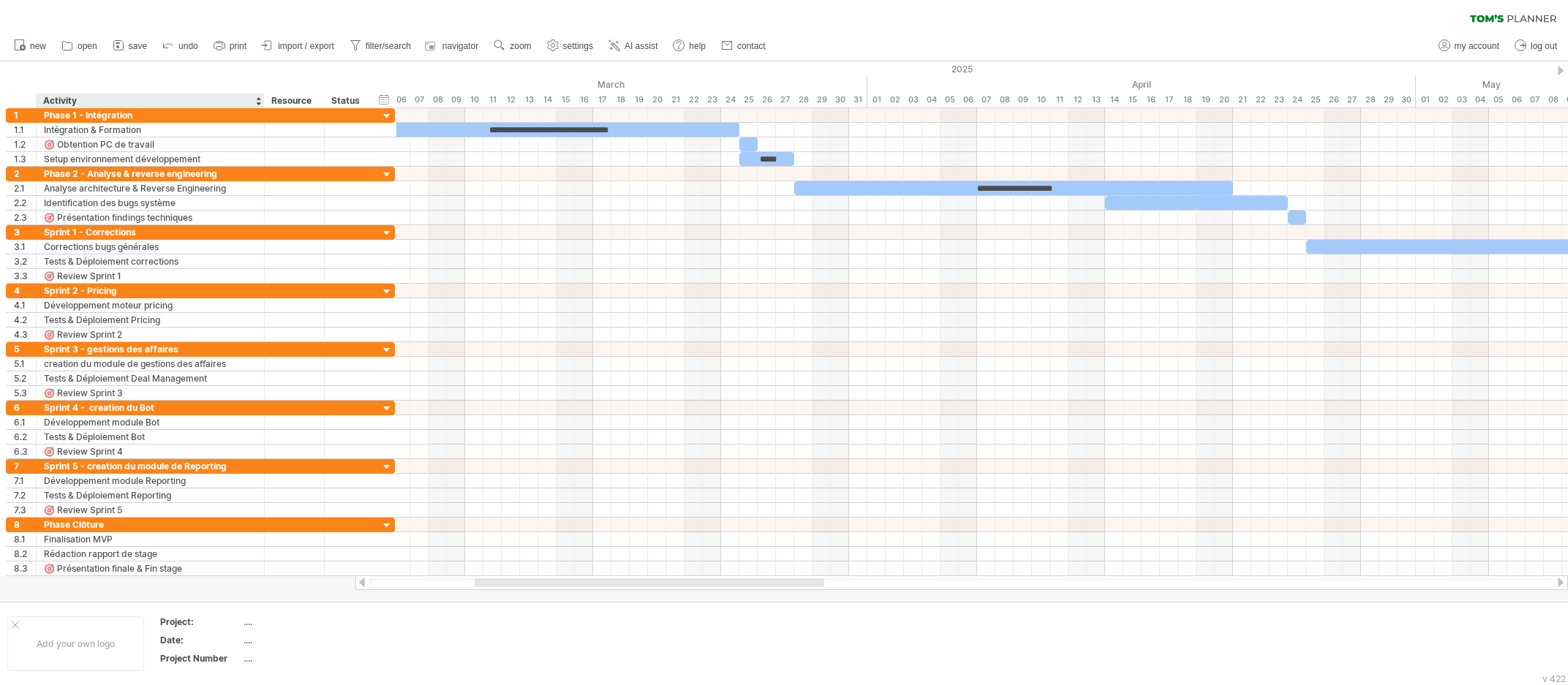 drag, startPoint x: 218, startPoint y: 102, endPoint x: 262, endPoint y: 105, distance: 44.102154 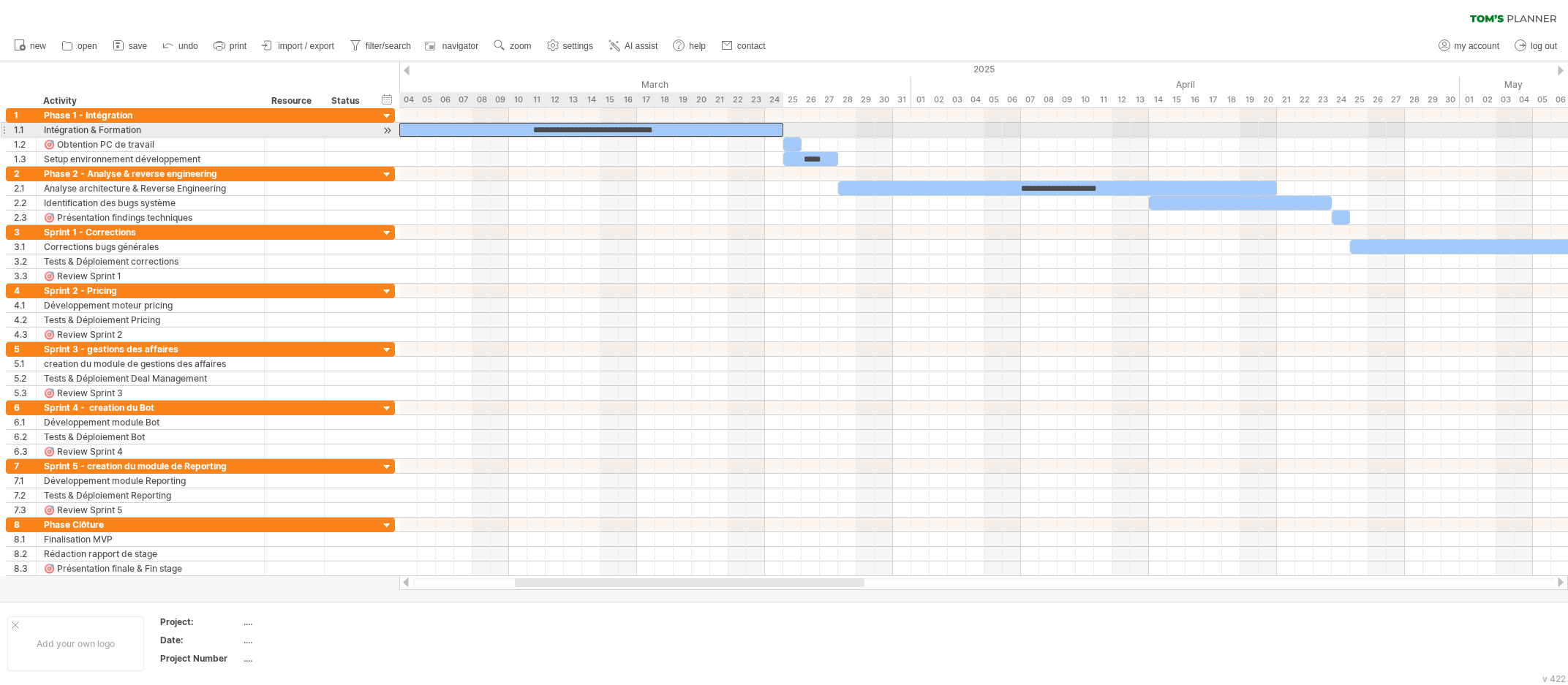 click on "**********" at bounding box center (591, 129) 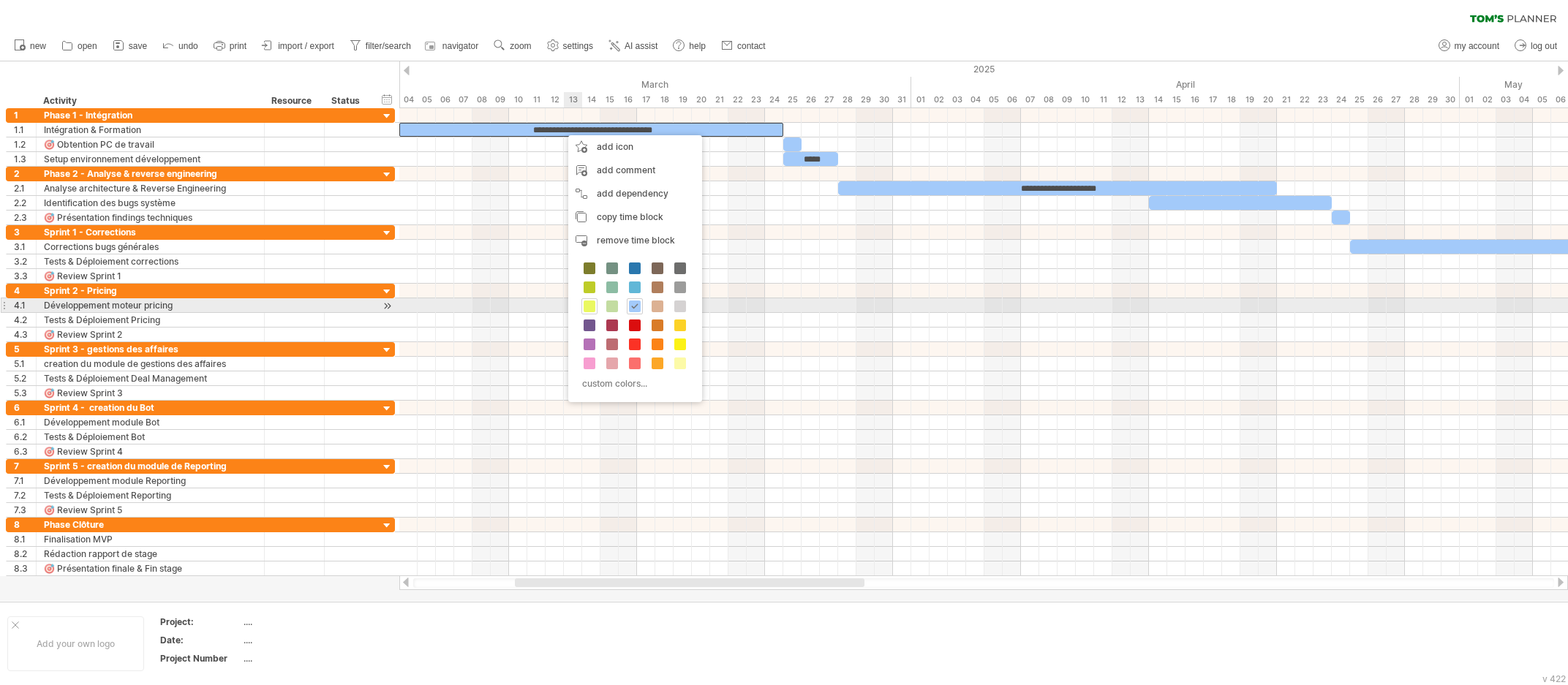 click at bounding box center (589, 306) 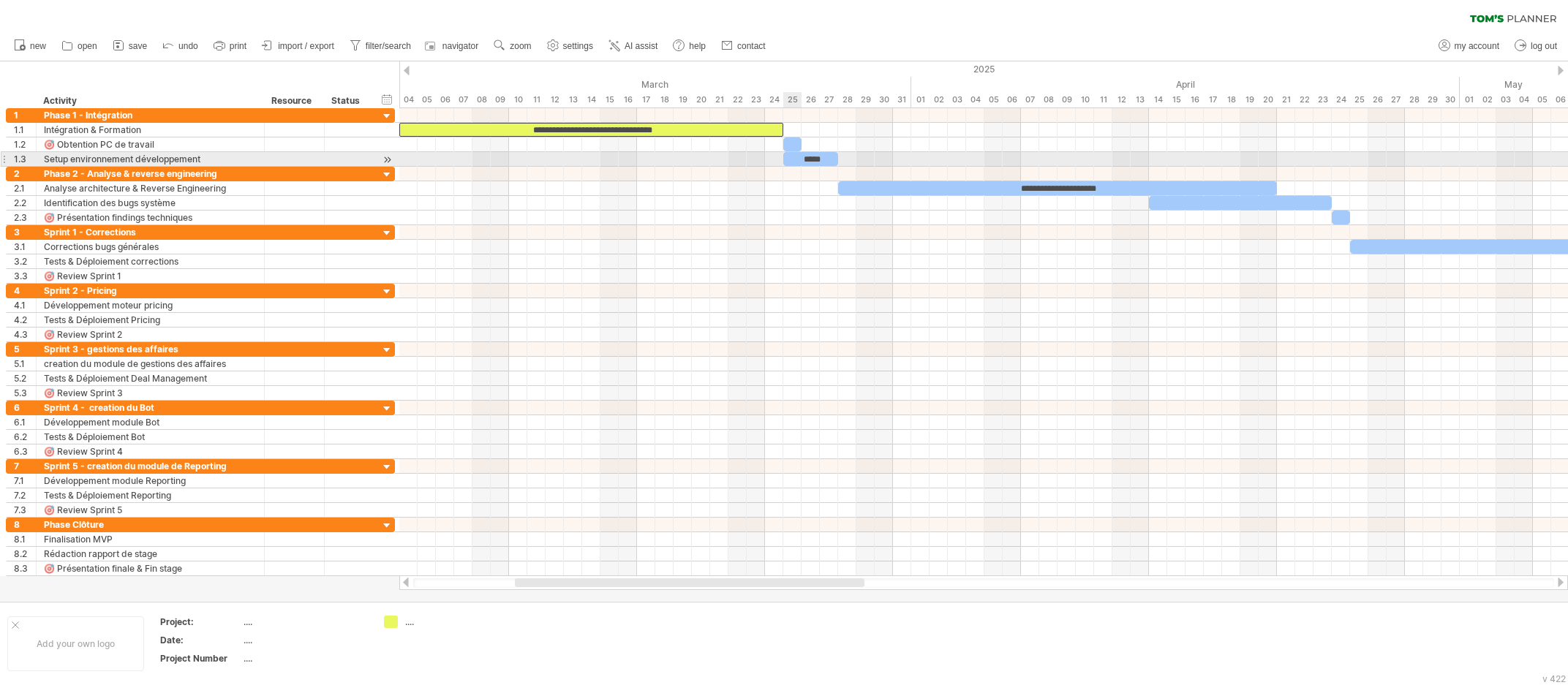 click on "*****" at bounding box center (810, 159) 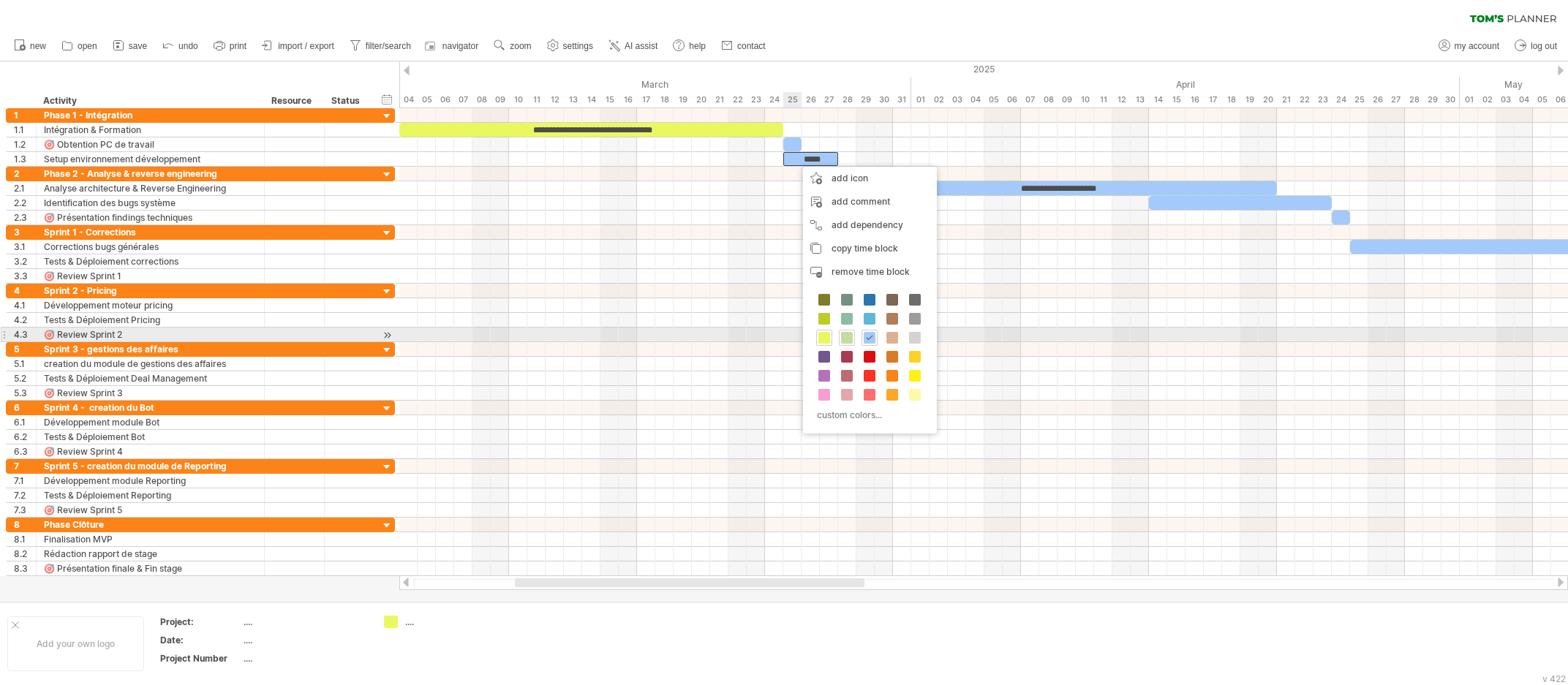 click at bounding box center (847, 338) 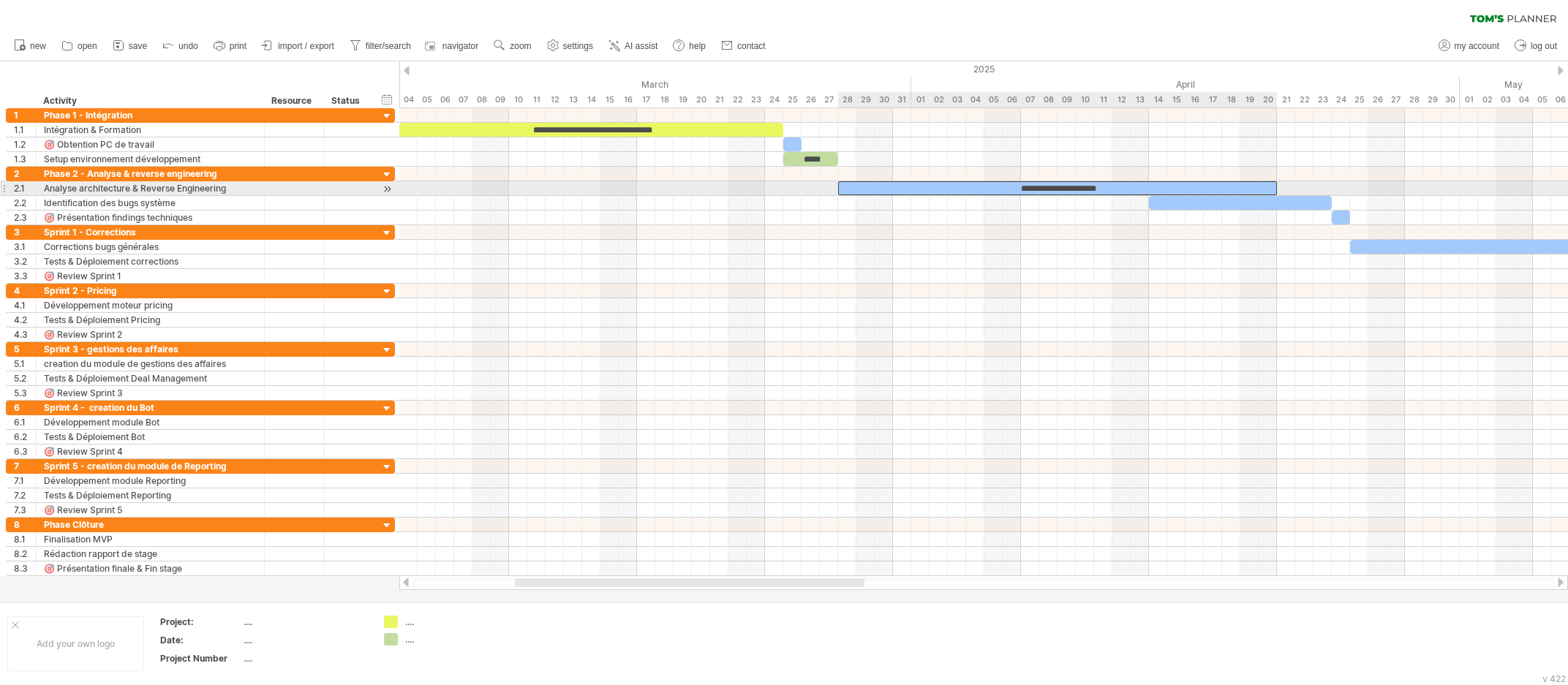 click on "**********" at bounding box center [1058, 188] 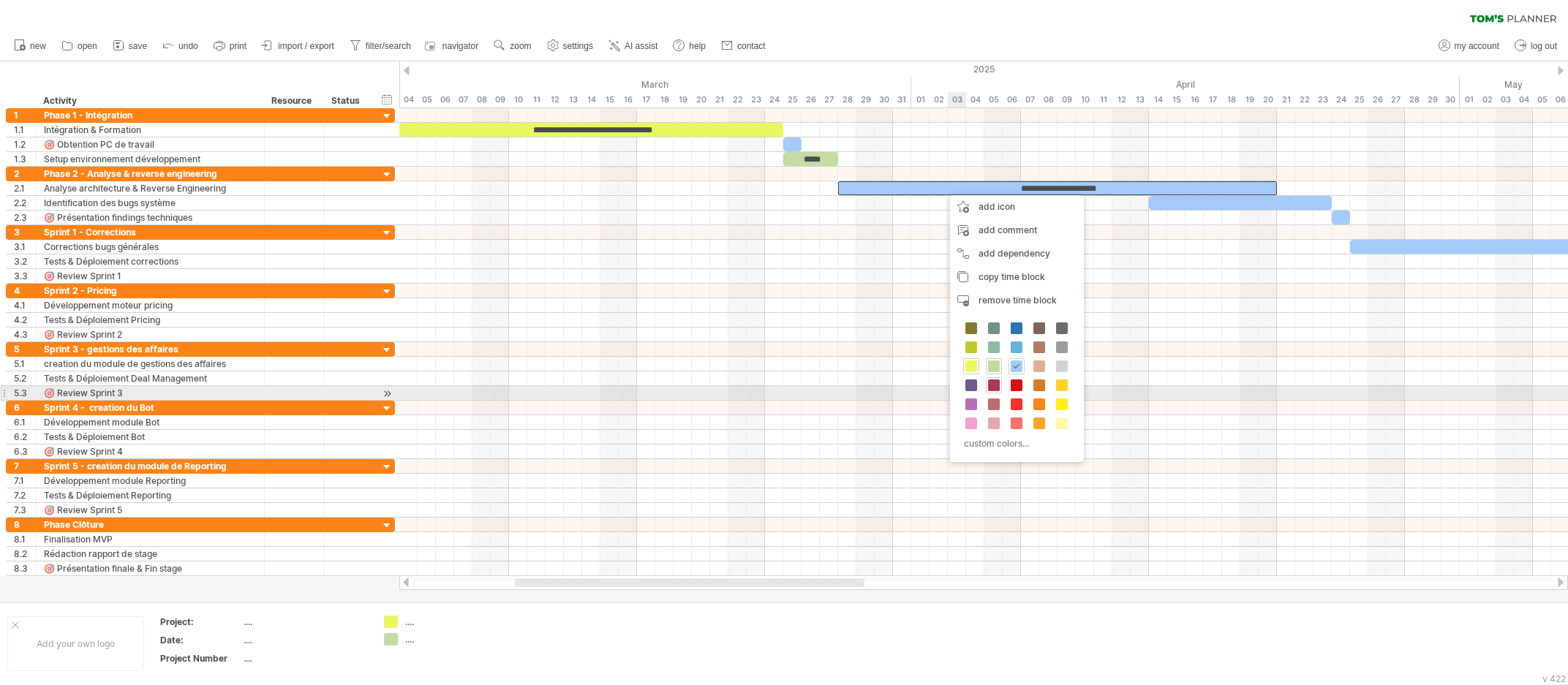 click at bounding box center [994, 385] 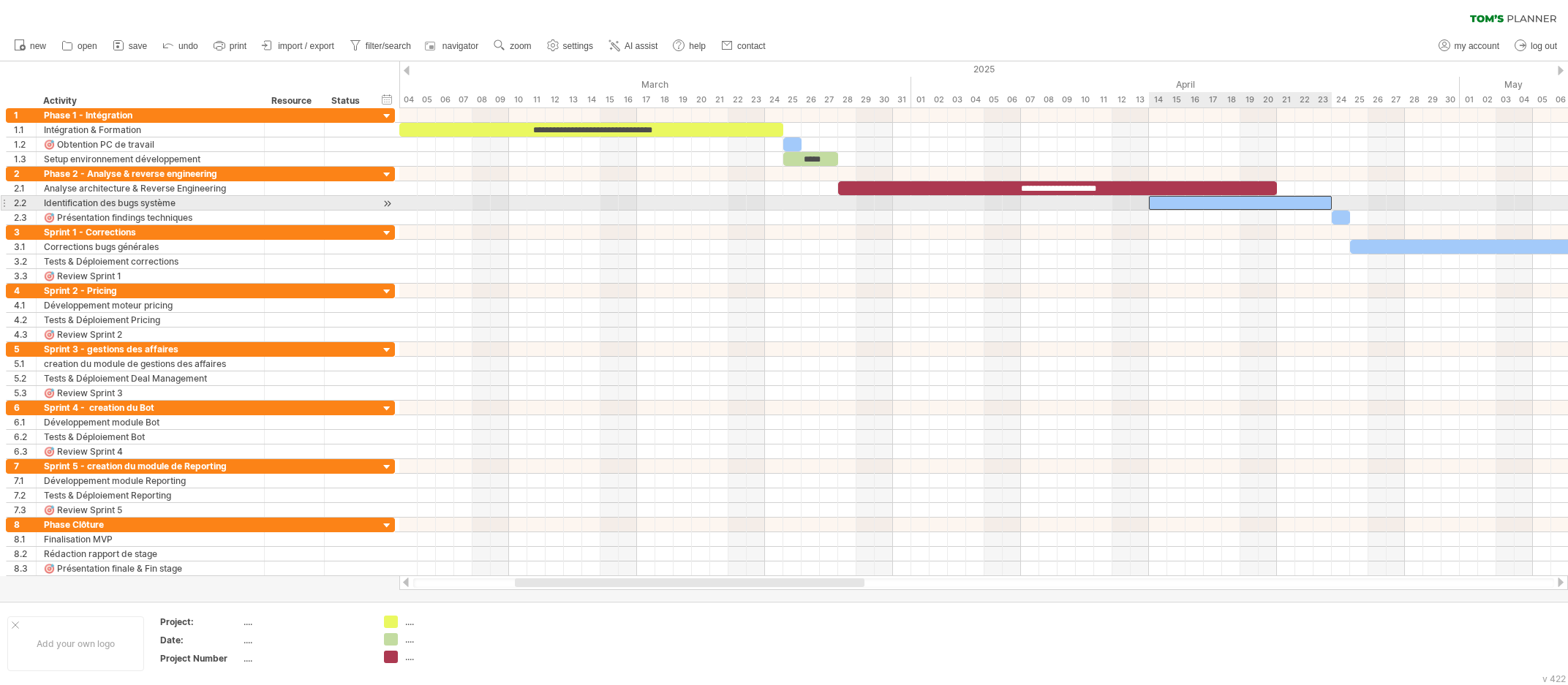 click on "​" at bounding box center [1240, 203] 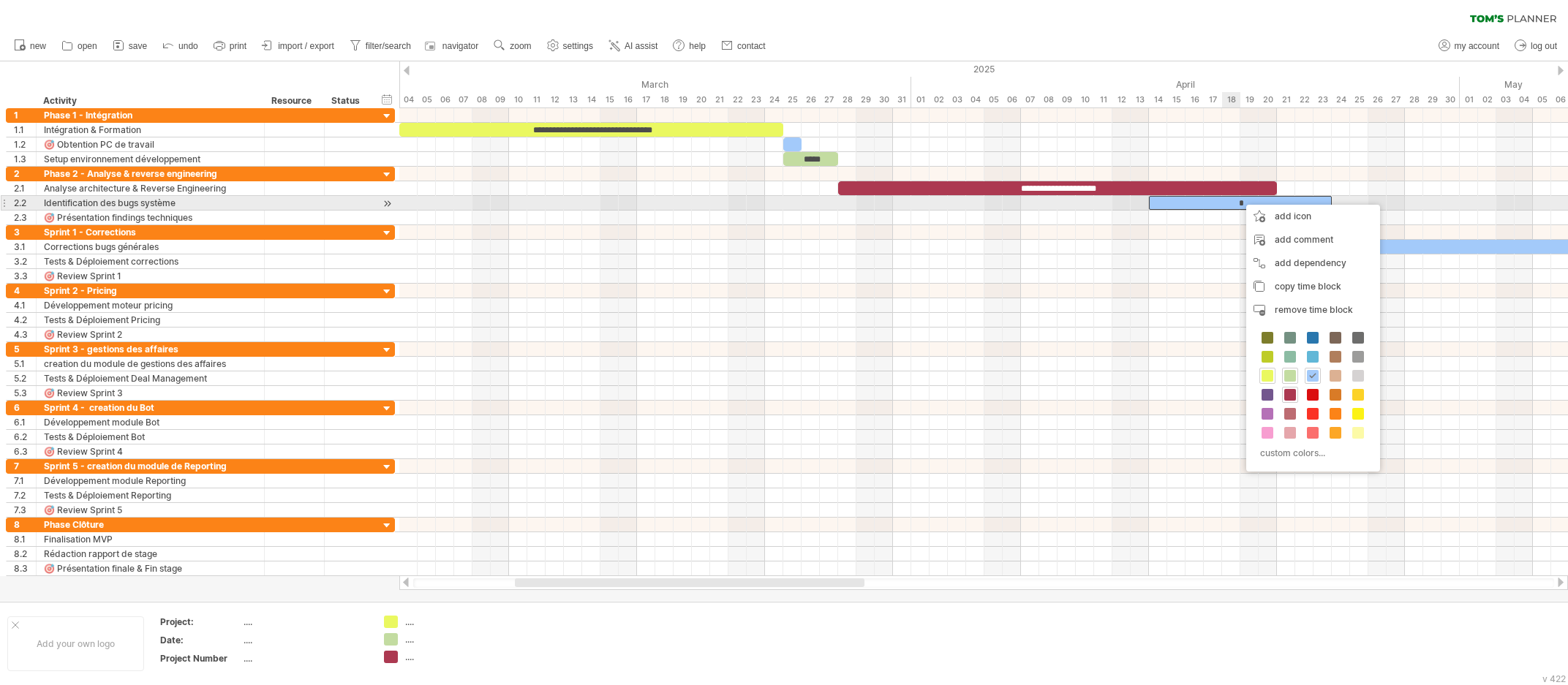 click on "*" at bounding box center (1240, 203) 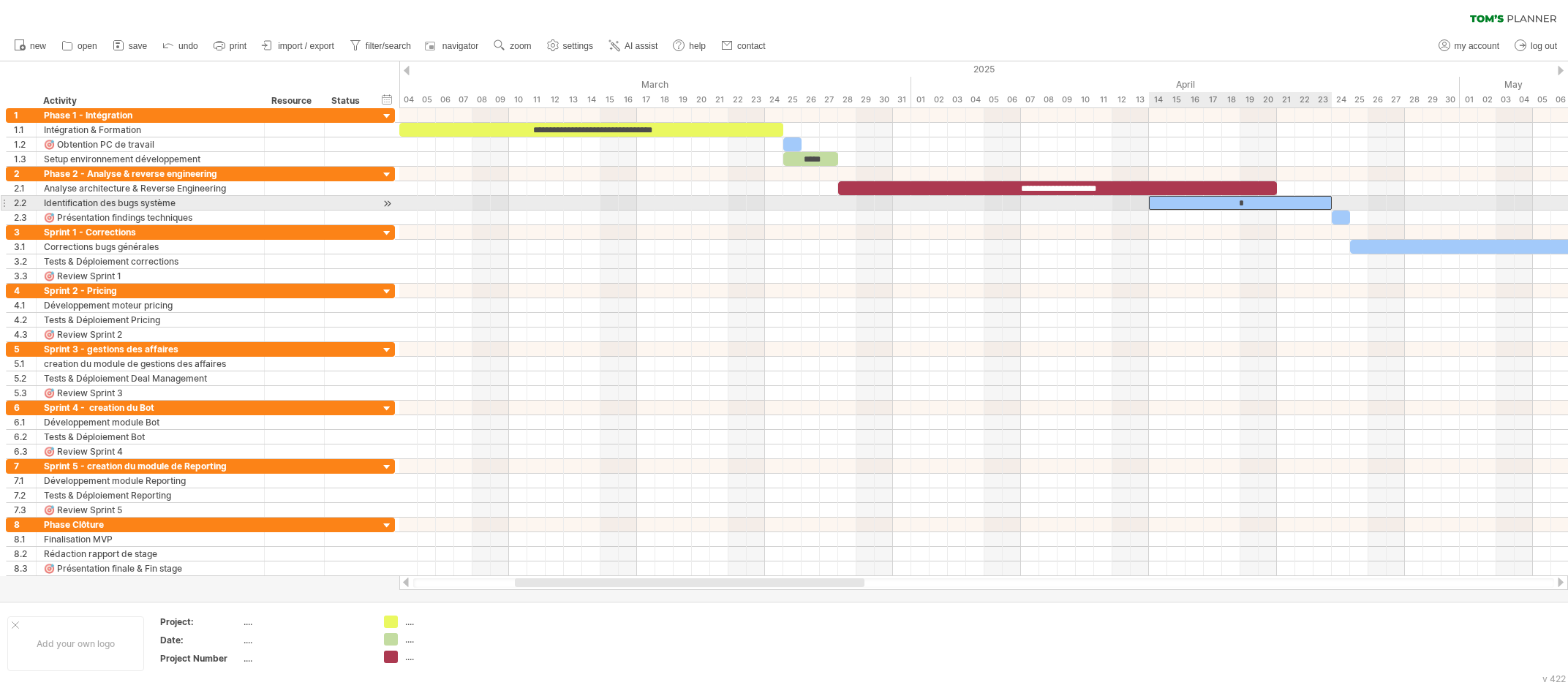 click on "*" at bounding box center [1240, 203] 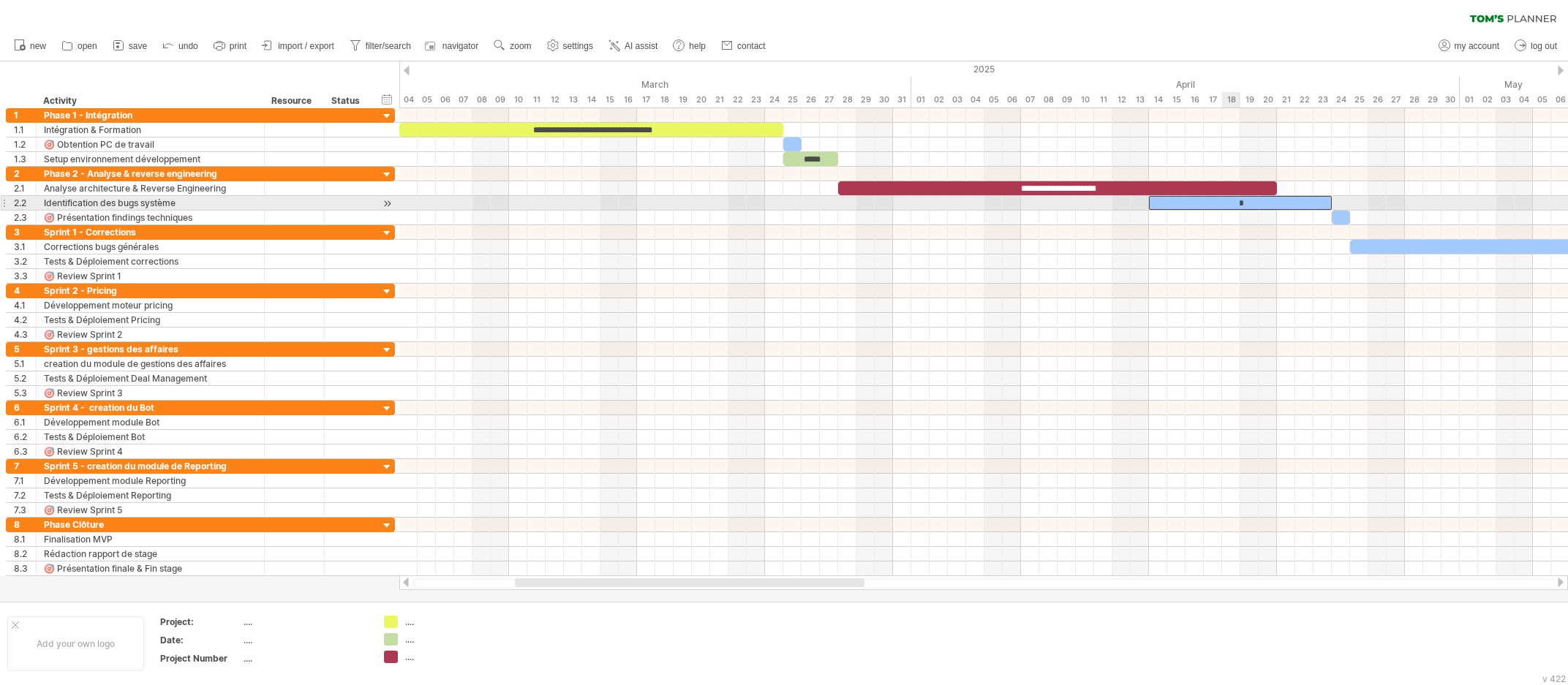 type 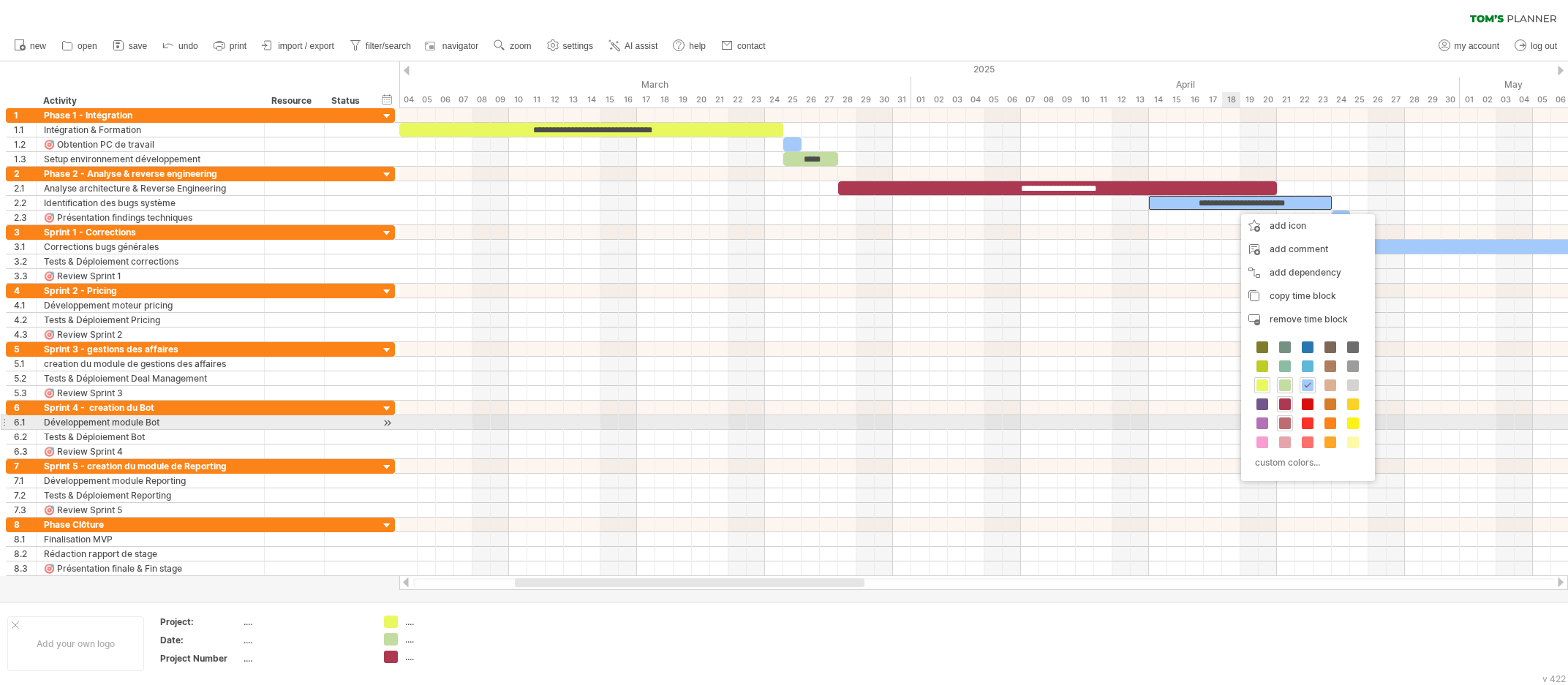 click at bounding box center (1285, 423) 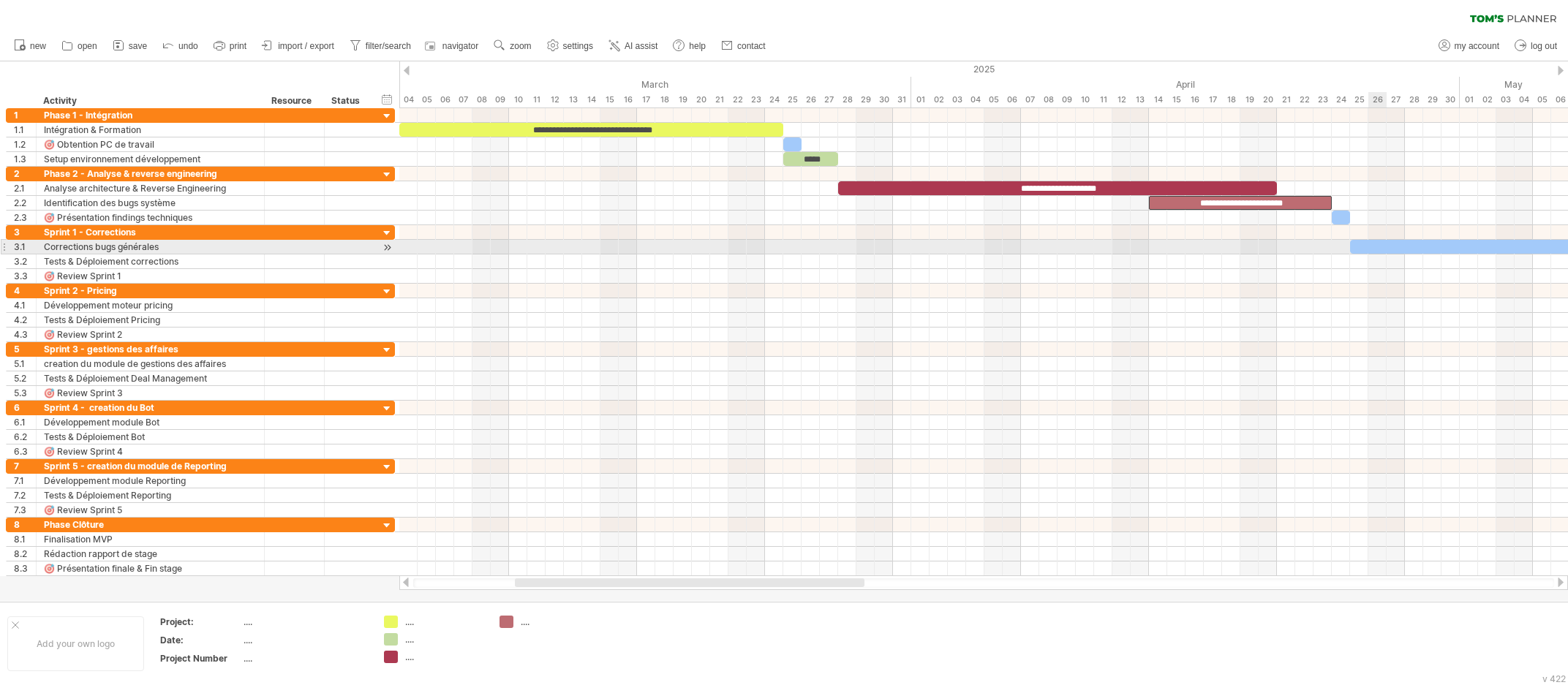 click on "​" at bounding box center (1606, 246) 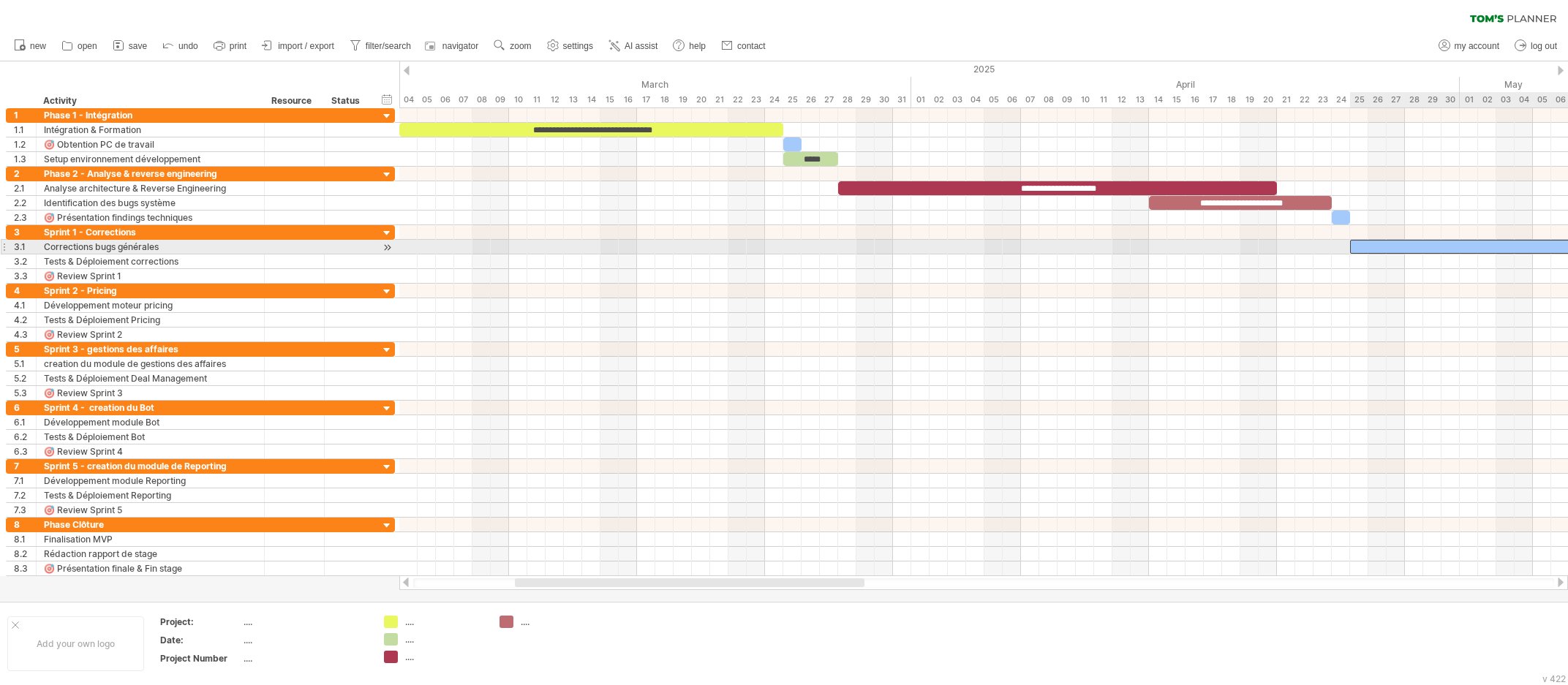 click on "*" at bounding box center (1606, 246) 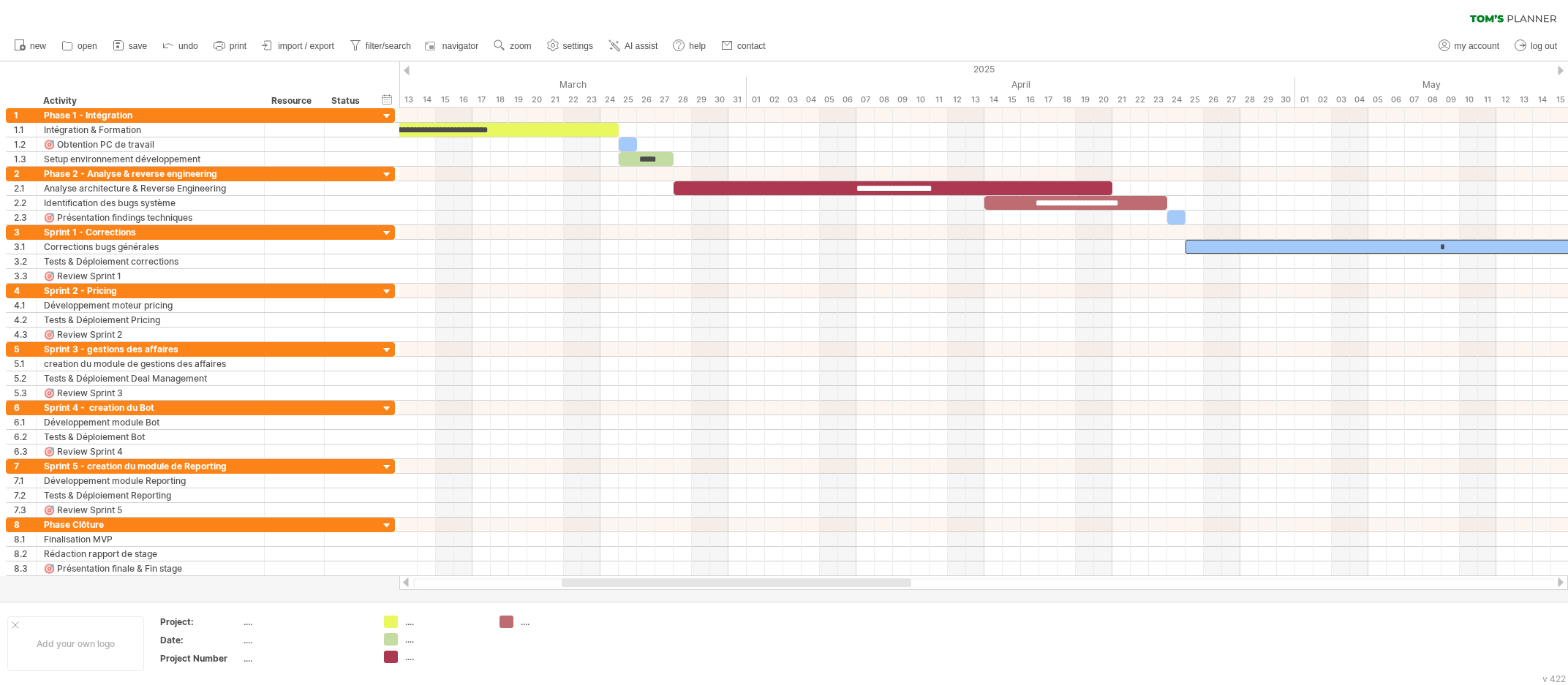 drag, startPoint x: 813, startPoint y: 583, endPoint x: 851, endPoint y: 547, distance: 52.345009 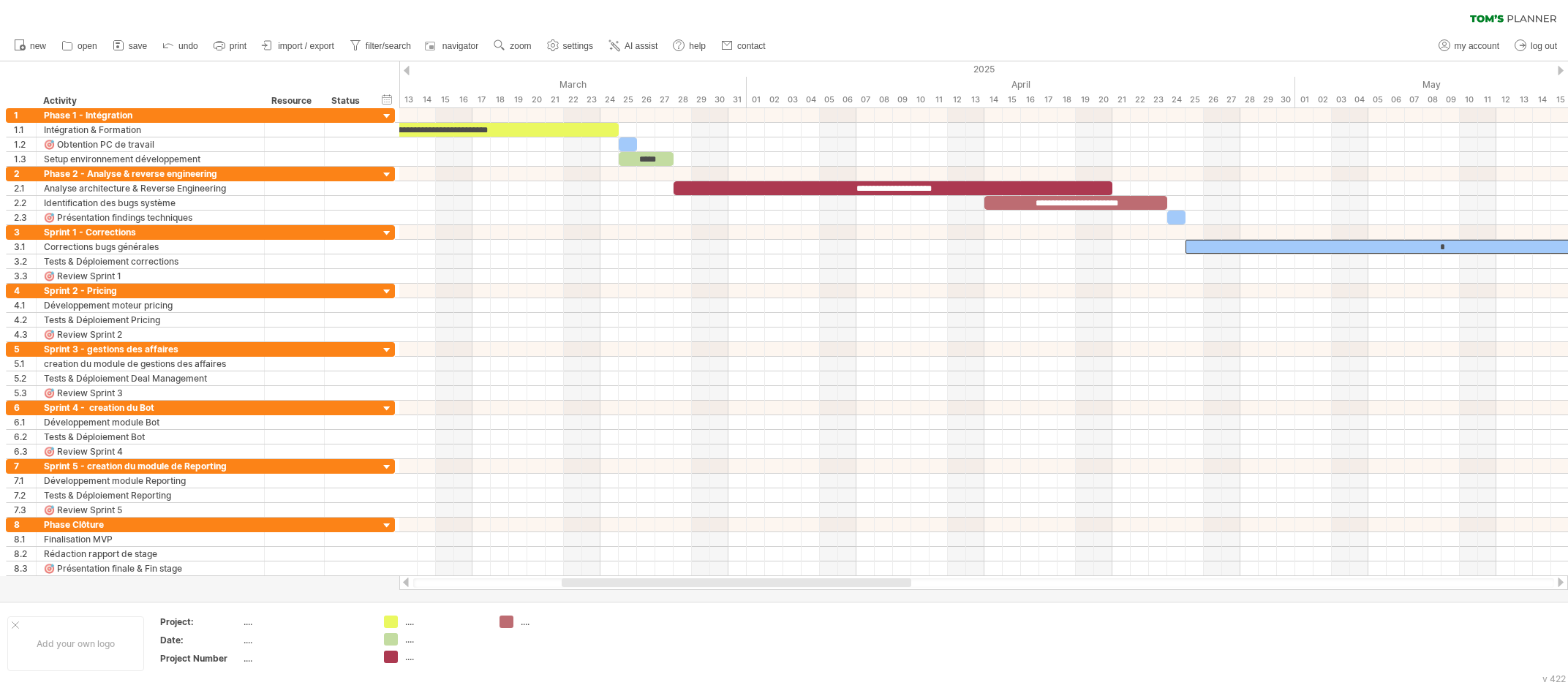 click on "Trying to reach plan.tomsplanner.com
Connected again...
0%
clear filter
new 1" at bounding box center [784, 342] 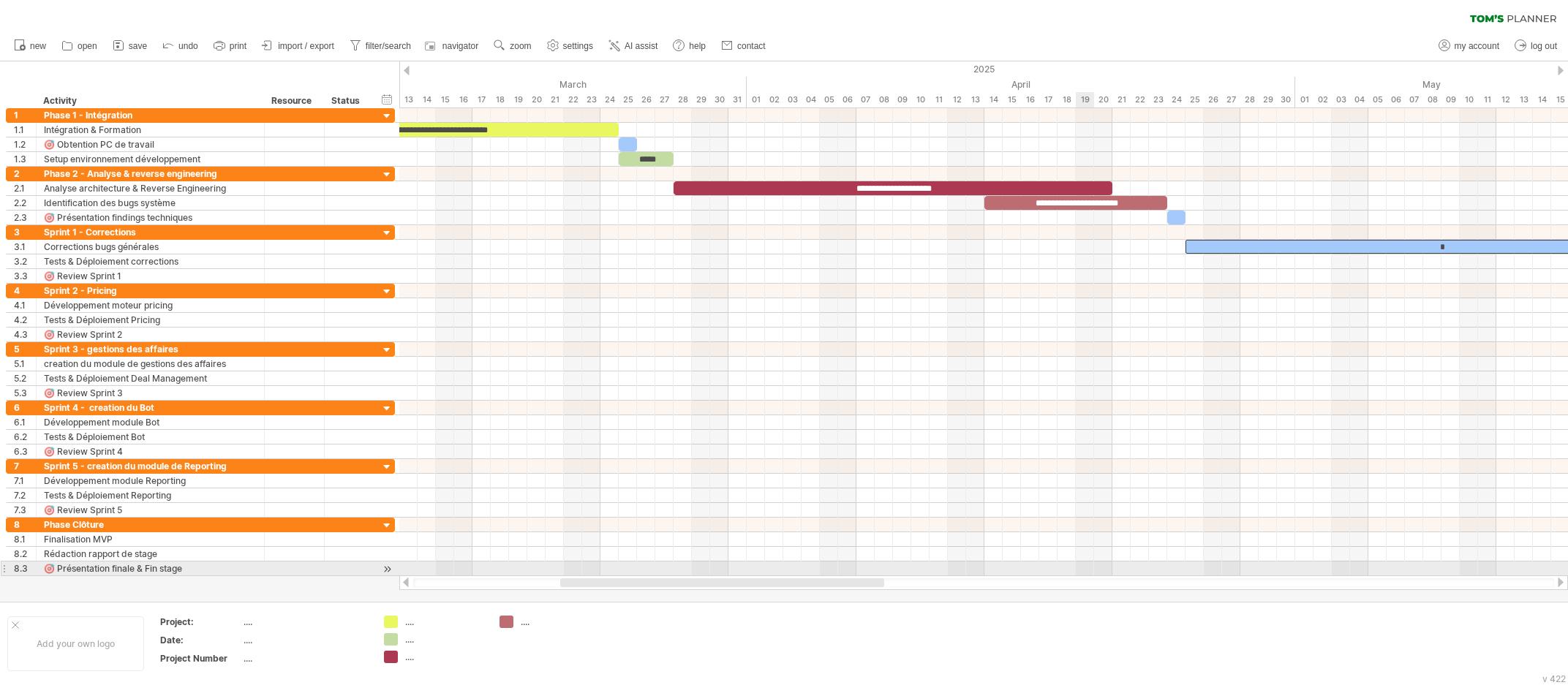 drag, startPoint x: 799, startPoint y: 576, endPoint x: 1083, endPoint y: 568, distance: 284.11265 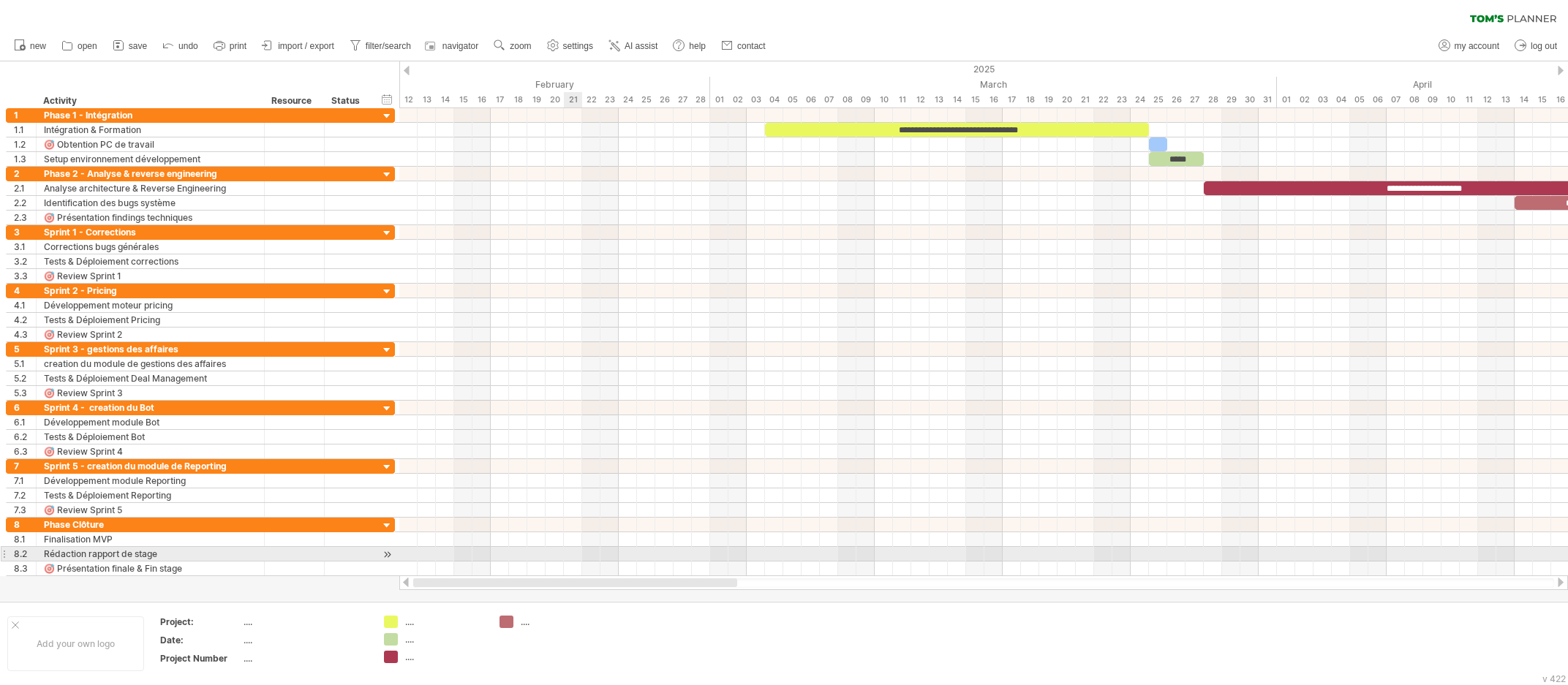 drag, startPoint x: 796, startPoint y: 586, endPoint x: 550, endPoint y: 529, distance: 252.51733 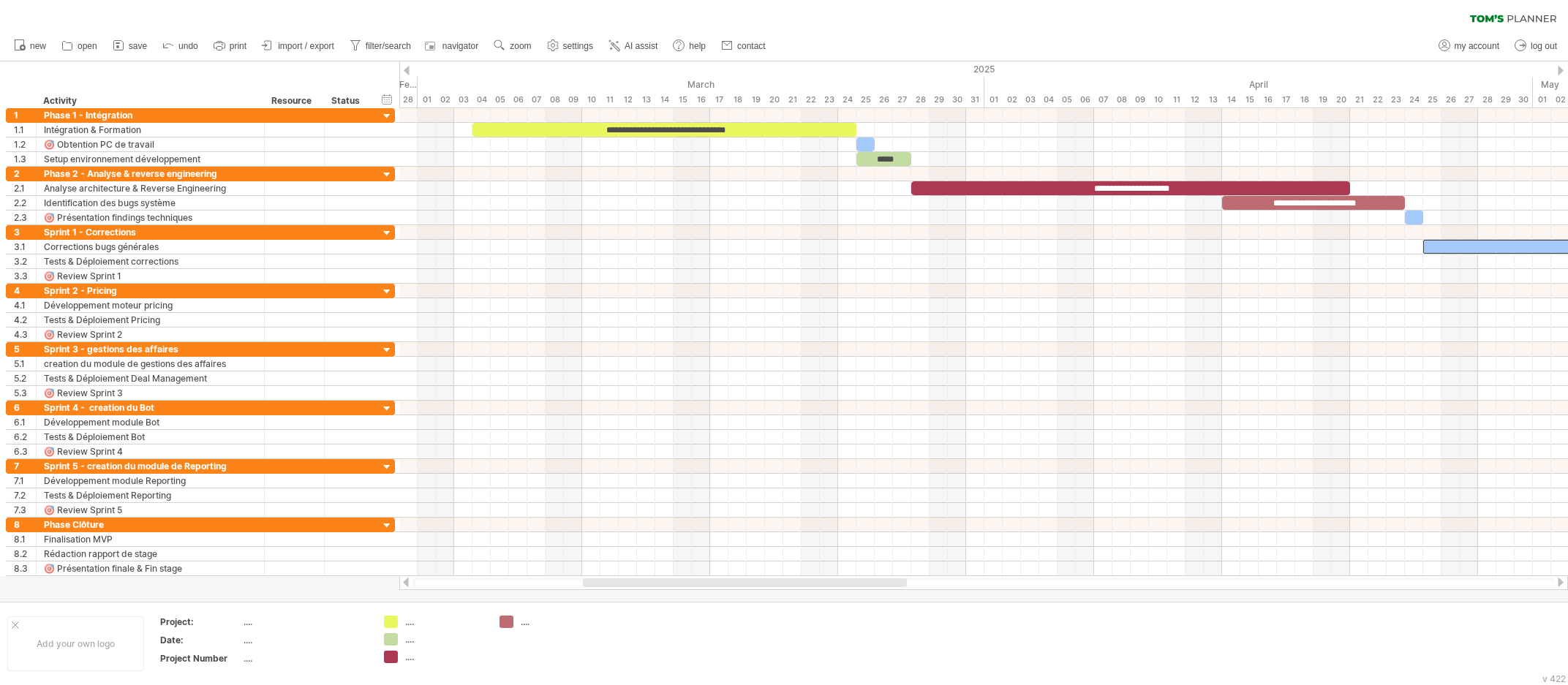 drag, startPoint x: 740, startPoint y: 579, endPoint x: 817, endPoint y: 581, distance: 77.02597 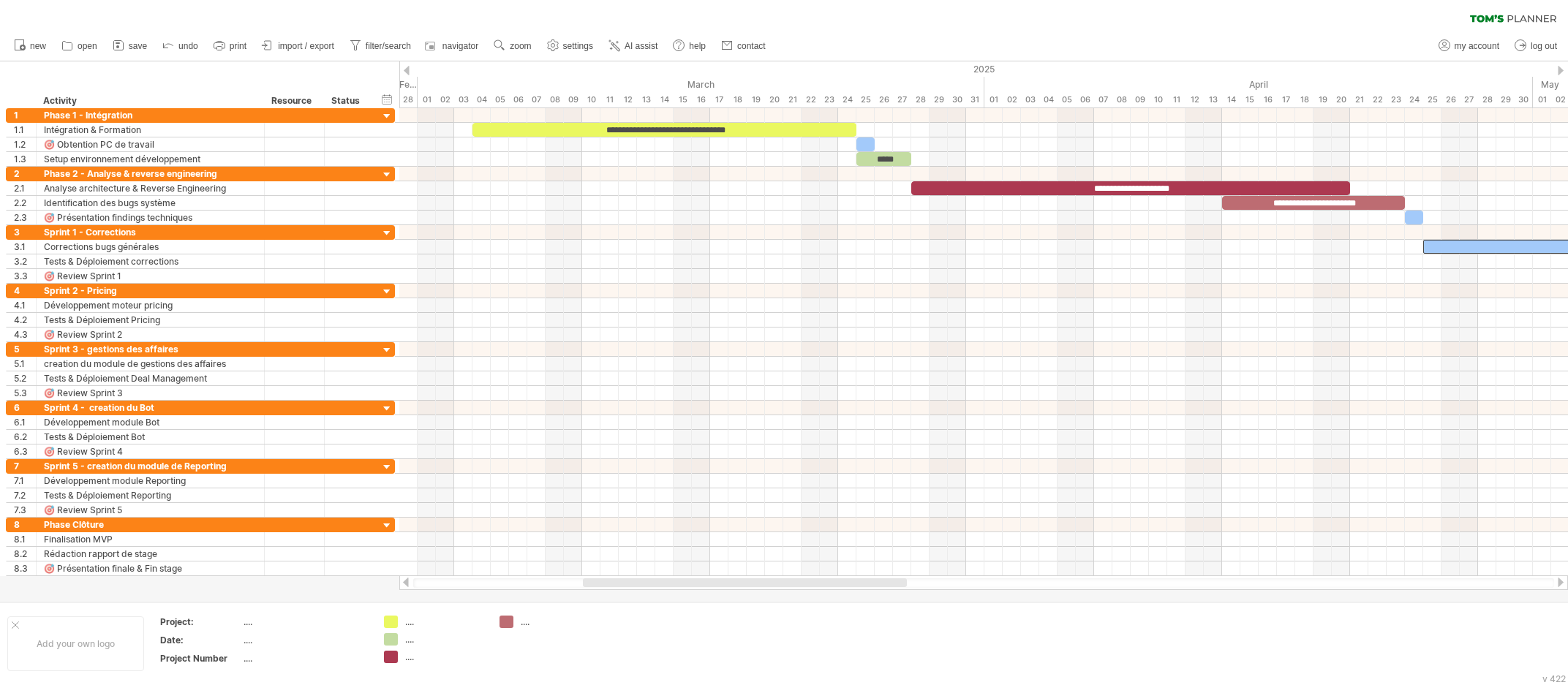 click at bounding box center (745, 583) 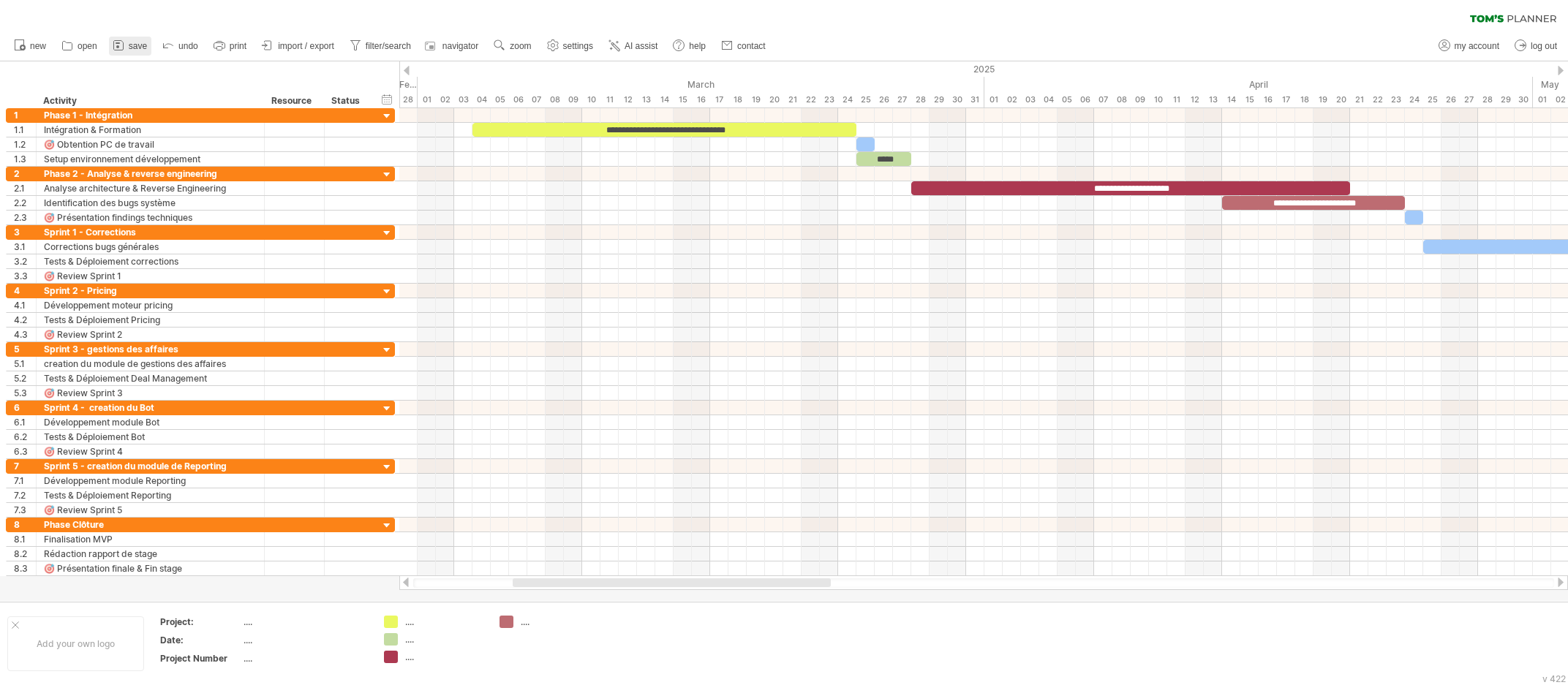 click on "save" at bounding box center (137, 46) 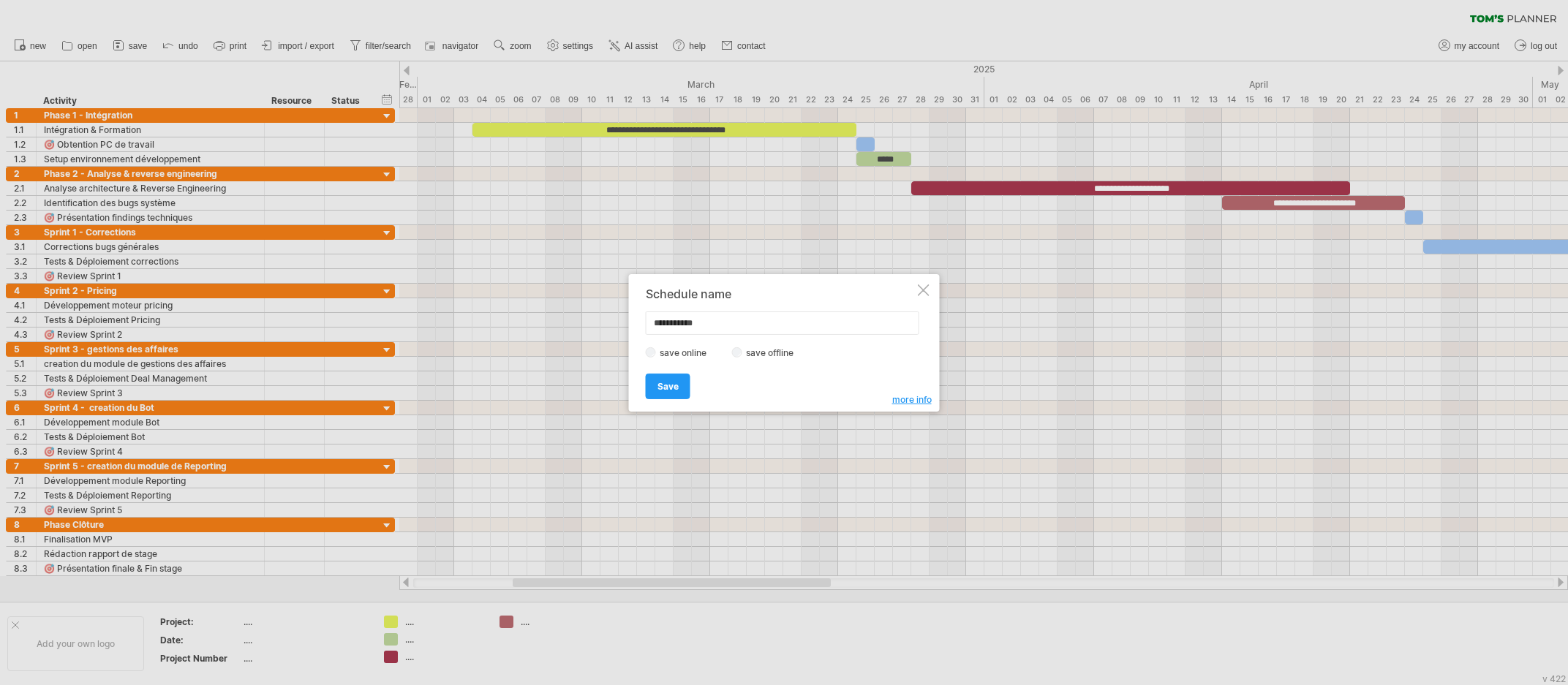 click on "**********" at bounding box center [780, 342] 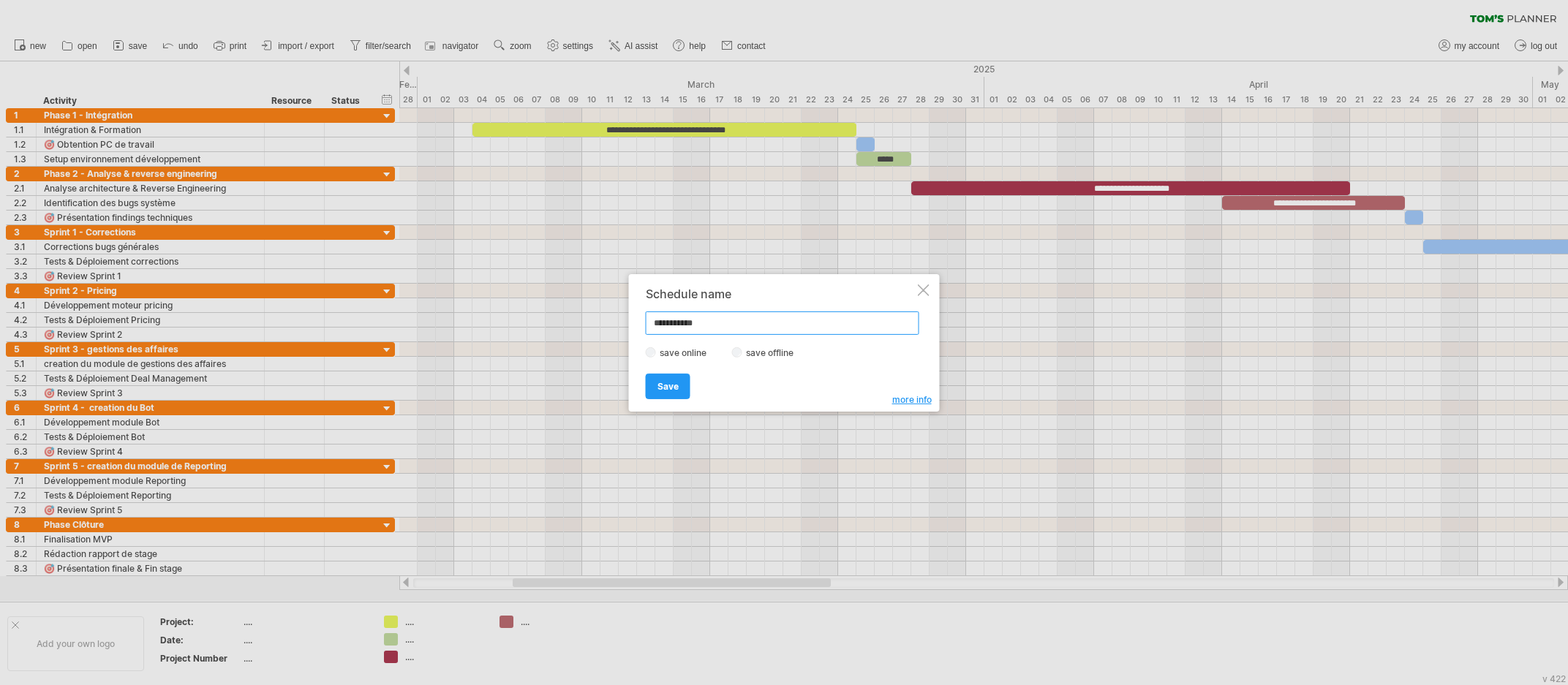drag, startPoint x: 723, startPoint y: 323, endPoint x: 653, endPoint y: 317, distance: 70.25667 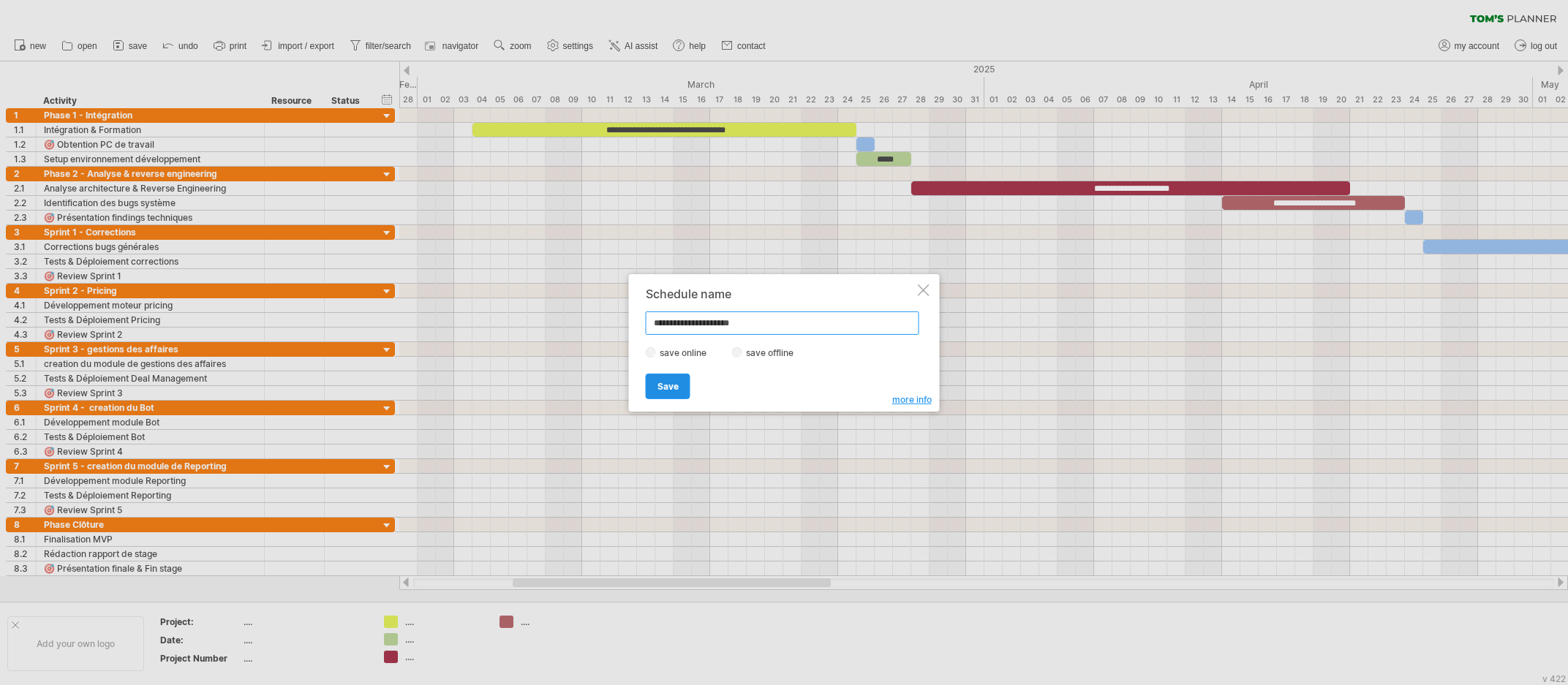type on "**********" 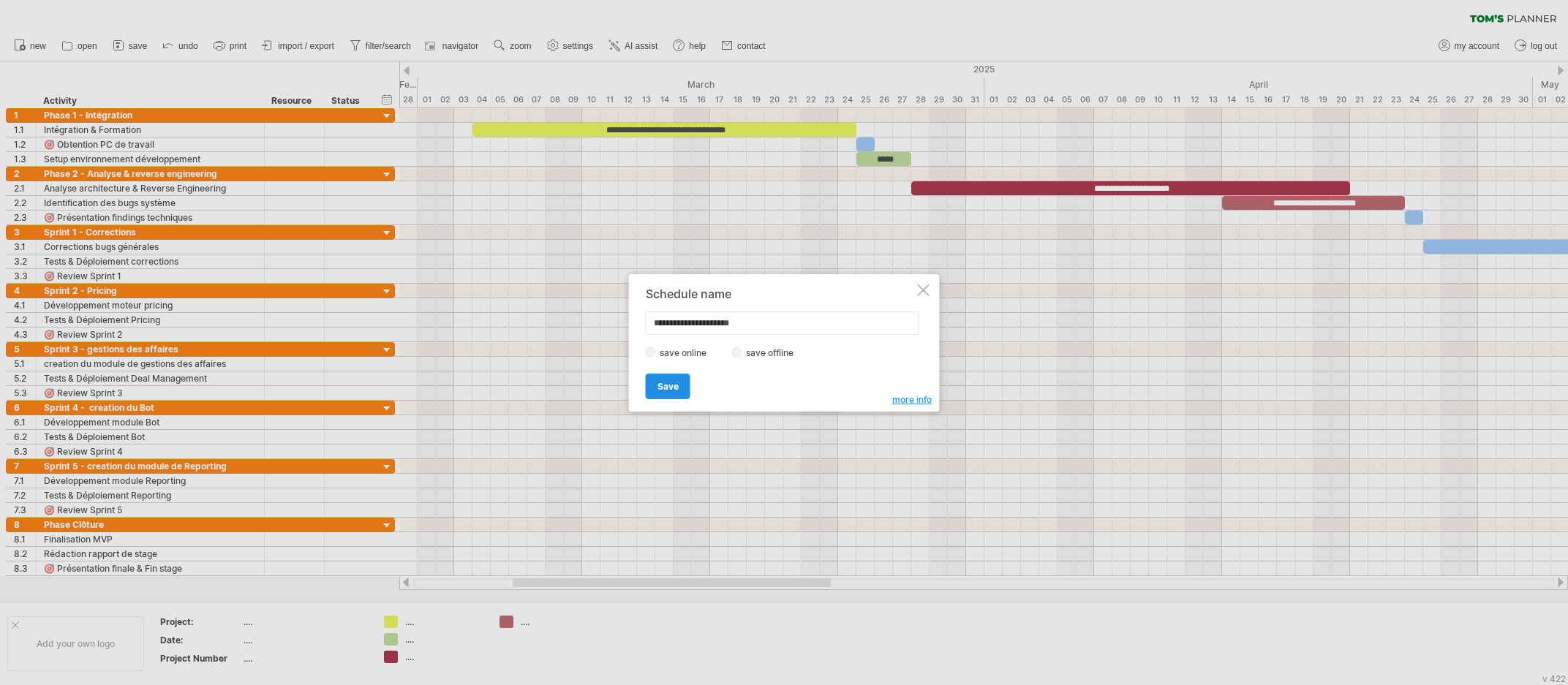 click on "Save" at bounding box center (668, 386) 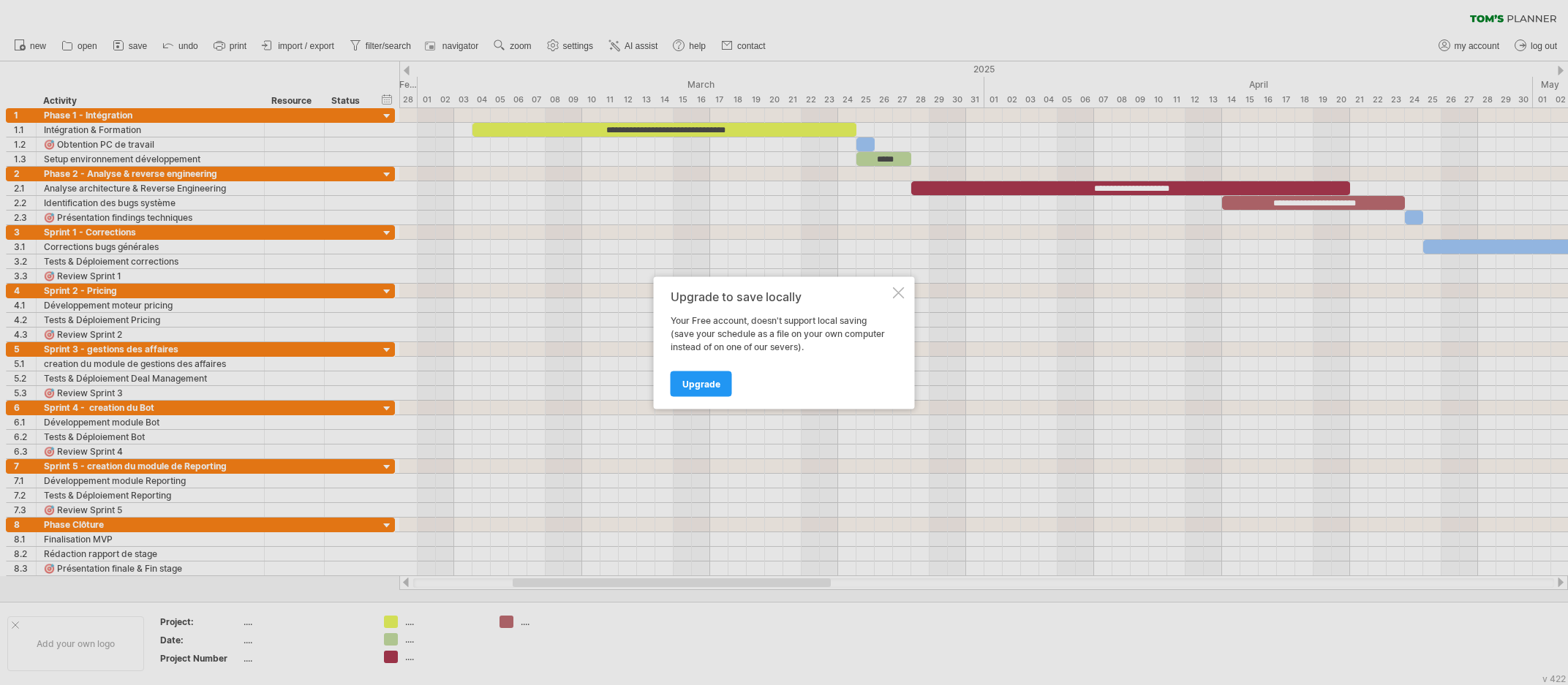 click on "Upgrade to save locally Your Free account, doesn't support local saving (save your schedule as a file on your own computer instead of on one of our severs). Upgrade" at bounding box center (784, 342) 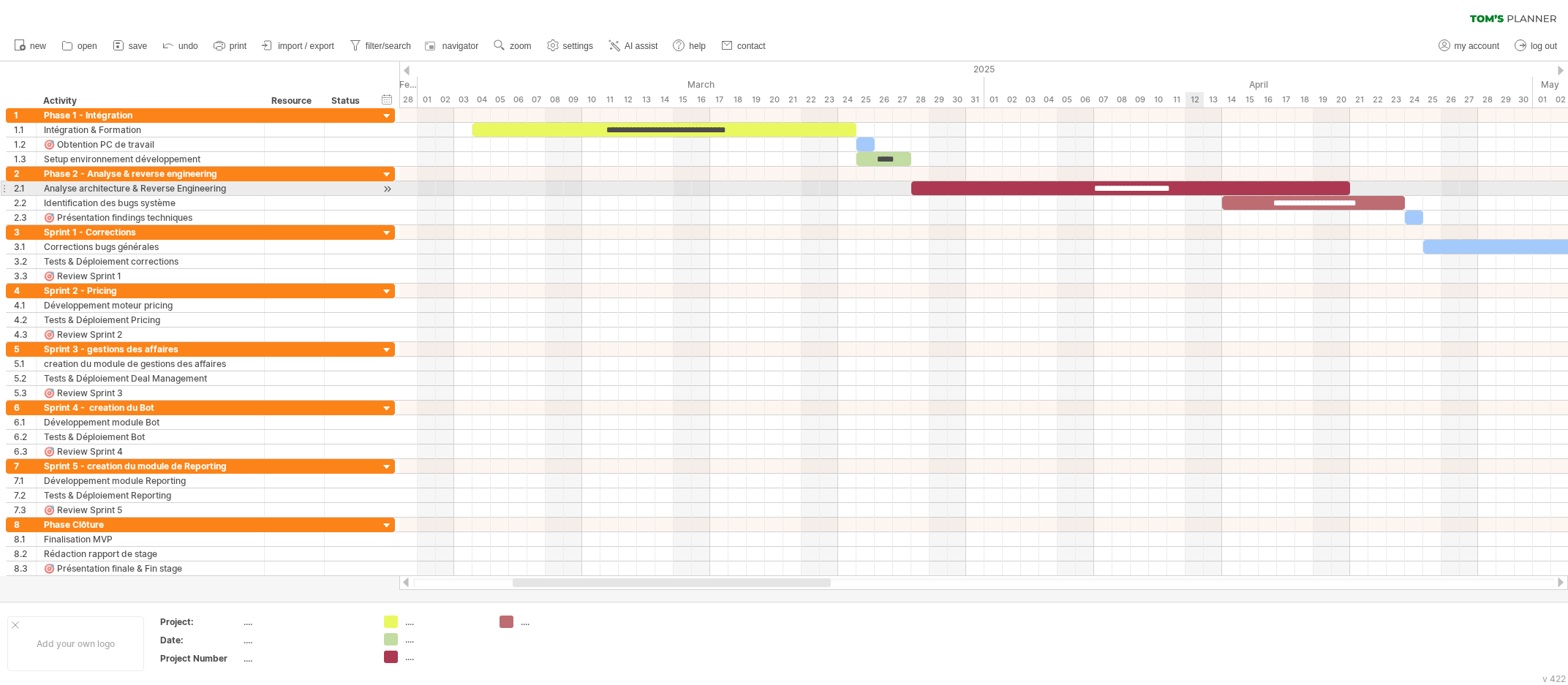 click on "**********" at bounding box center [1131, 188] 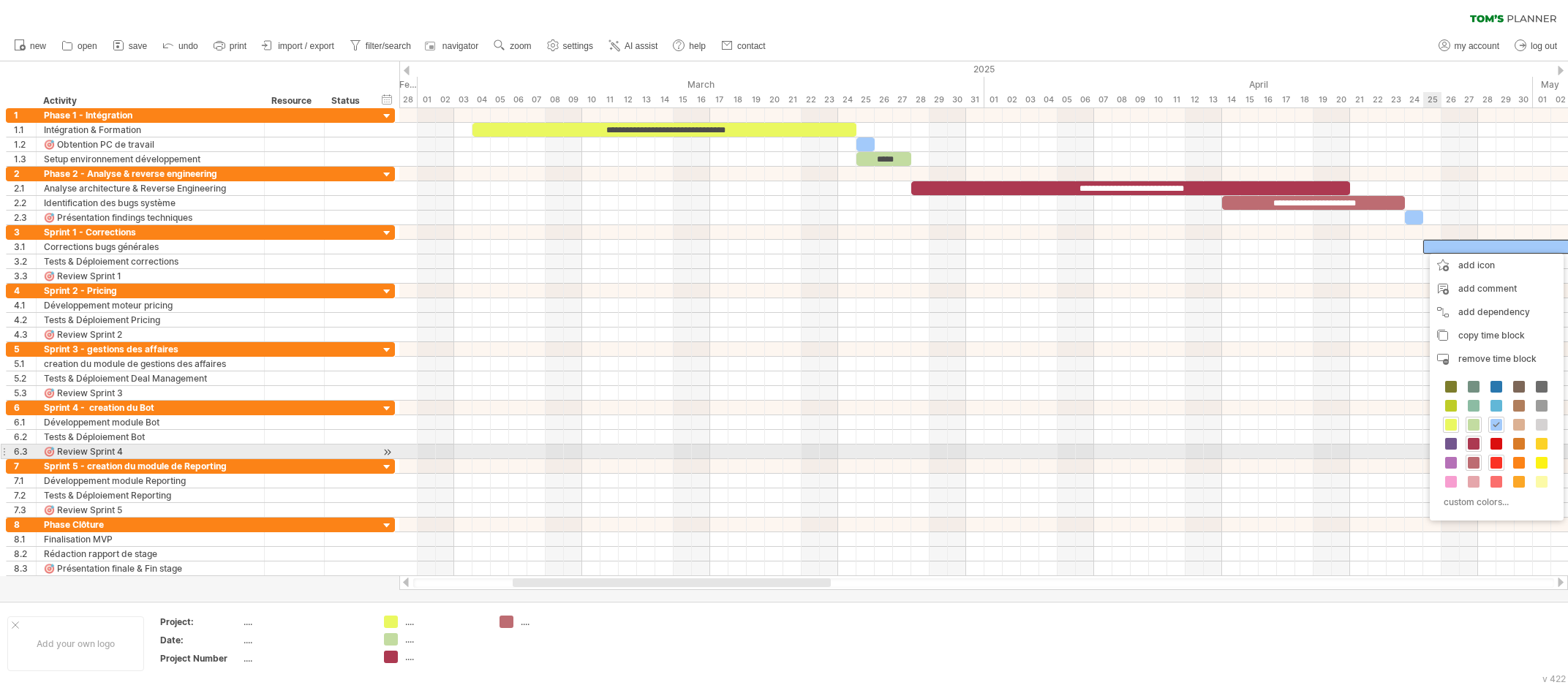 drag, startPoint x: 1500, startPoint y: 457, endPoint x: 1493, endPoint y: 454, distance: 7.615773 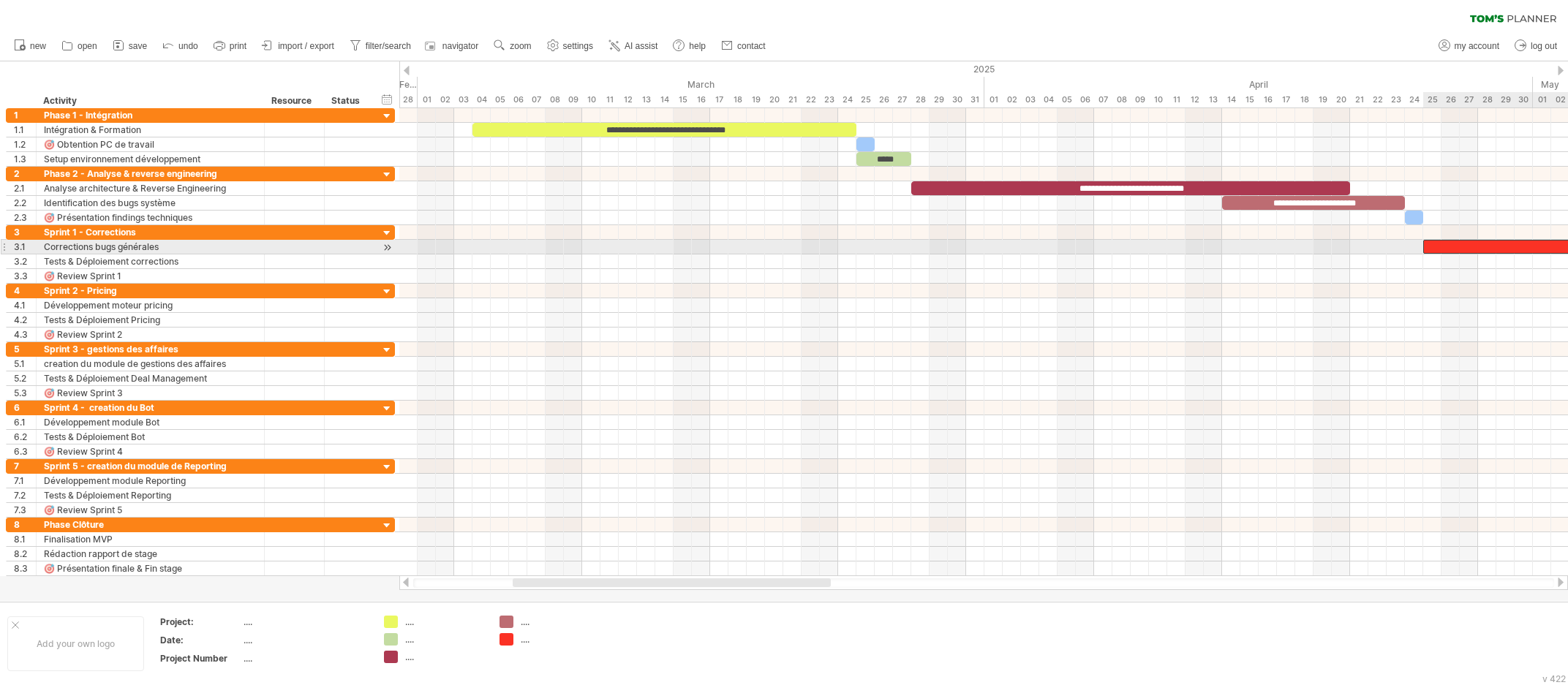 click on "*" at bounding box center [1679, 246] 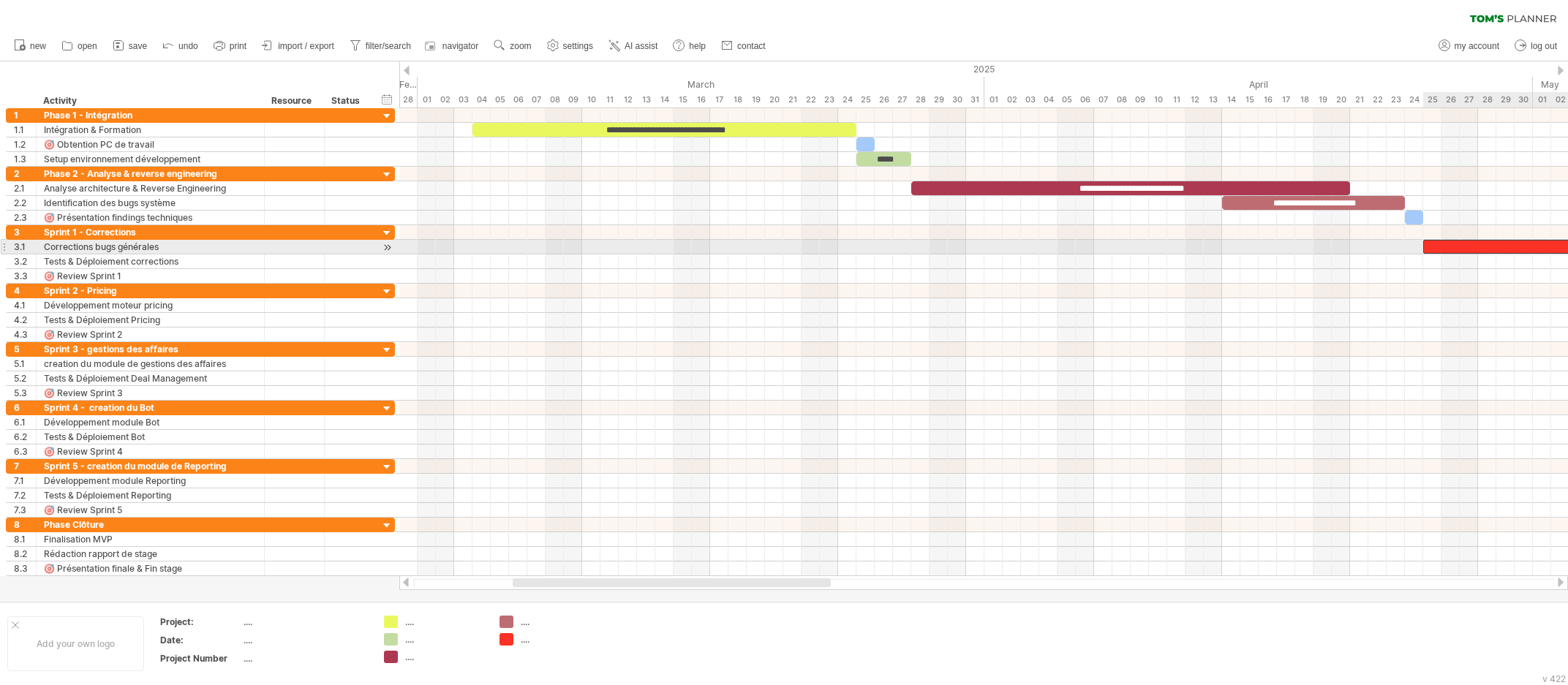 click on "*" at bounding box center [1679, 246] 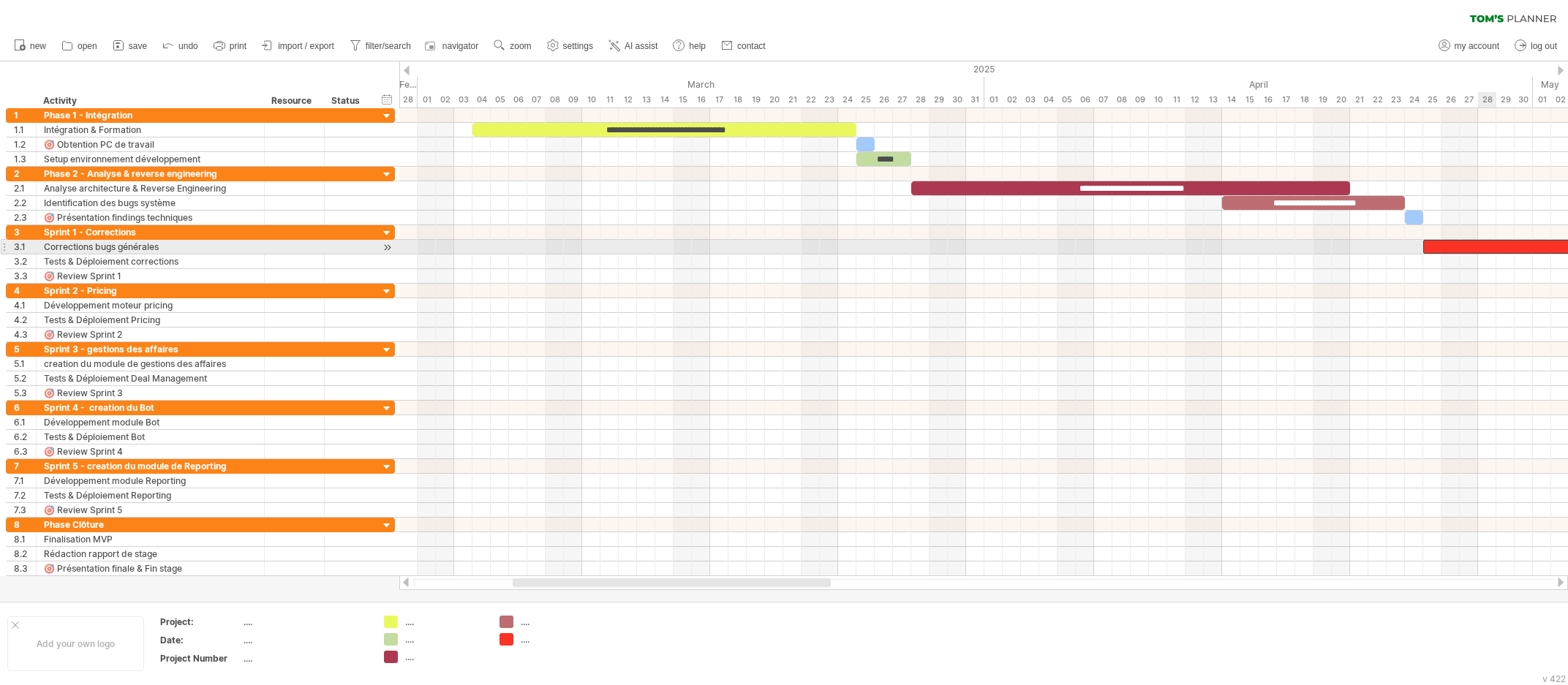 click on "*" at bounding box center [1679, 246] 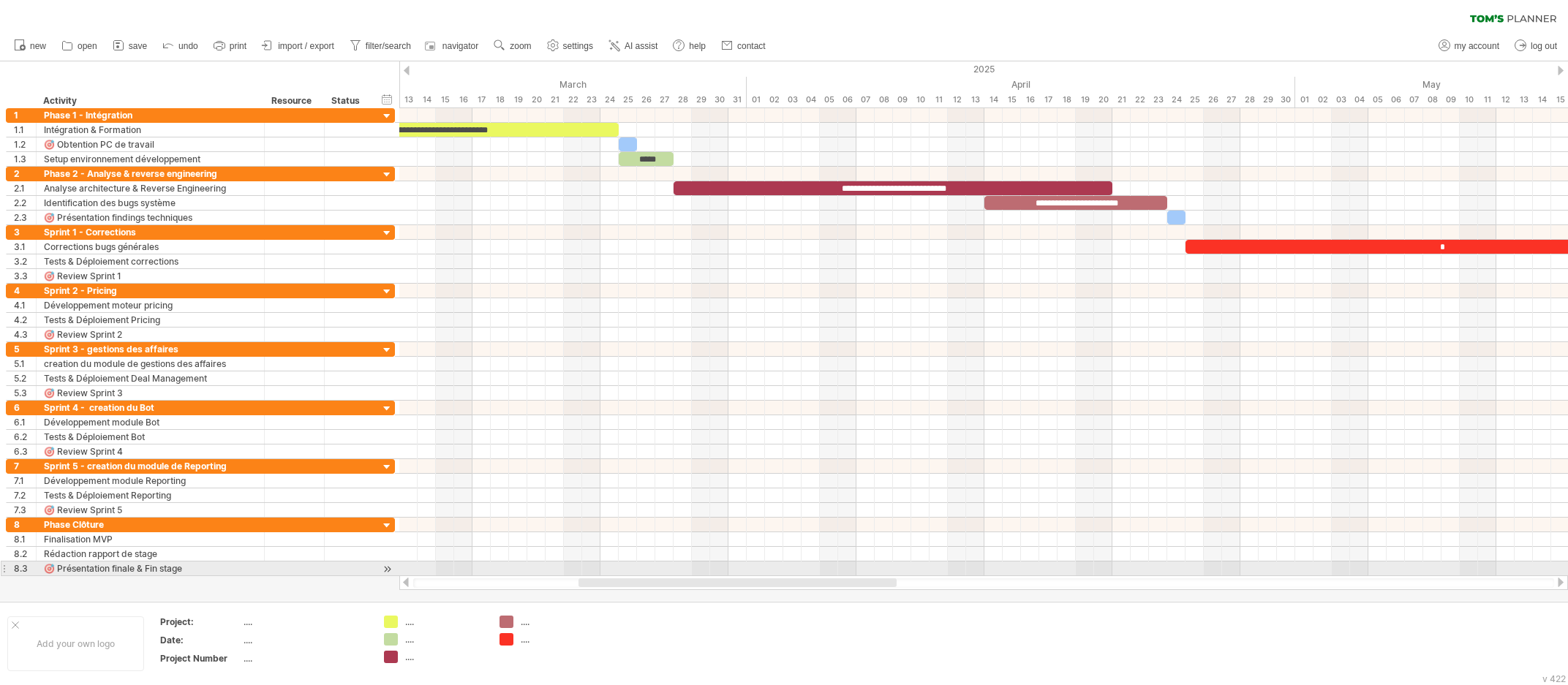 drag, startPoint x: 768, startPoint y: 580, endPoint x: 930, endPoint y: 482, distance: 189.3357 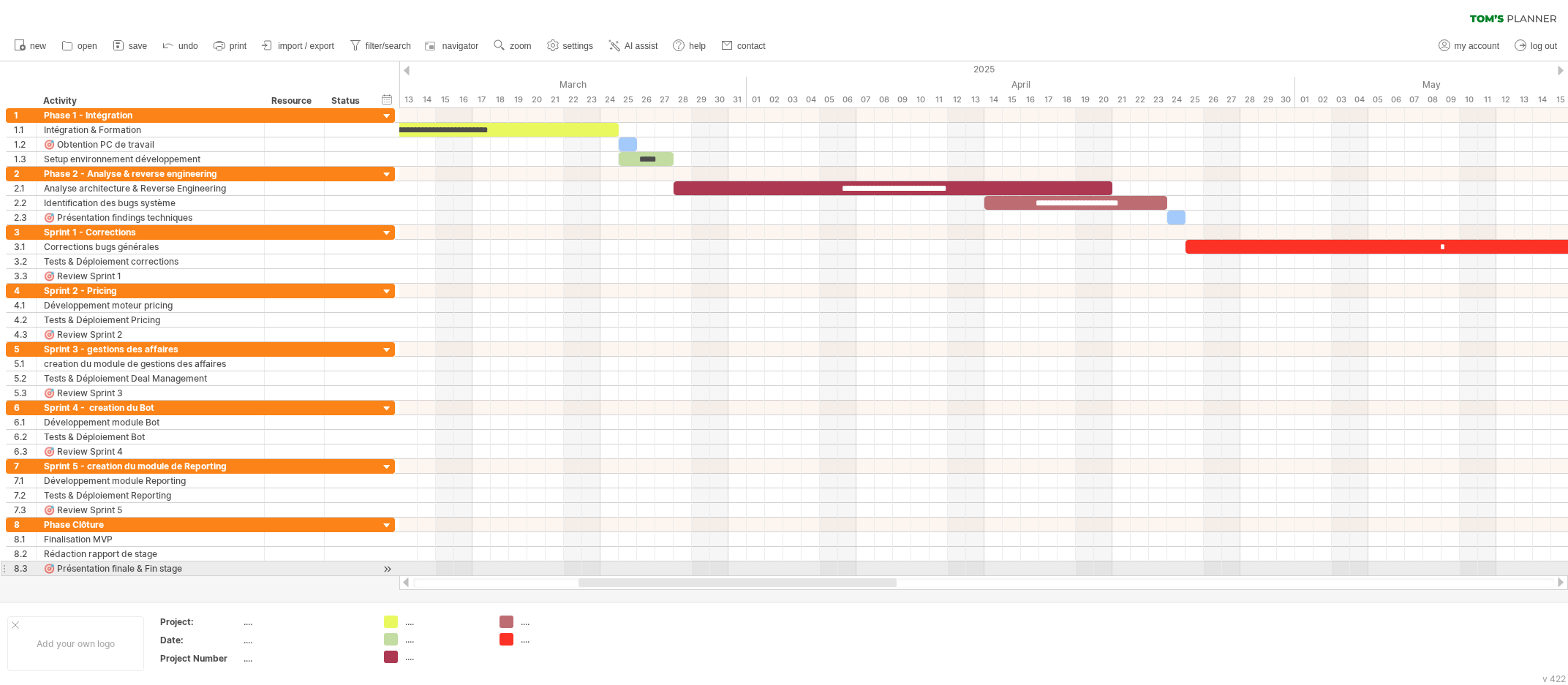 click on "Trying to reach plan.tomsplanner.com
Connected again...
0%
clear filter
new 1" at bounding box center [784, 342] 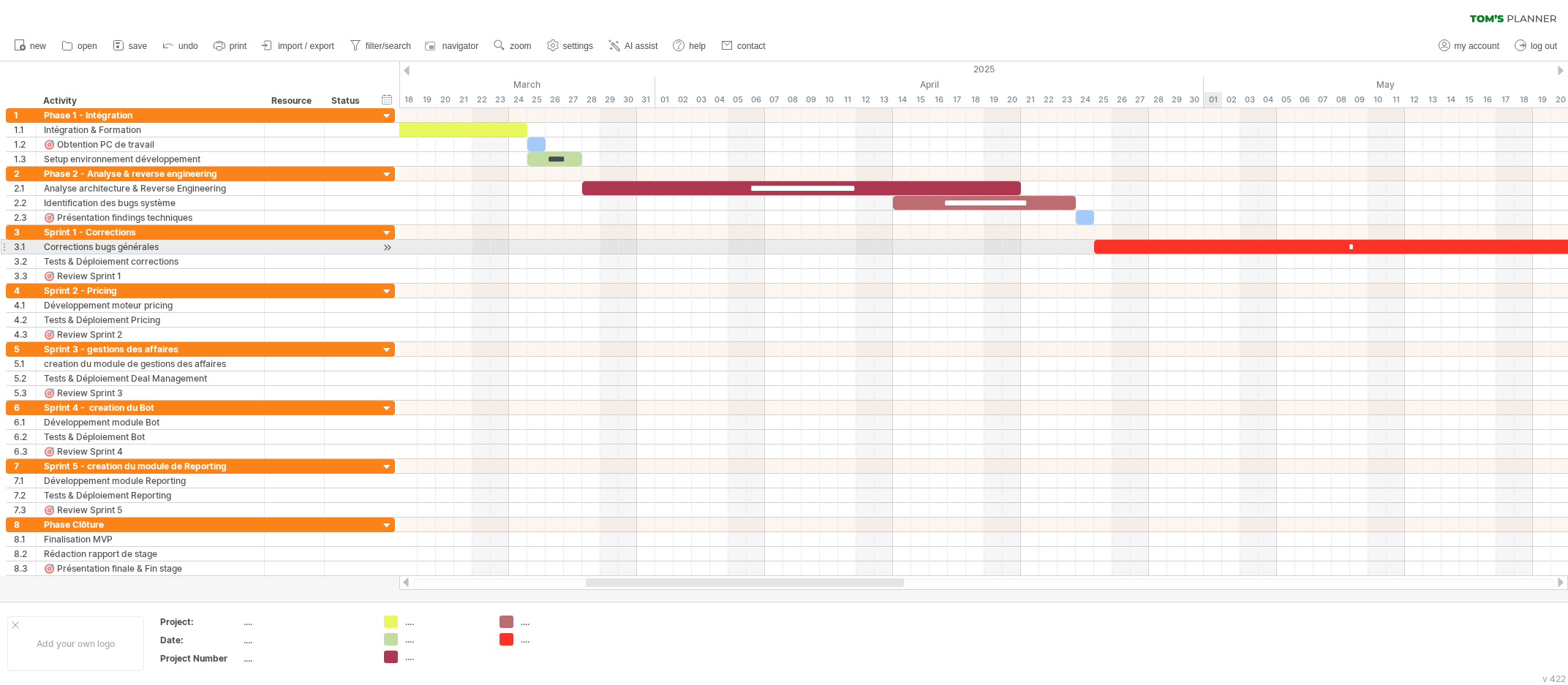 click on "*" at bounding box center (1350, 246) 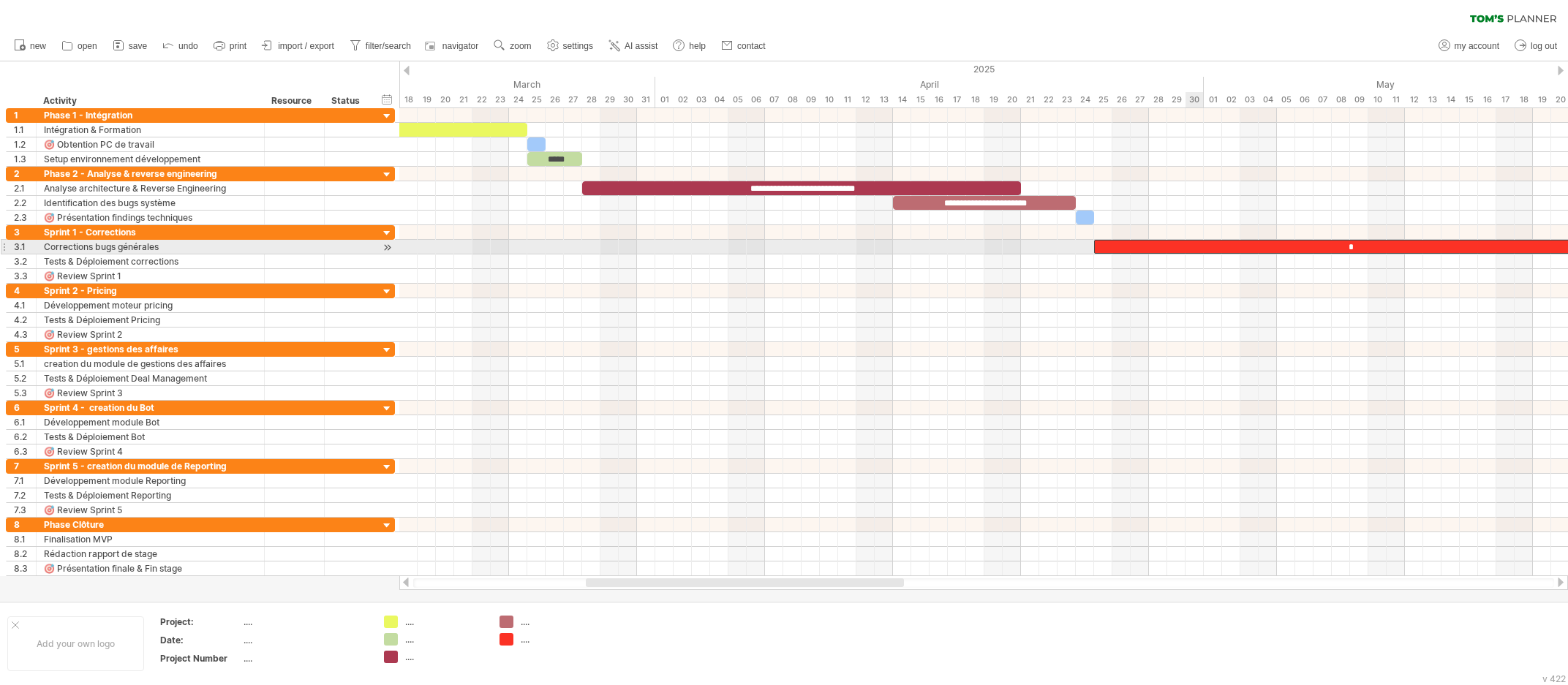 type 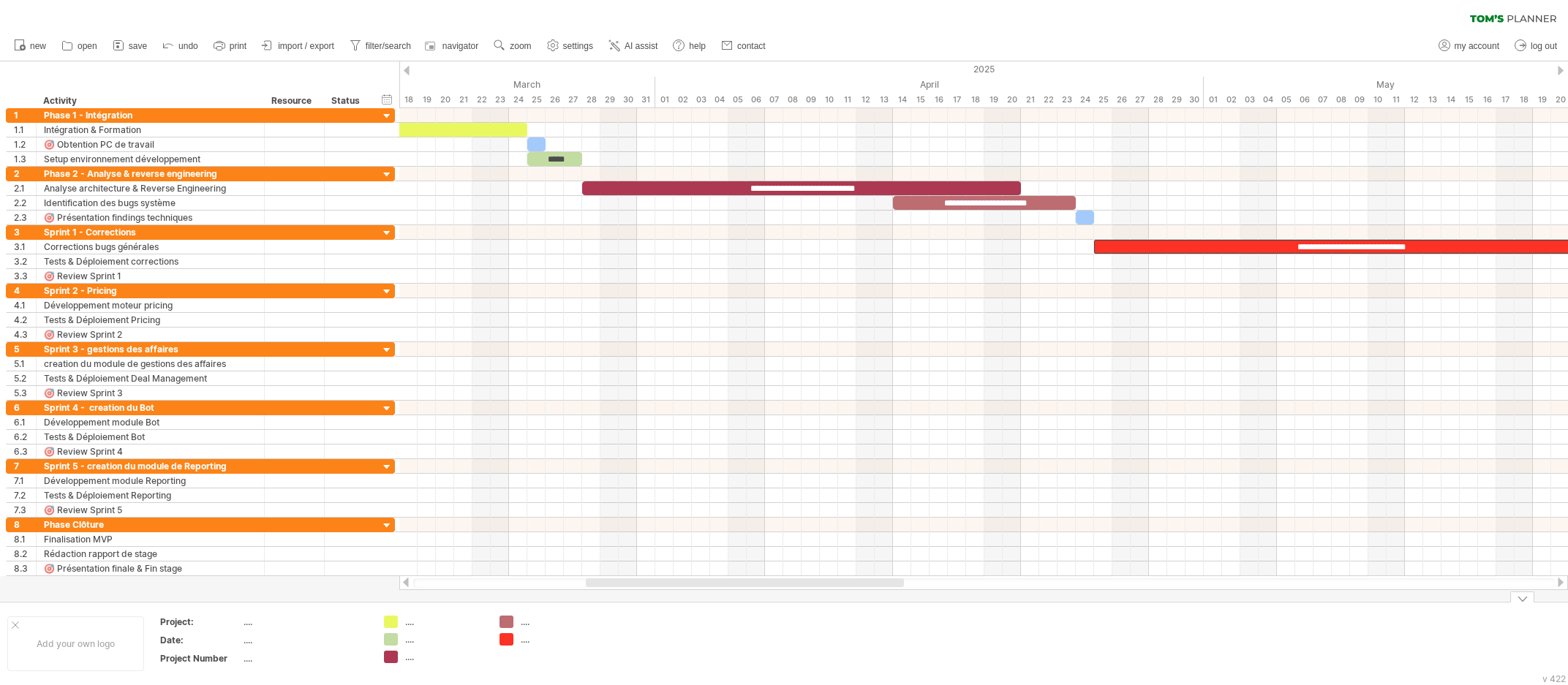 drag, startPoint x: 1128, startPoint y: 649, endPoint x: 1104, endPoint y: 651, distance: 24.08319 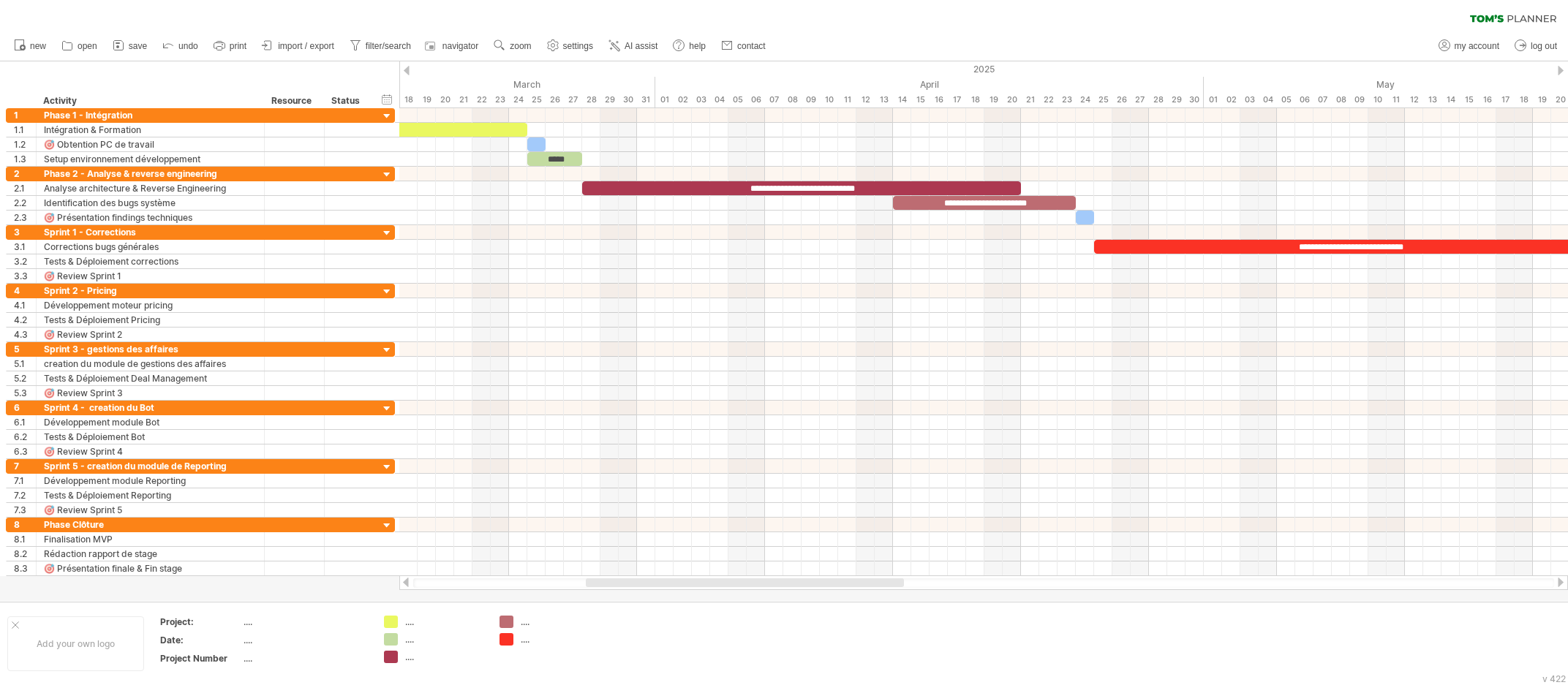 drag, startPoint x: 873, startPoint y: 578, endPoint x: 1007, endPoint y: 586, distance: 134.2386 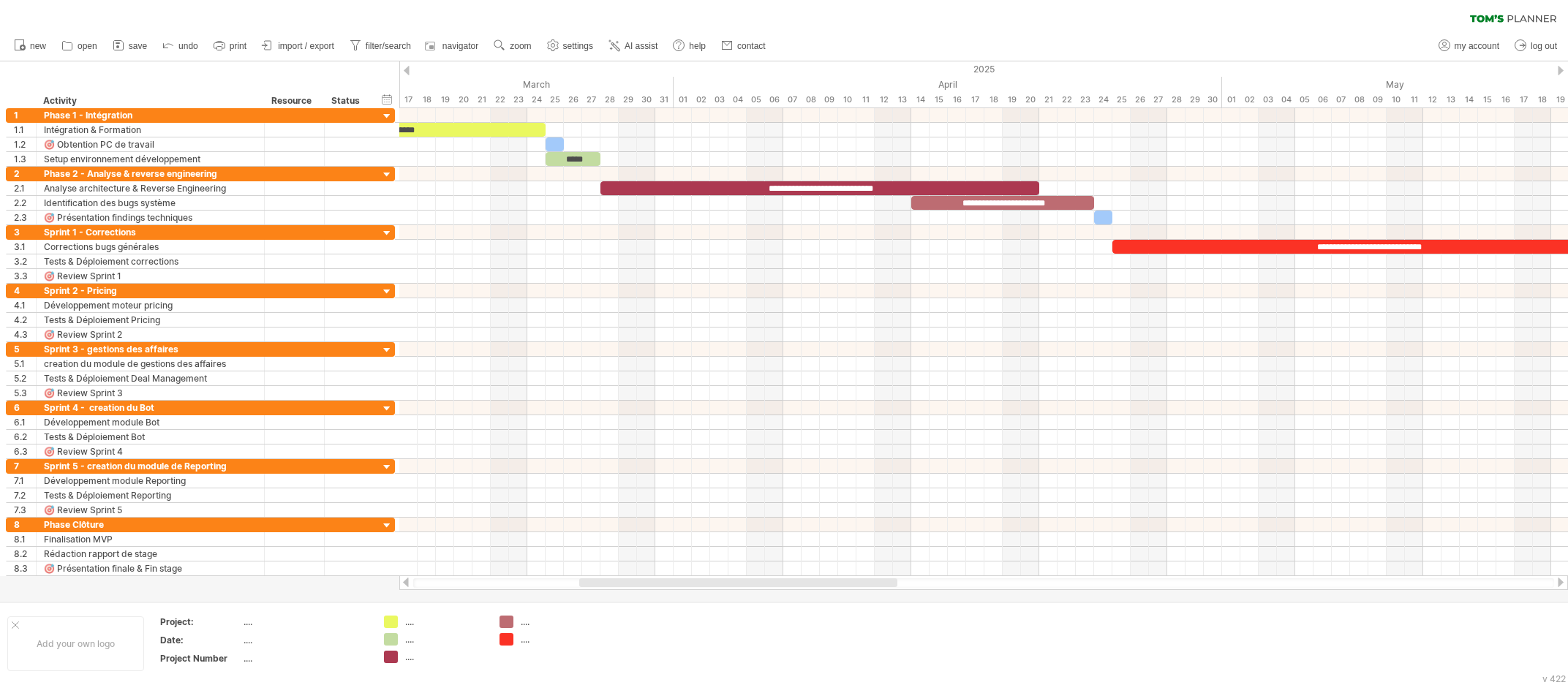 drag, startPoint x: 858, startPoint y: 583, endPoint x: 595, endPoint y: 558, distance: 264.1855 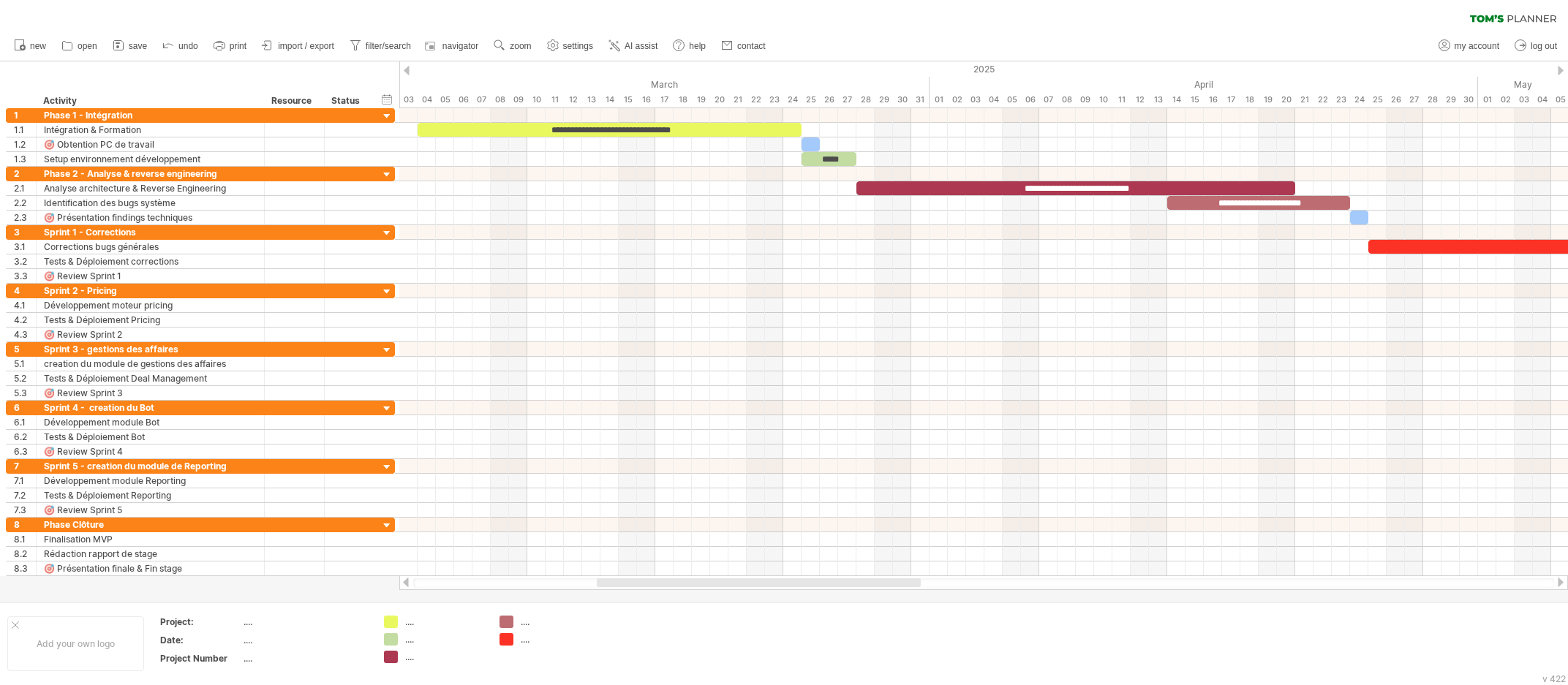 drag, startPoint x: 655, startPoint y: 578, endPoint x: 743, endPoint y: 580, distance: 88.02272 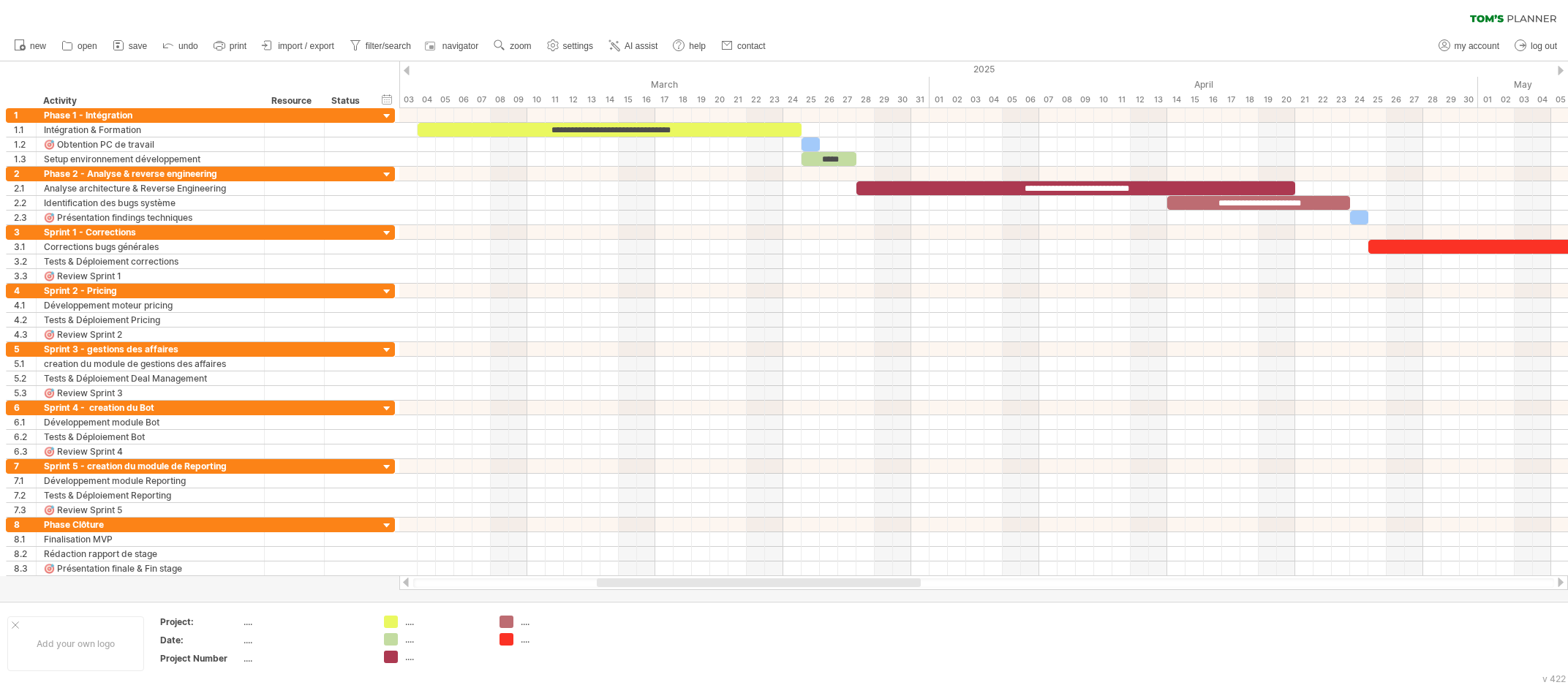 click at bounding box center (758, 583) 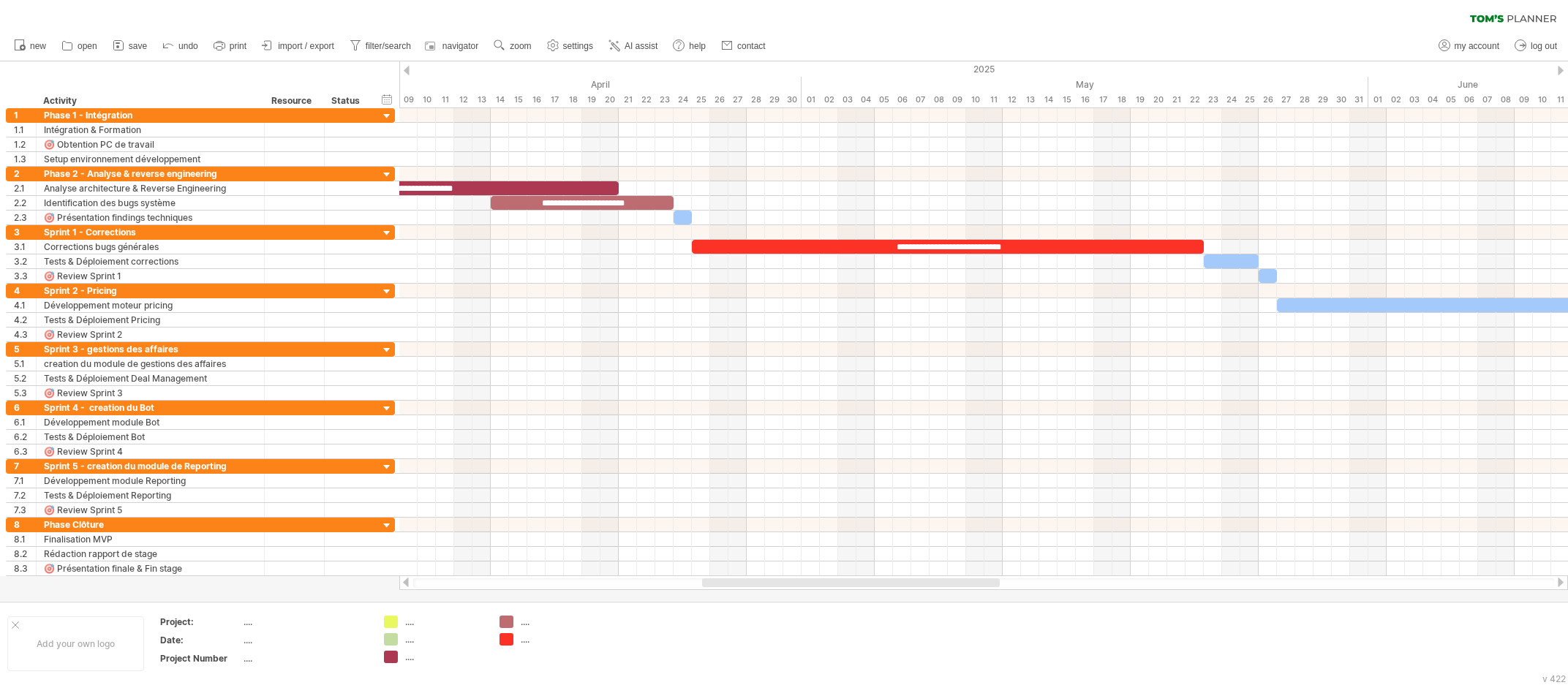drag, startPoint x: 683, startPoint y: 580, endPoint x: 1058, endPoint y: 436, distance: 401.6976 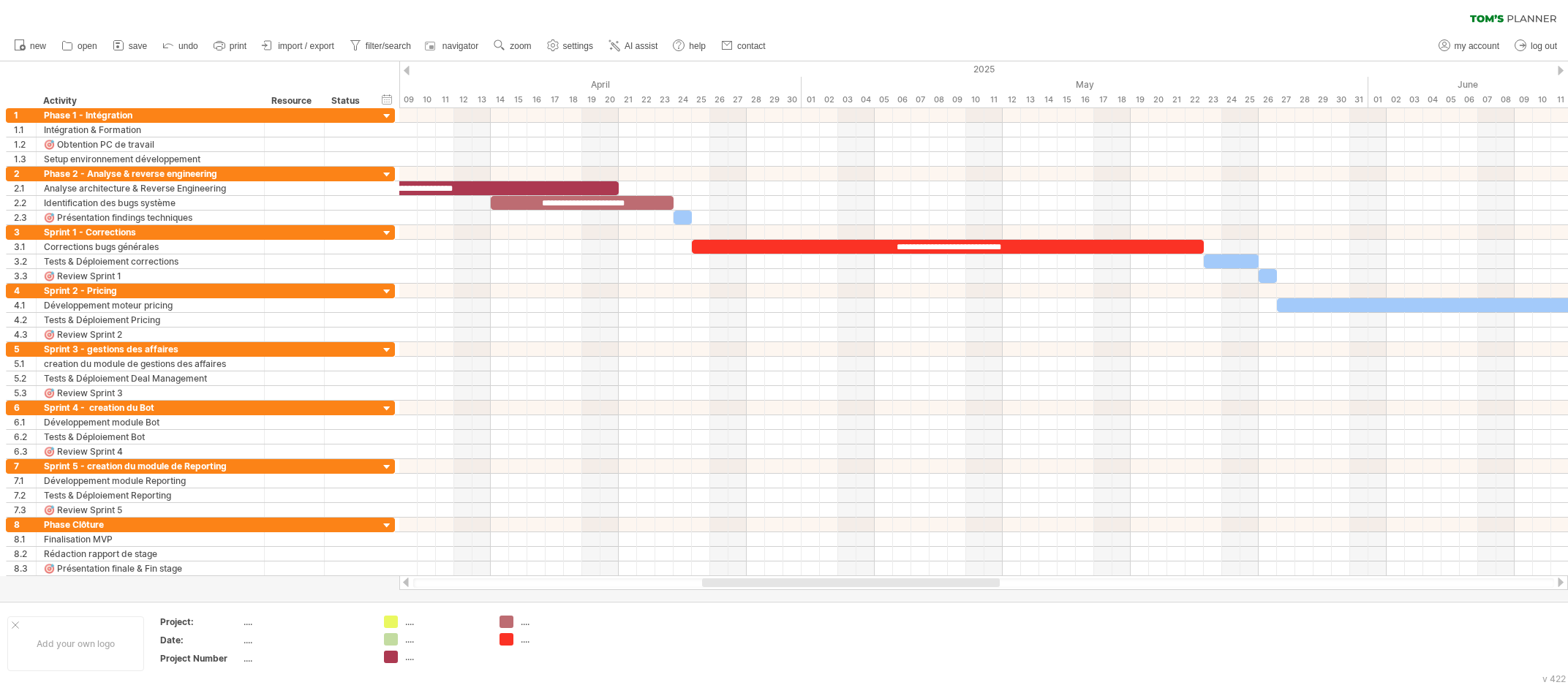 click at bounding box center [851, 583] 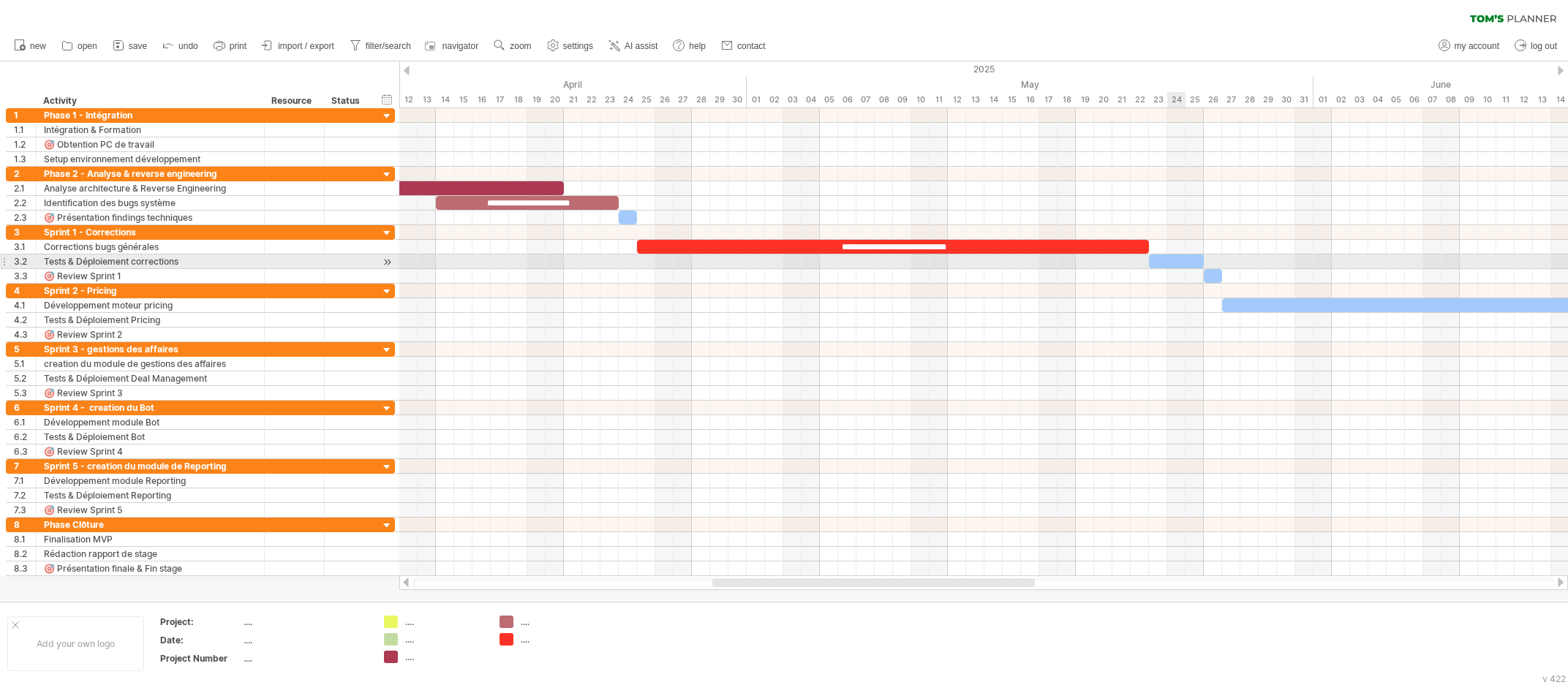 click on "​" at bounding box center (1176, 261) 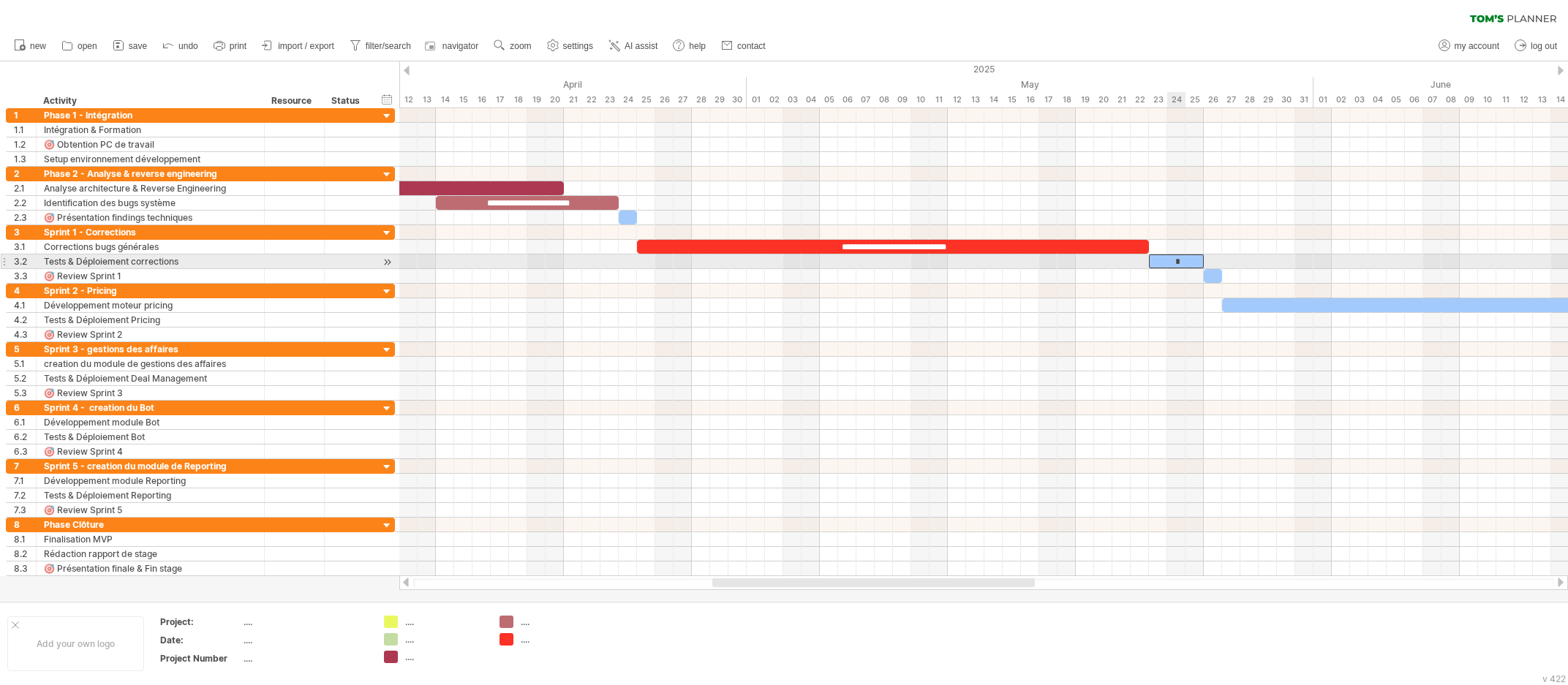 type 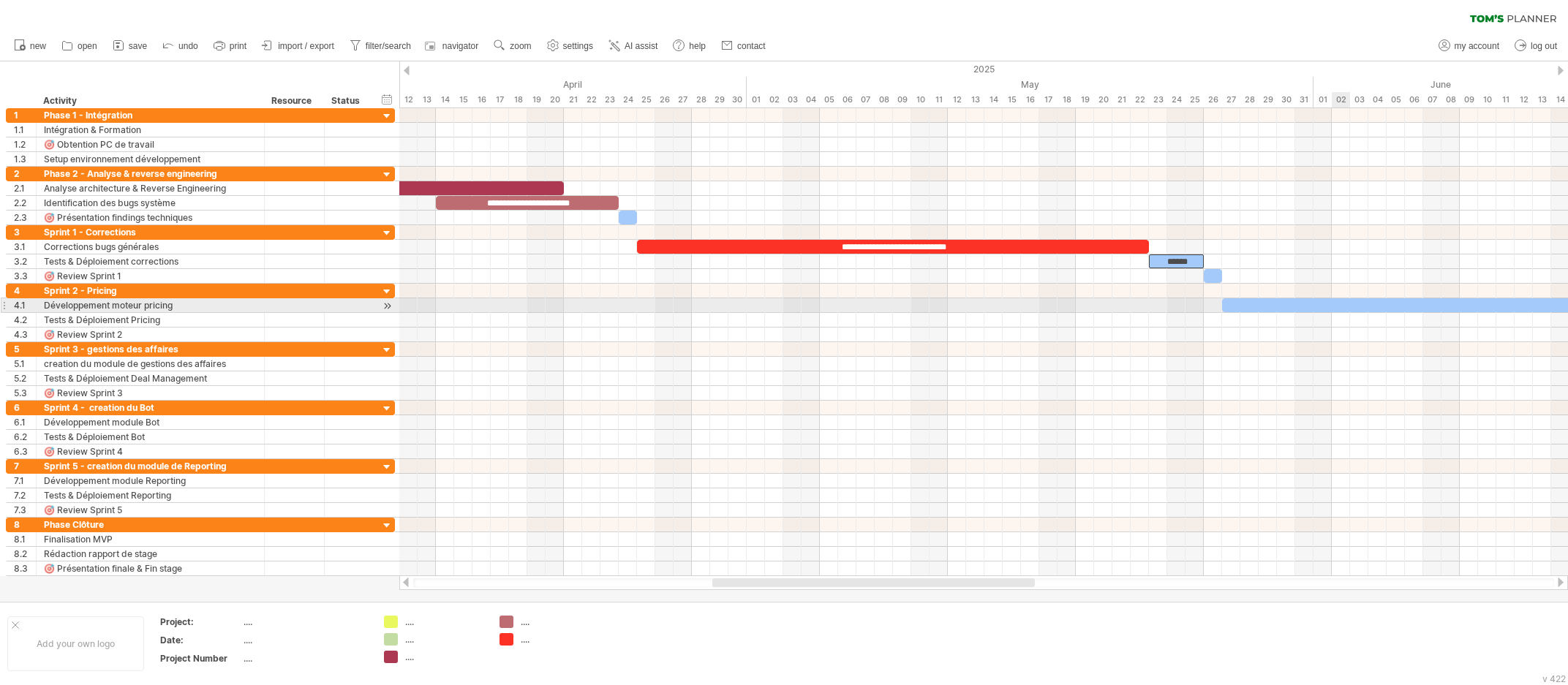 click on "​" at bounding box center (1432, 305) 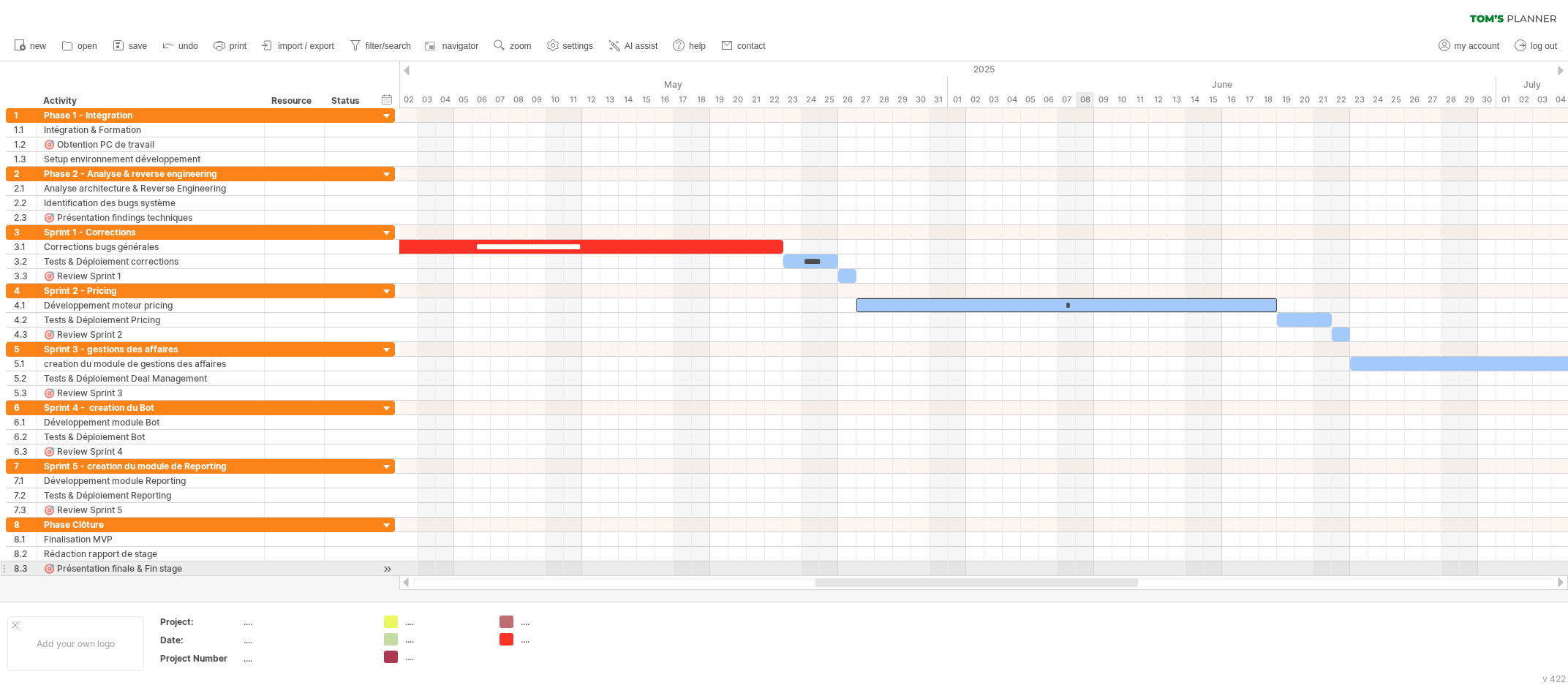 drag, startPoint x: 973, startPoint y: 580, endPoint x: 1085, endPoint y: 568, distance: 112.64102 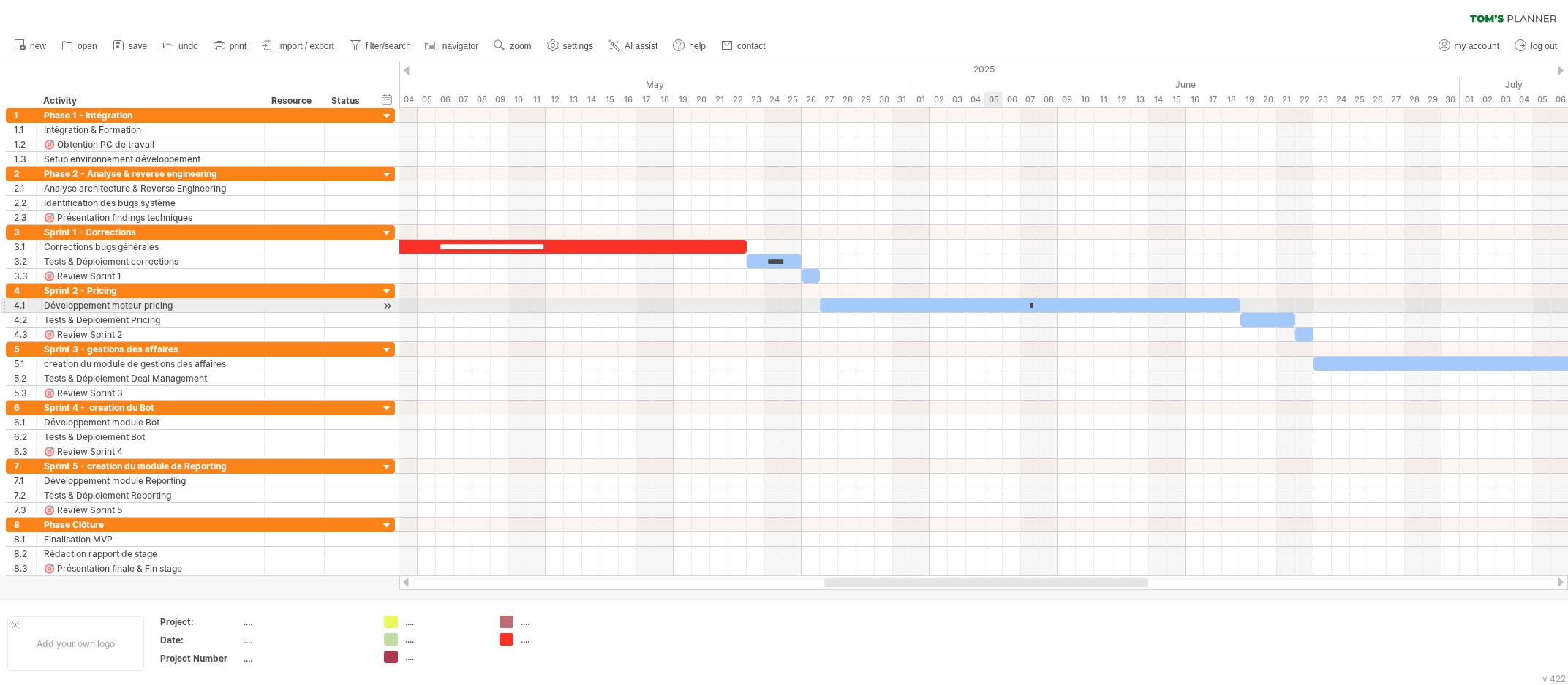 click at bounding box center [984, 291] 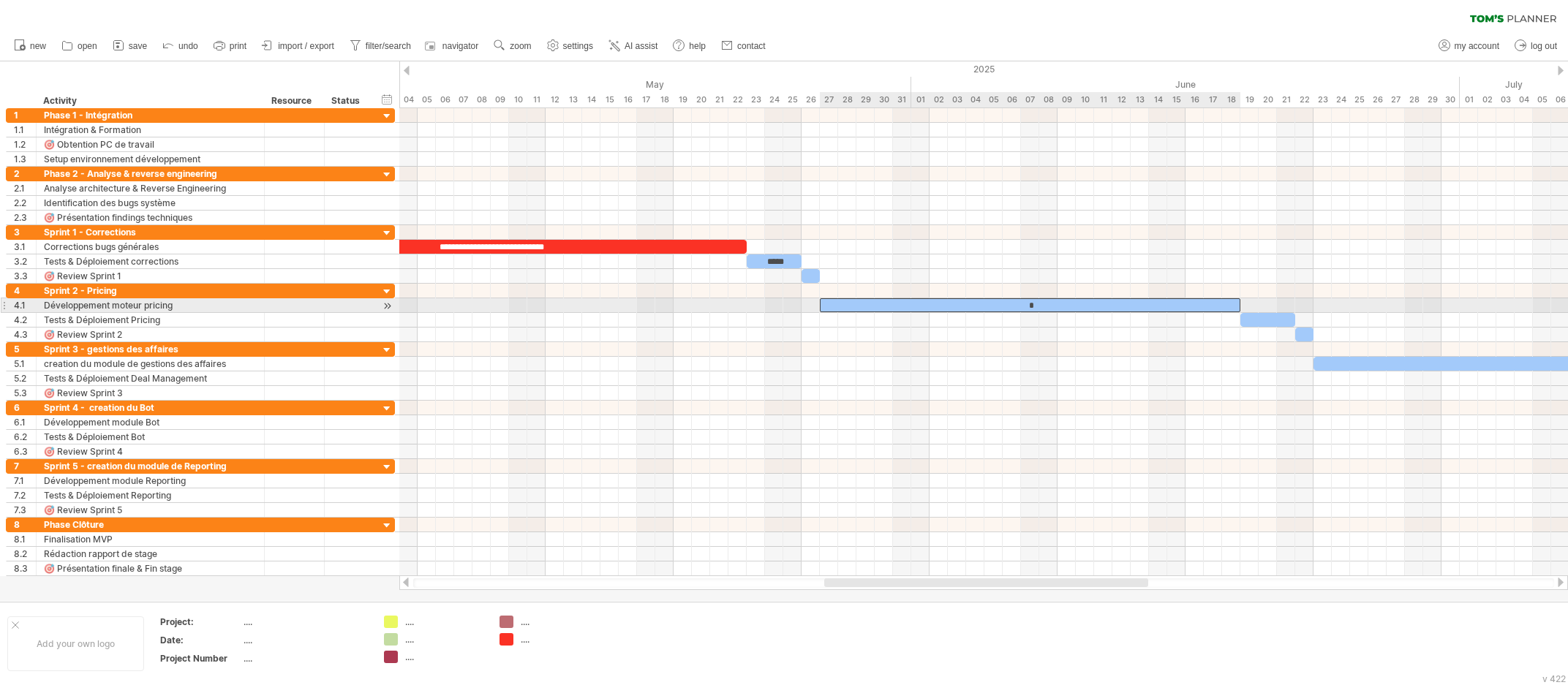 click on "*" at bounding box center [1030, 305] 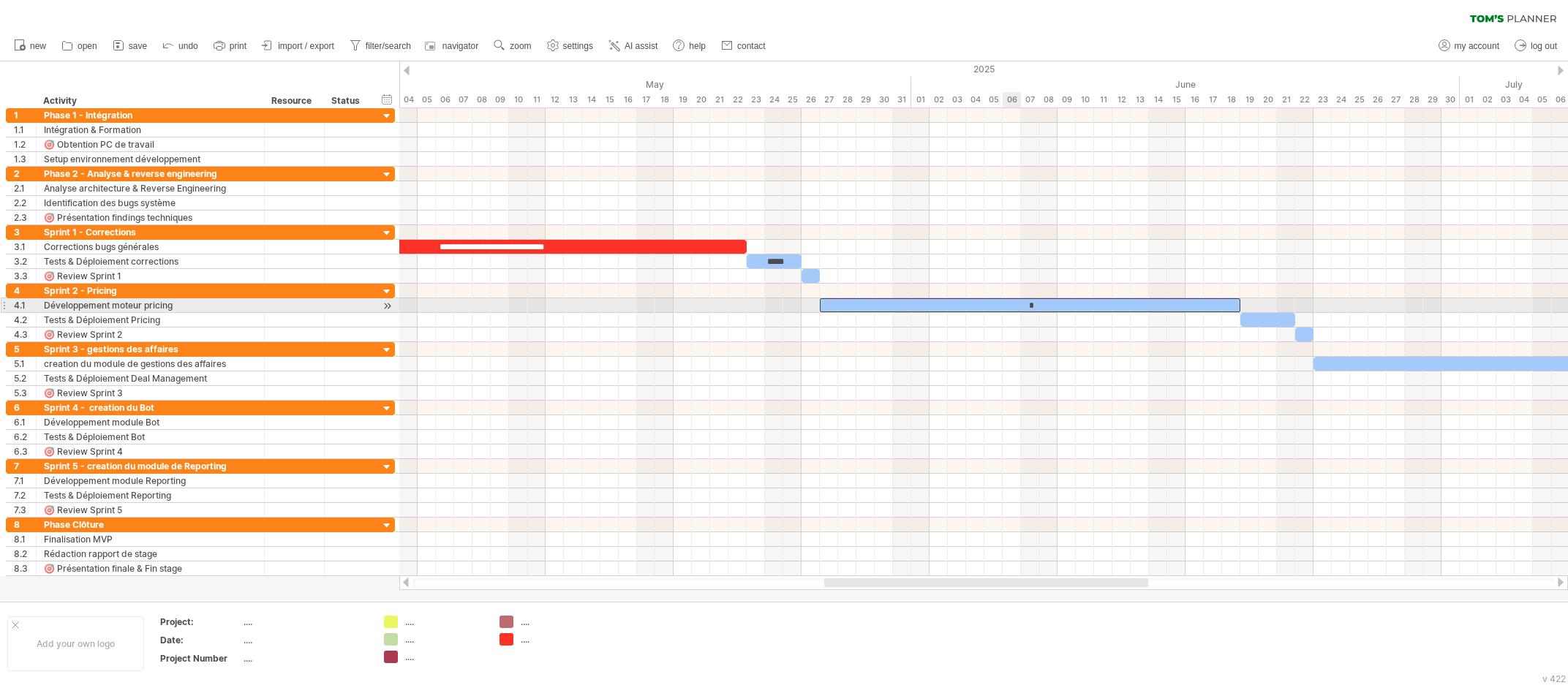 type 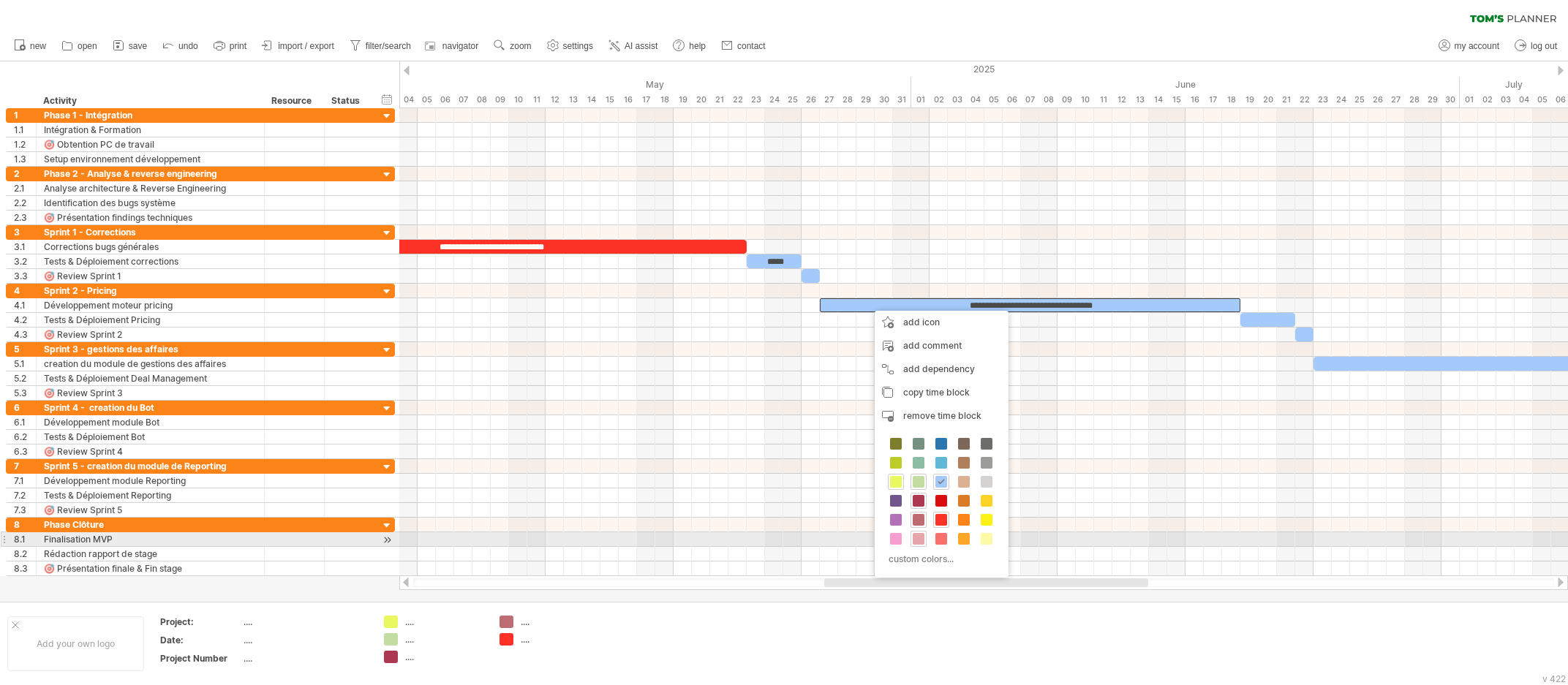click at bounding box center [919, 539] 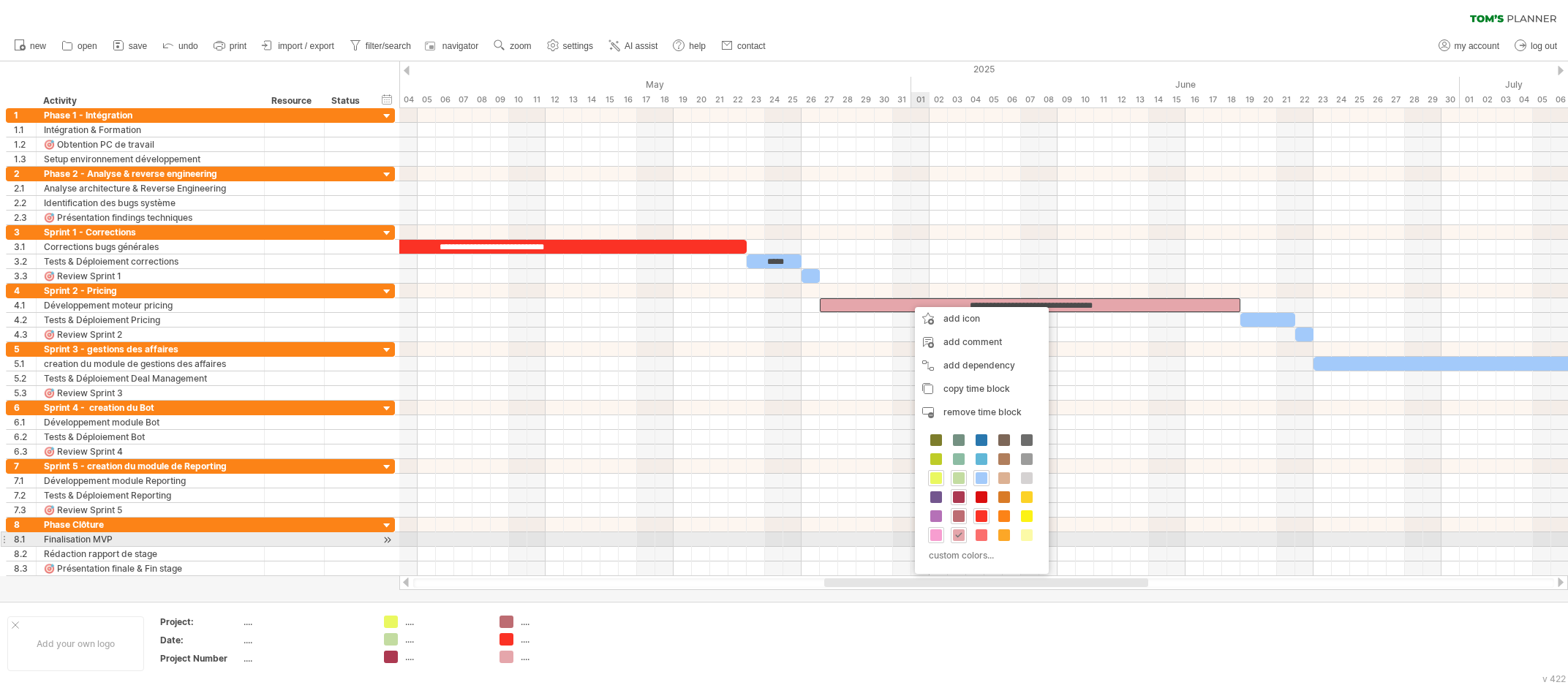 click at bounding box center (936, 535) 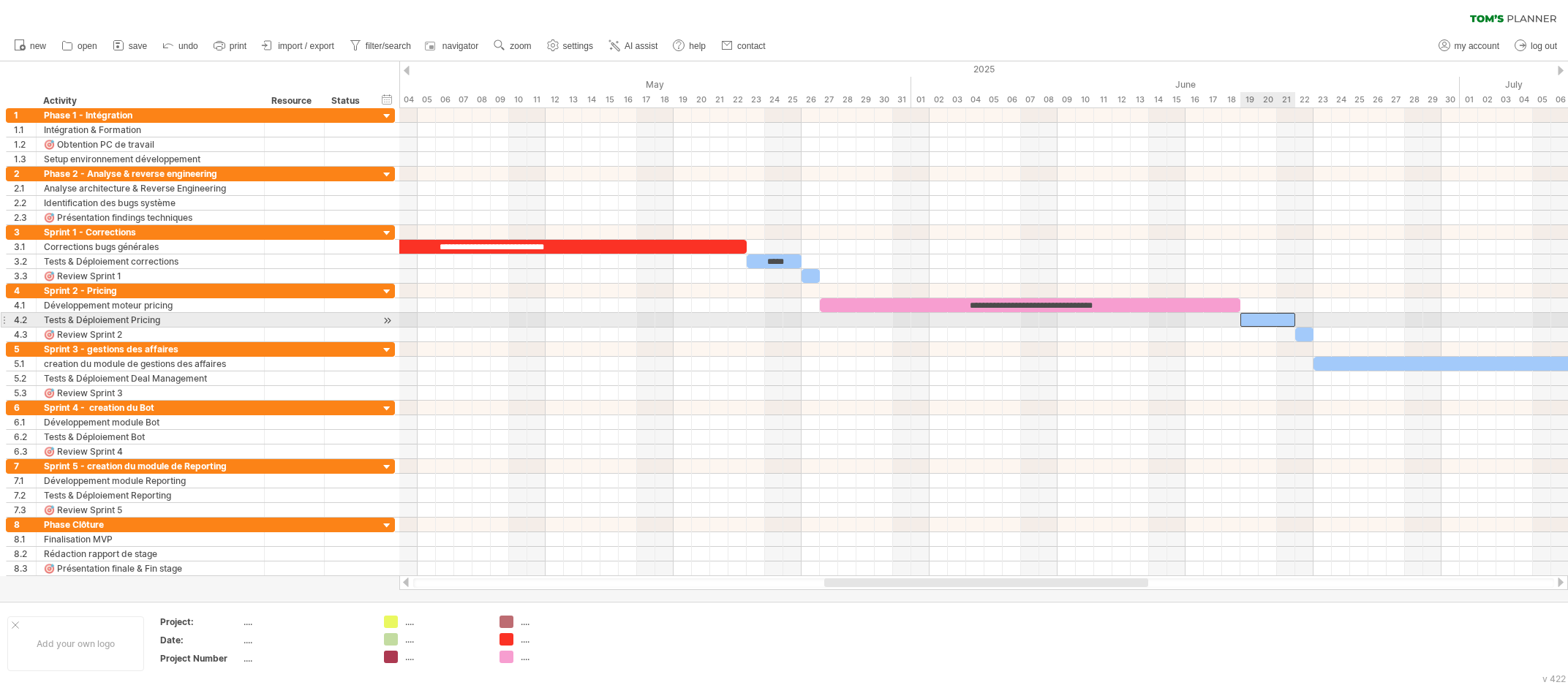 click on "​" at bounding box center (1267, 319) 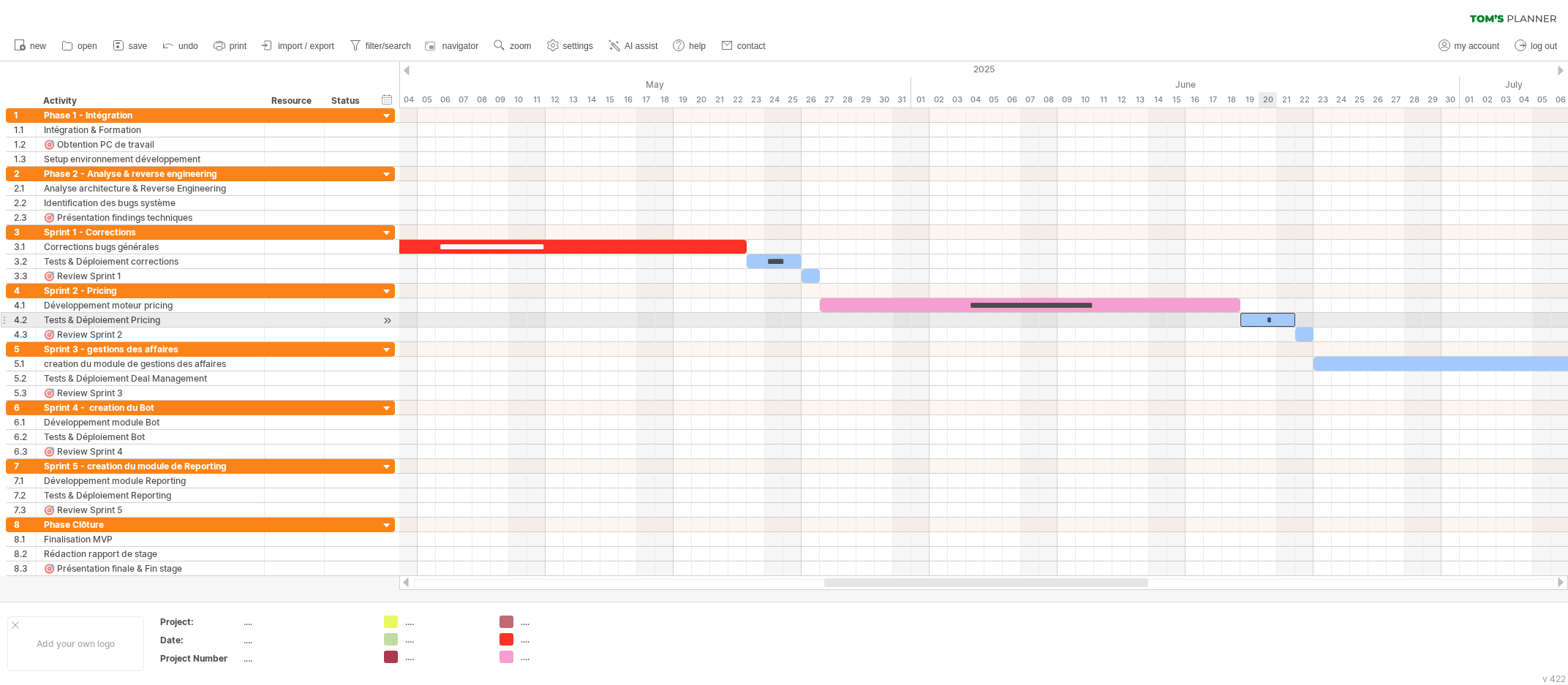 type 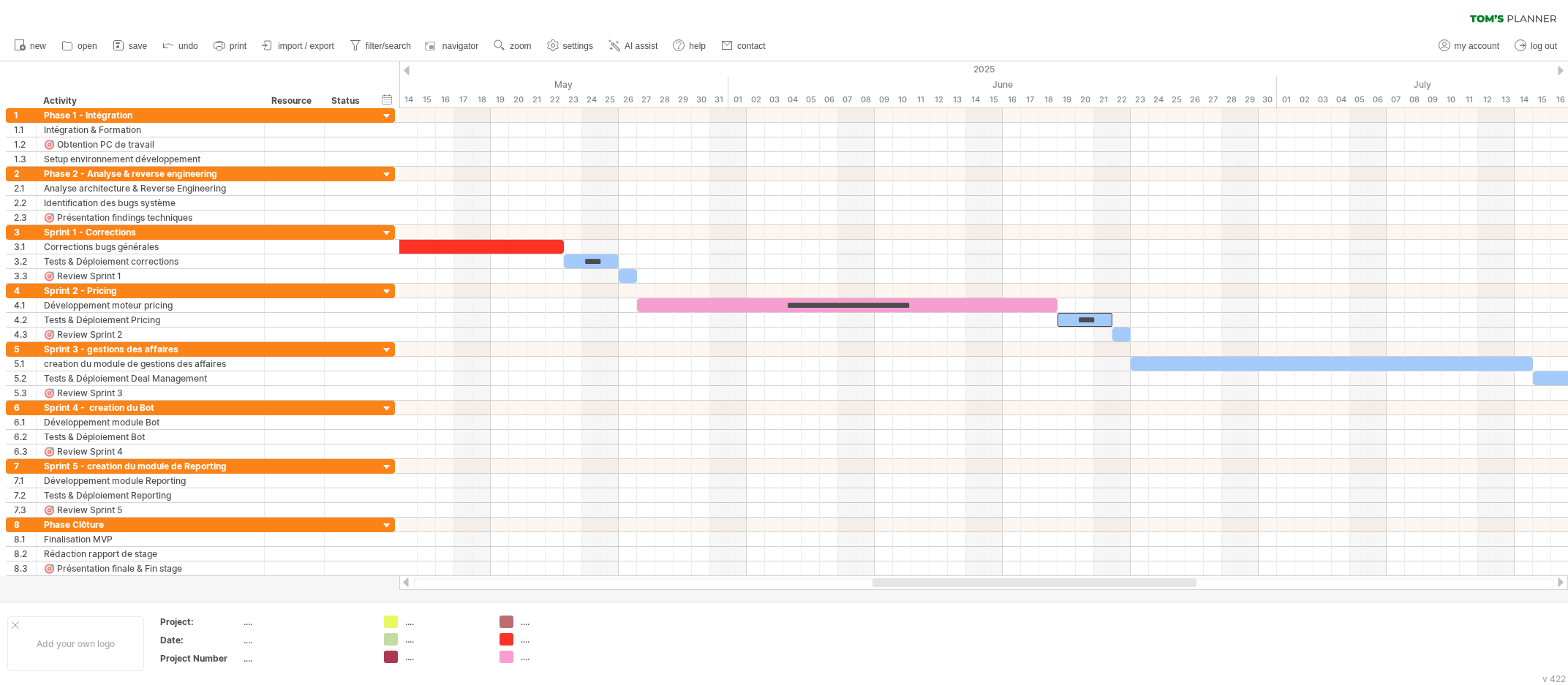 drag, startPoint x: 1049, startPoint y: 580, endPoint x: 1097, endPoint y: 567, distance: 49.72927 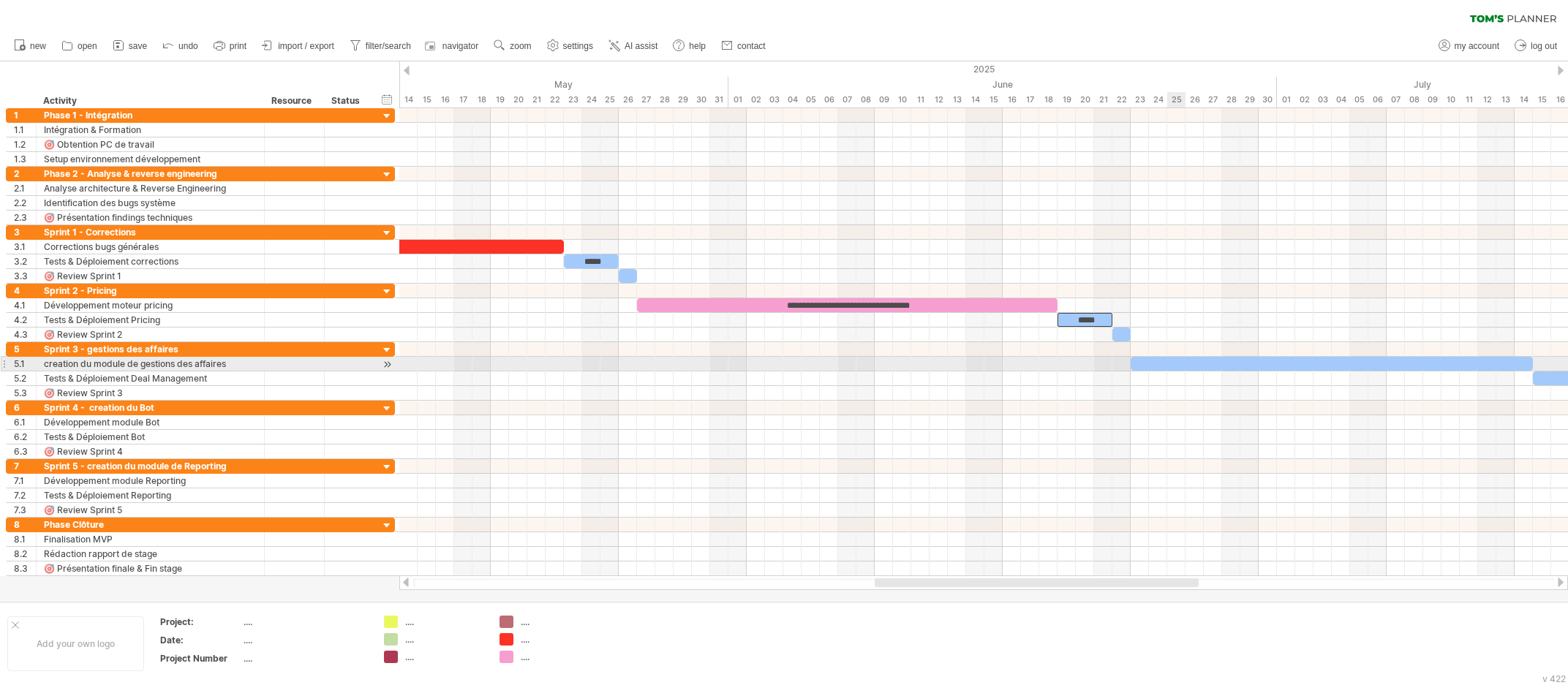 click on "​" at bounding box center (1332, 363) 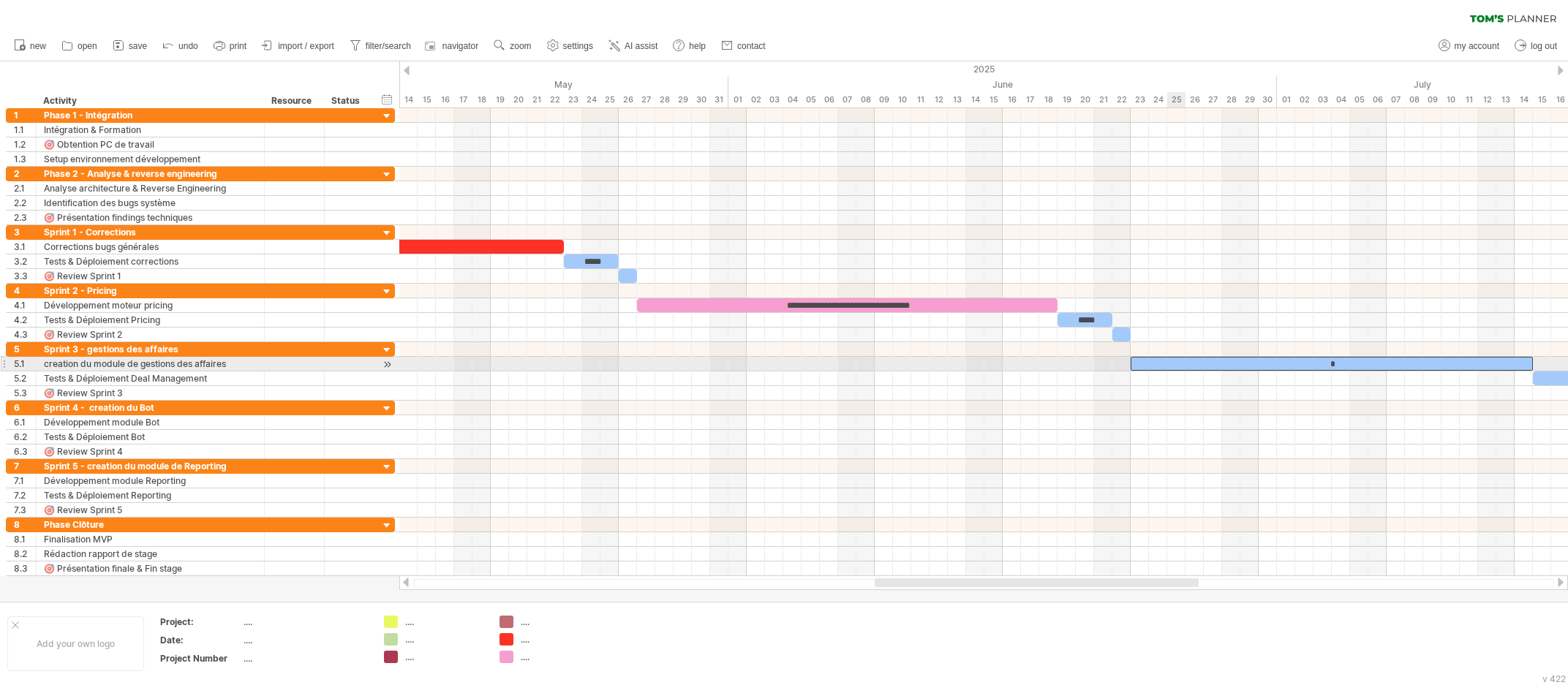 type 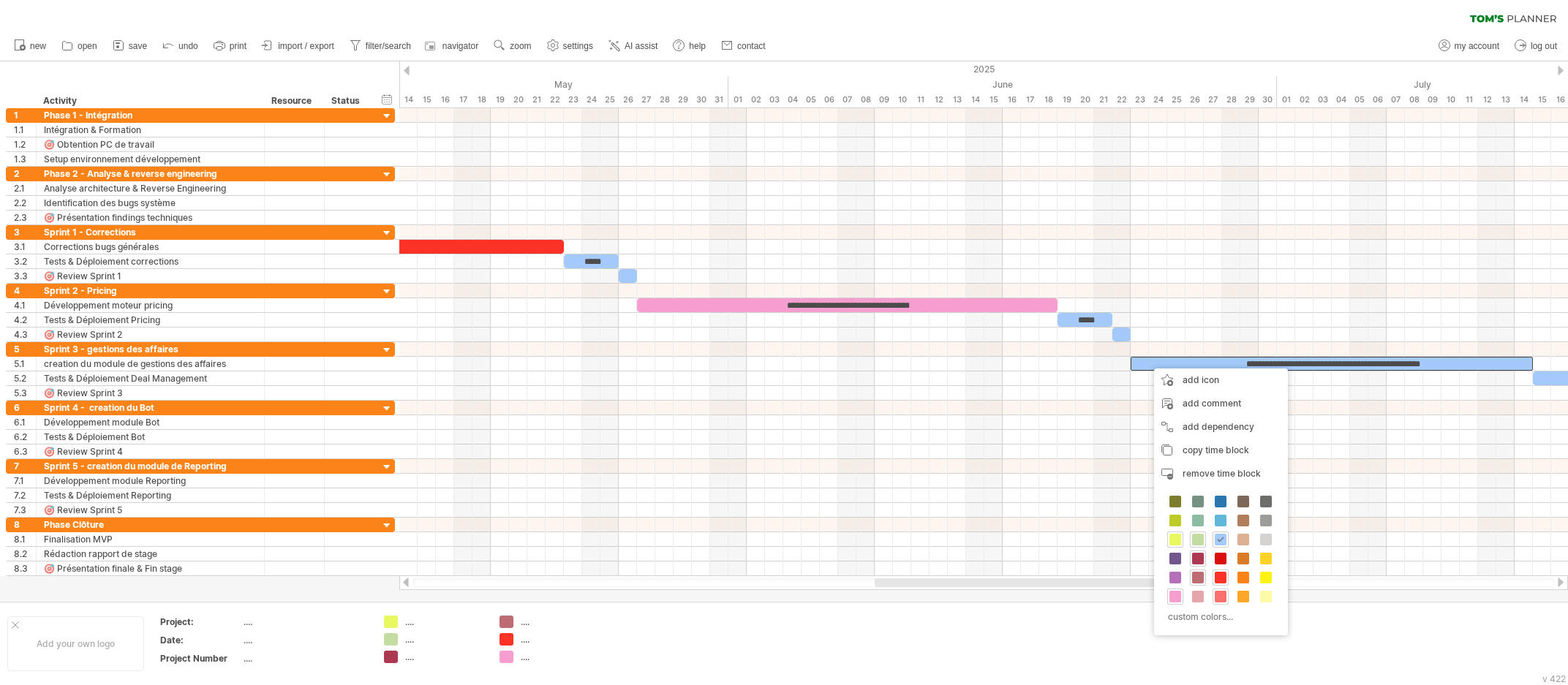click at bounding box center [1221, 597] 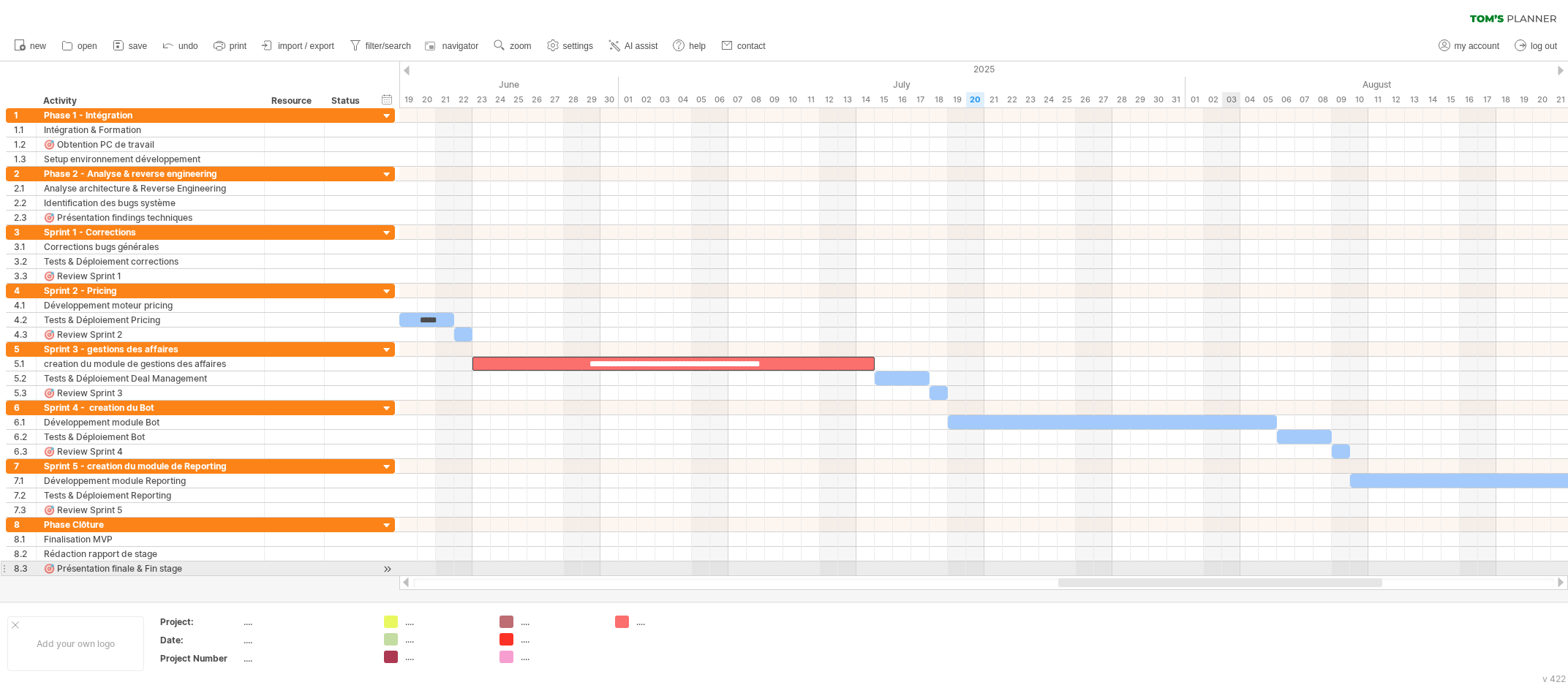 drag, startPoint x: 1052, startPoint y: 581, endPoint x: 1240, endPoint y: 567, distance: 188.5206 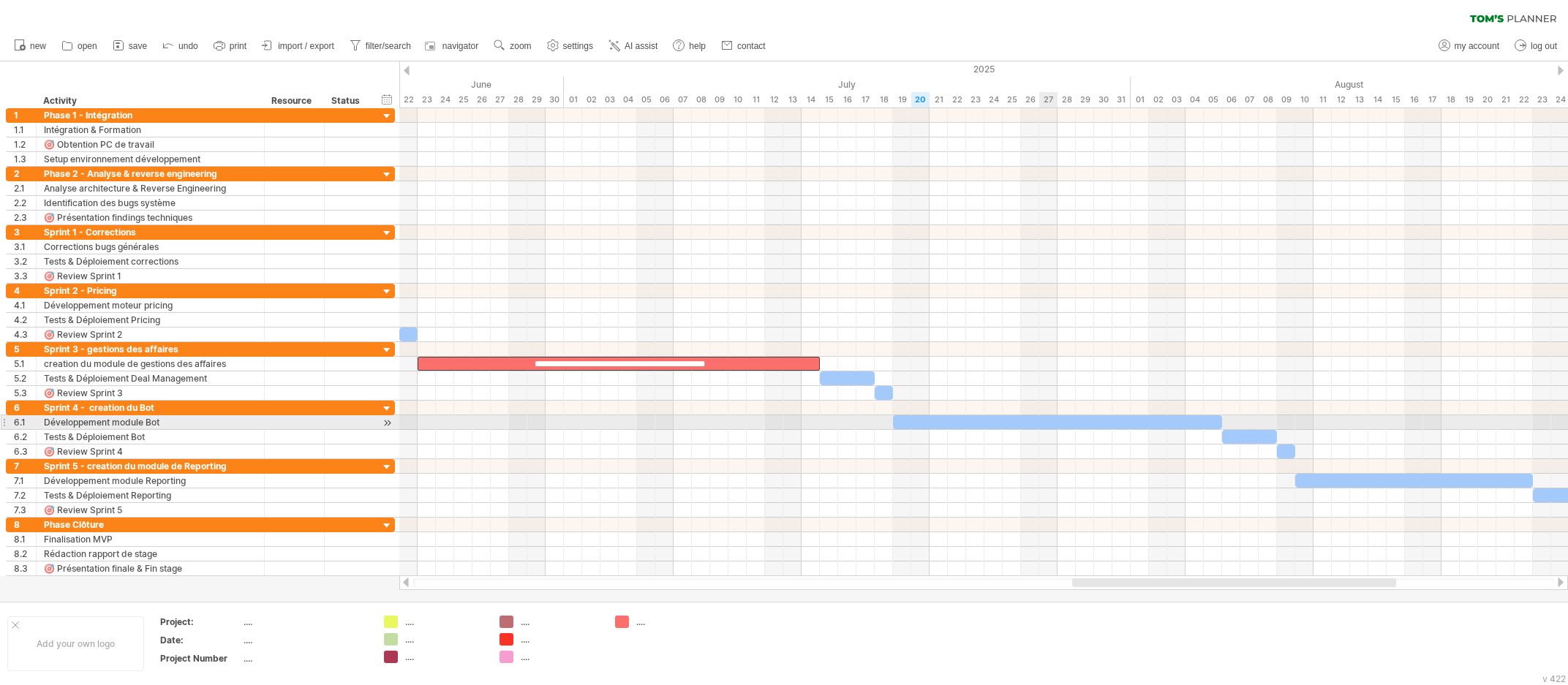 click on "​" at bounding box center [1058, 422] 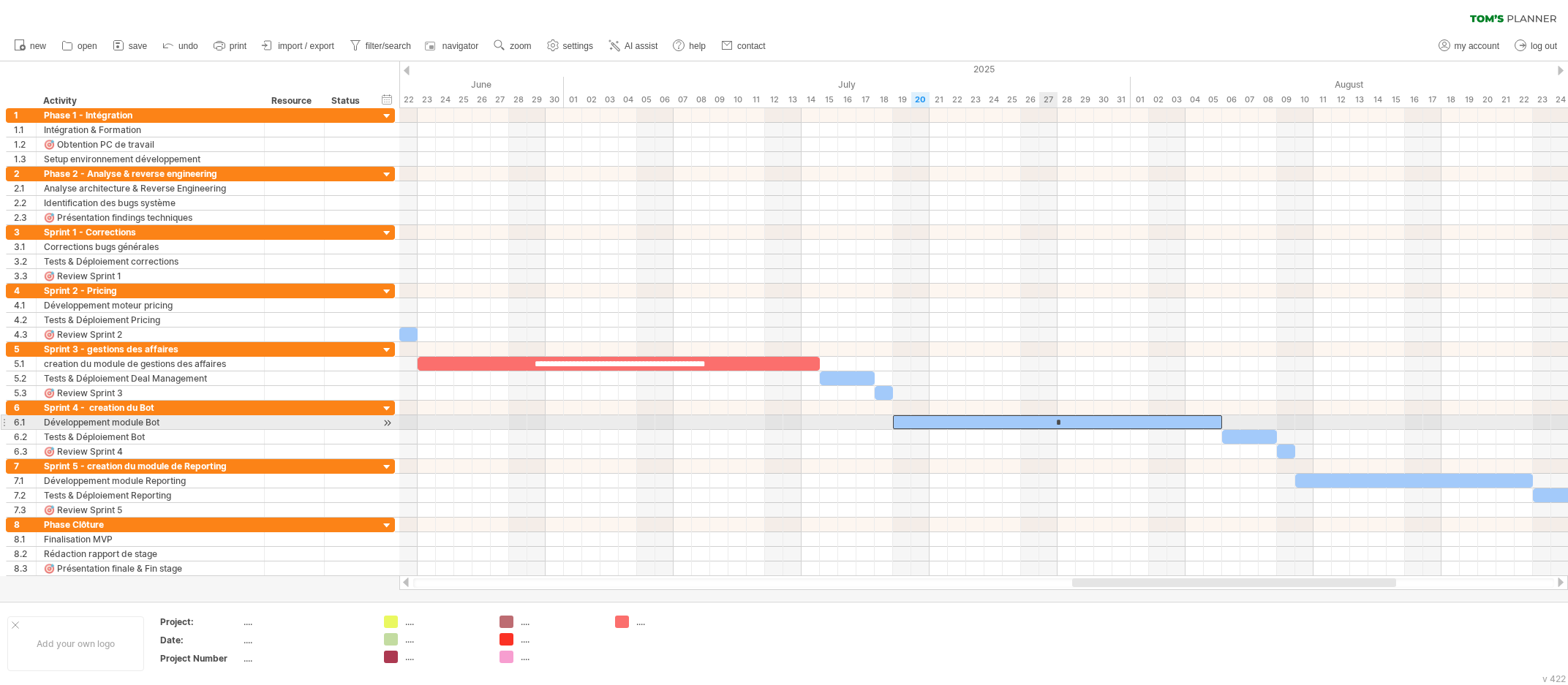 type 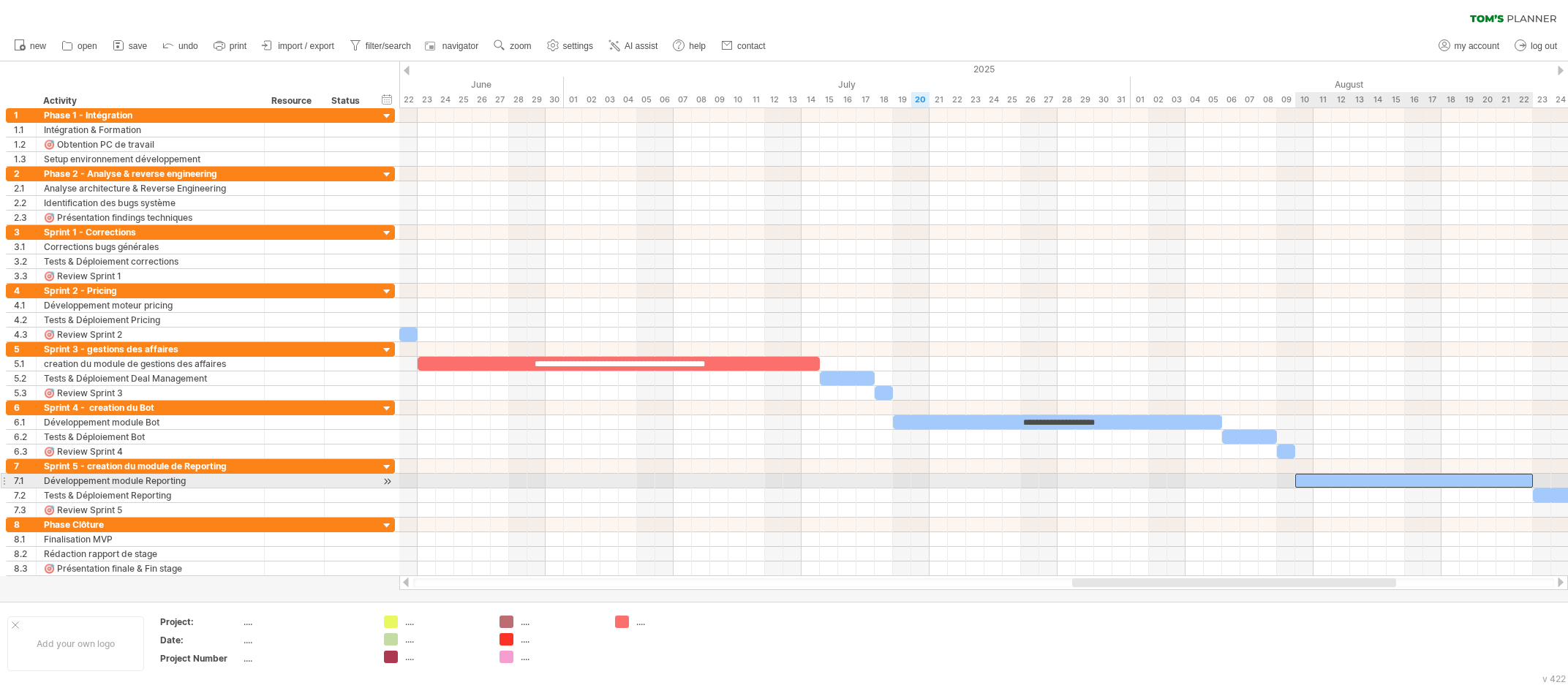 click on "​" at bounding box center [1414, 480] 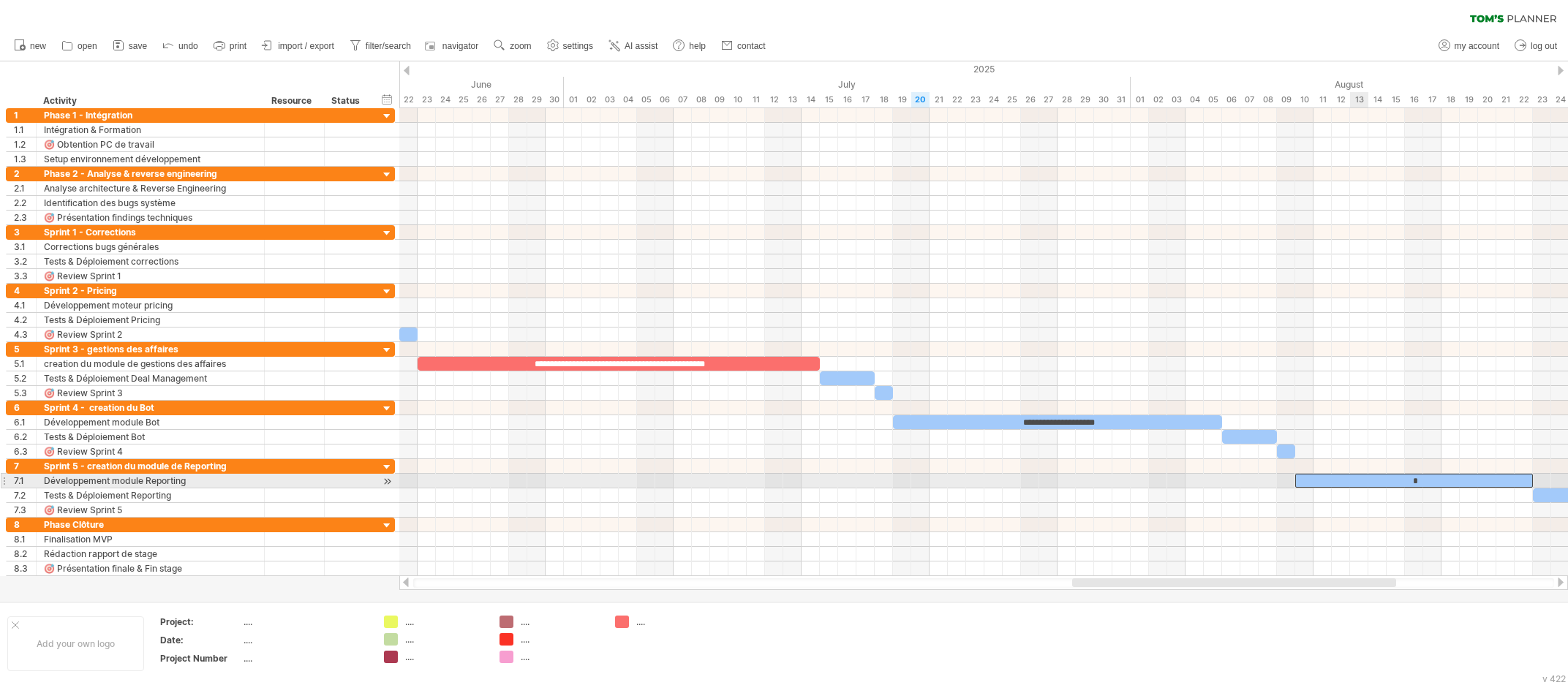 type 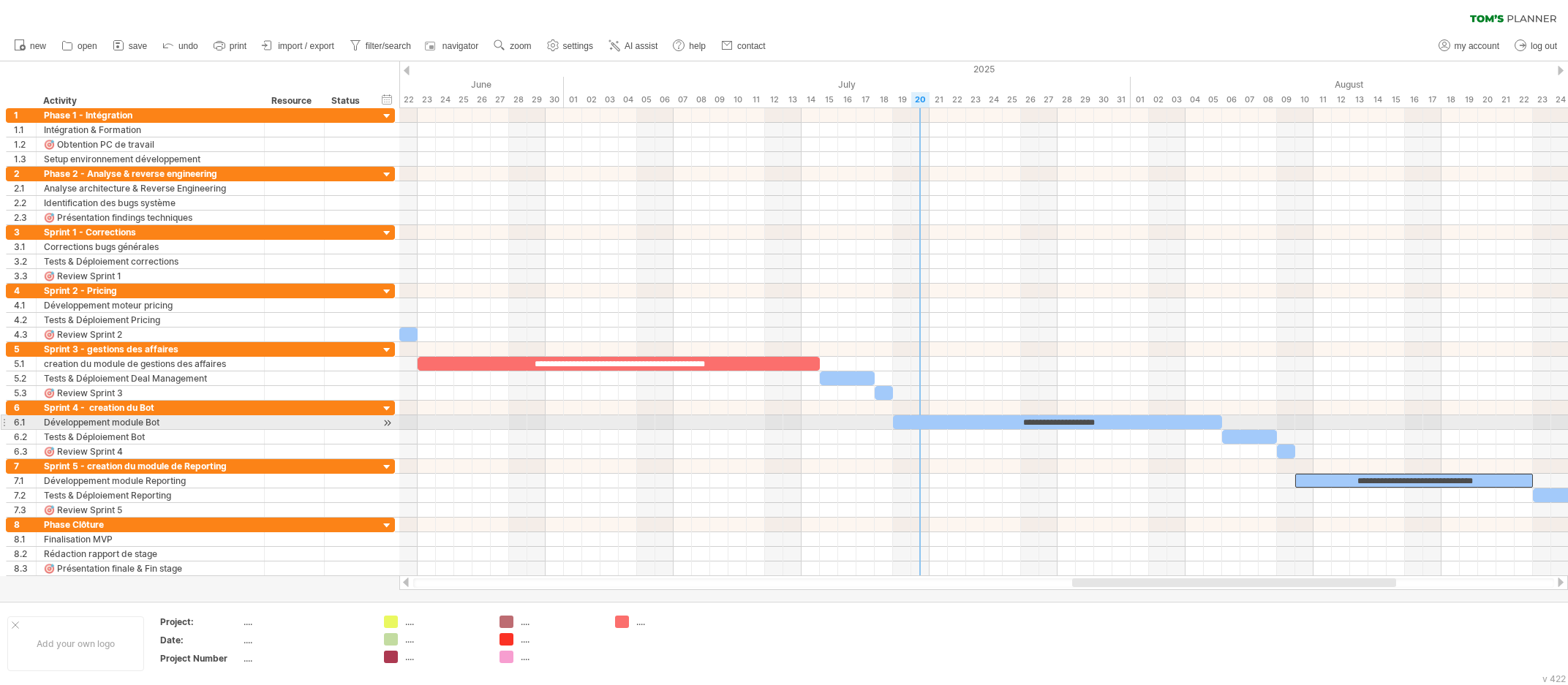 click on "**********" at bounding box center [1058, 422] 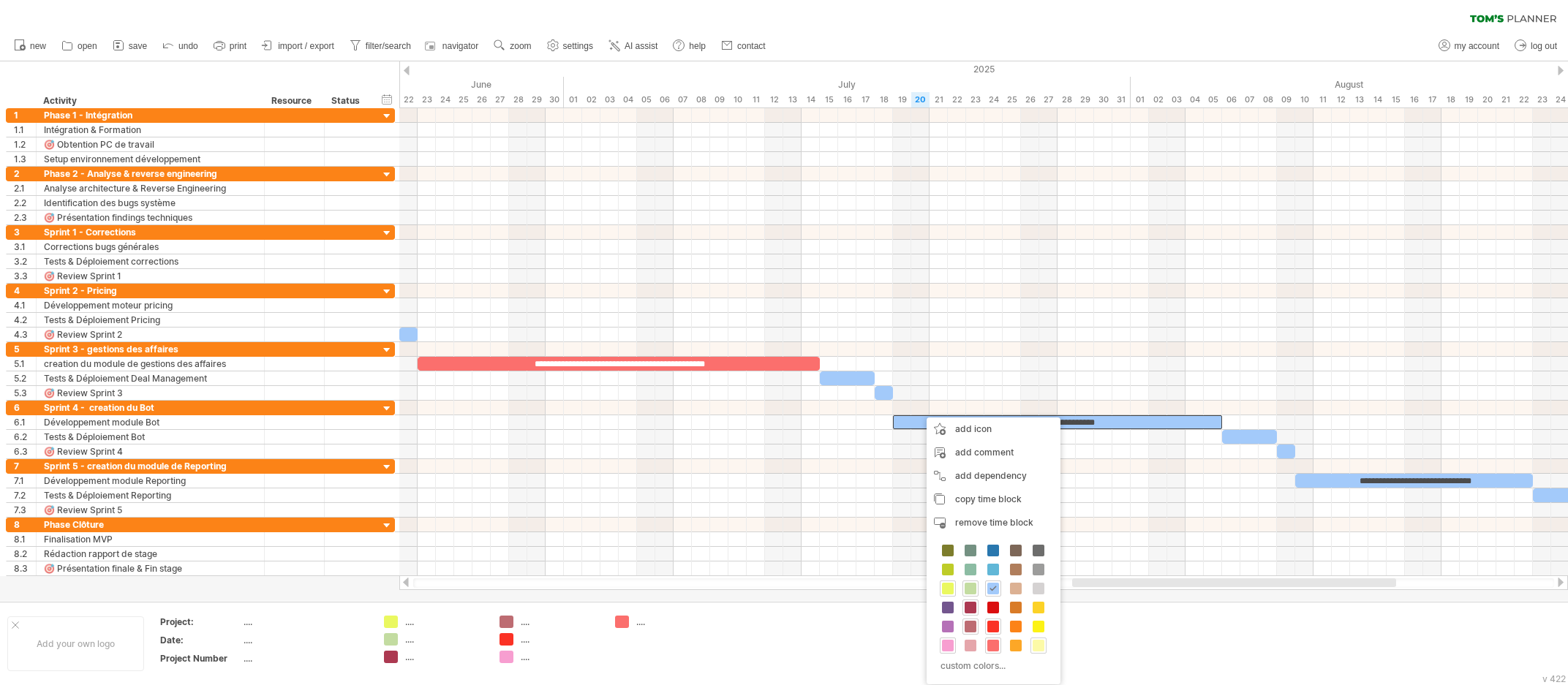click at bounding box center [1039, 646] 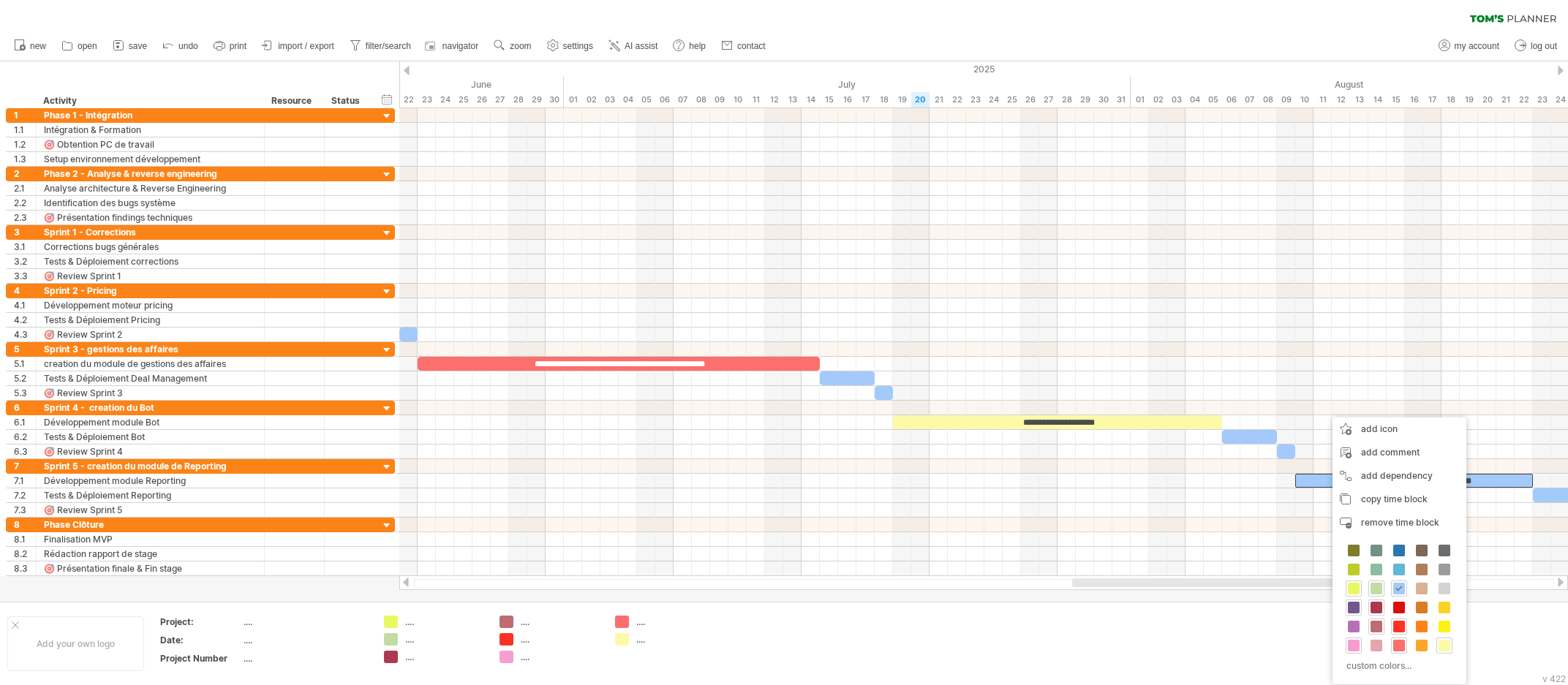 click at bounding box center (1354, 608) 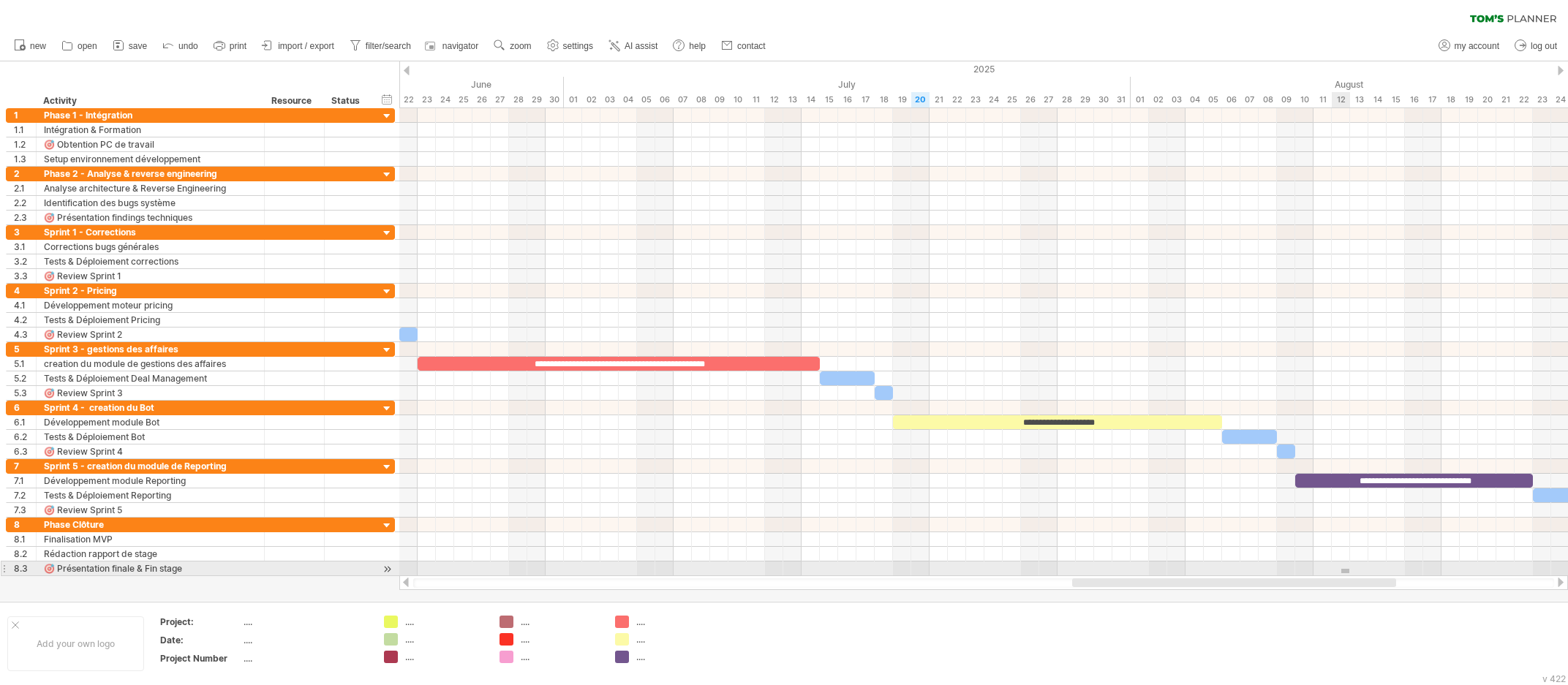 drag, startPoint x: 1341, startPoint y: 573, endPoint x: 1349, endPoint y: 569, distance: 8.944272 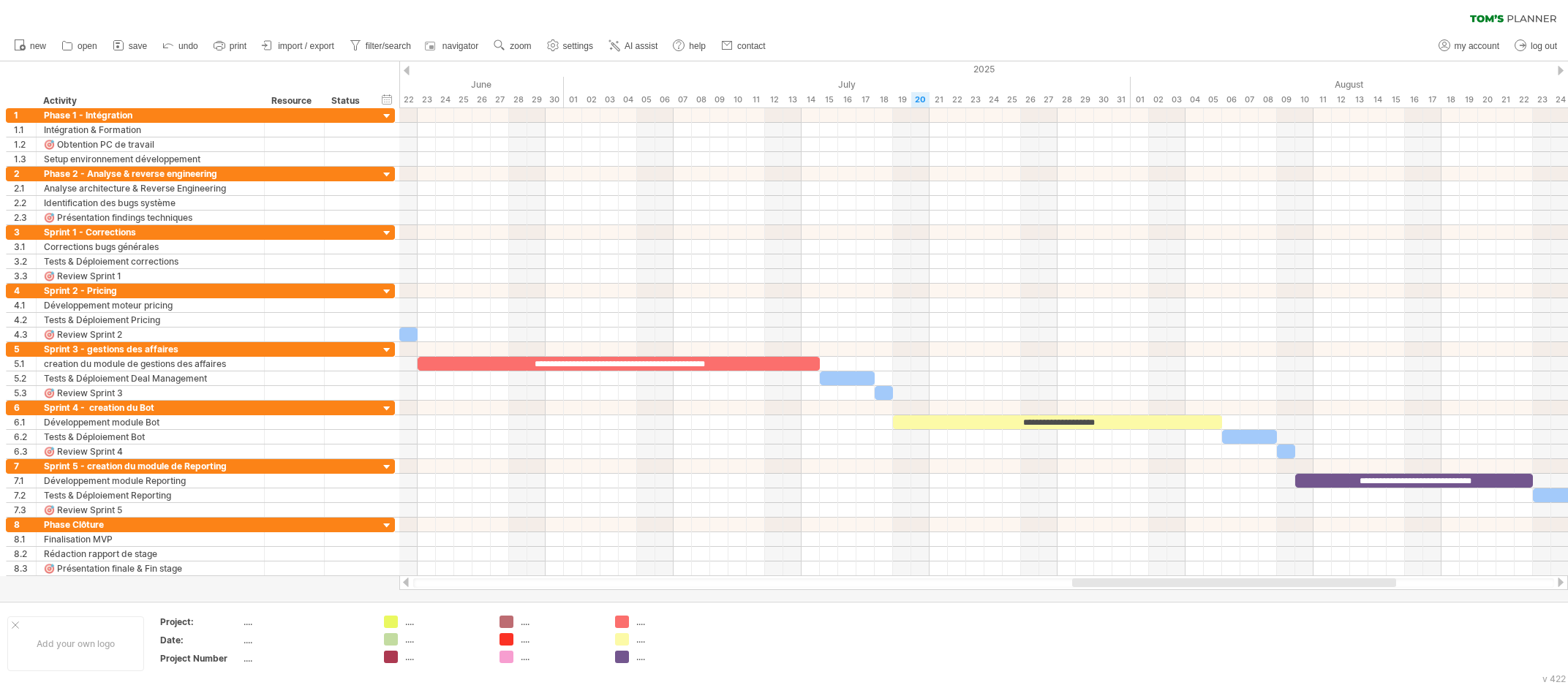 drag, startPoint x: 1343, startPoint y: 588, endPoint x: 1363, endPoint y: 583, distance: 20.615528 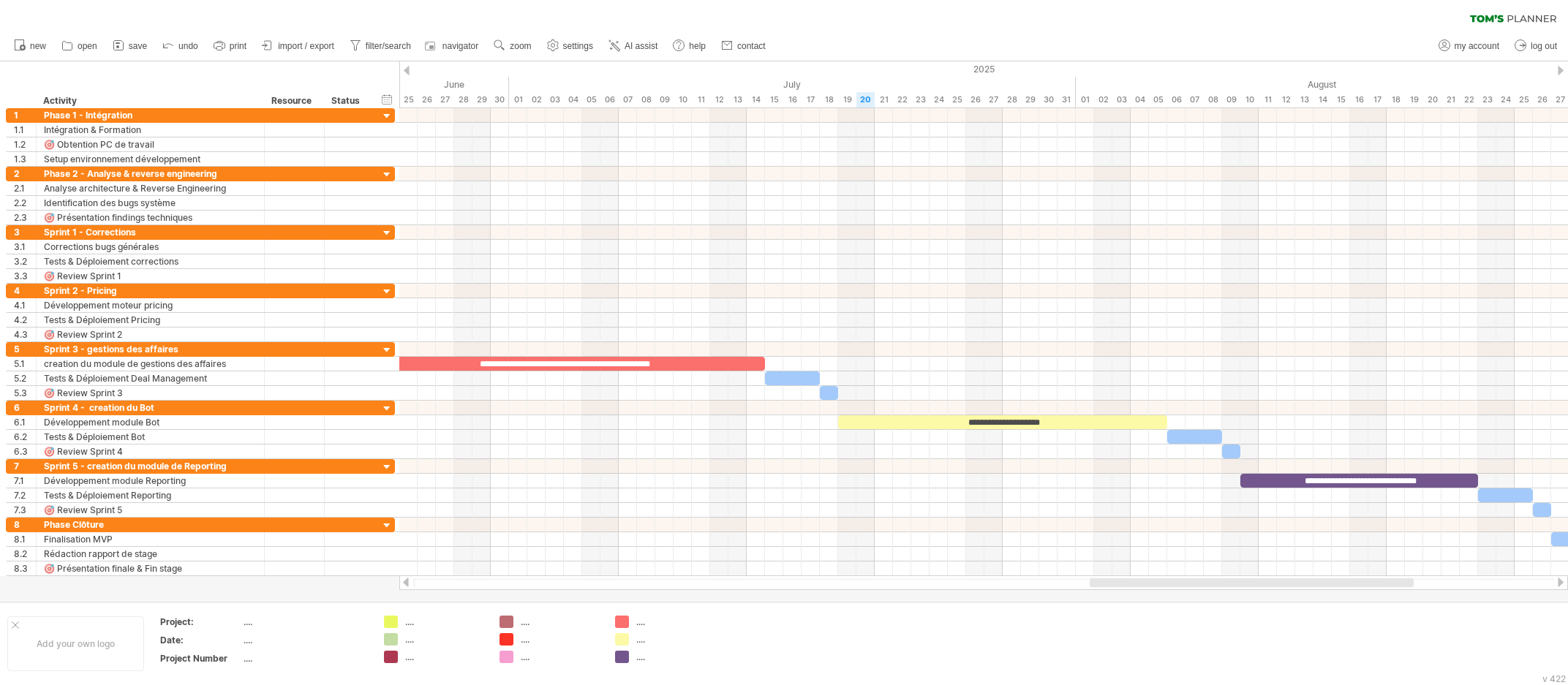 drag, startPoint x: 1363, startPoint y: 583, endPoint x: 1386, endPoint y: 579, distance: 23.345235 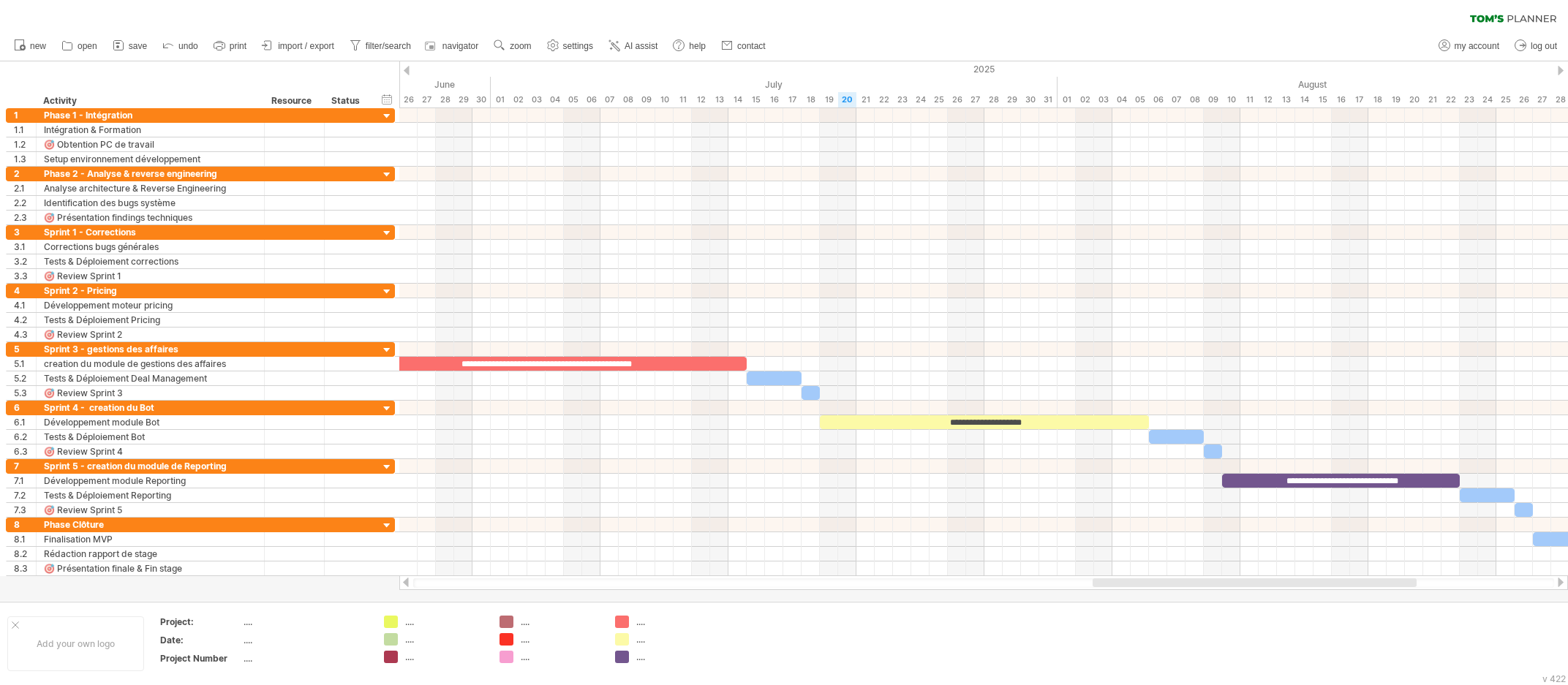 drag, startPoint x: 1379, startPoint y: 577, endPoint x: 1436, endPoint y: 577, distance: 57 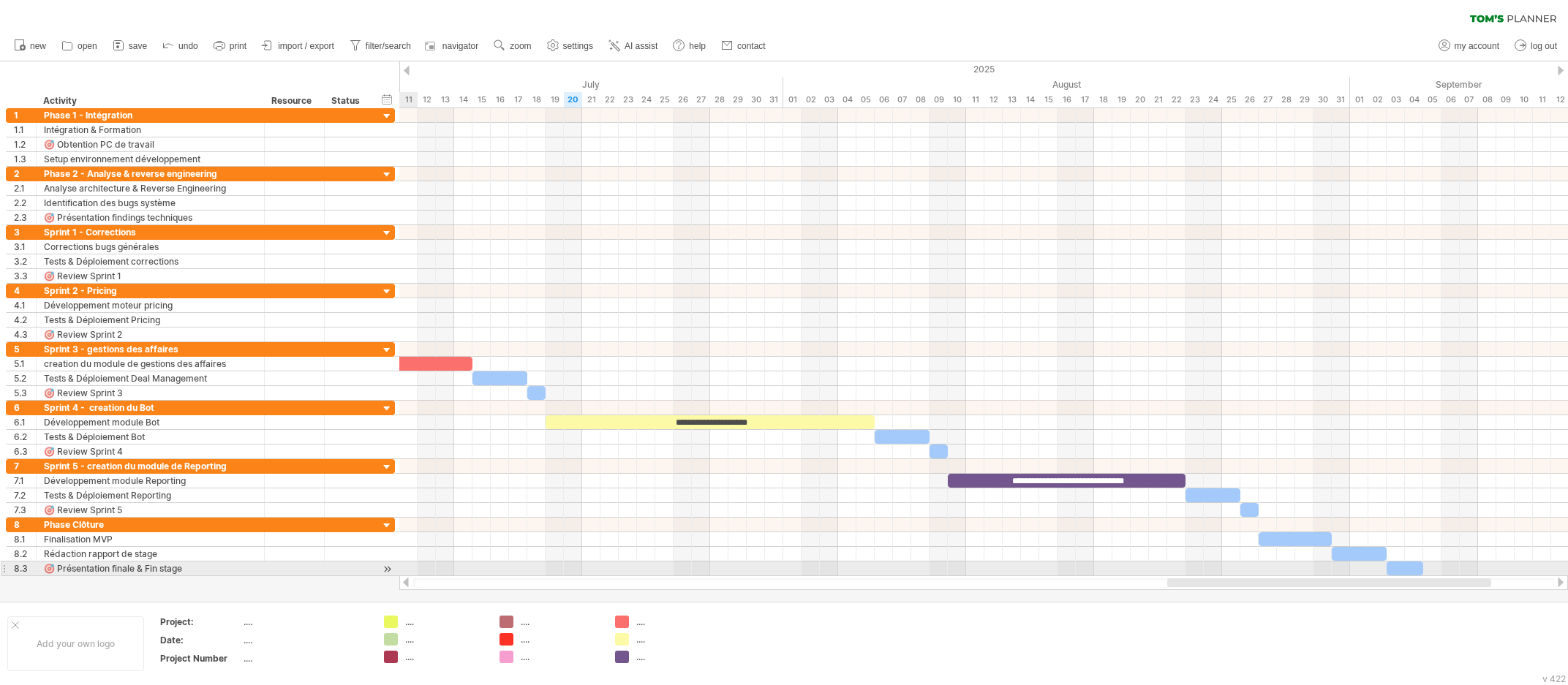 drag, startPoint x: 1410, startPoint y: 580, endPoint x: 1485, endPoint y: 573, distance: 75.325958 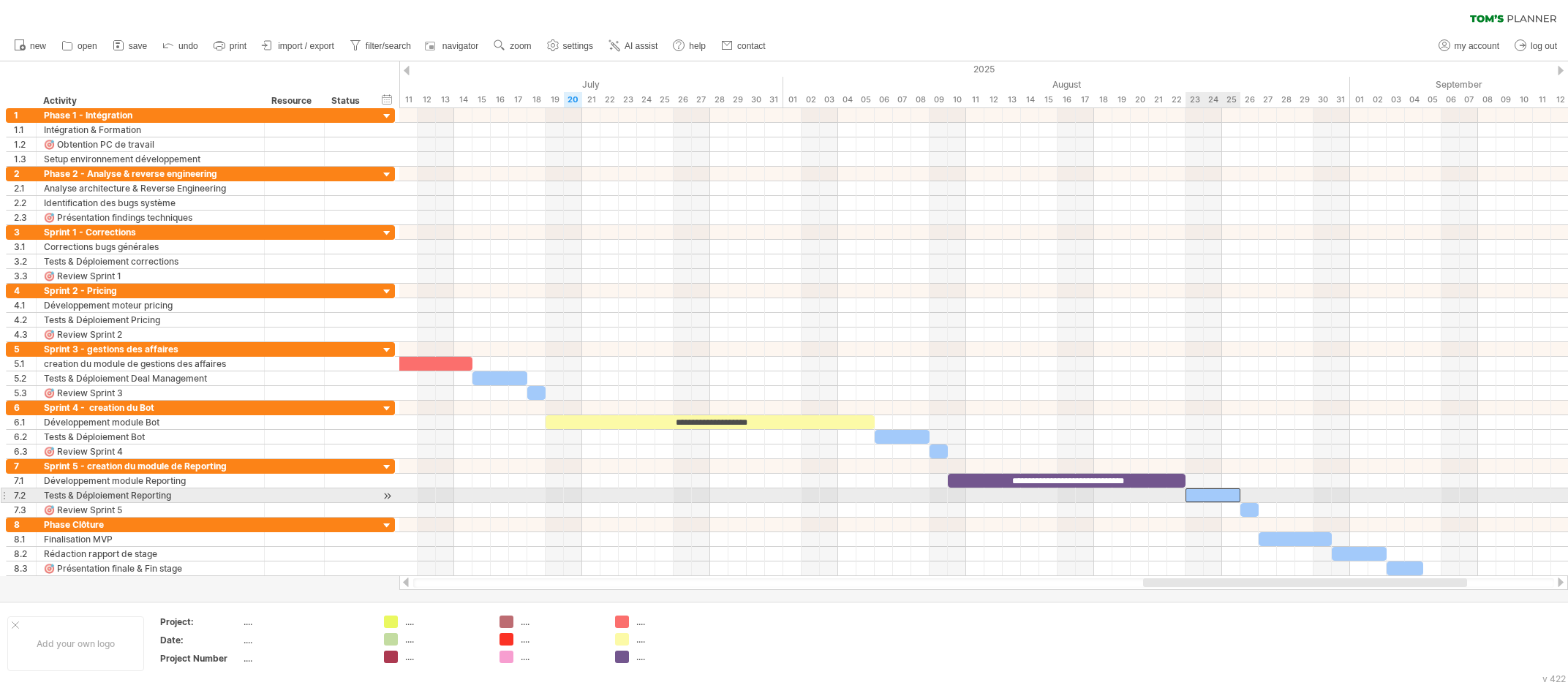 click on "​" at bounding box center [1213, 495] 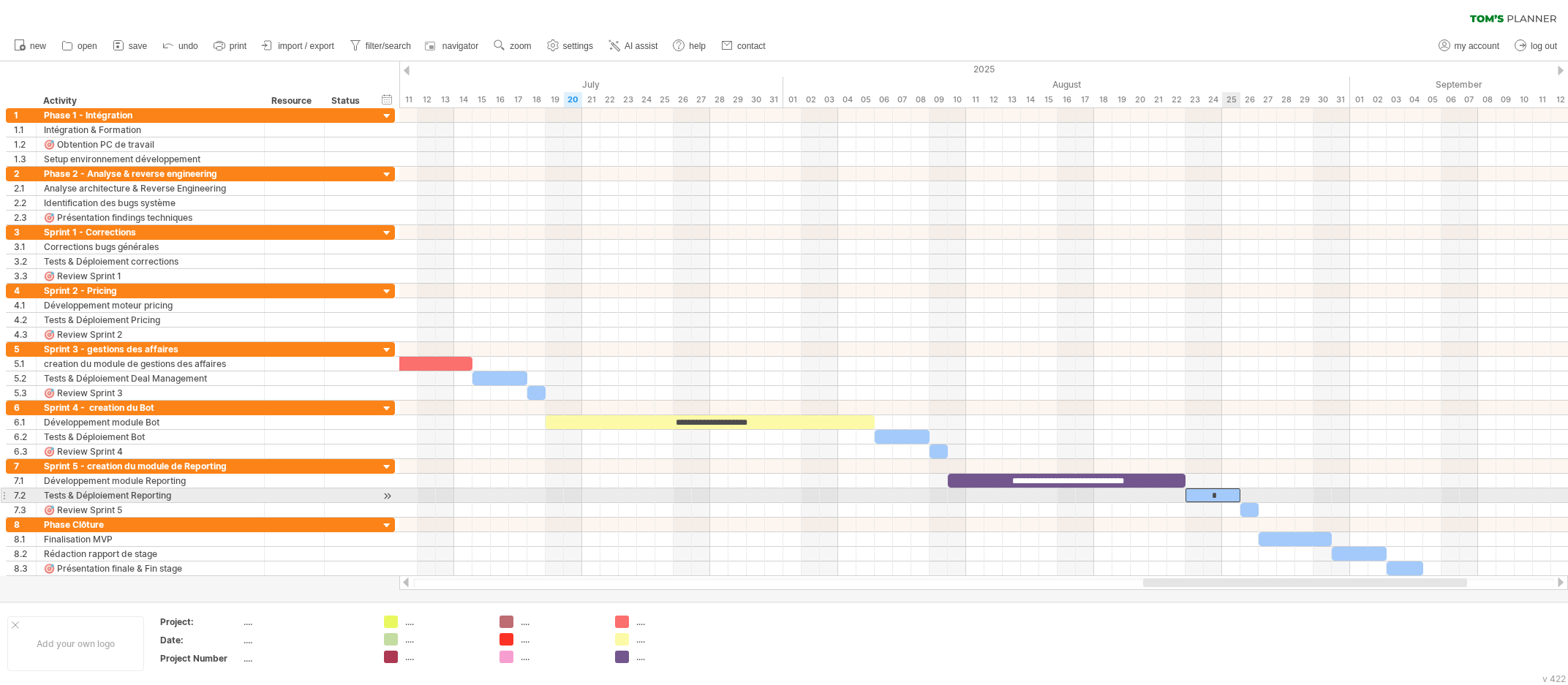 type 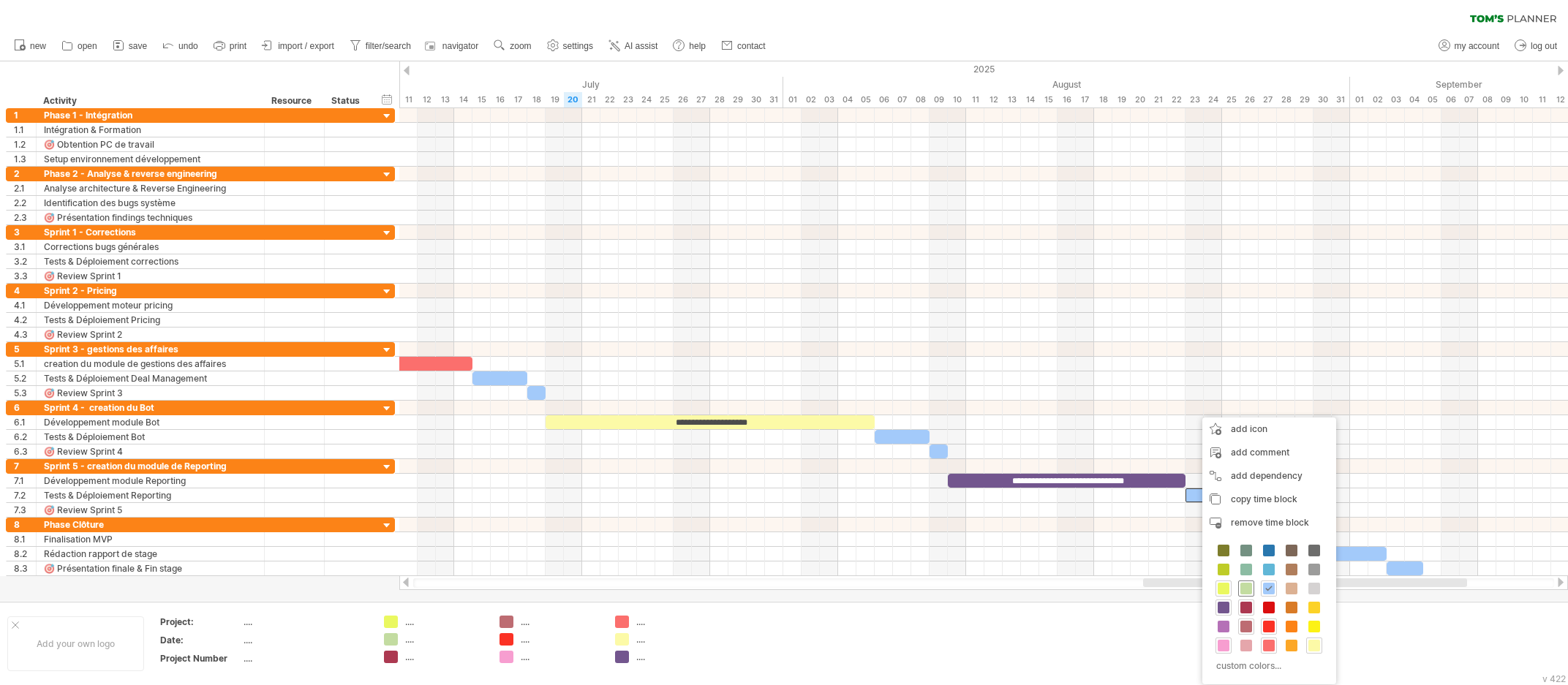 click at bounding box center [1246, 589] 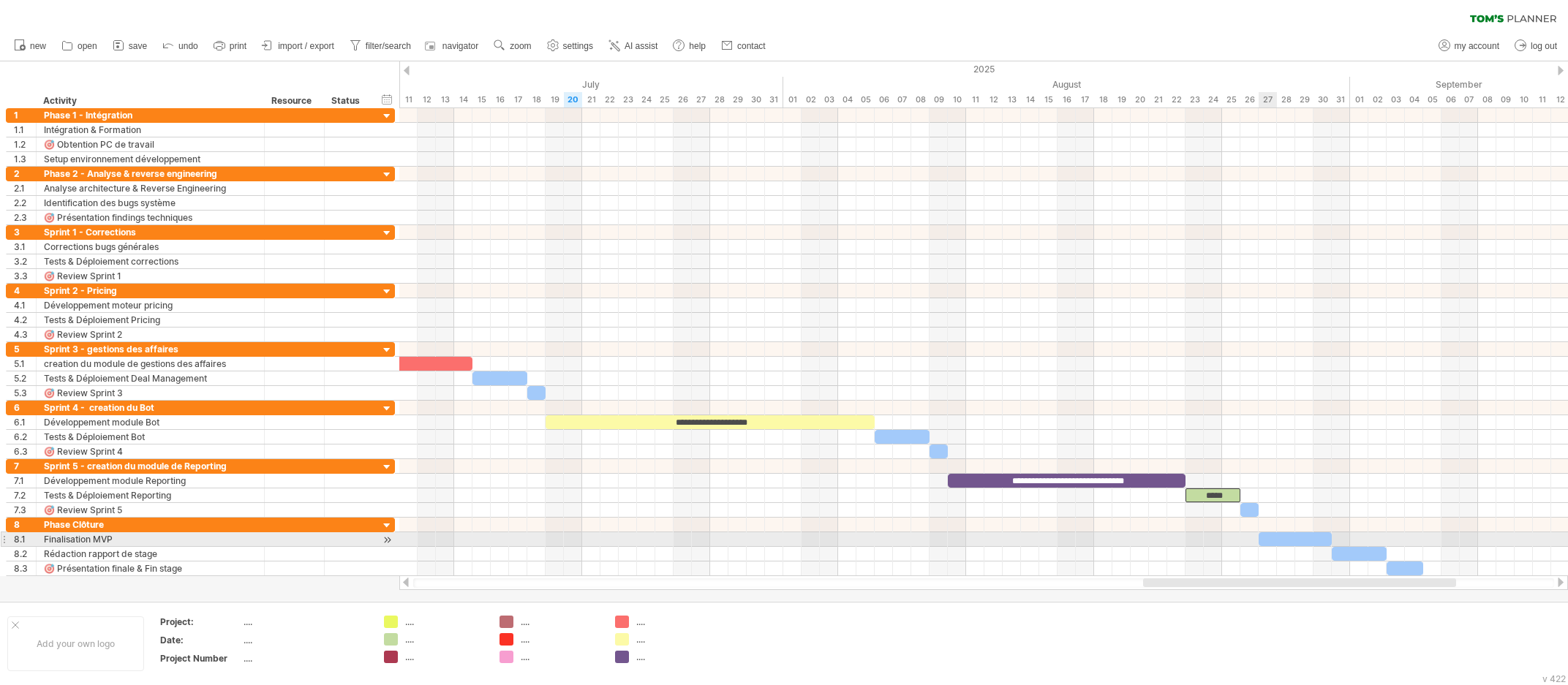 click on "​" at bounding box center [1295, 539] 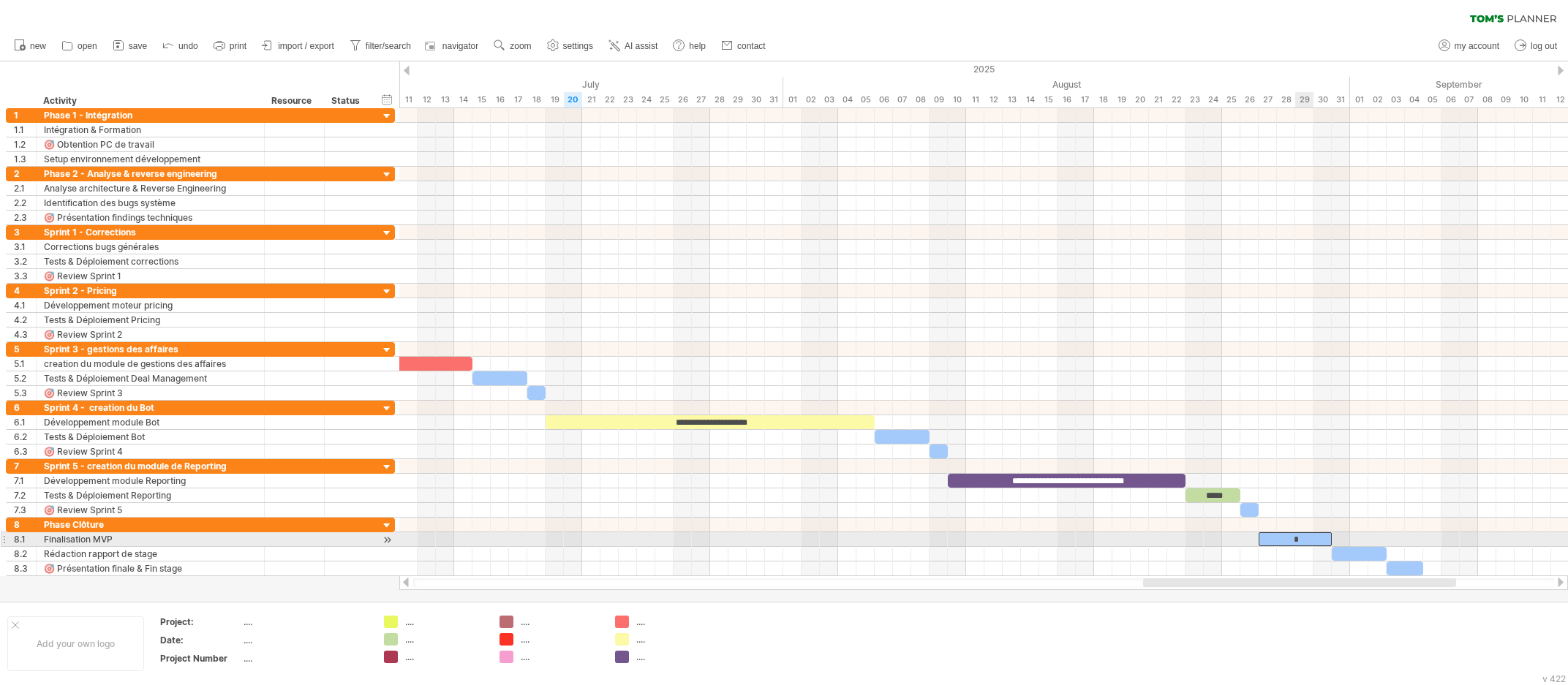 type 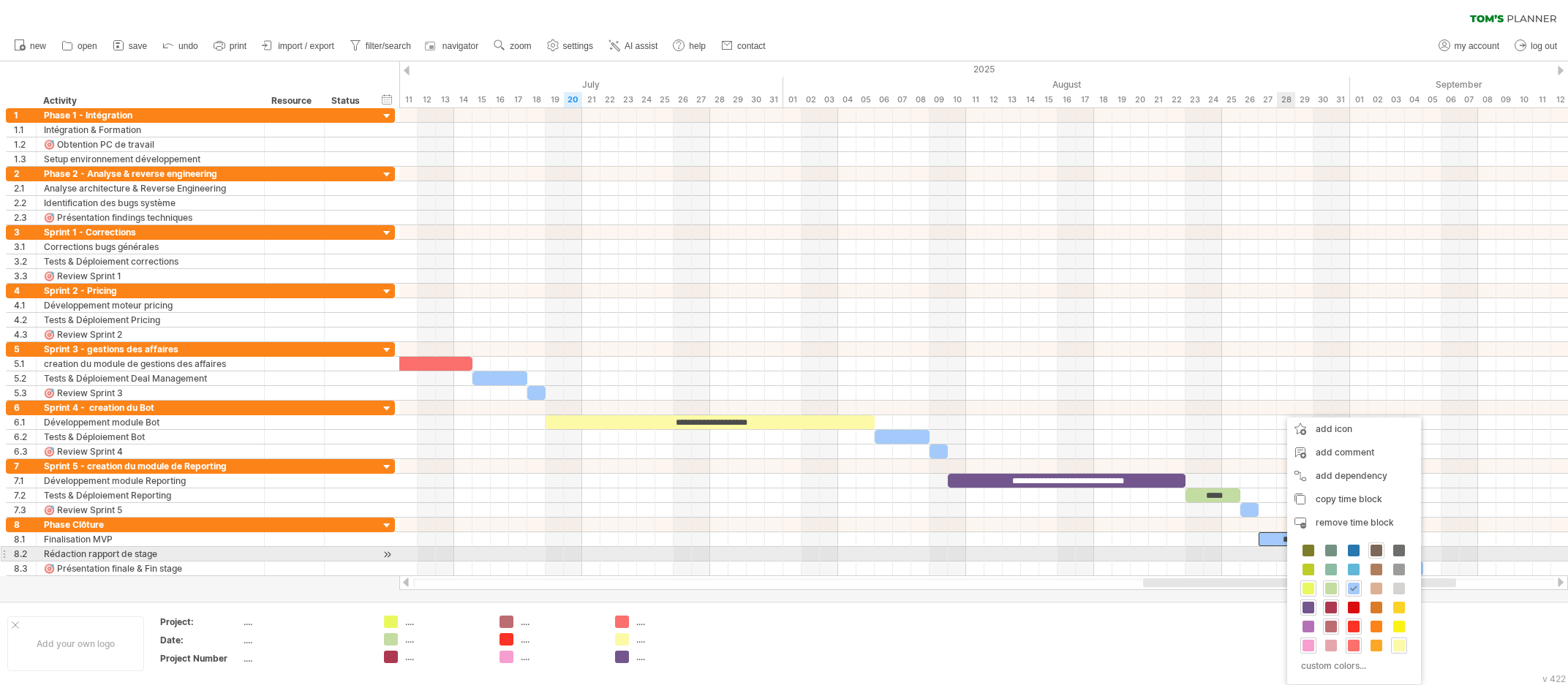 click at bounding box center (1376, 550) 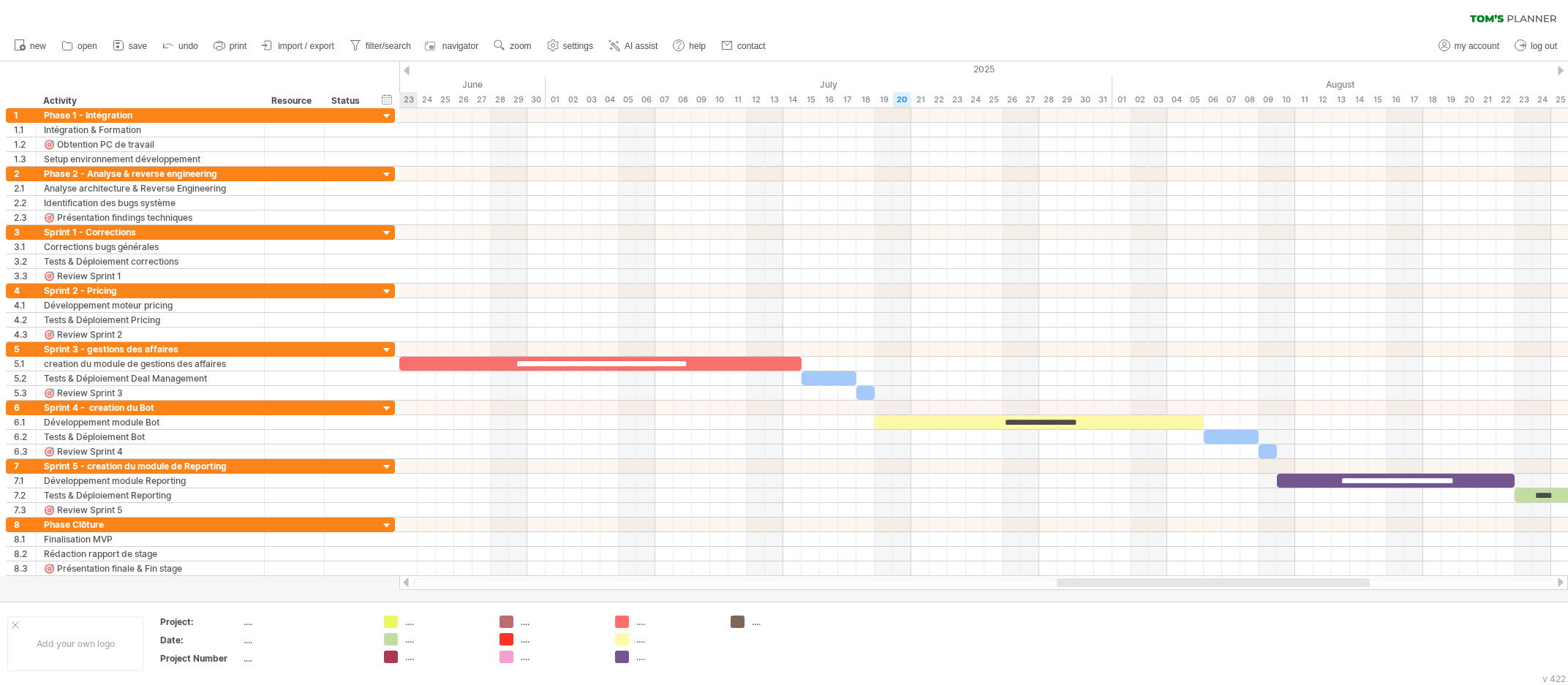 drag, startPoint x: 1243, startPoint y: 583, endPoint x: 1157, endPoint y: 596, distance: 86.977008 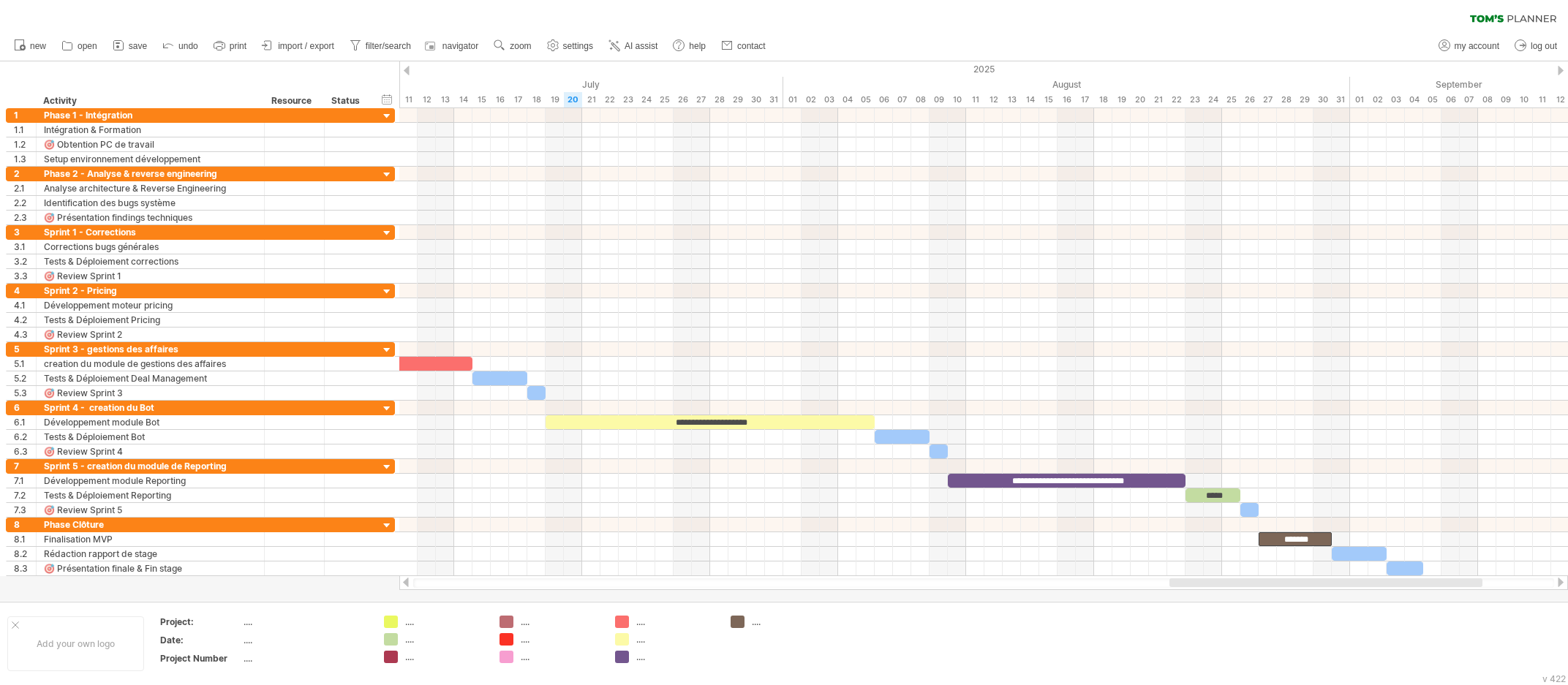 drag, startPoint x: 1108, startPoint y: 586, endPoint x: 1199, endPoint y: 588, distance: 91.021975 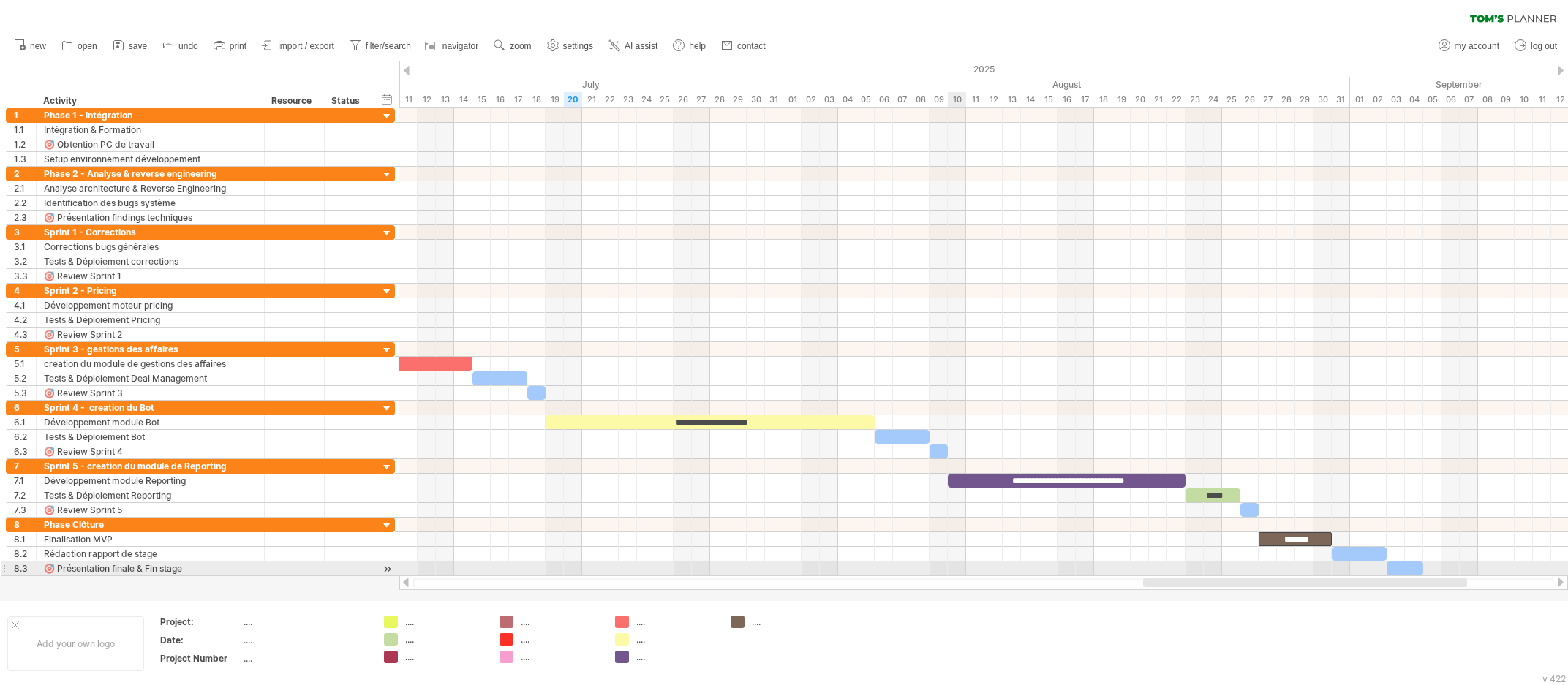 drag, startPoint x: 1154, startPoint y: 577, endPoint x: 963, endPoint y: 562, distance: 191.5881 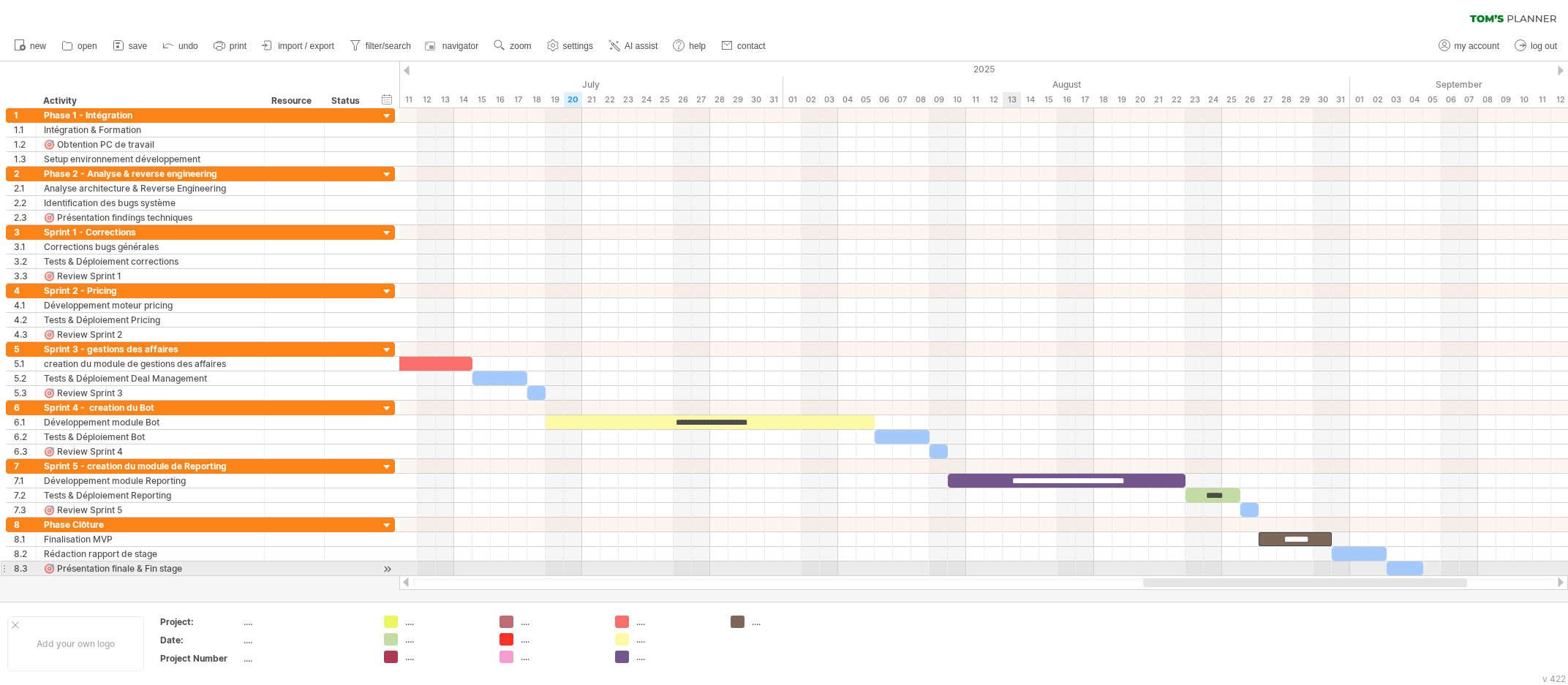 drag, startPoint x: 1194, startPoint y: 588, endPoint x: 999, endPoint y: 542, distance: 200.3522 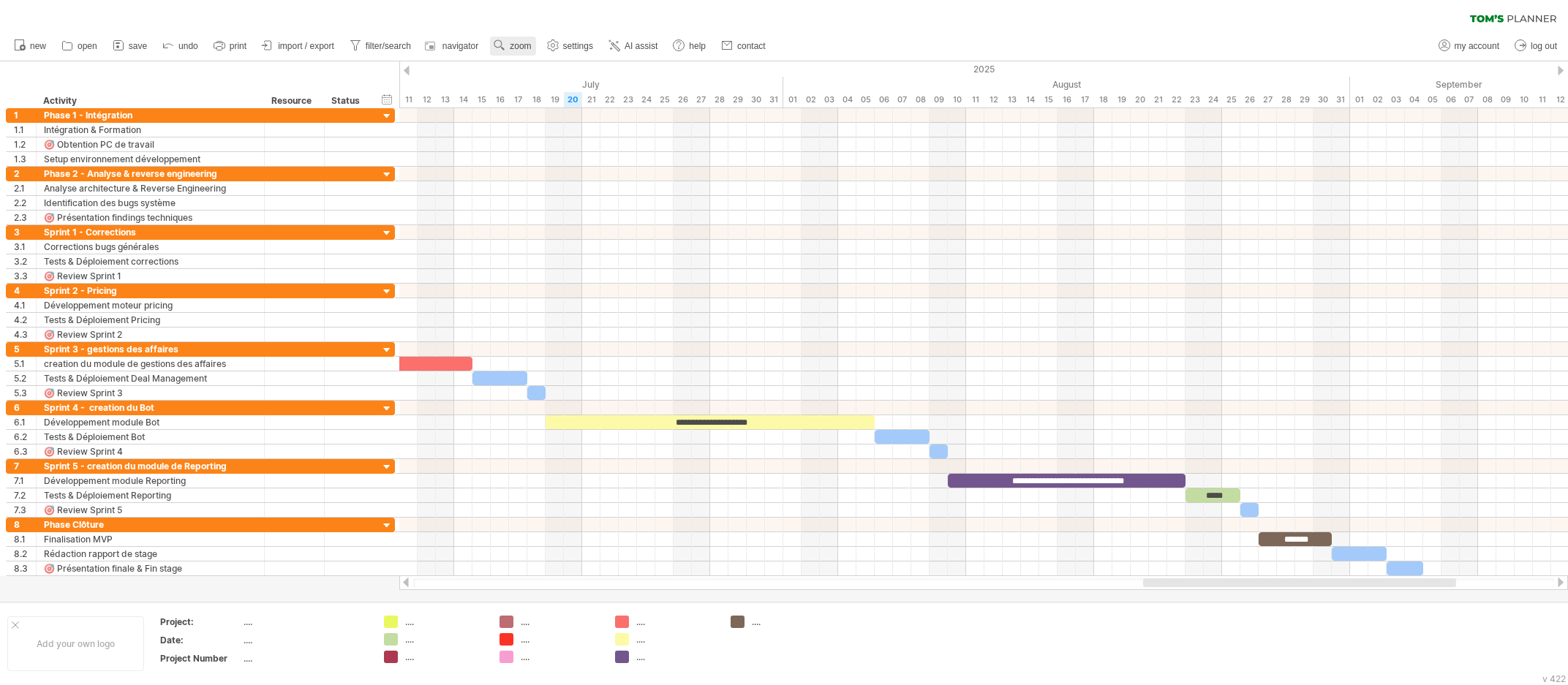 click on "zoom" at bounding box center (513, 46) 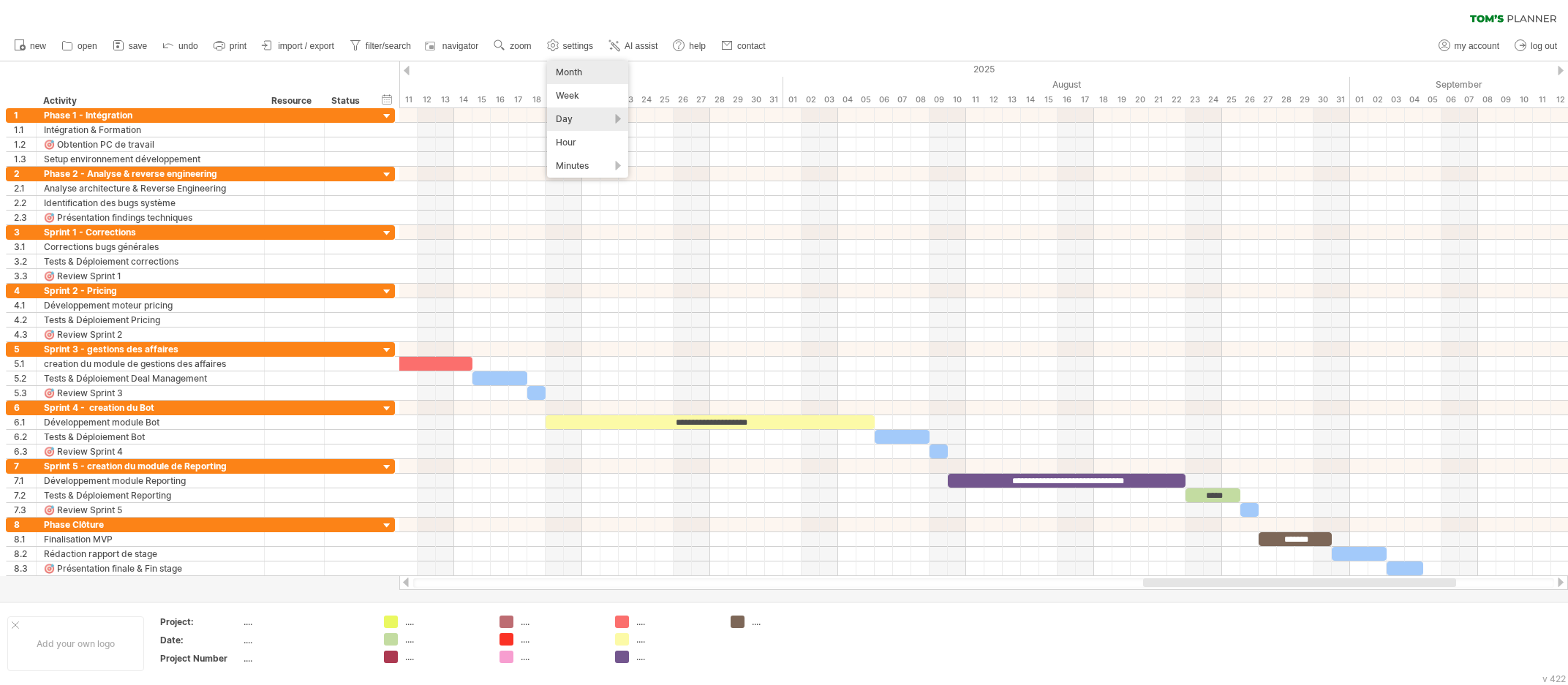 click on "Month" at bounding box center (587, 72) 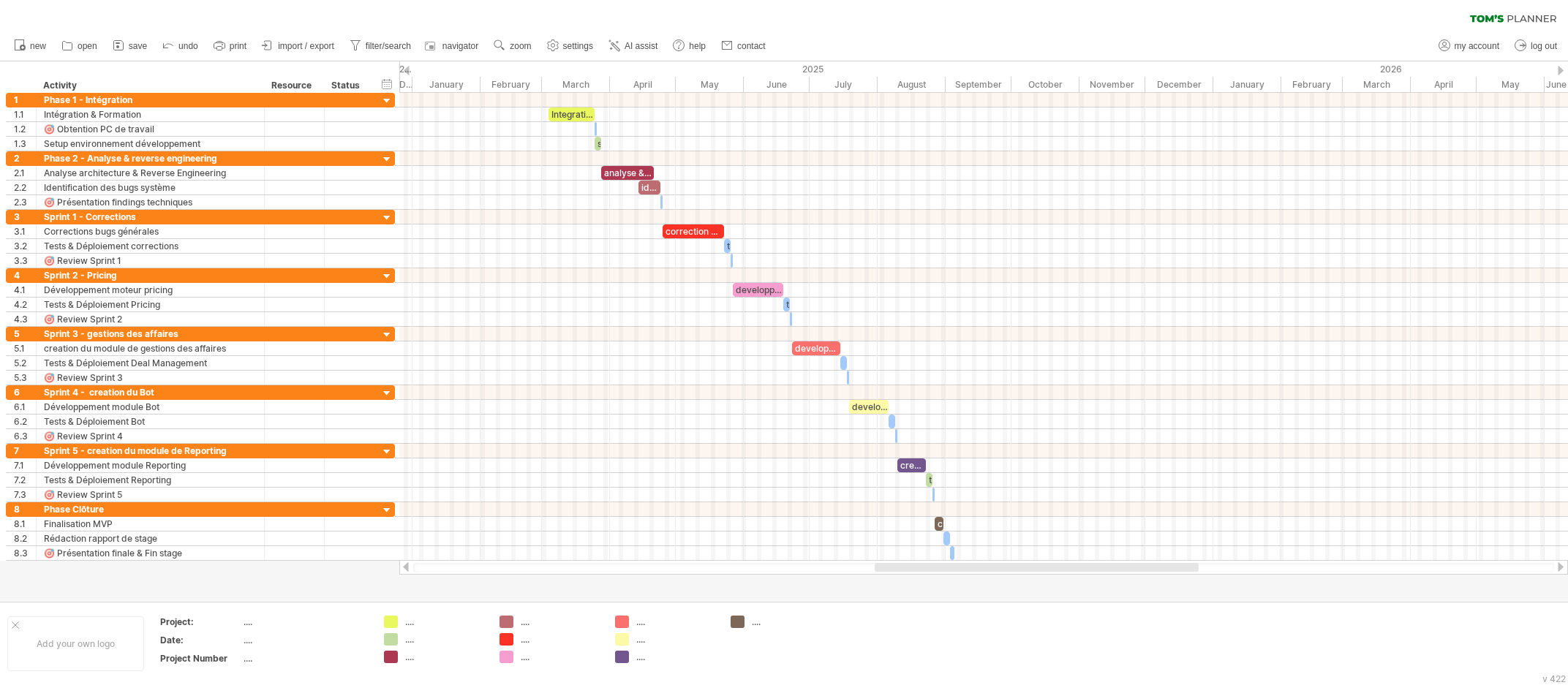 drag, startPoint x: 1072, startPoint y: 568, endPoint x: 952, endPoint y: 564, distance: 120.06665 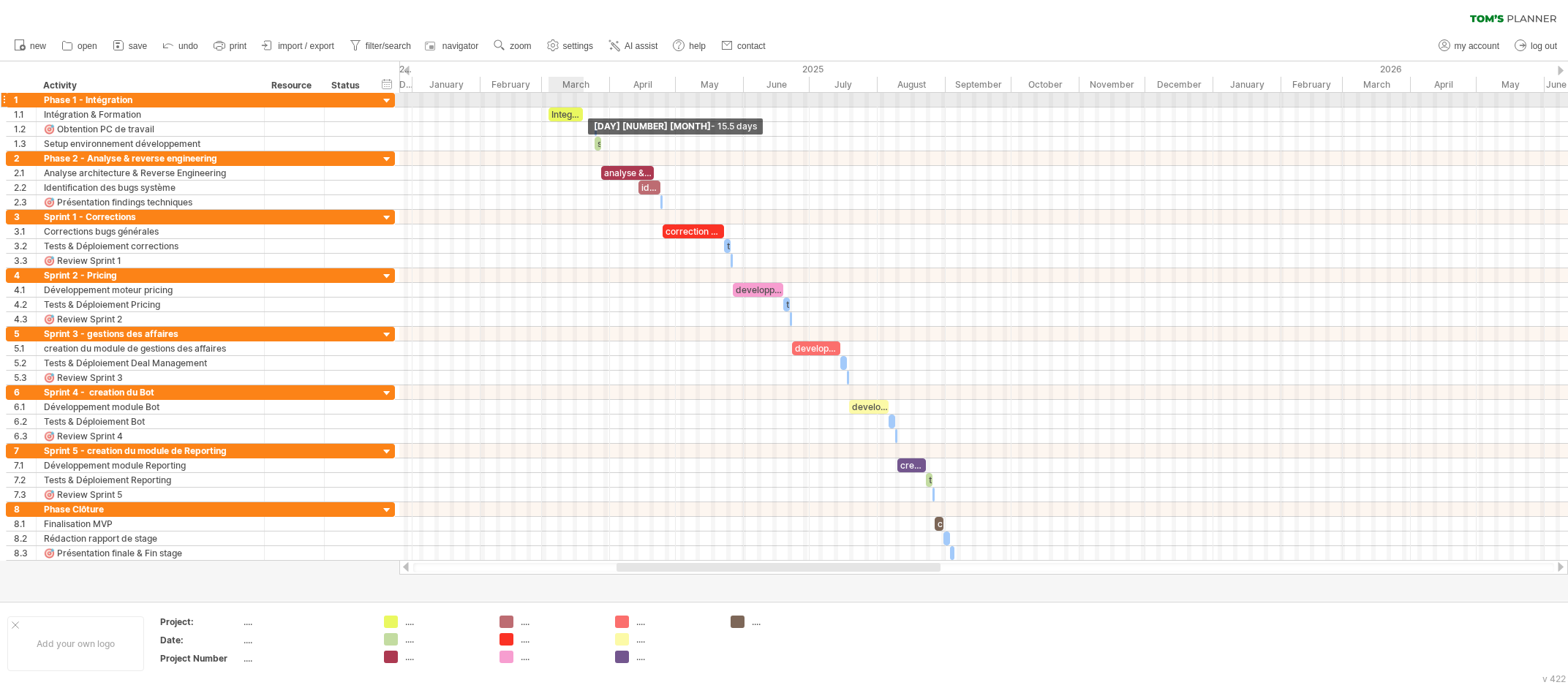 drag, startPoint x: 593, startPoint y: 115, endPoint x: 581, endPoint y: 105, distance: 15.620499 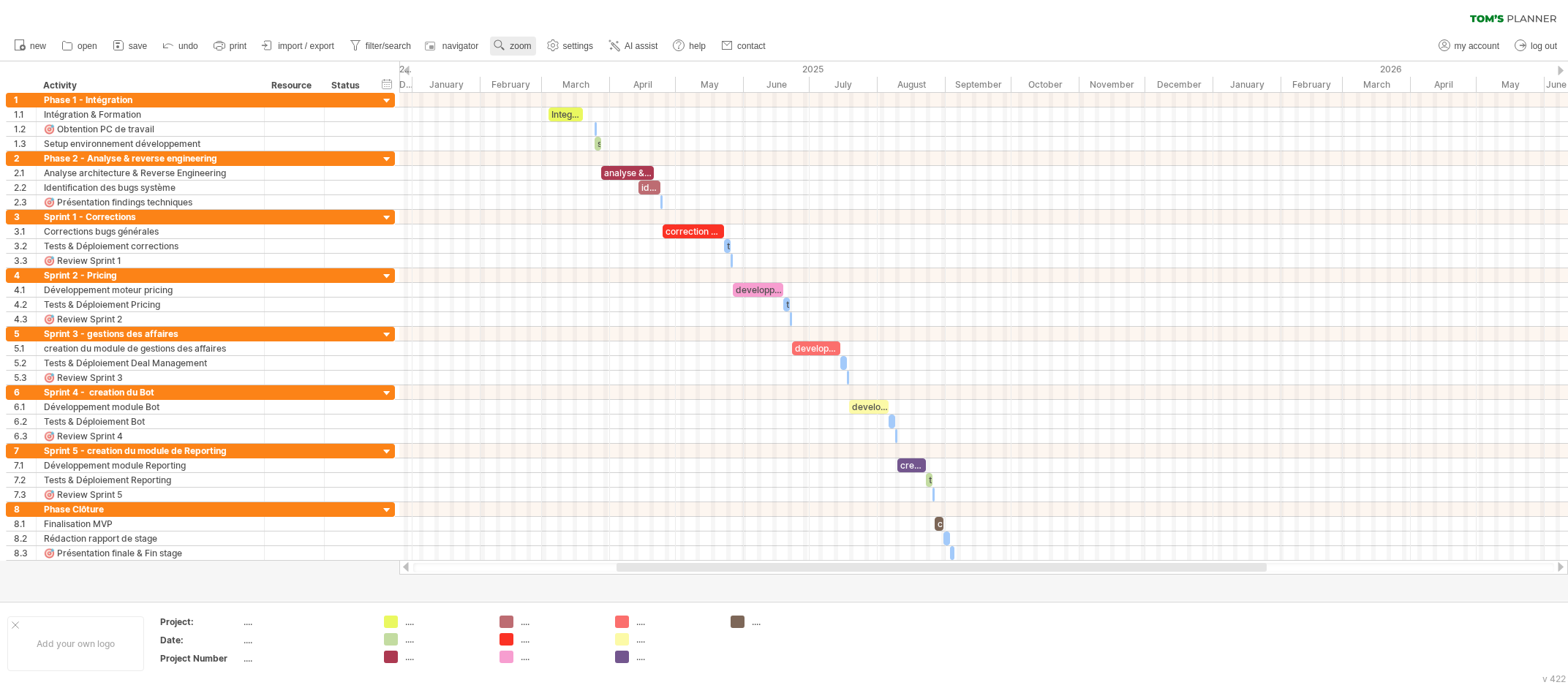 click 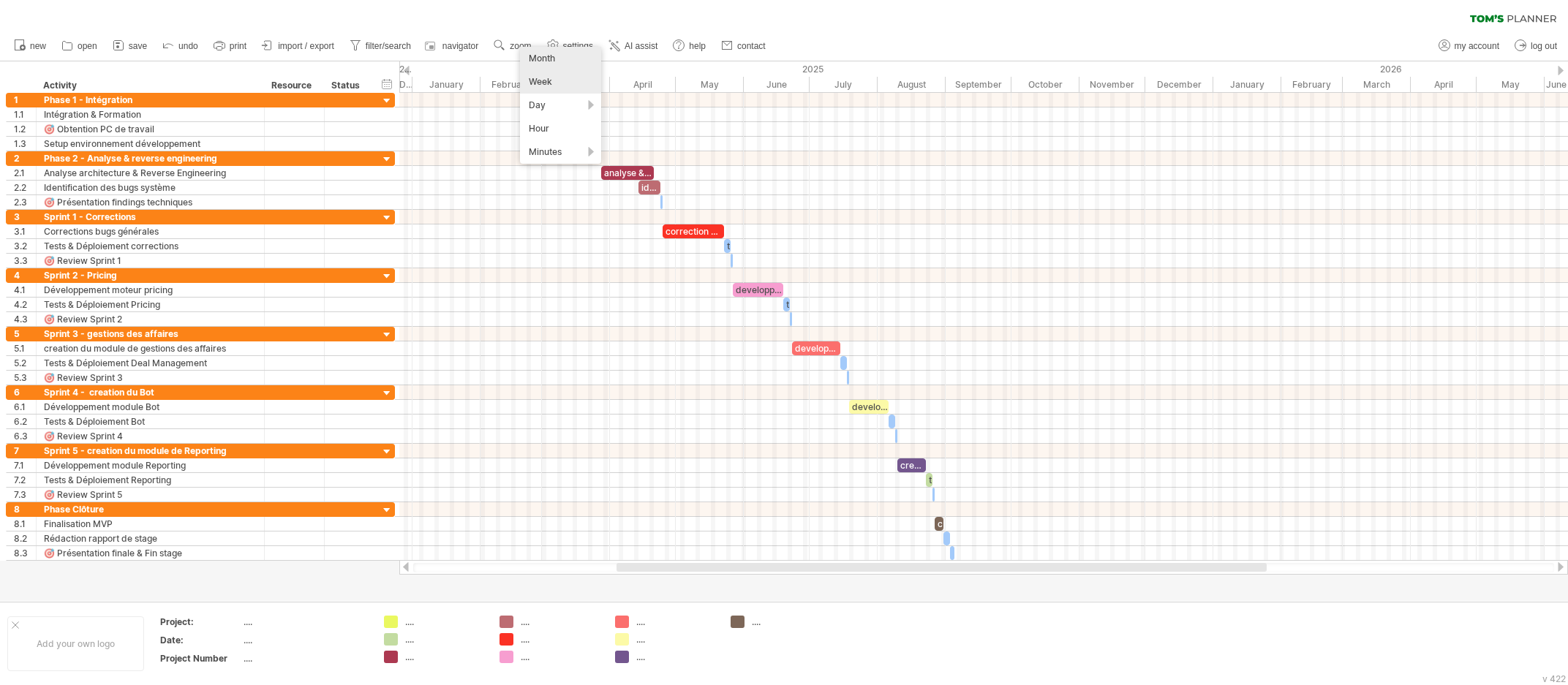 click on "Week" at bounding box center [560, 82] 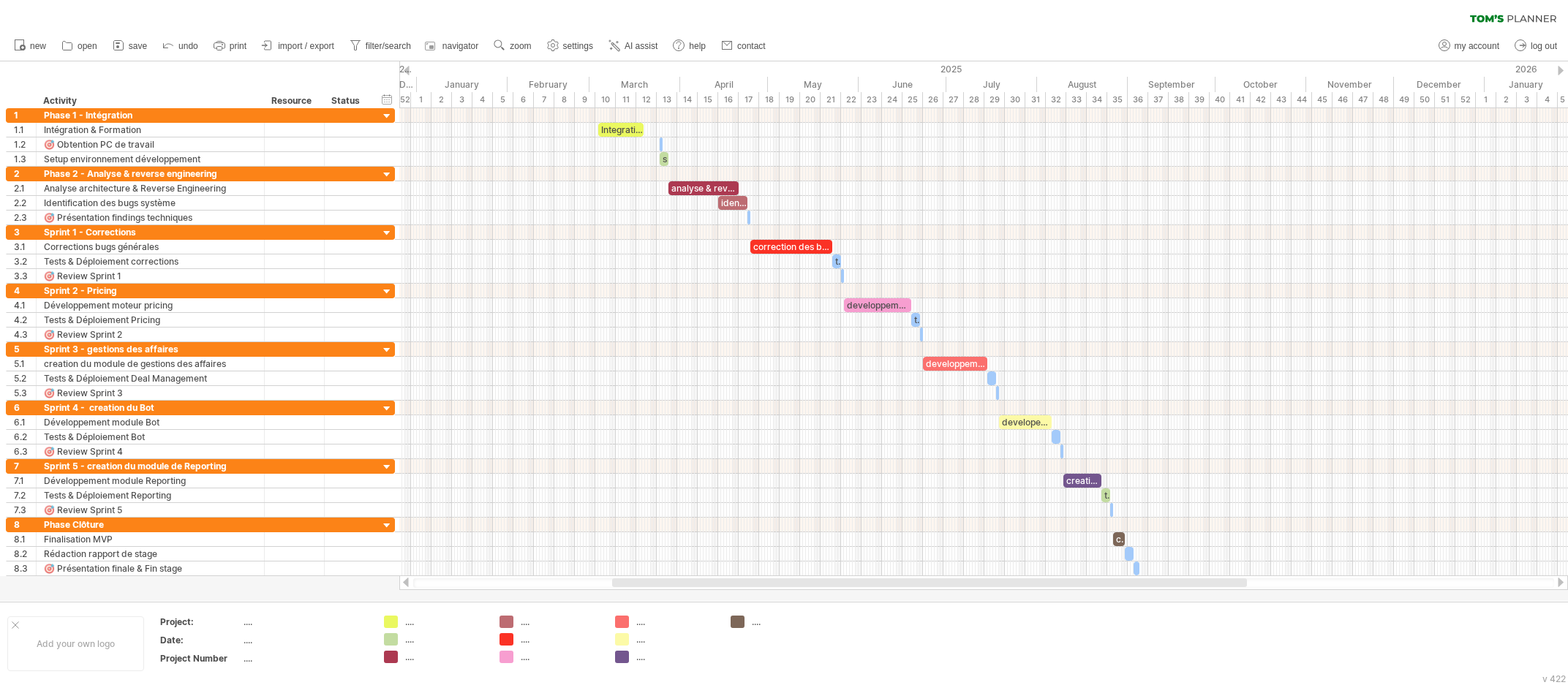 click on "new
open" at bounding box center (389, 46) 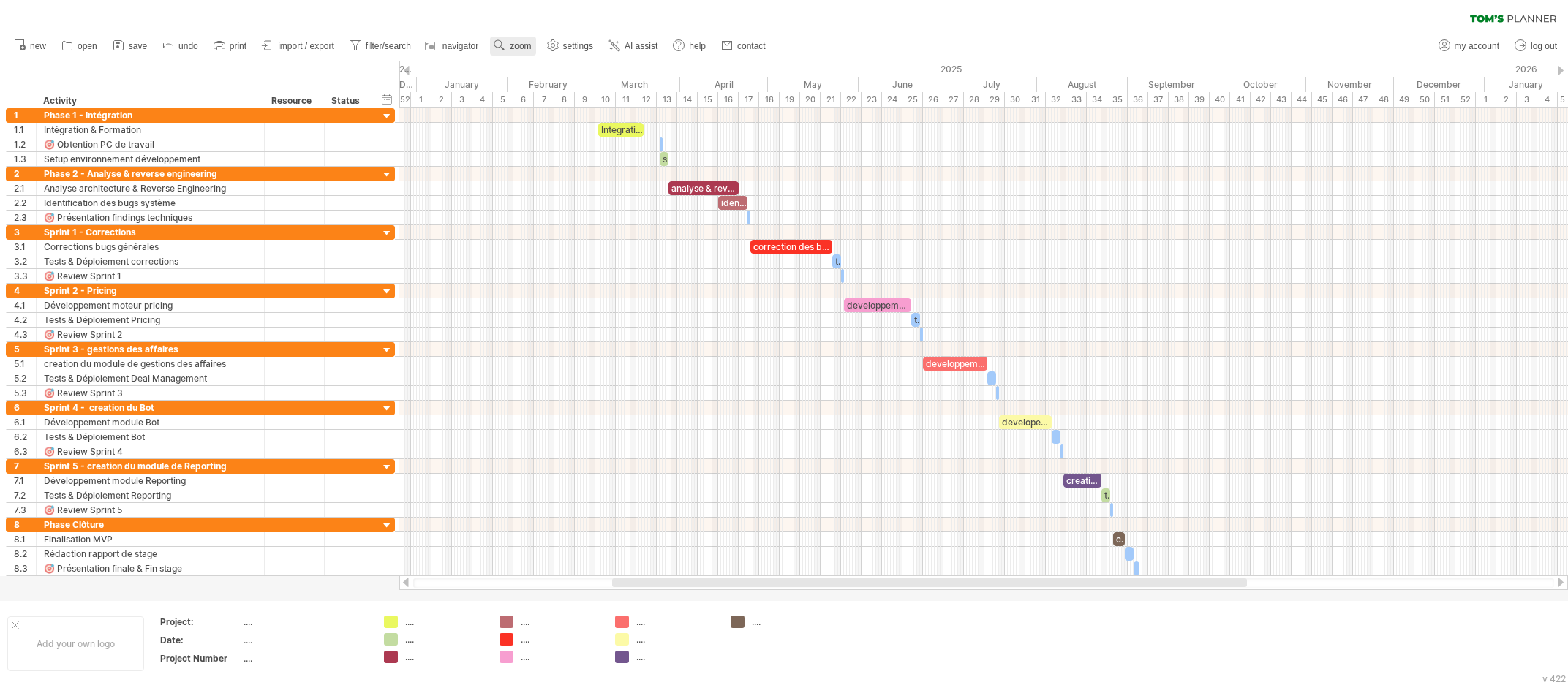 click on "zoom" at bounding box center [520, 46] 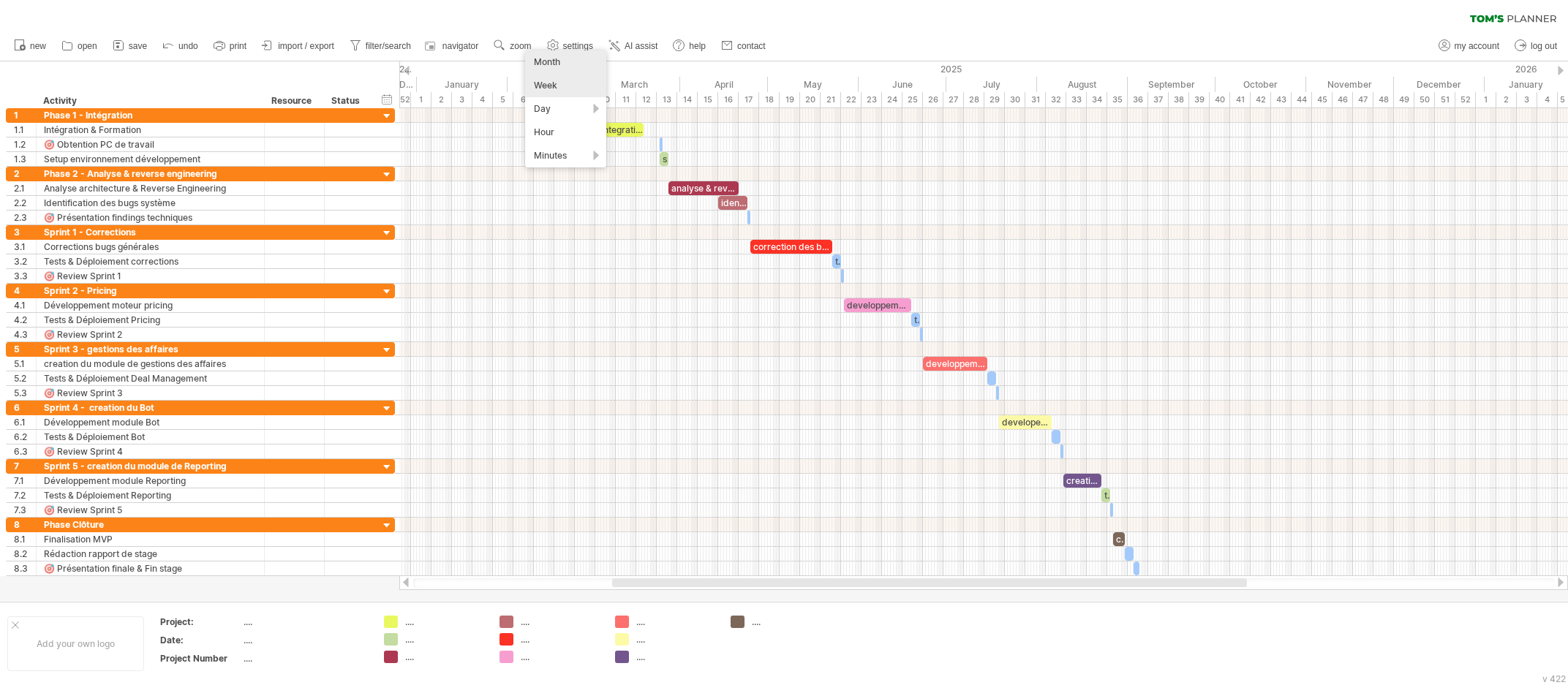 click on "Month" at bounding box center [565, 62] 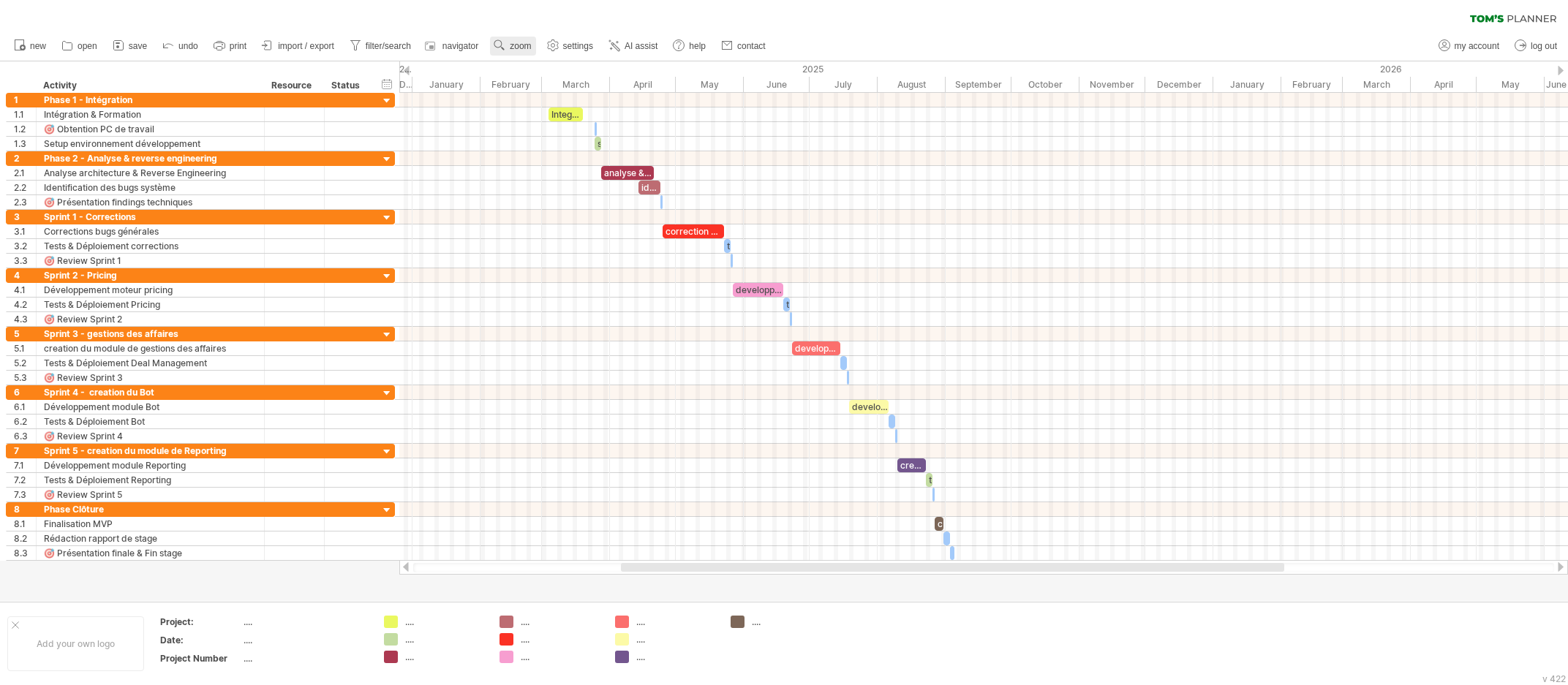 click on "zoom" at bounding box center [520, 46] 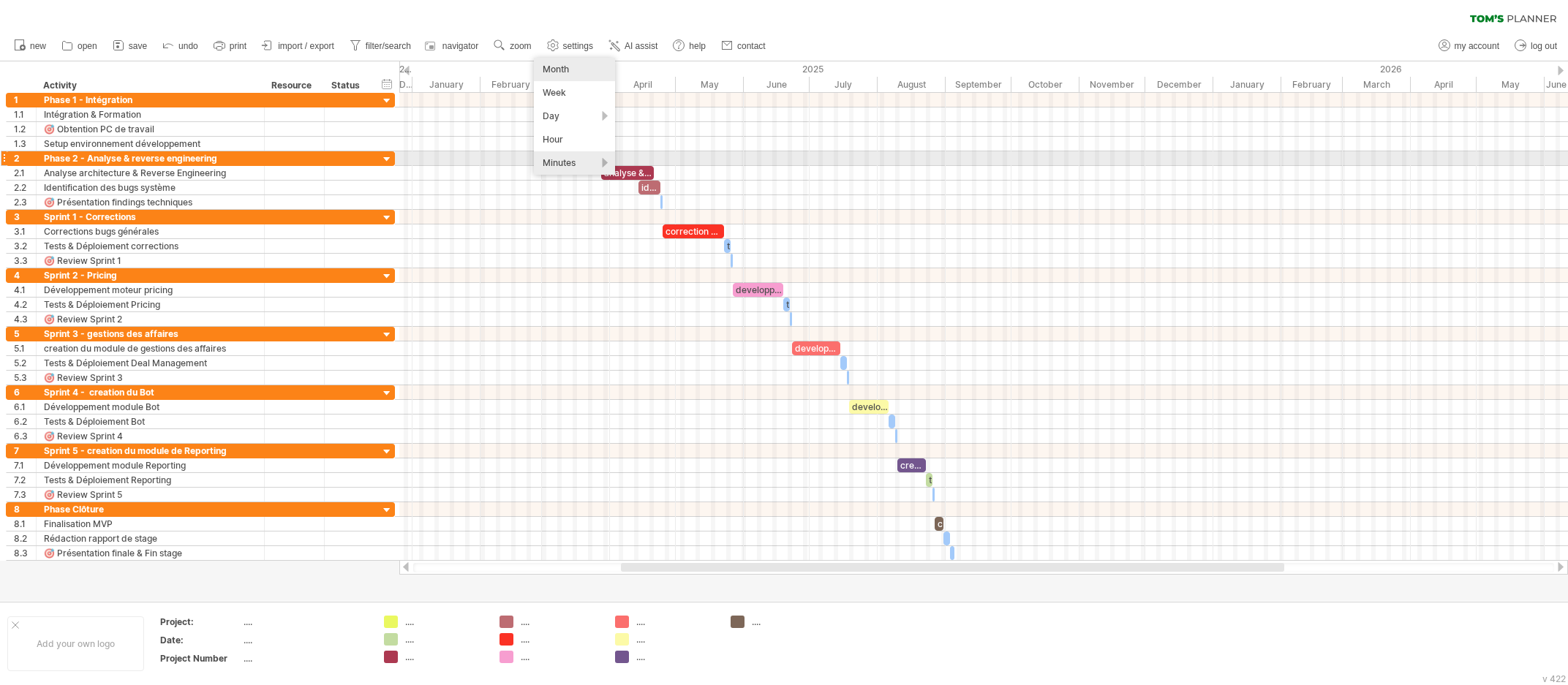 click on "Minutes" at bounding box center [574, 163] 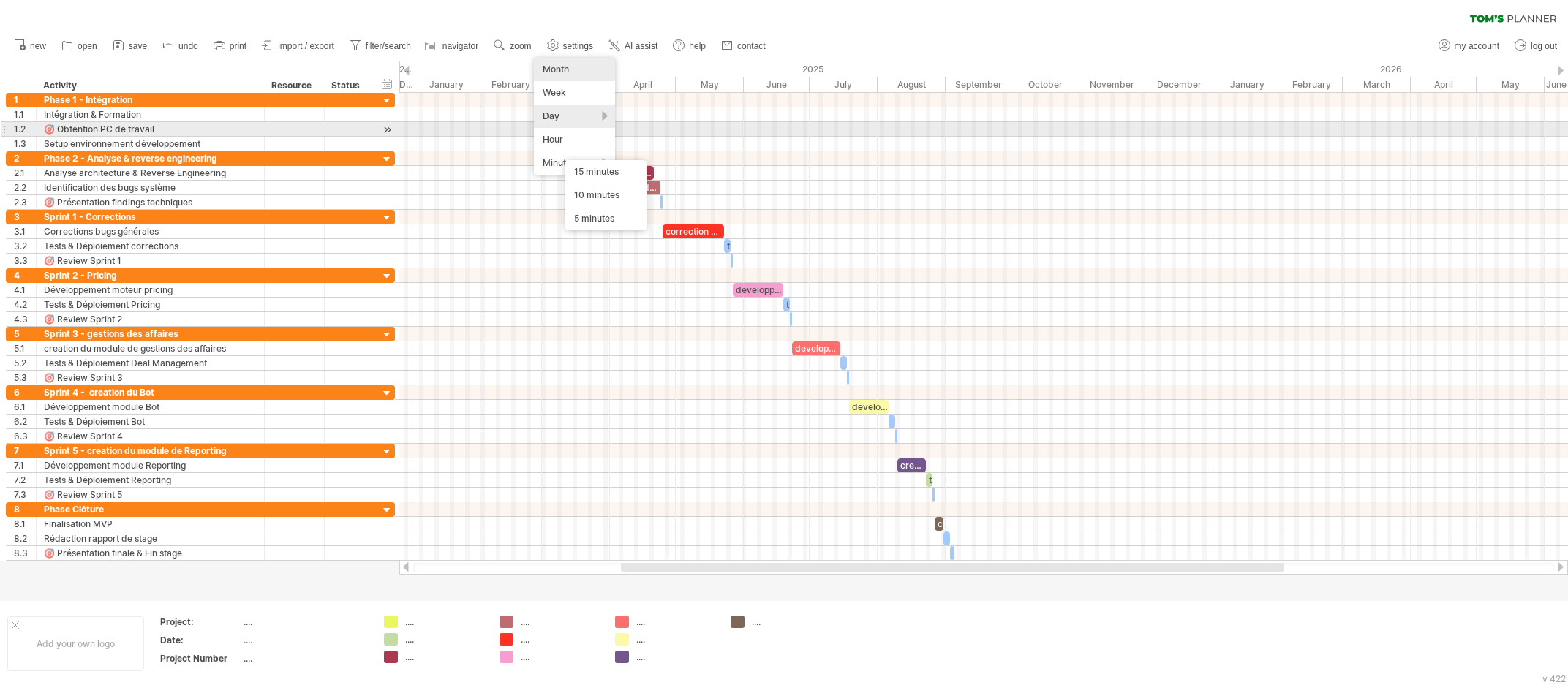 click on "Day" at bounding box center [574, 116] 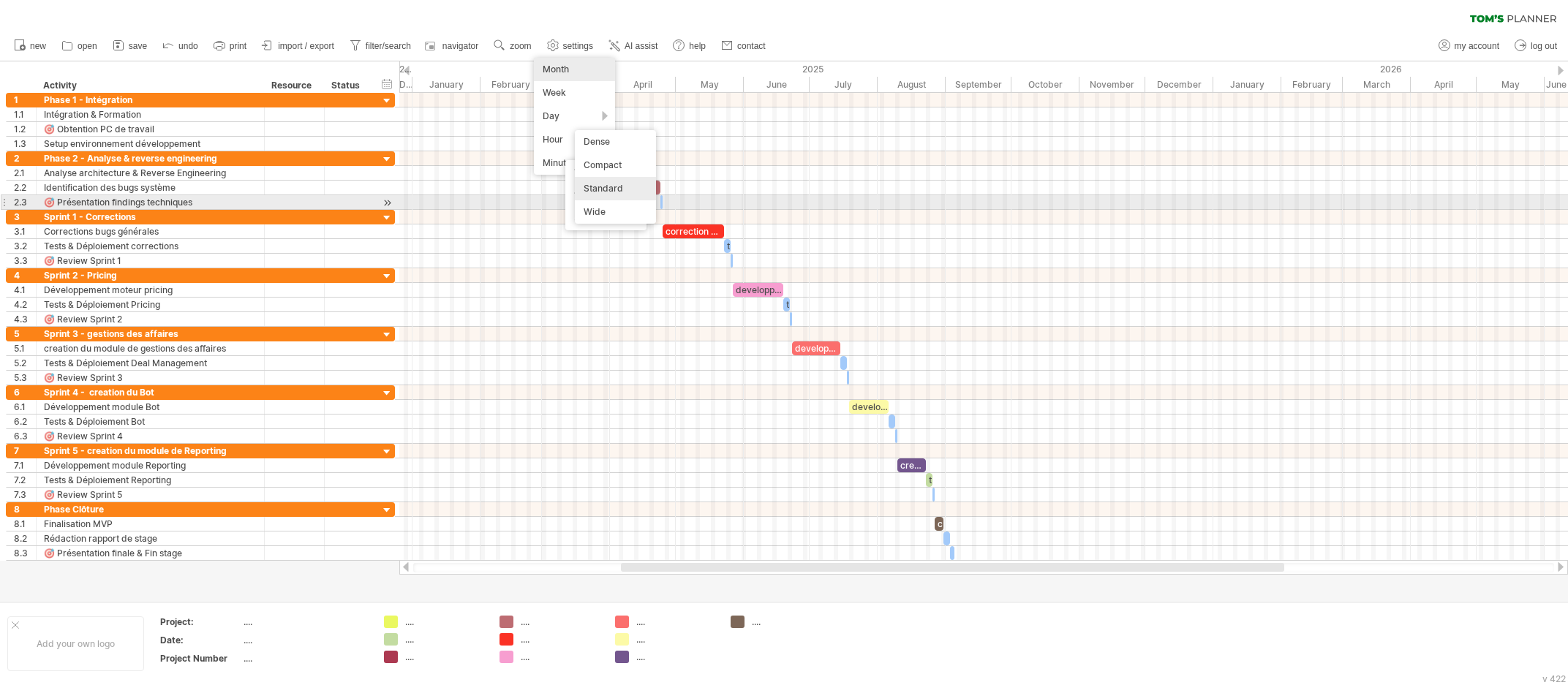 click on "Standard" at bounding box center (615, 189) 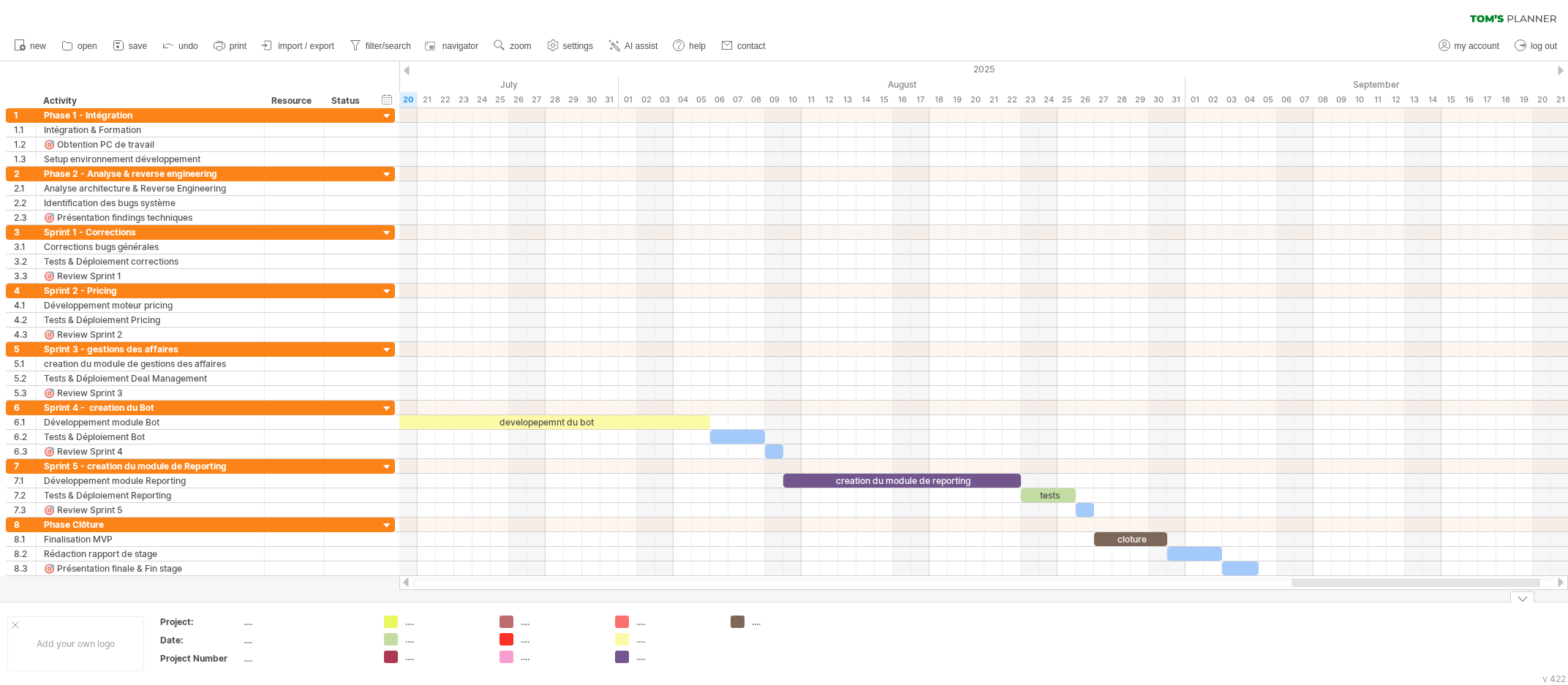 drag, startPoint x: 647, startPoint y: 580, endPoint x: 1393, endPoint y: 656, distance: 749.8613 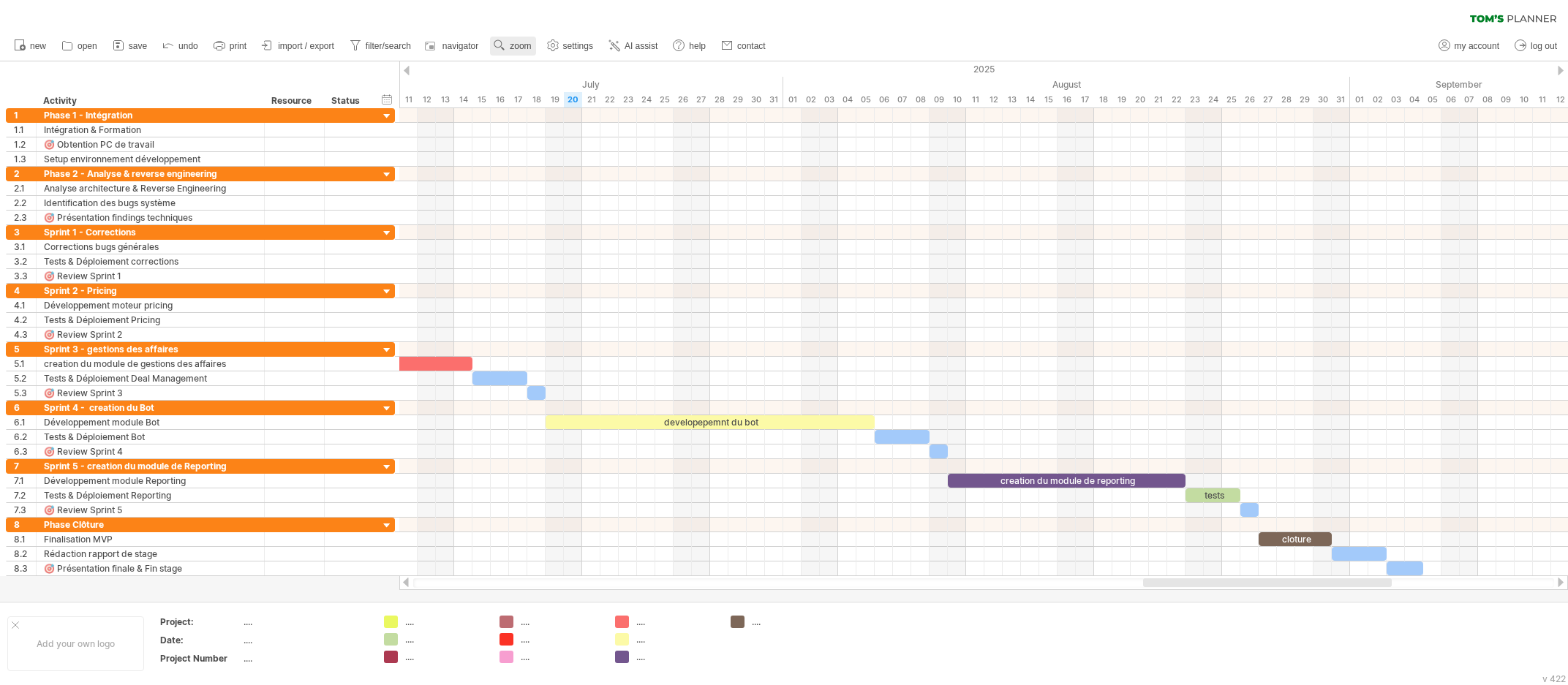 click 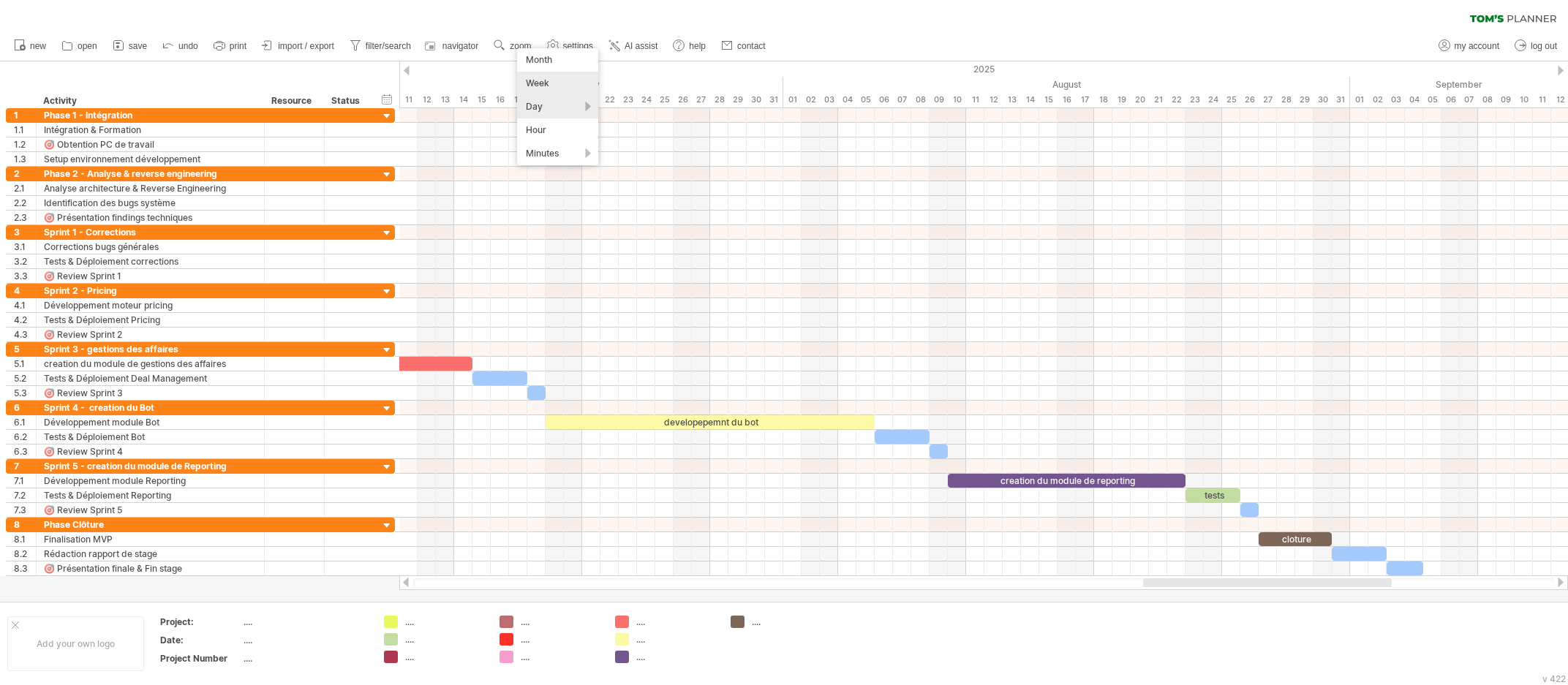 click on "Week" at bounding box center (557, 83) 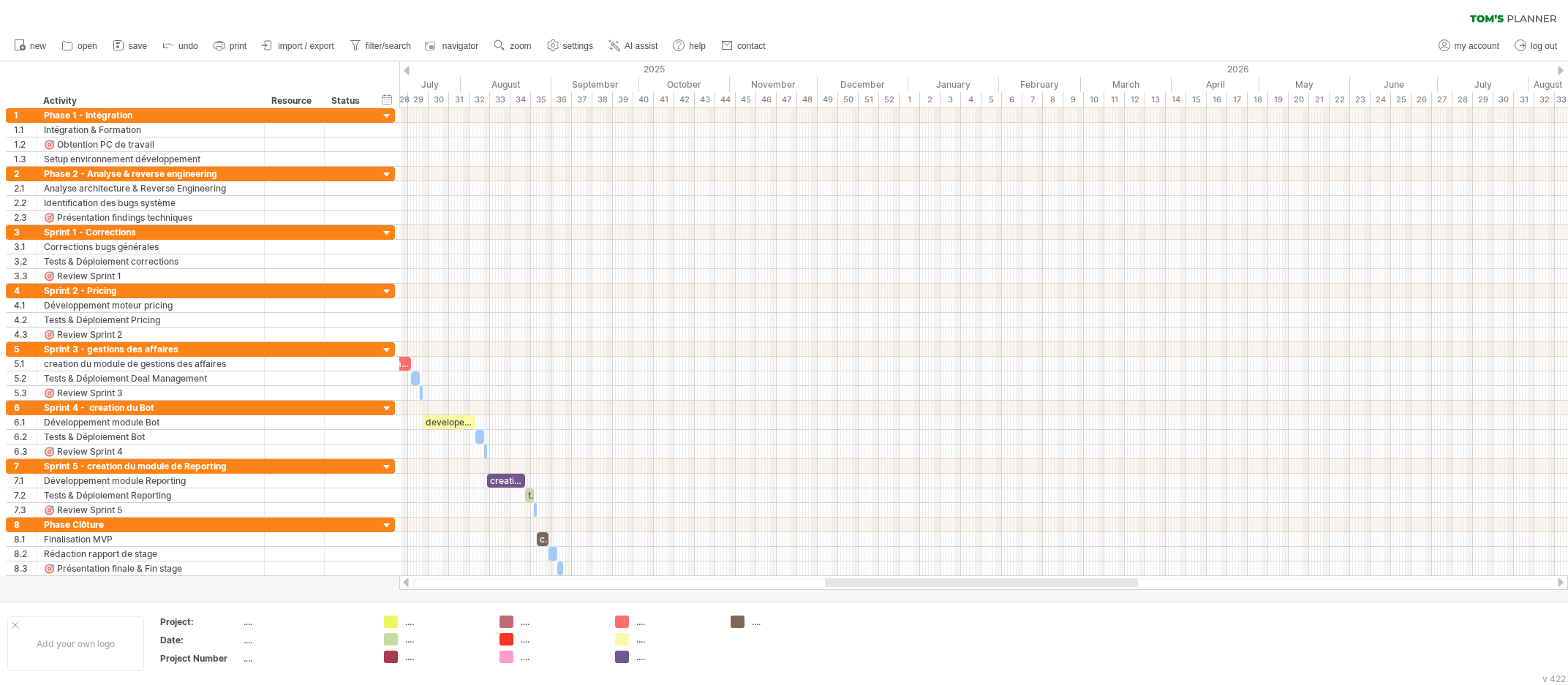 click on "36" at bounding box center (562, 99) 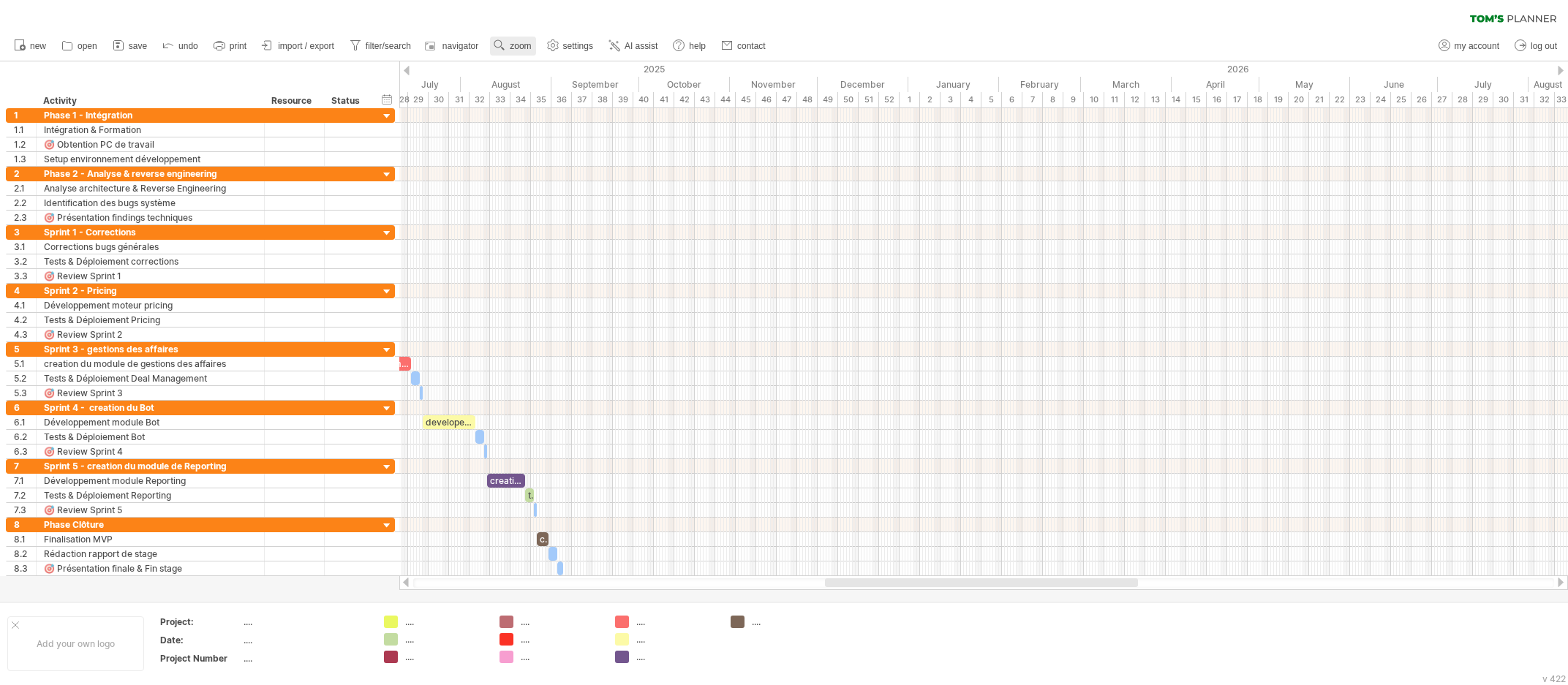 click on "zoom" at bounding box center (520, 46) 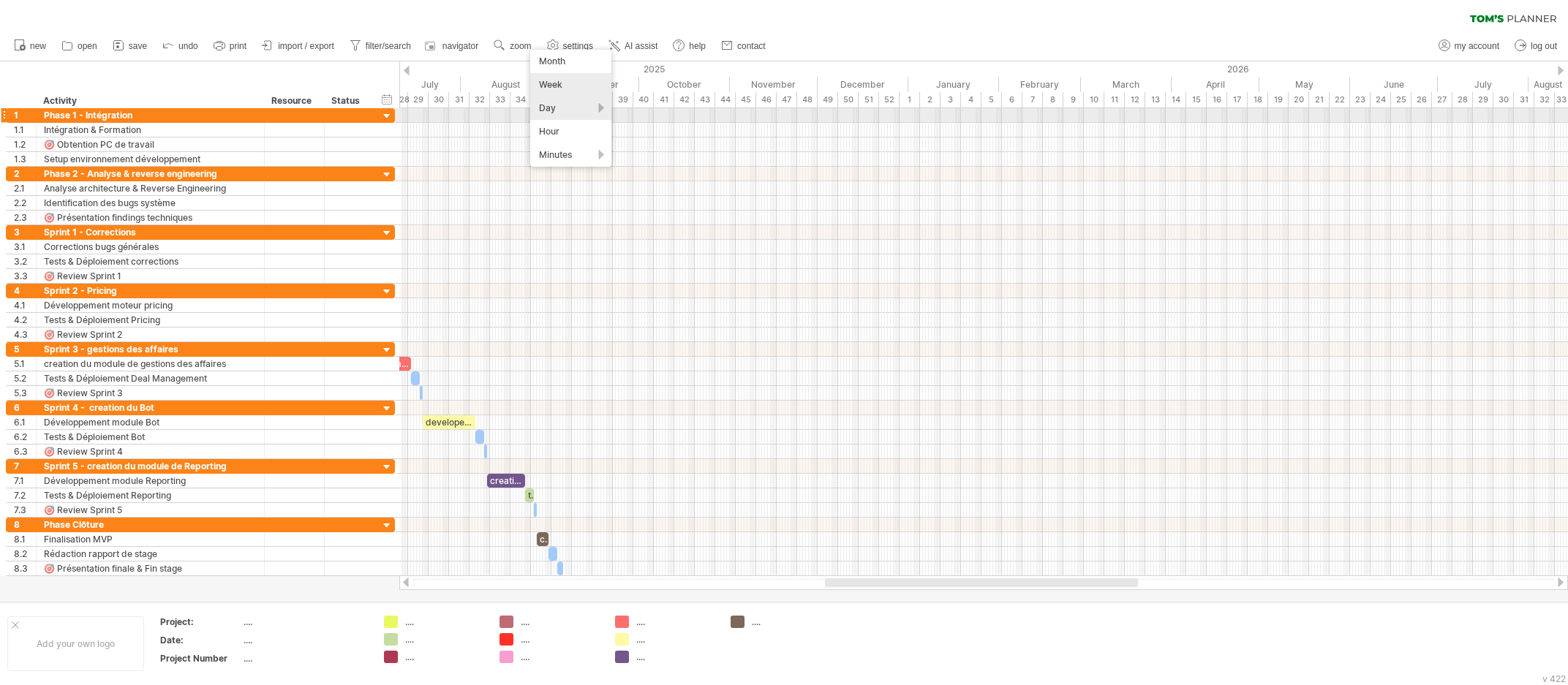click on "Day" at bounding box center [570, 108] 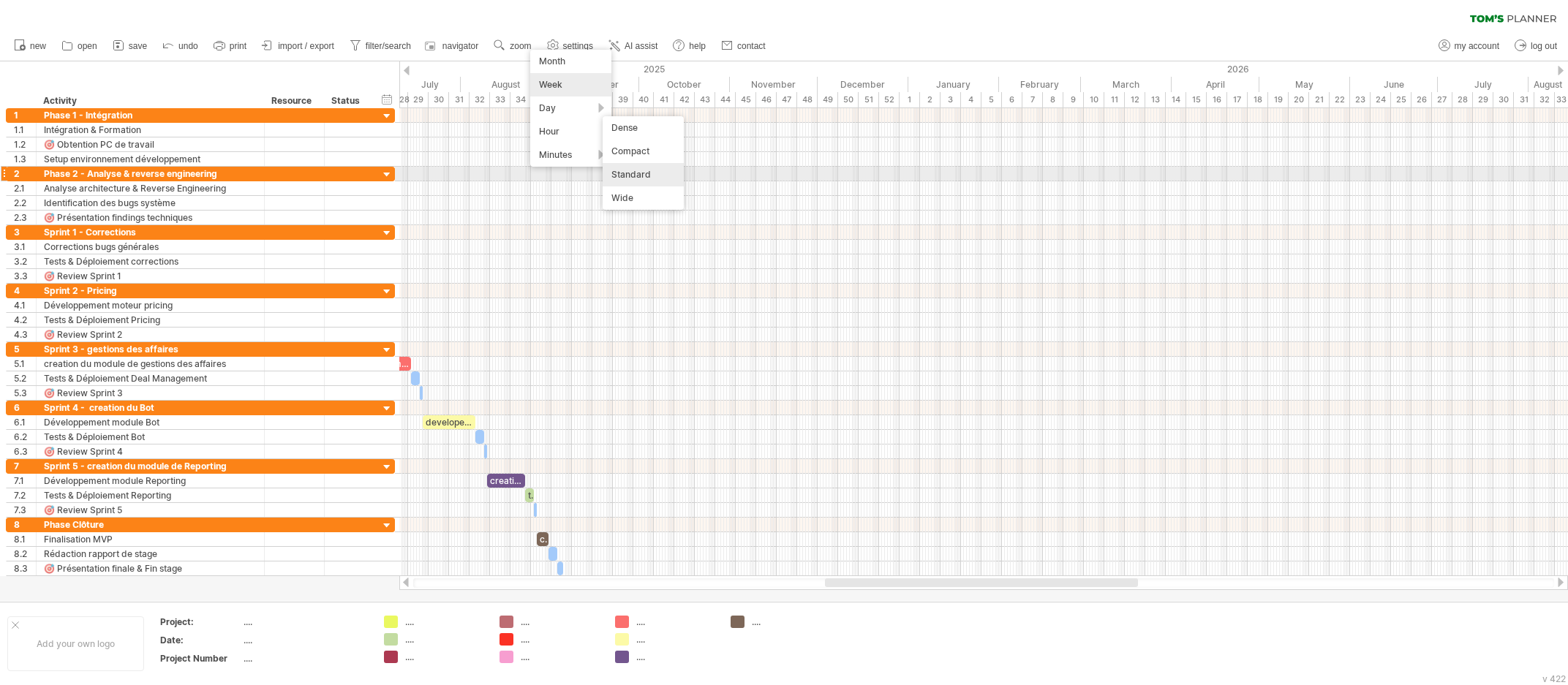 click on "Standard" at bounding box center [643, 175] 